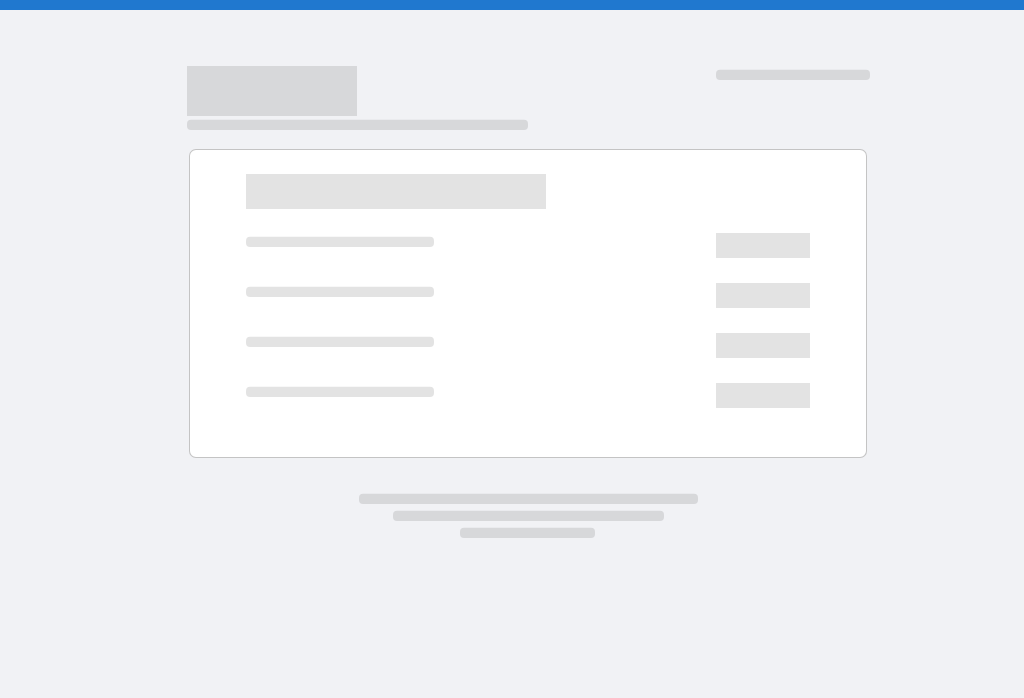 scroll, scrollTop: 0, scrollLeft: 0, axis: both 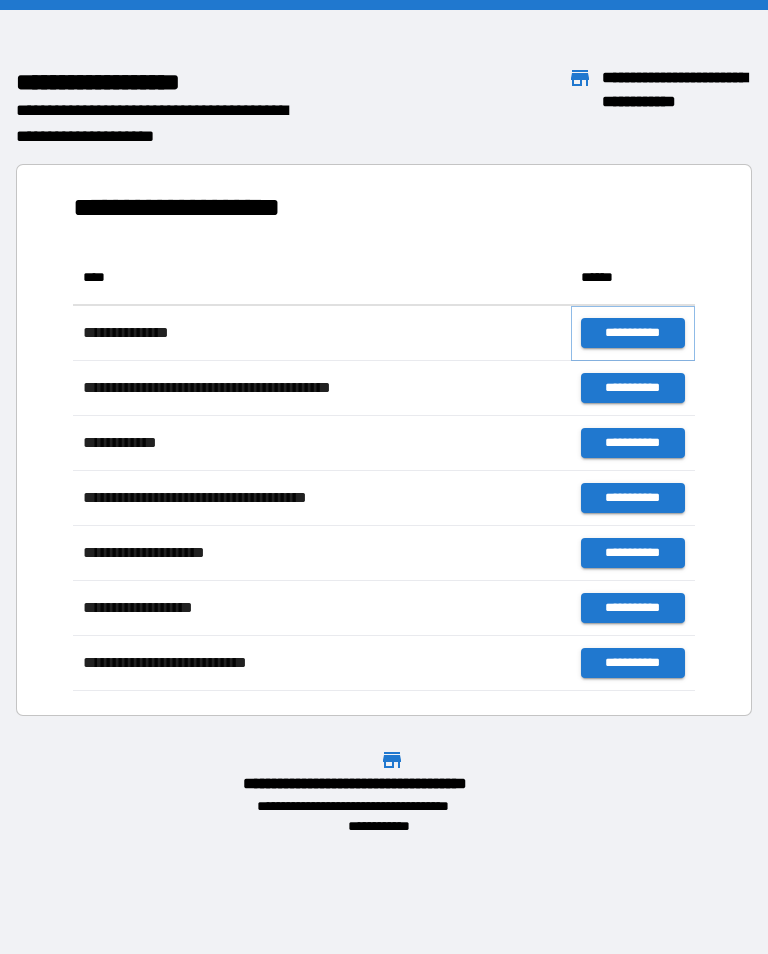 click on "**********" at bounding box center [633, 333] 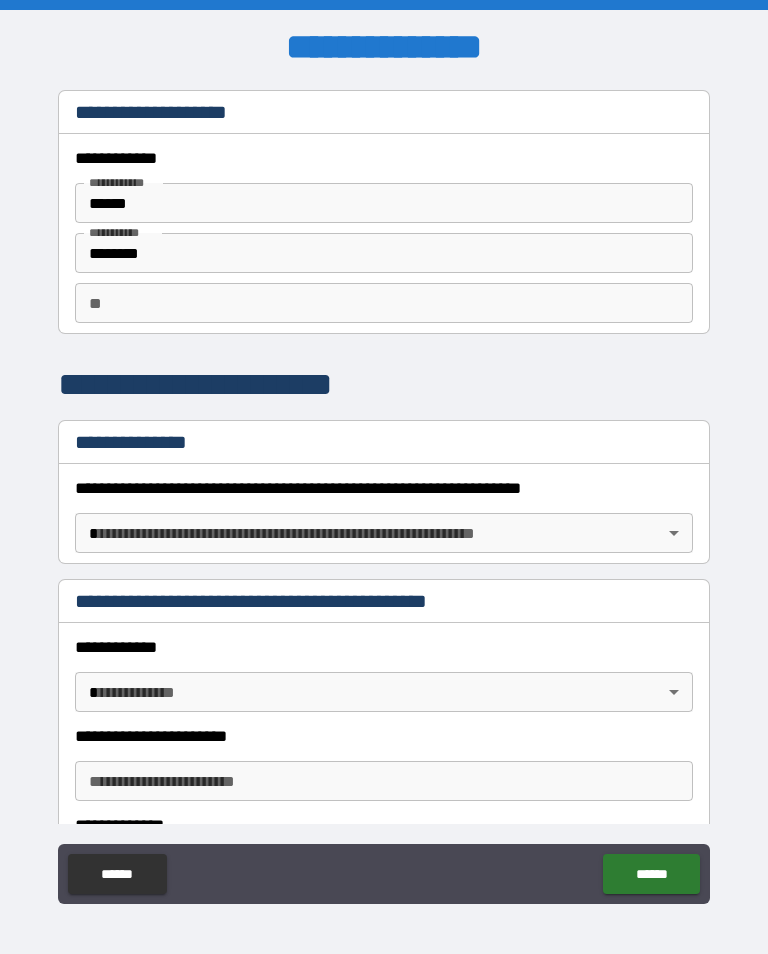 click on "**" at bounding box center (384, 303) 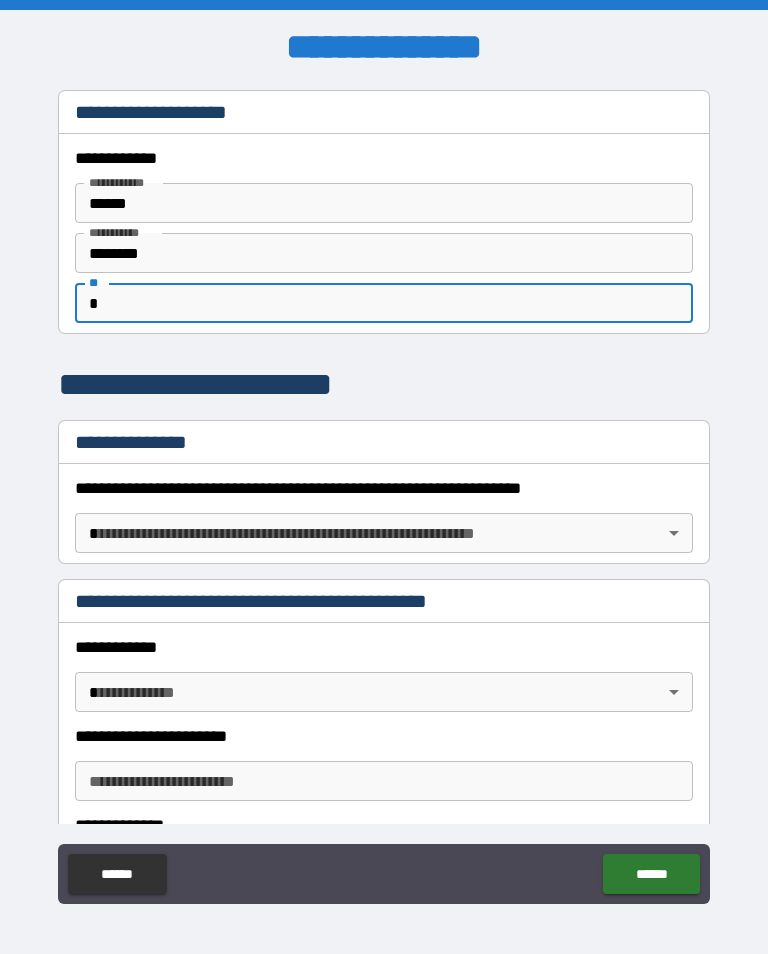 type on "*" 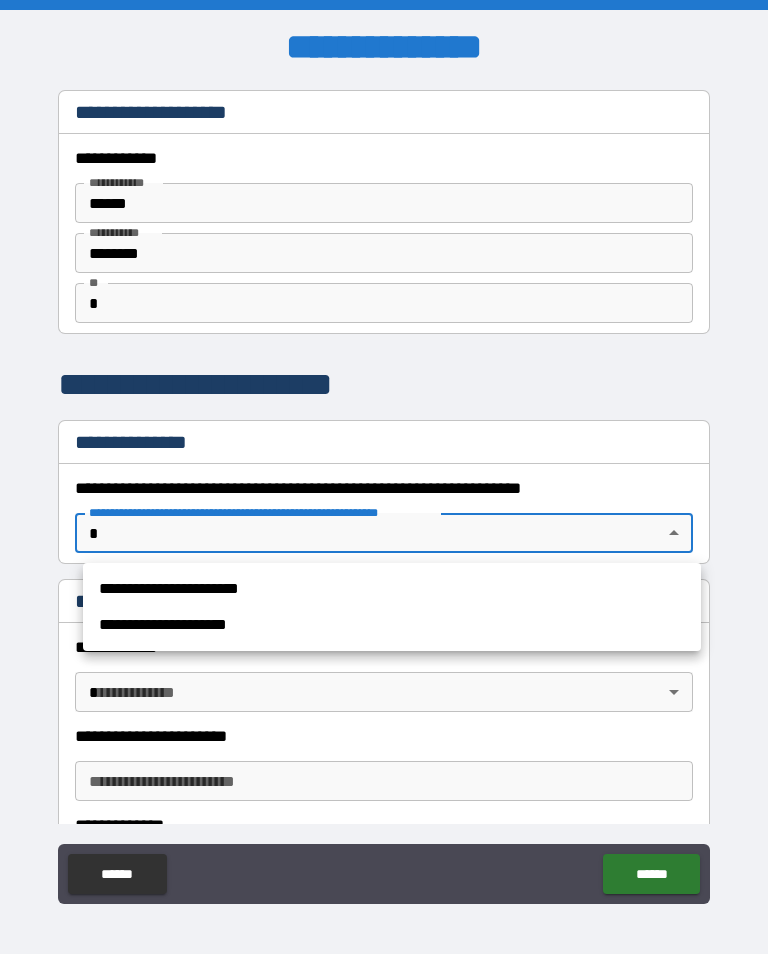 click on "**********" at bounding box center [392, 589] 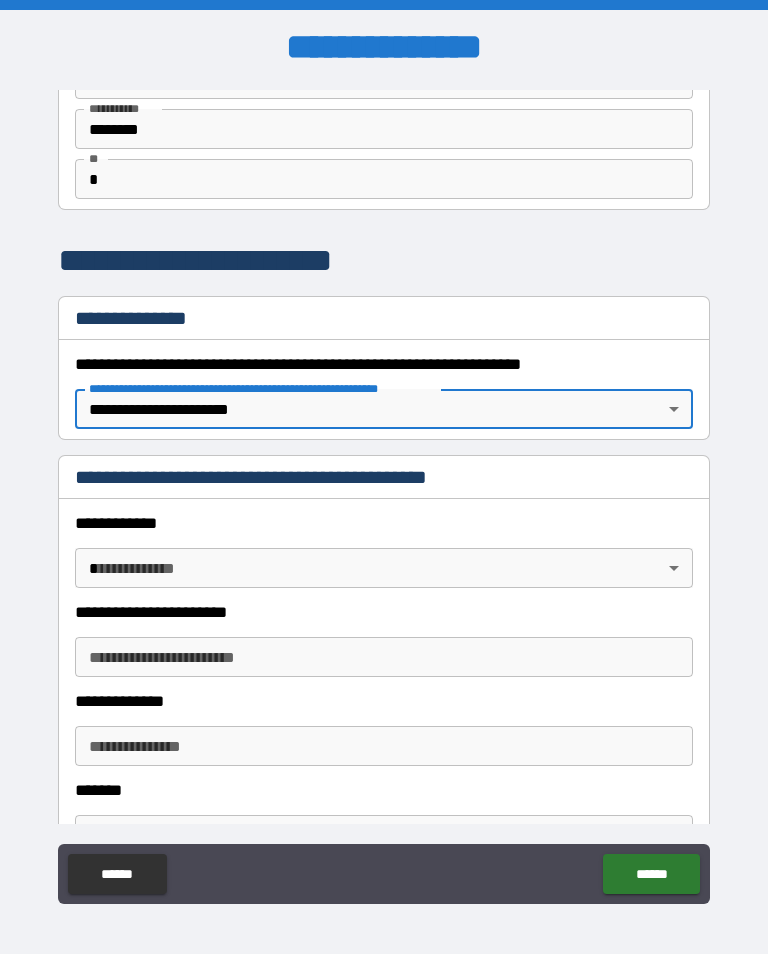 scroll, scrollTop: 128, scrollLeft: 0, axis: vertical 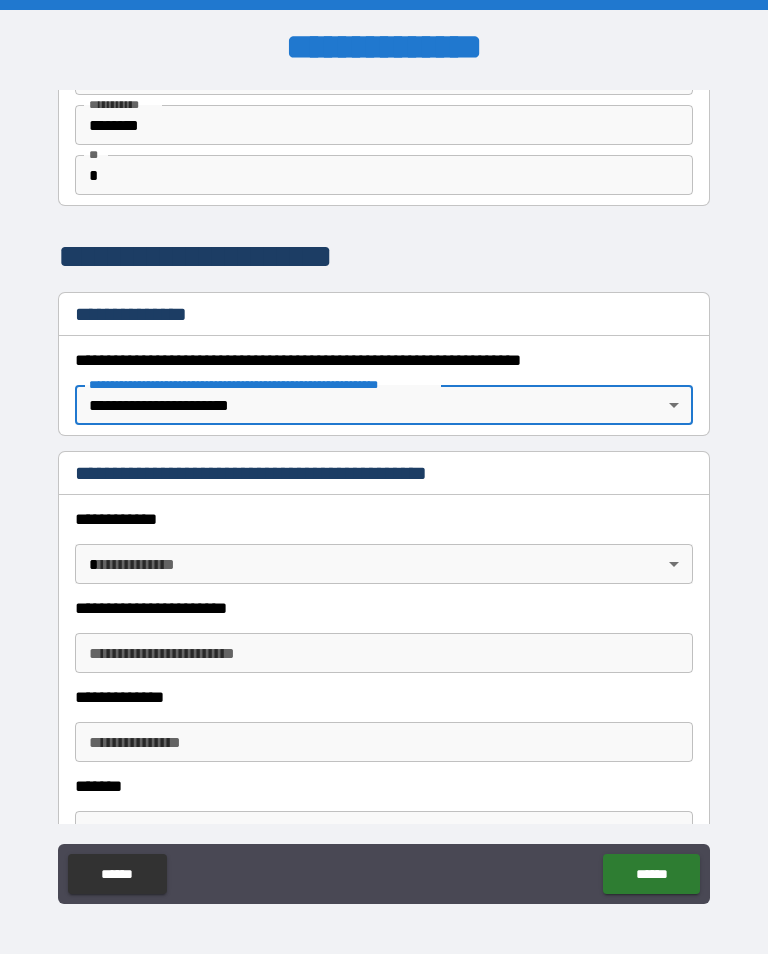 click on "**********" at bounding box center [384, 492] 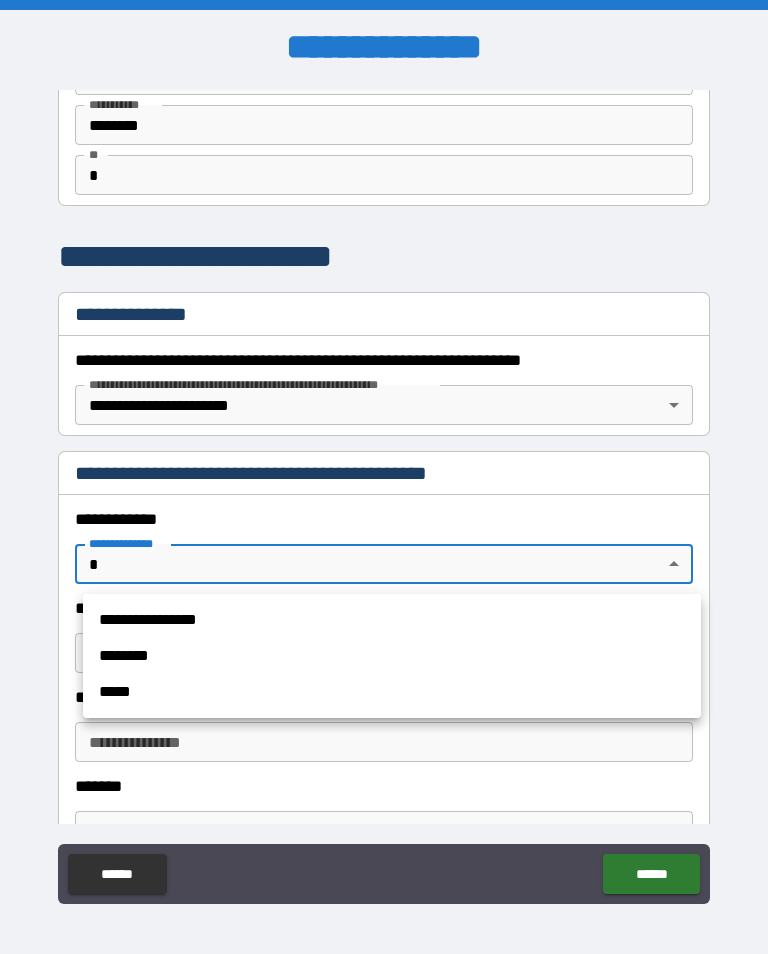 click on "**********" at bounding box center [392, 620] 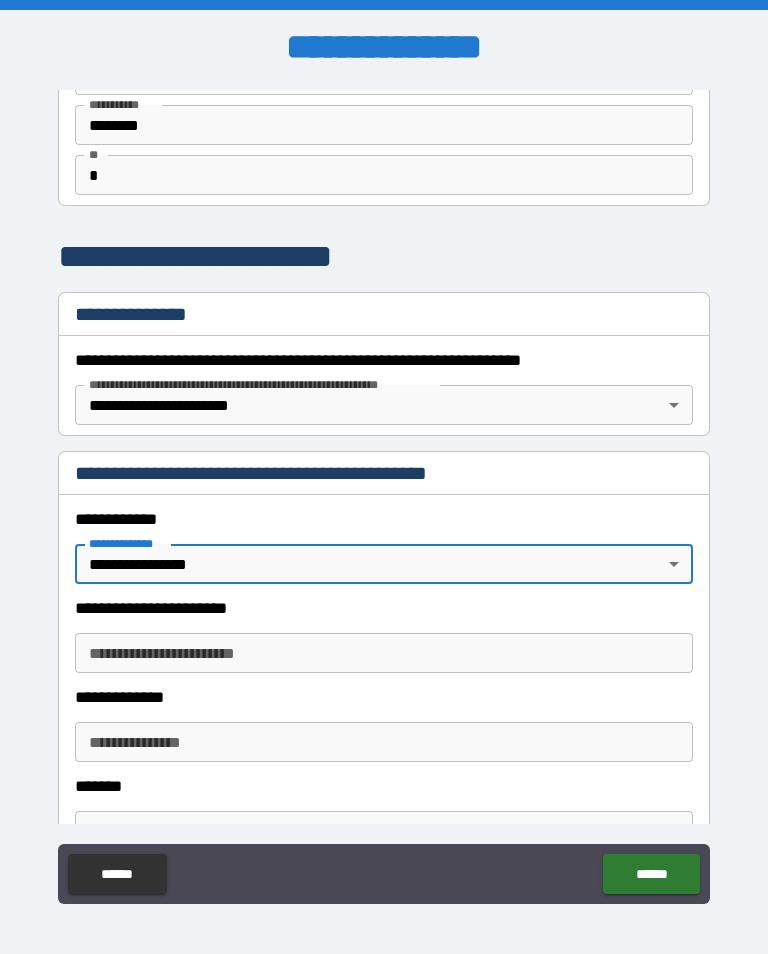 type on "*" 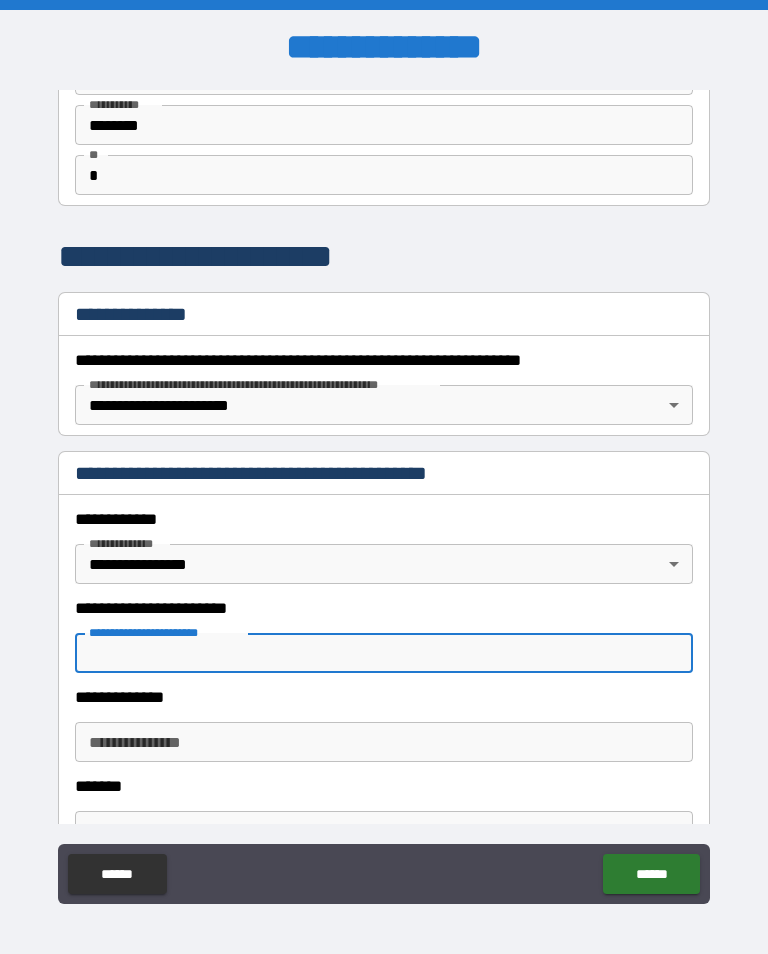 scroll, scrollTop: 18, scrollLeft: 0, axis: vertical 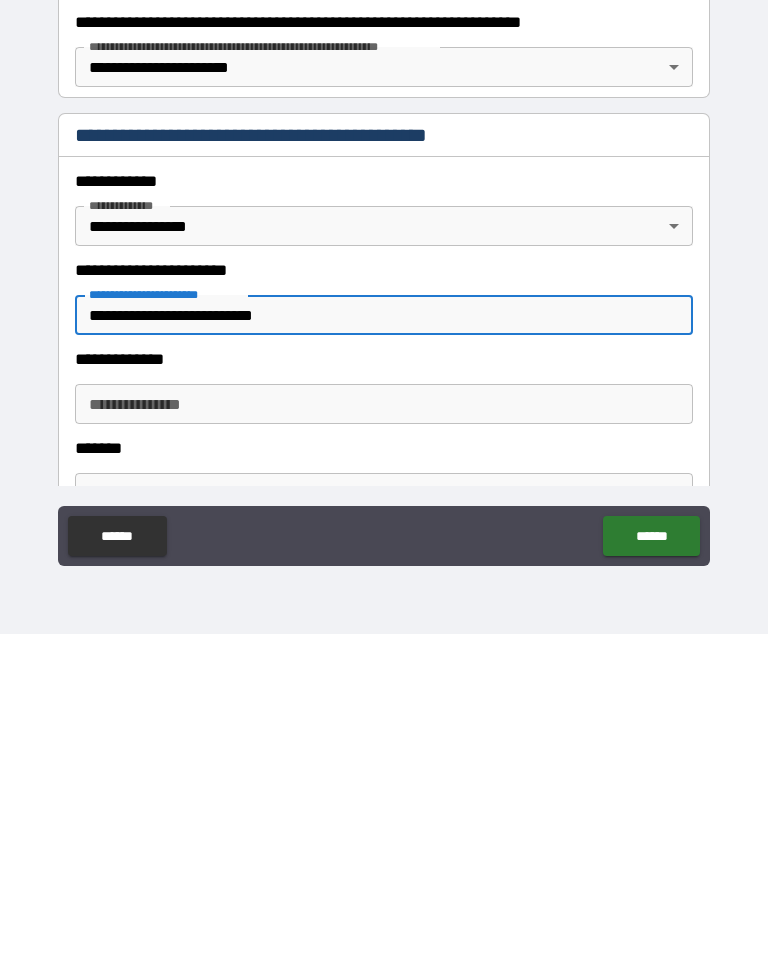 type on "**********" 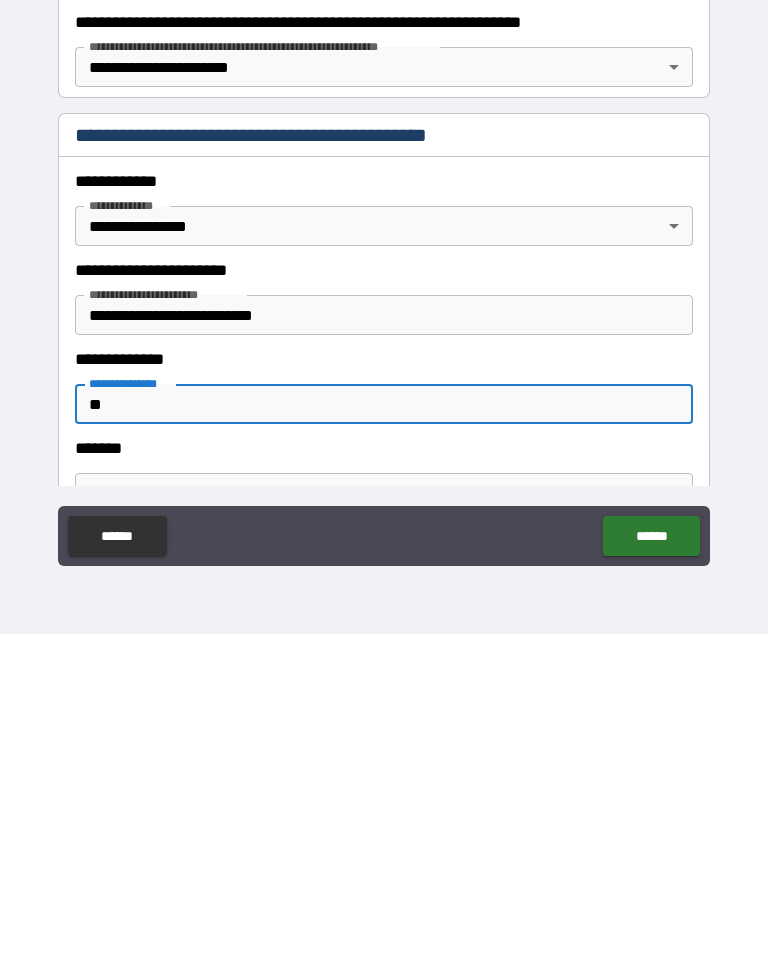 type on "*" 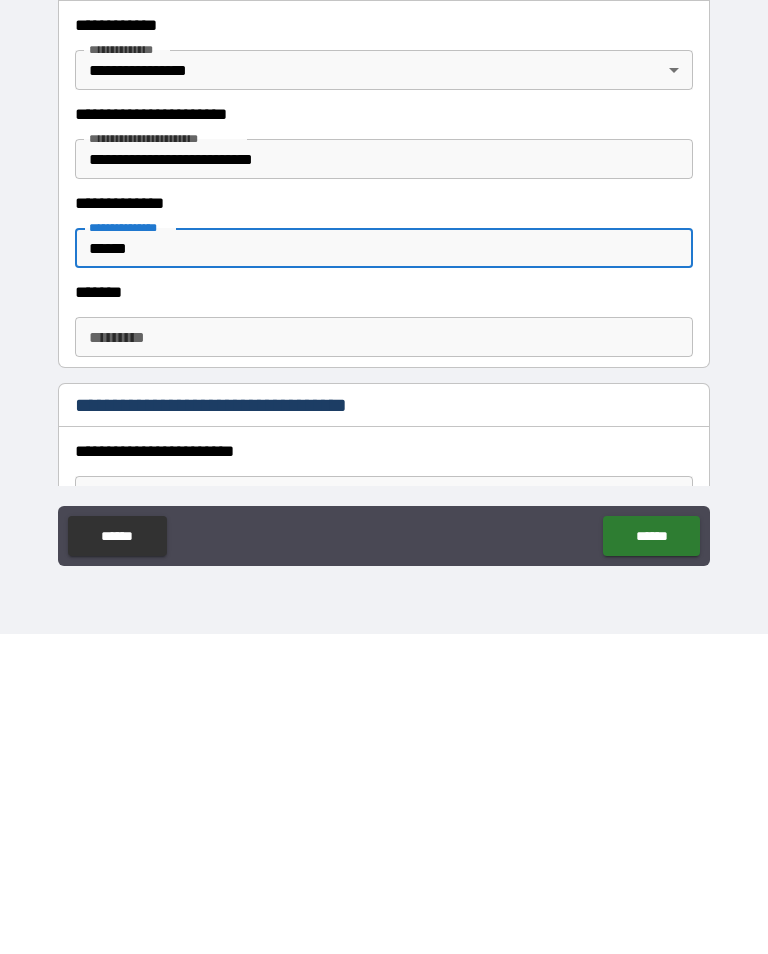 scroll, scrollTop: 284, scrollLeft: 0, axis: vertical 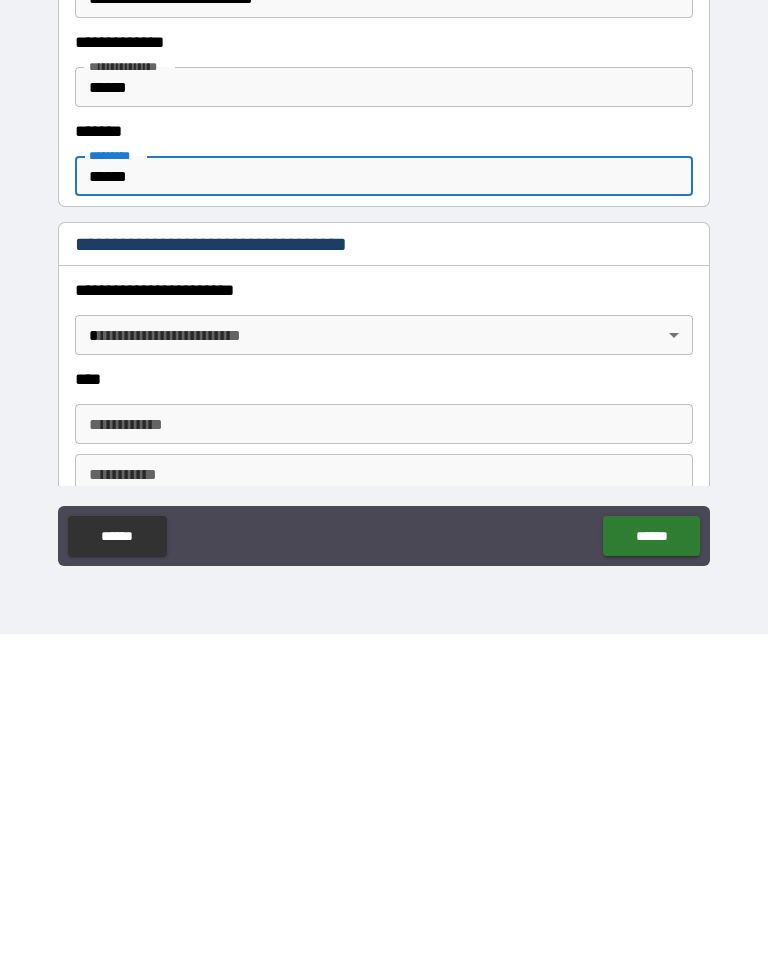 type on "******" 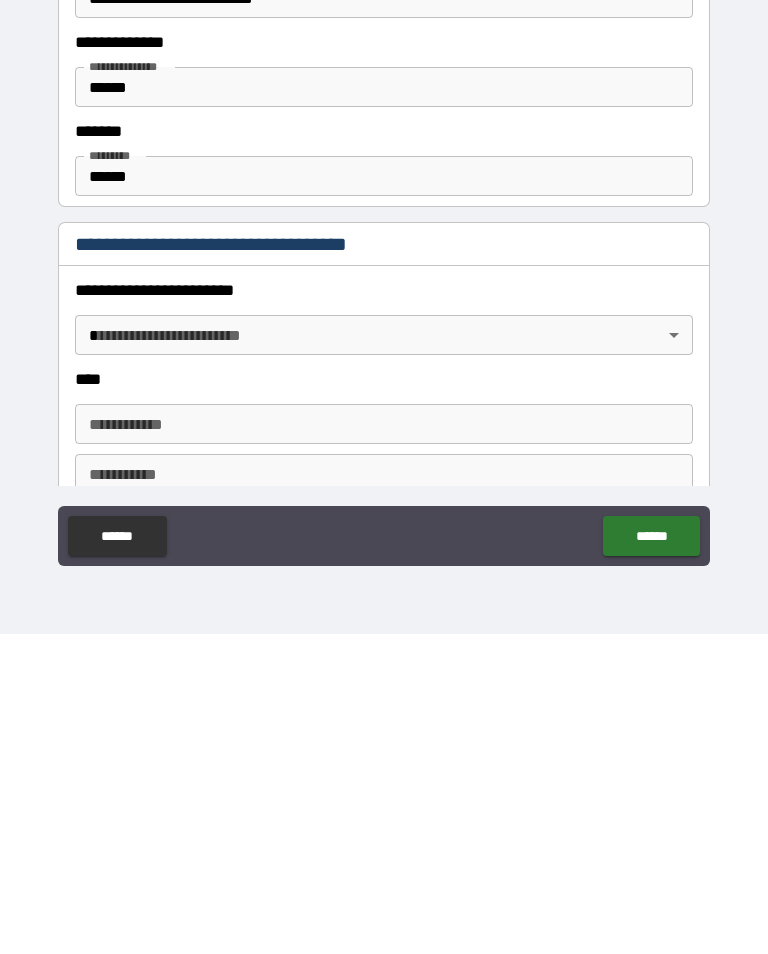 scroll, scrollTop: 31, scrollLeft: 0, axis: vertical 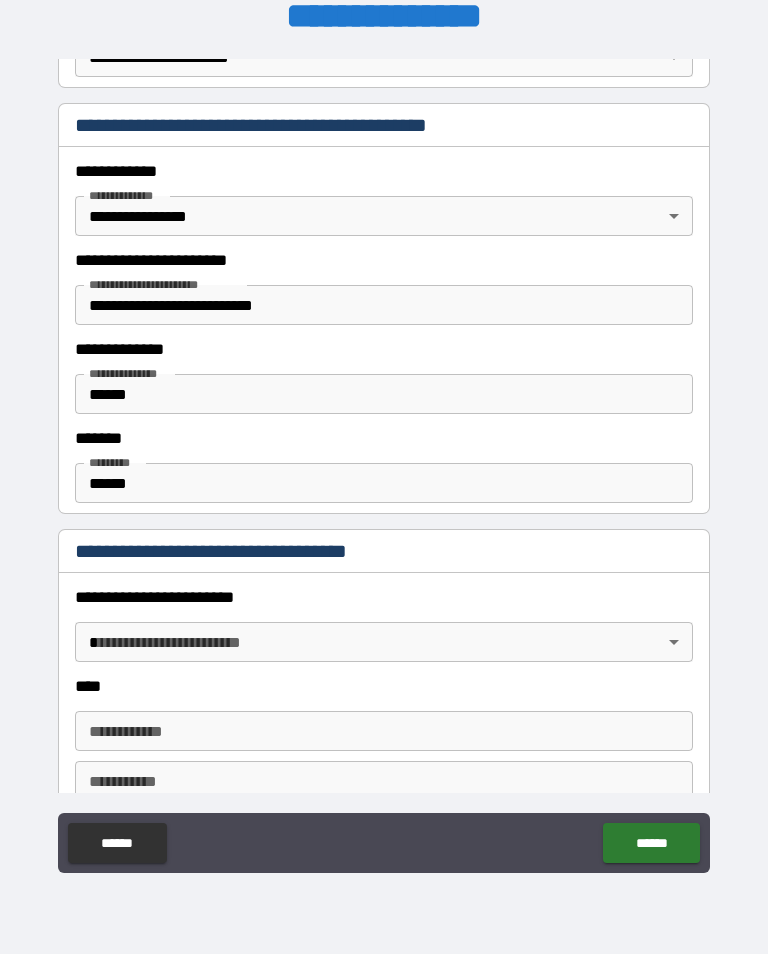 click on "**********" at bounding box center [384, 461] 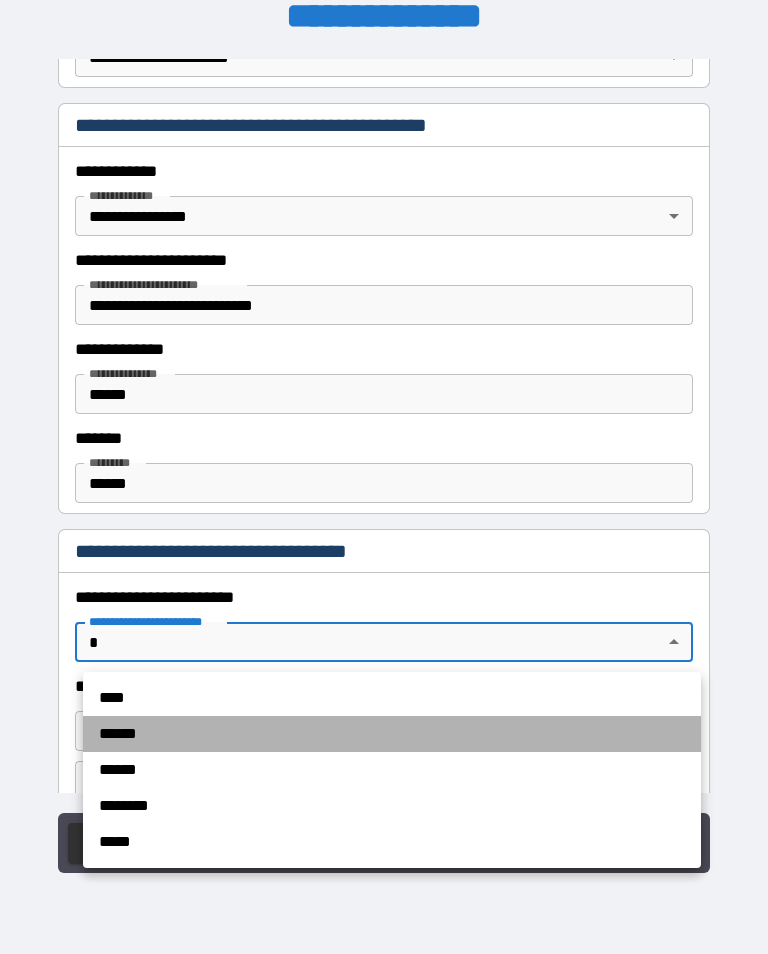 click on "******" at bounding box center (392, 734) 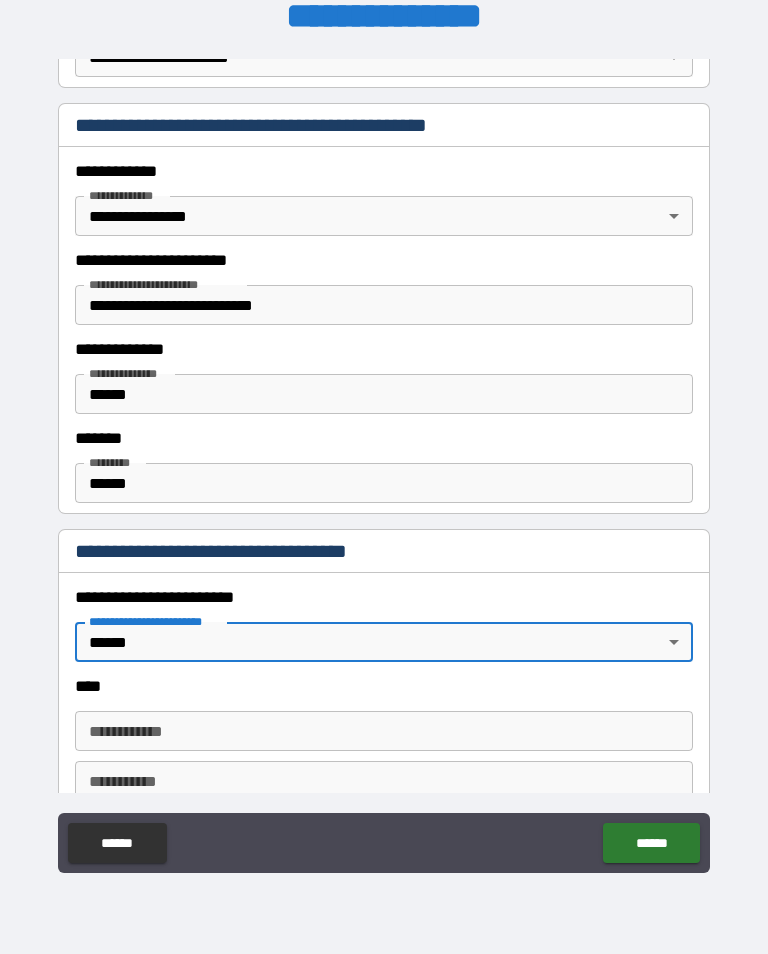 click on "**********" at bounding box center [384, 731] 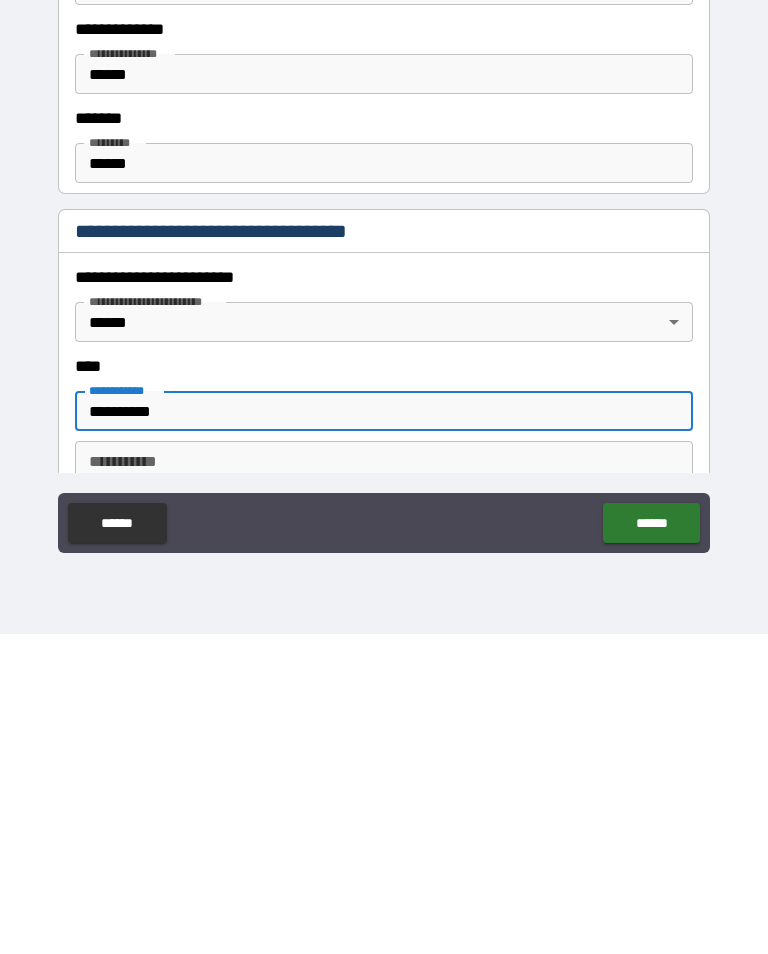 type on "*********" 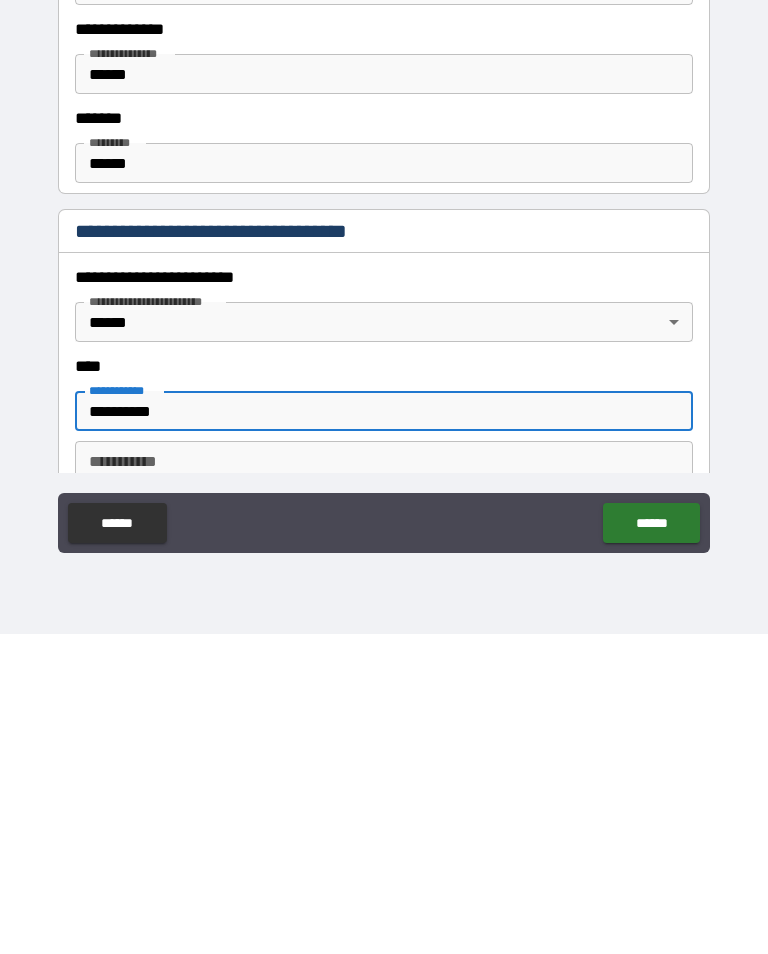 click on "*********   * *********   *" at bounding box center (384, 781) 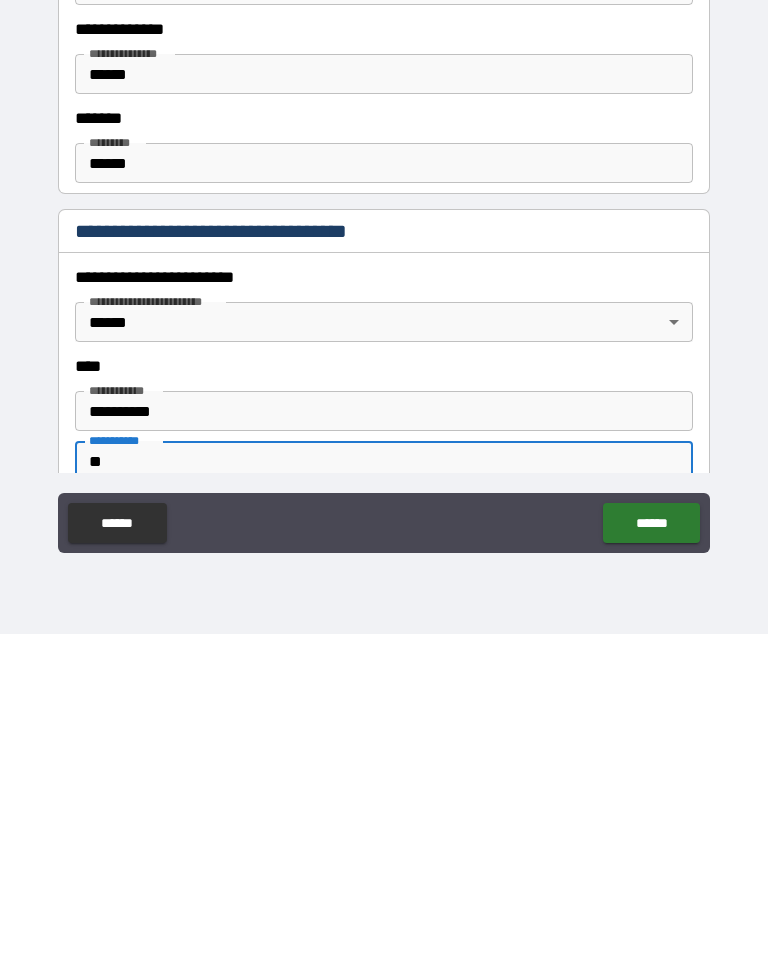 type on "*" 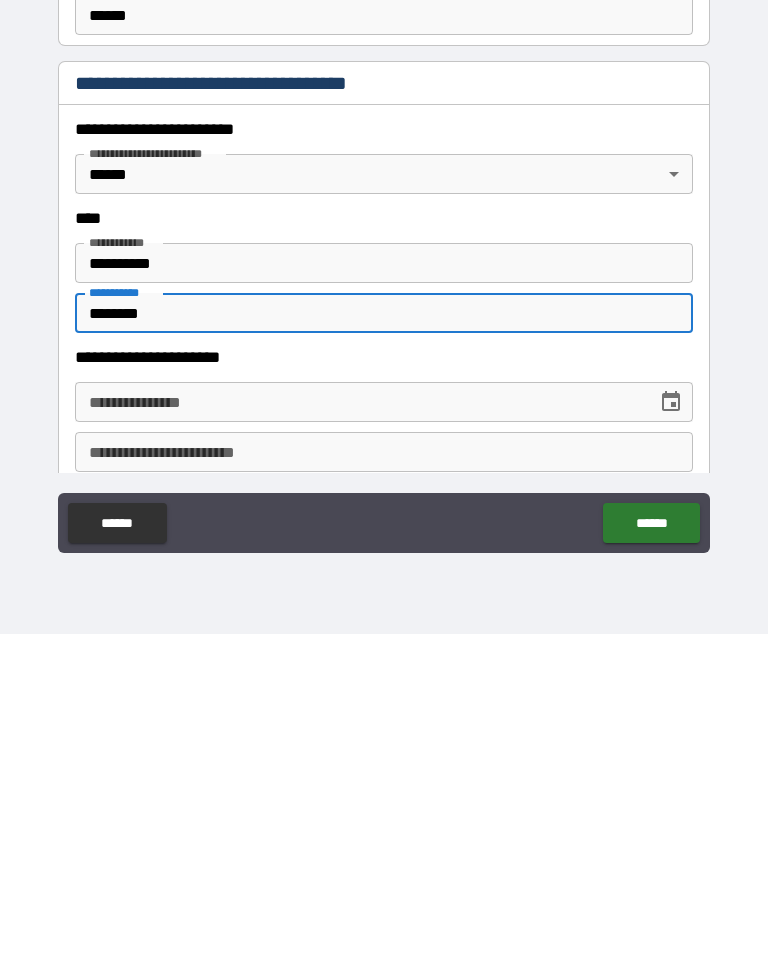scroll, scrollTop: 600, scrollLeft: 0, axis: vertical 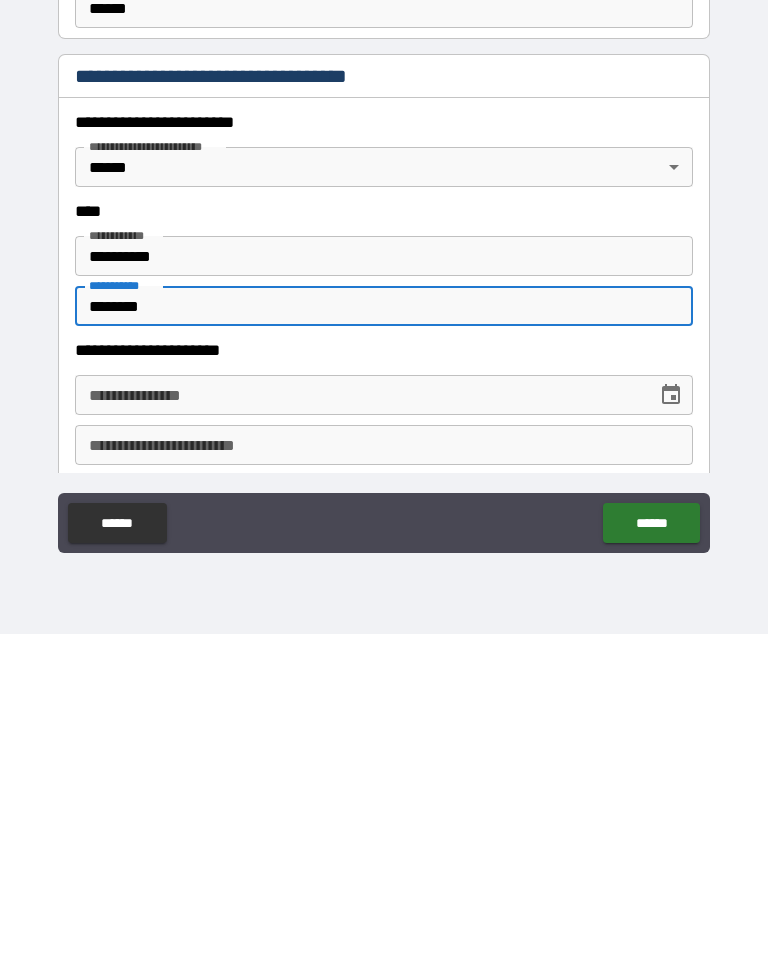 type on "********" 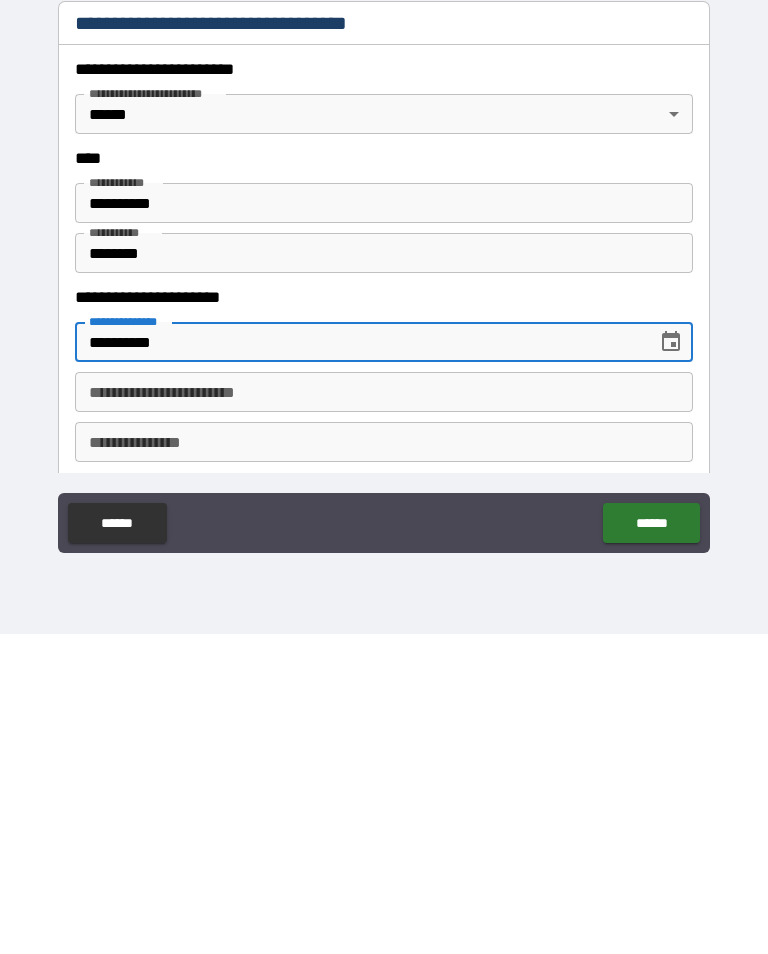scroll, scrollTop: 653, scrollLeft: 0, axis: vertical 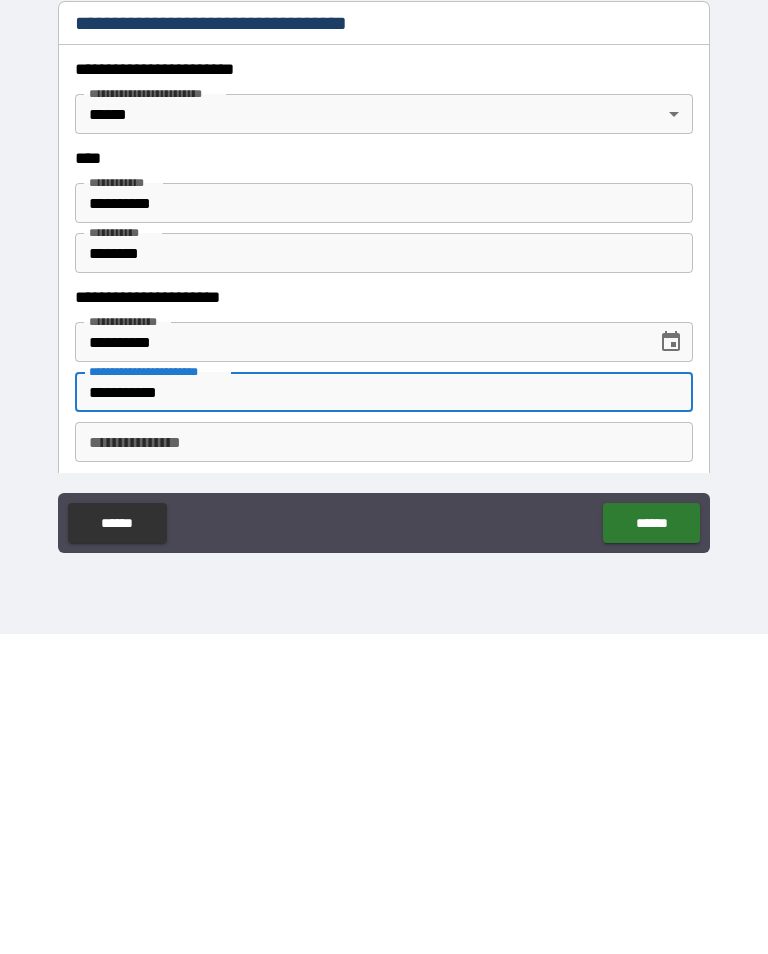 type on "**********" 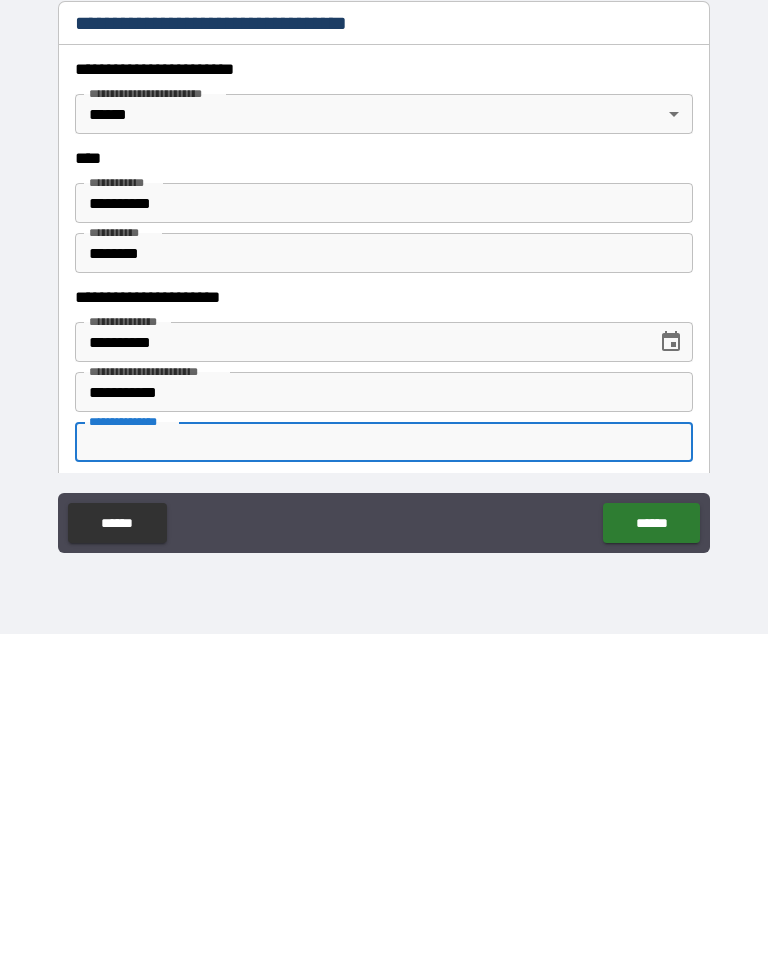 type on "*" 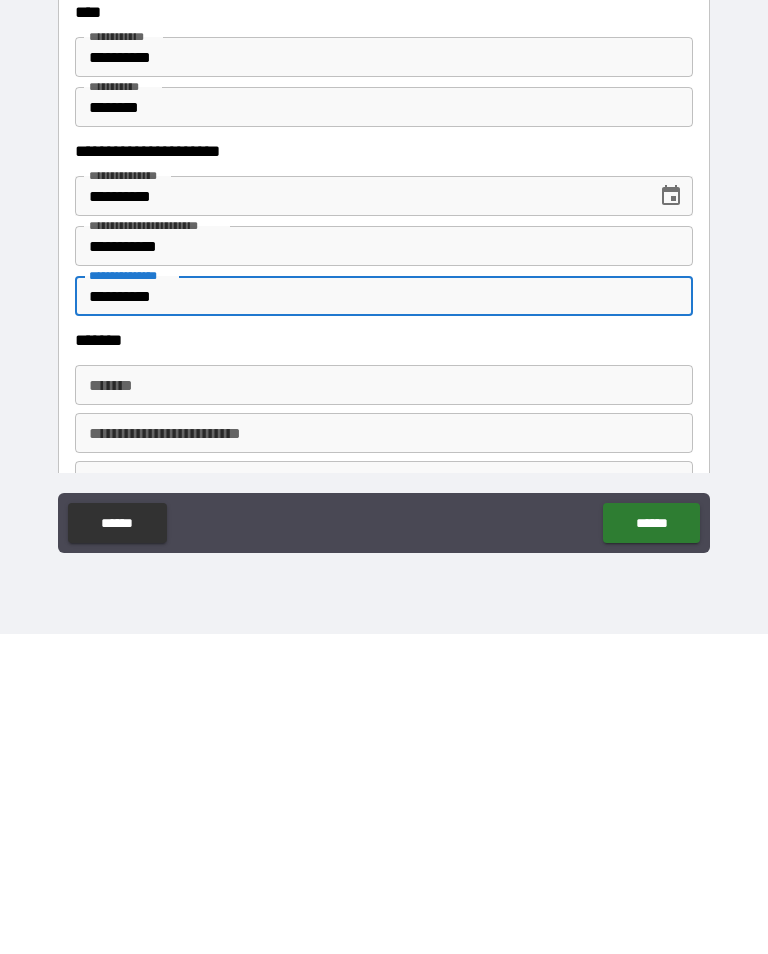 scroll, scrollTop: 801, scrollLeft: 0, axis: vertical 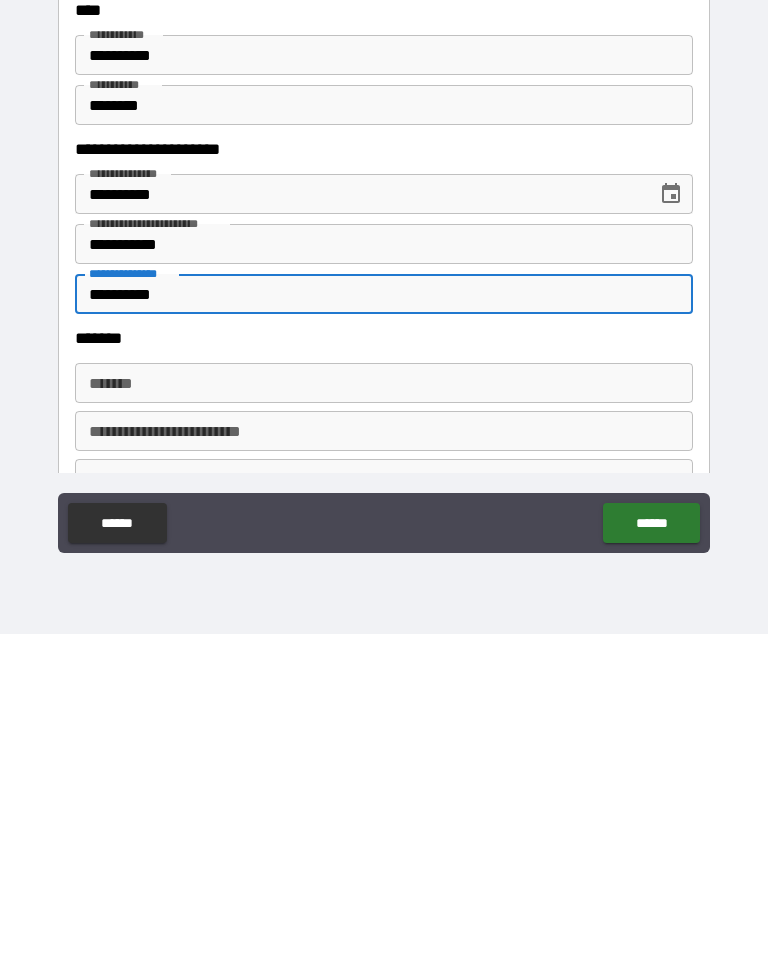 type on "**********" 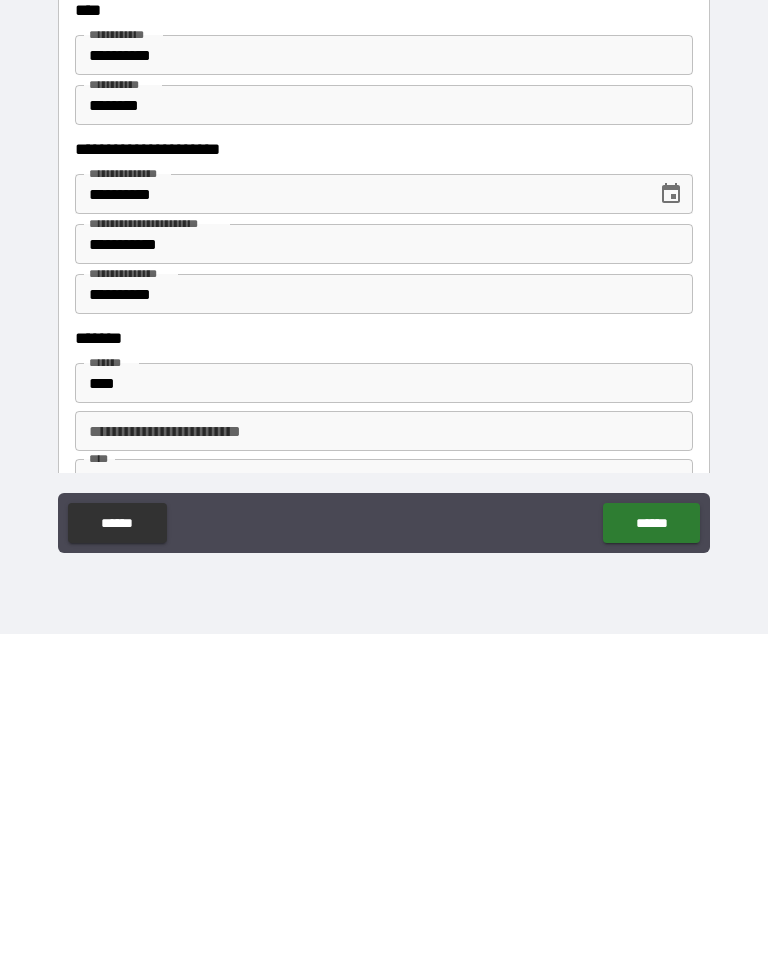 type on "**********" 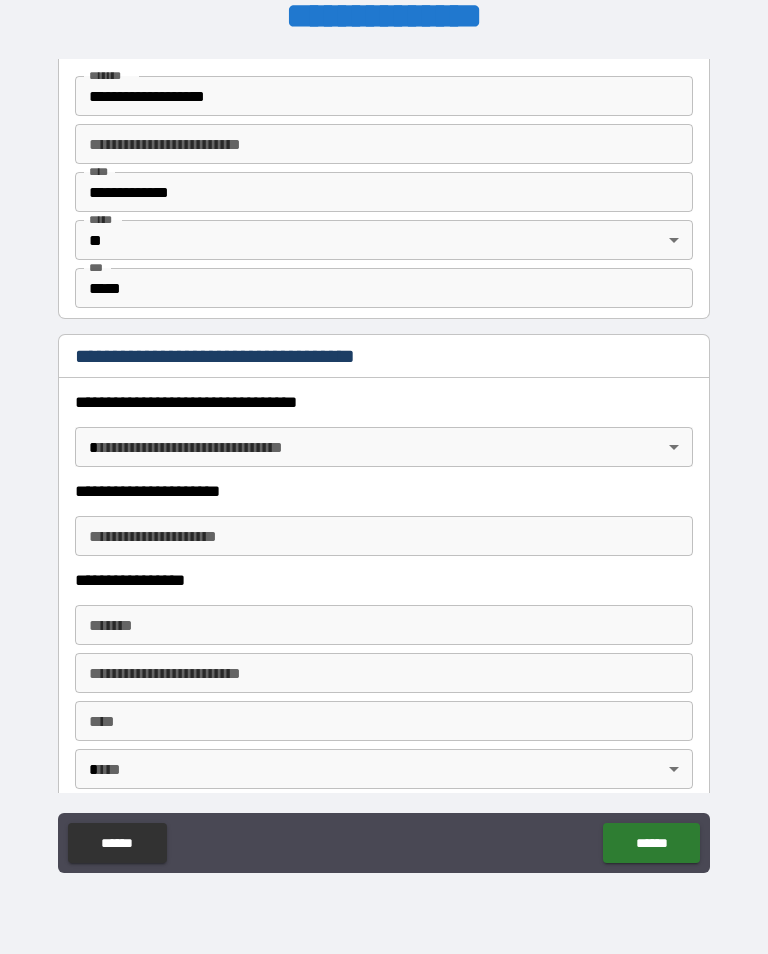 scroll, scrollTop: 1411, scrollLeft: 0, axis: vertical 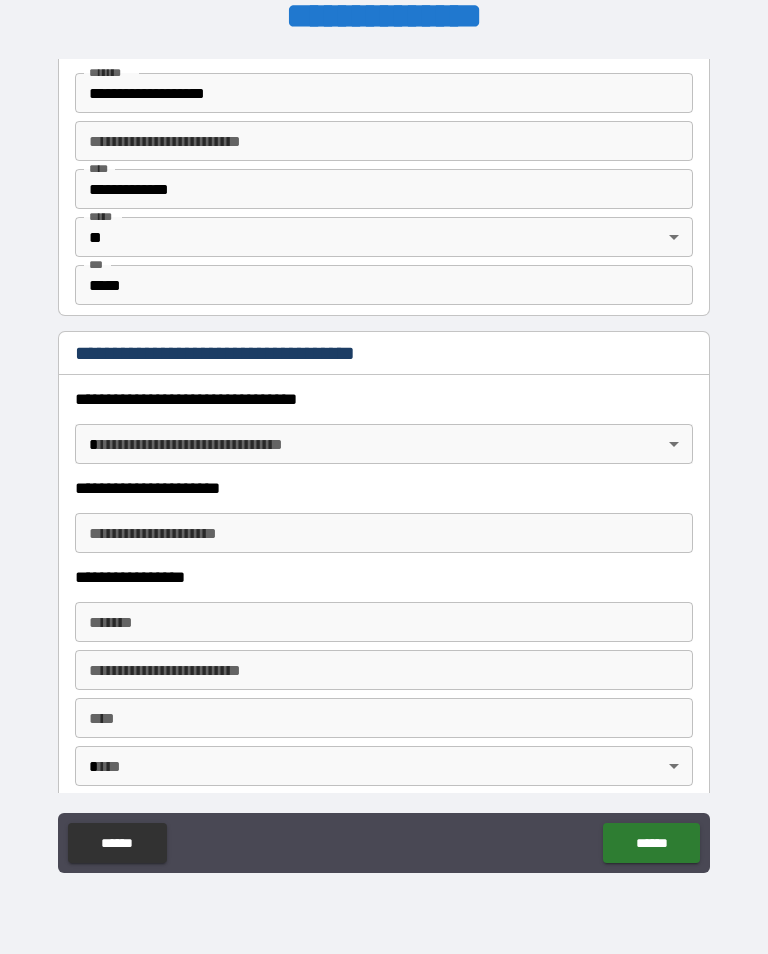 click on "**********" at bounding box center [384, 461] 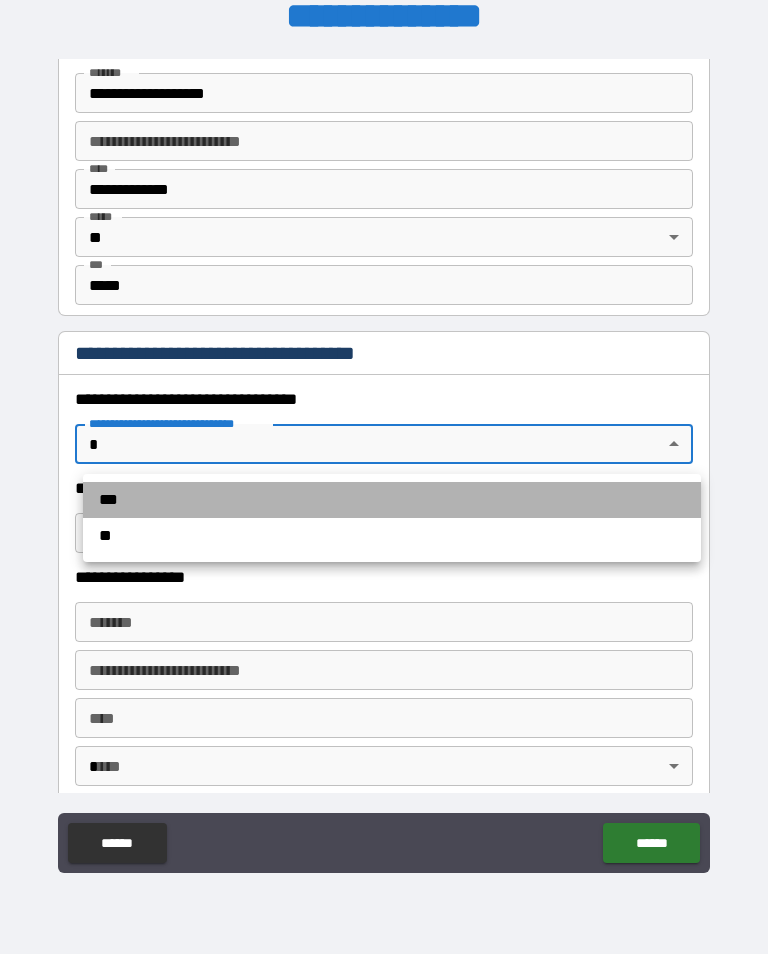 click on "***" at bounding box center [392, 500] 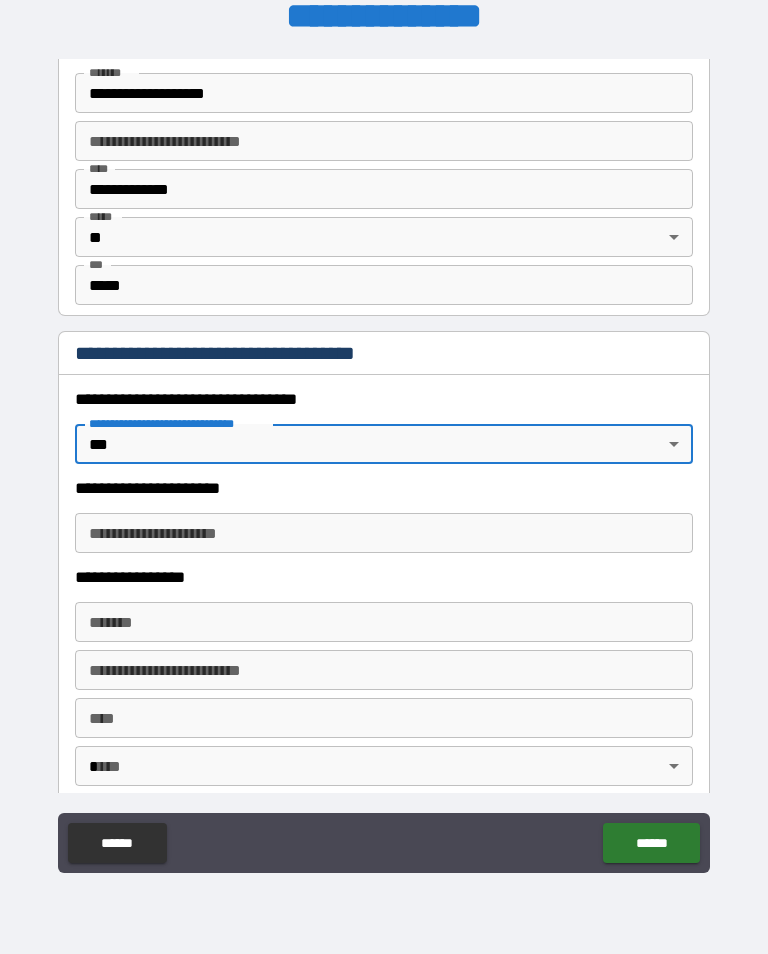 click on "**********" at bounding box center (384, 533) 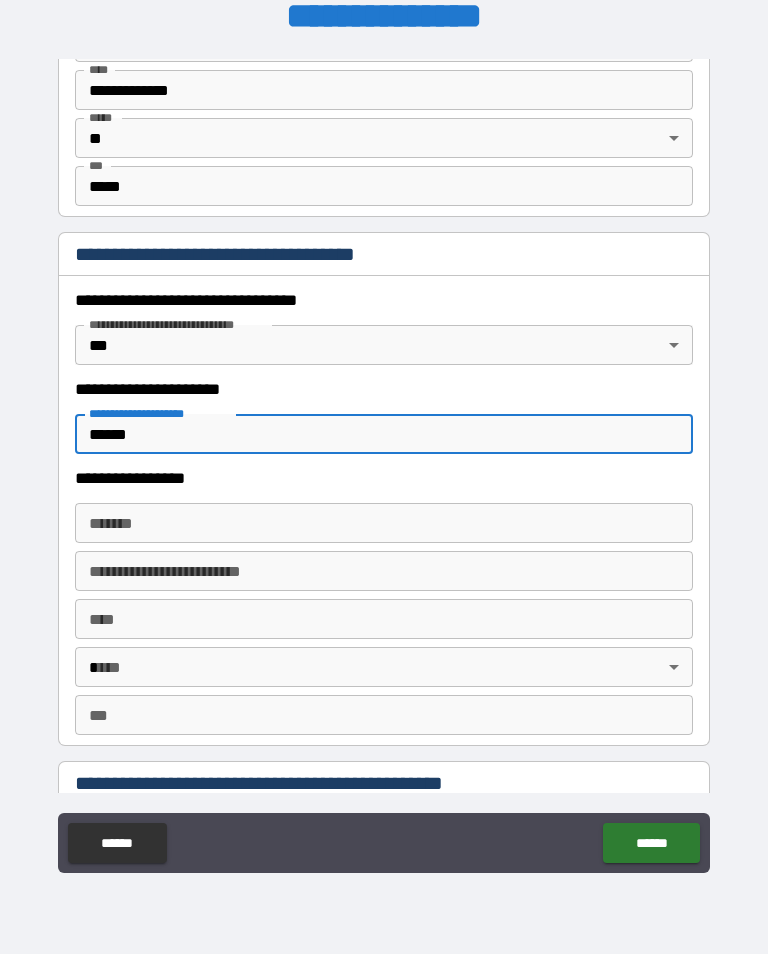 scroll, scrollTop: 1511, scrollLeft: 0, axis: vertical 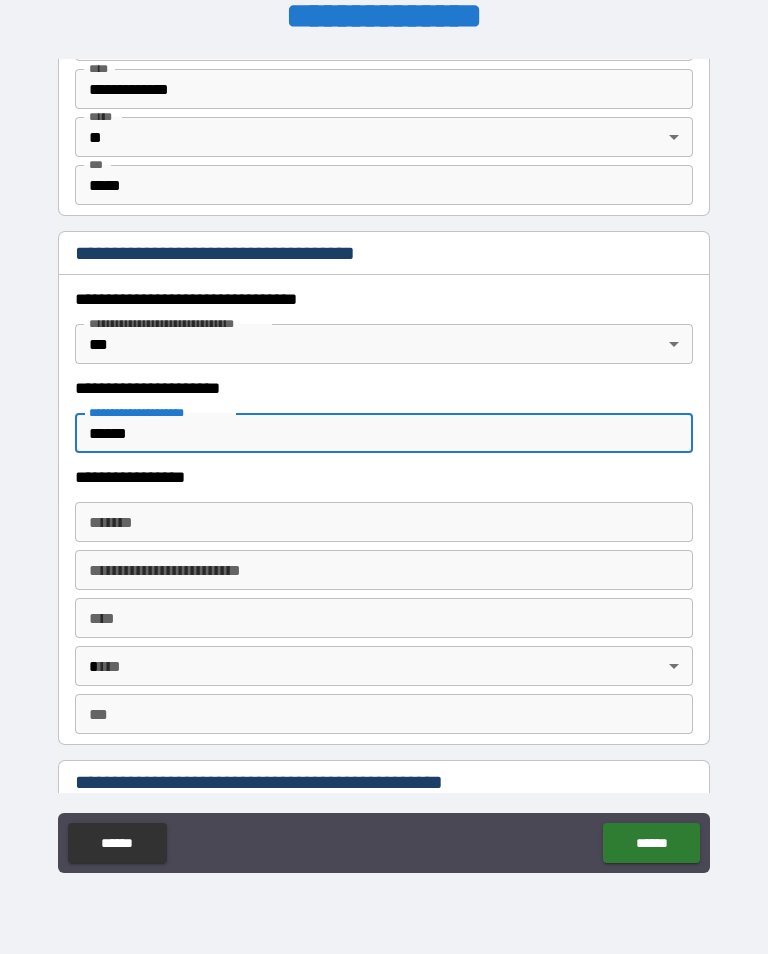 type on "******" 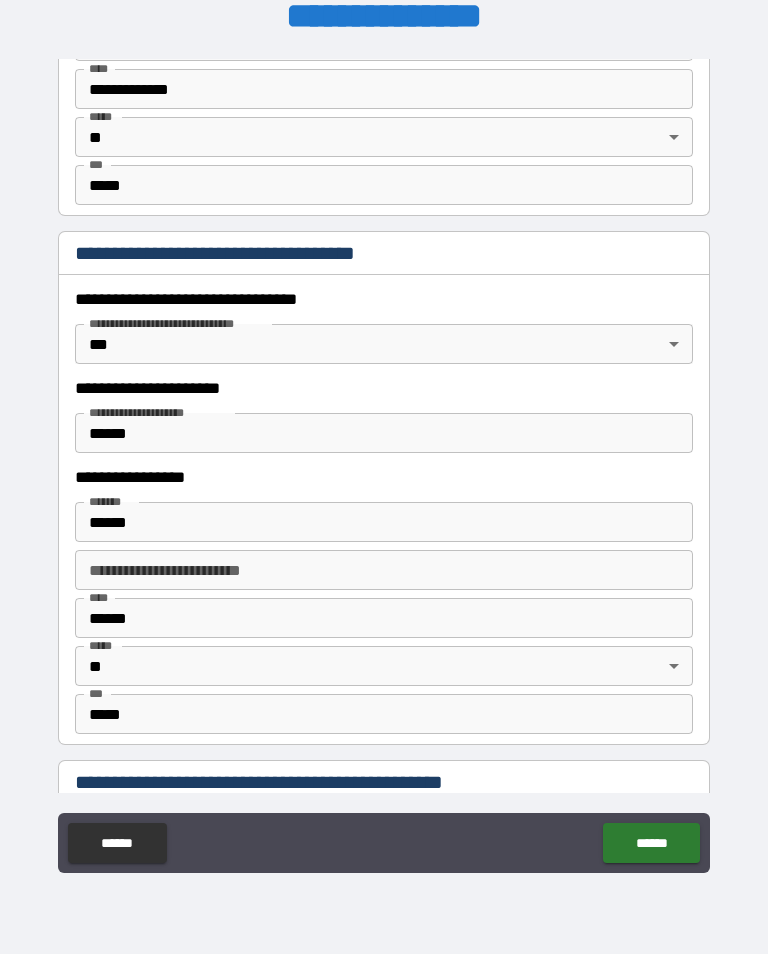 type on "**********" 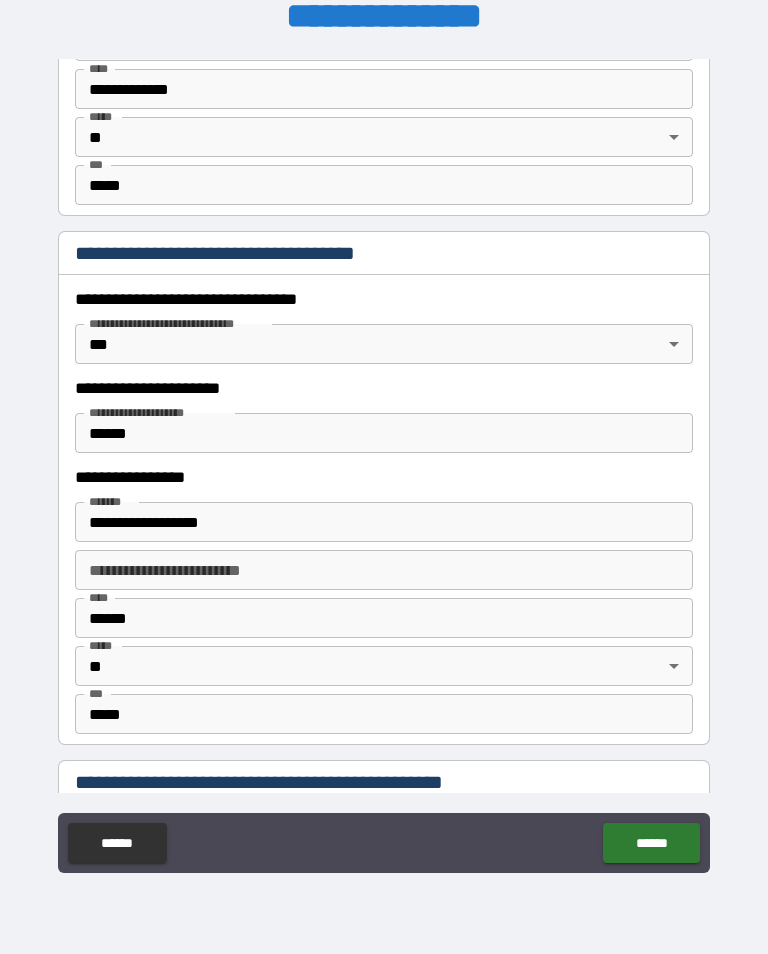click on "**********" at bounding box center (384, 522) 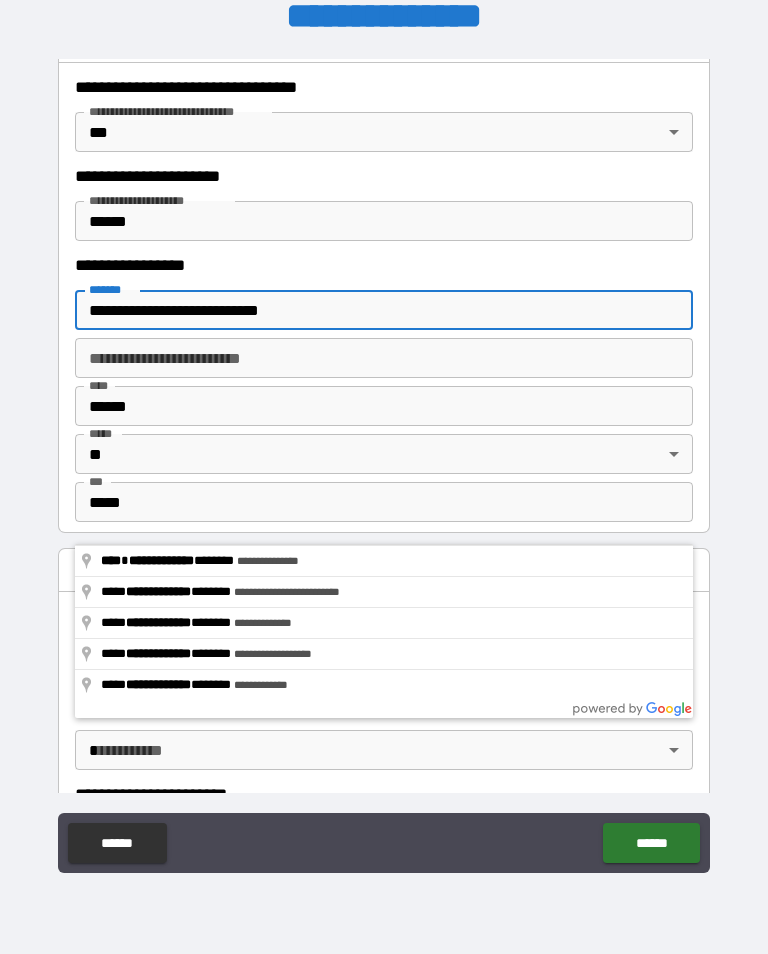 scroll, scrollTop: 1726, scrollLeft: 0, axis: vertical 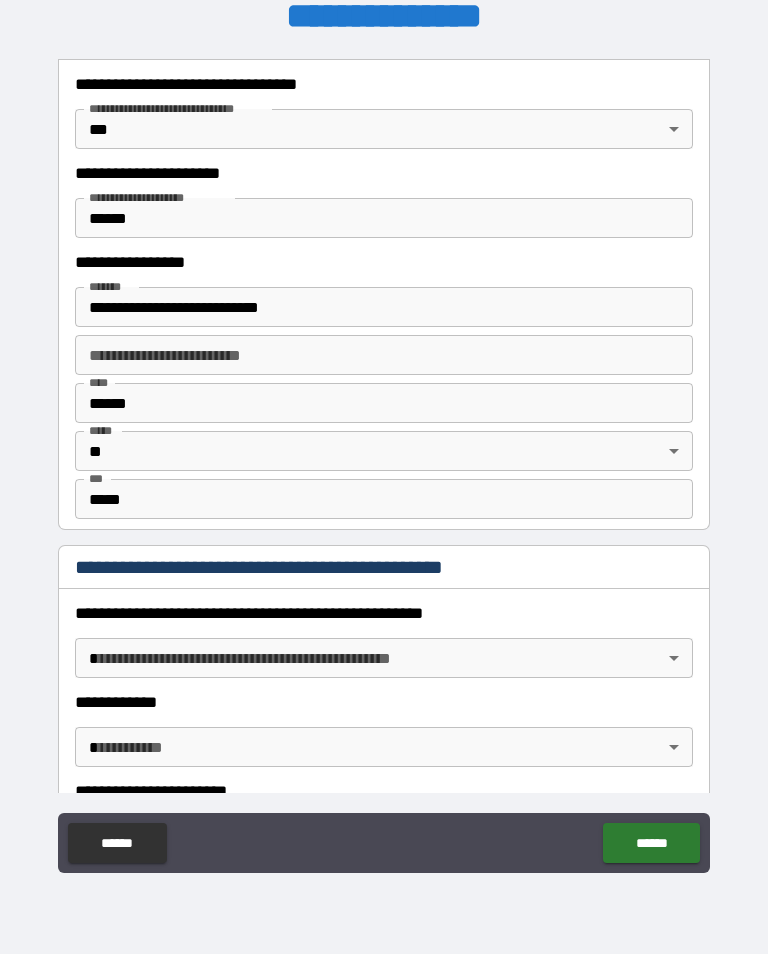 type on "**********" 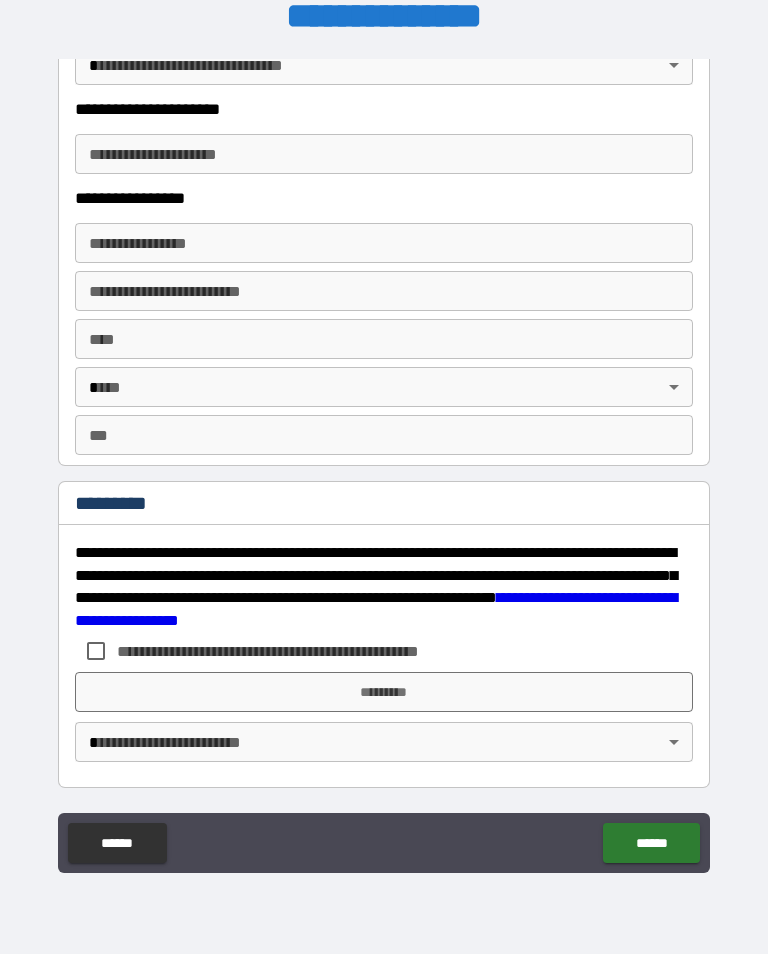scroll, scrollTop: 3602, scrollLeft: 0, axis: vertical 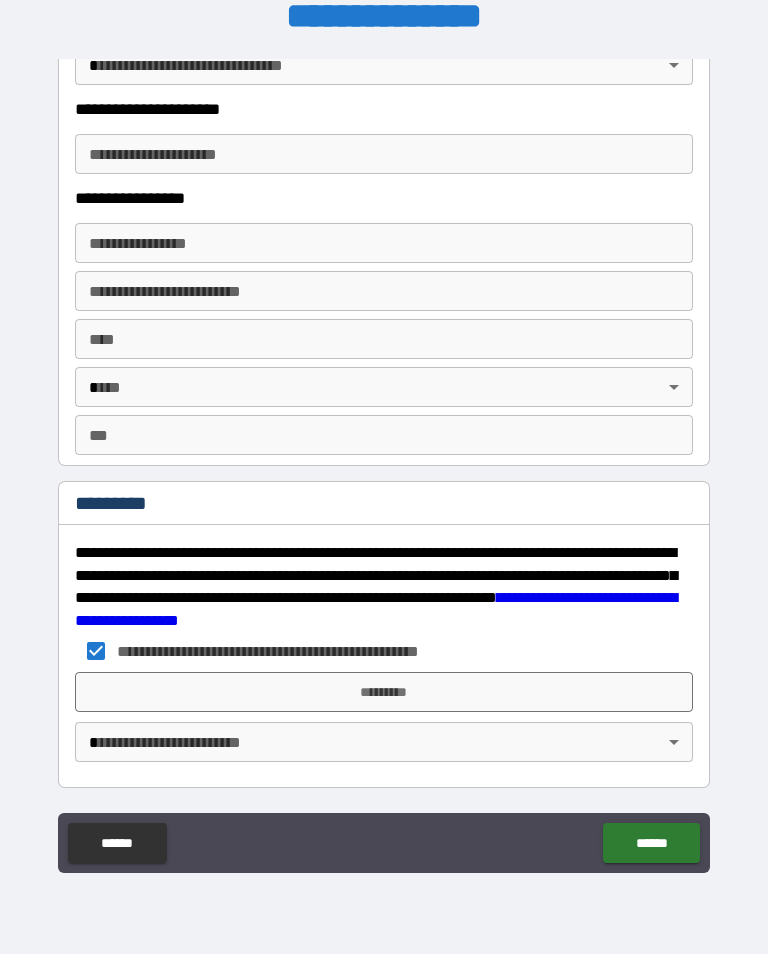 click on "*********" at bounding box center (384, 692) 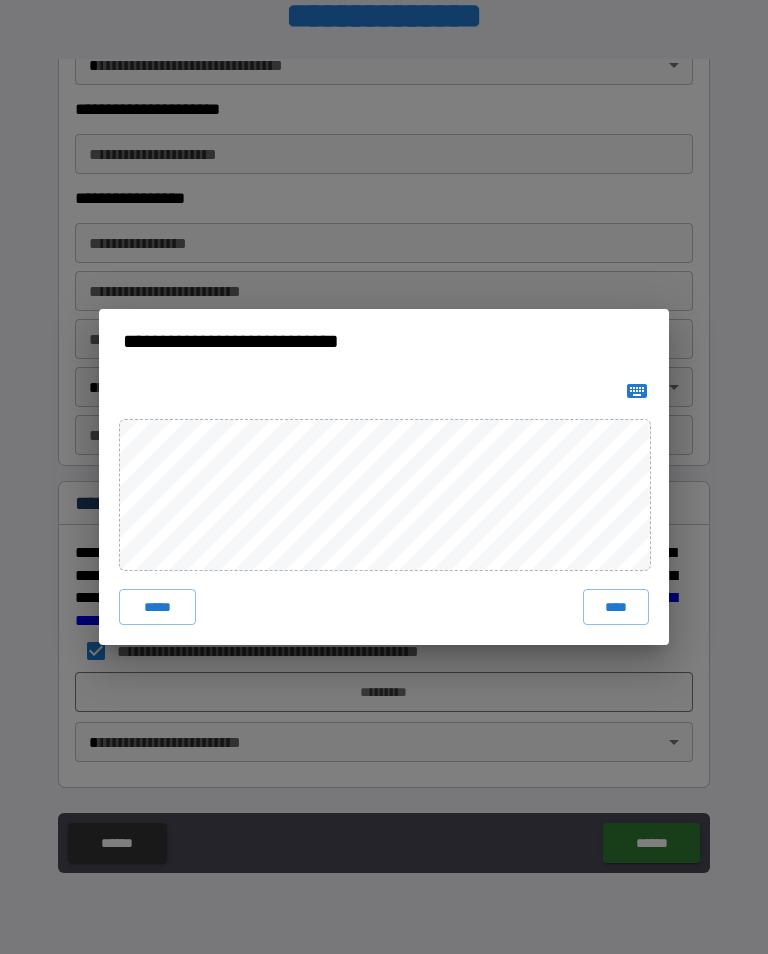 click on "*****" at bounding box center [157, 607] 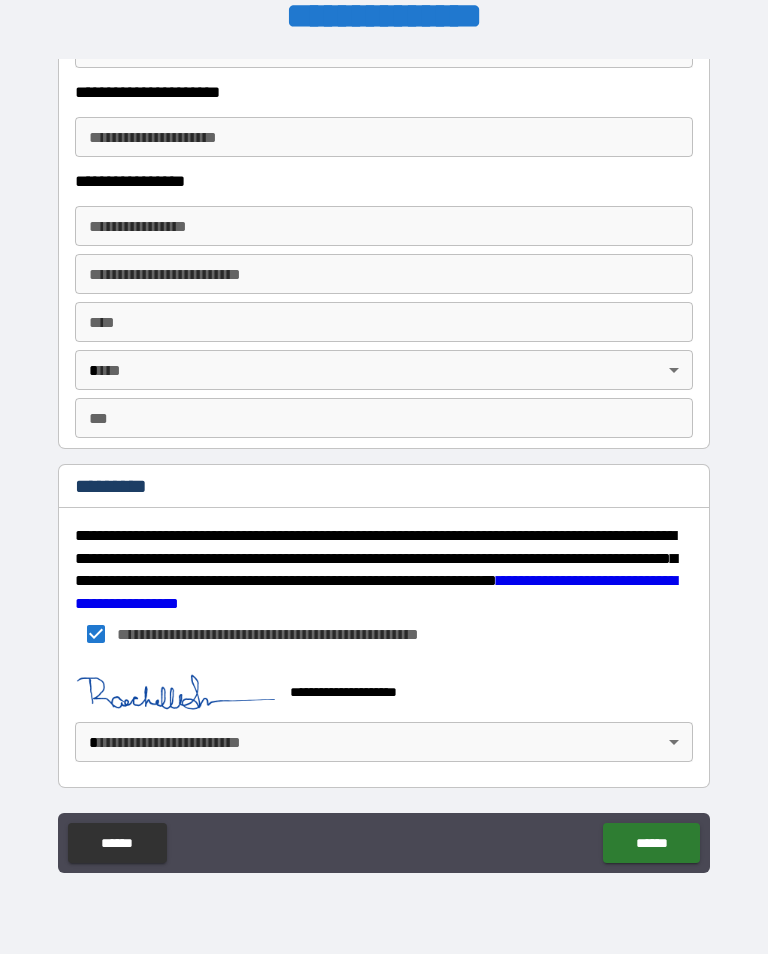 scroll, scrollTop: 3619, scrollLeft: 0, axis: vertical 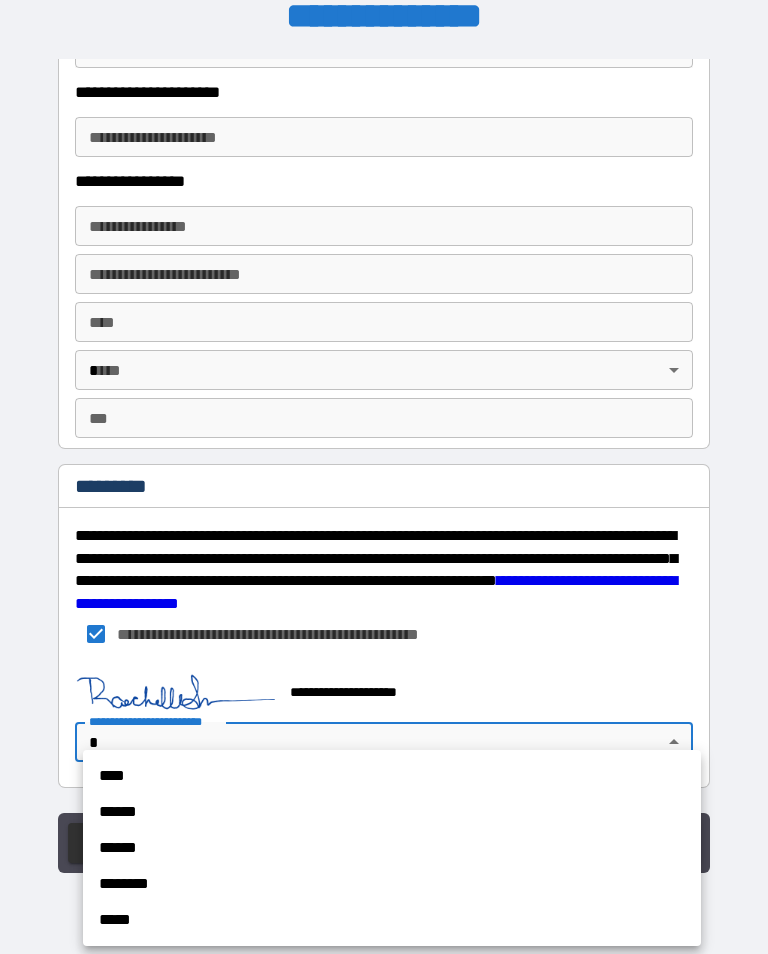 click on "******" at bounding box center (392, 812) 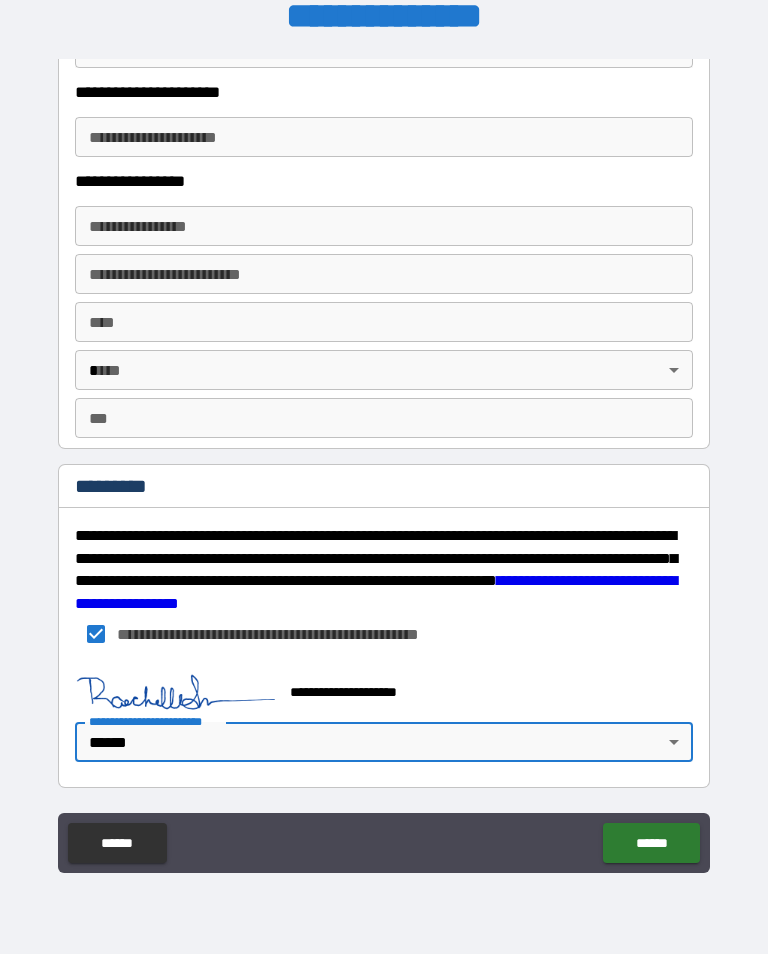 click on "******" at bounding box center [651, 843] 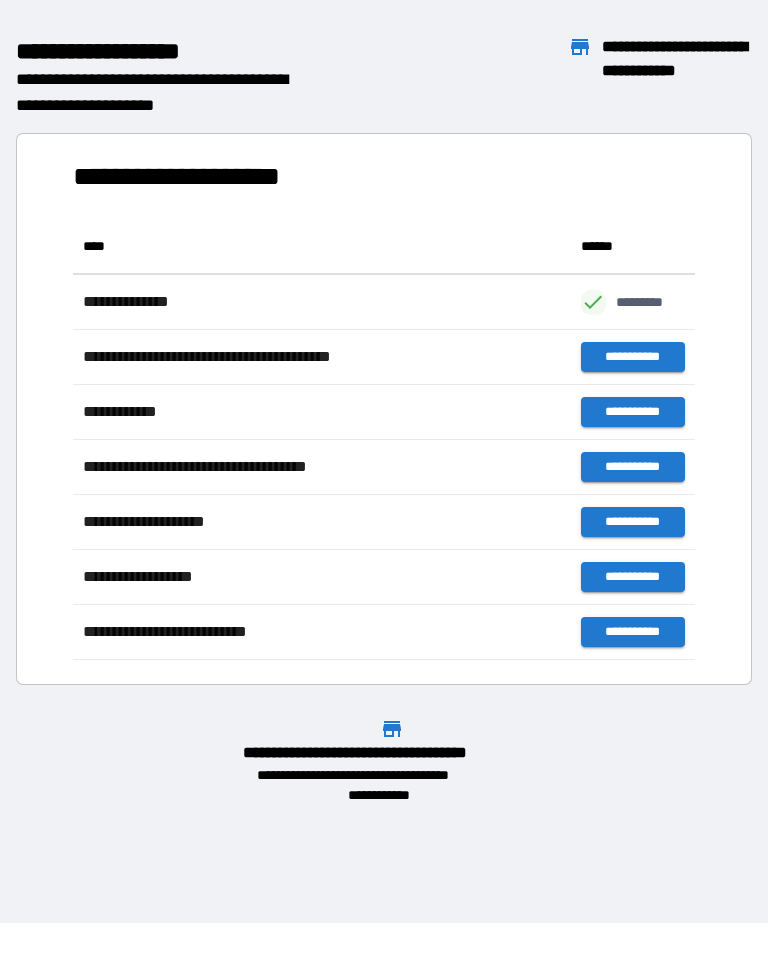 scroll, scrollTop: 441, scrollLeft: 622, axis: both 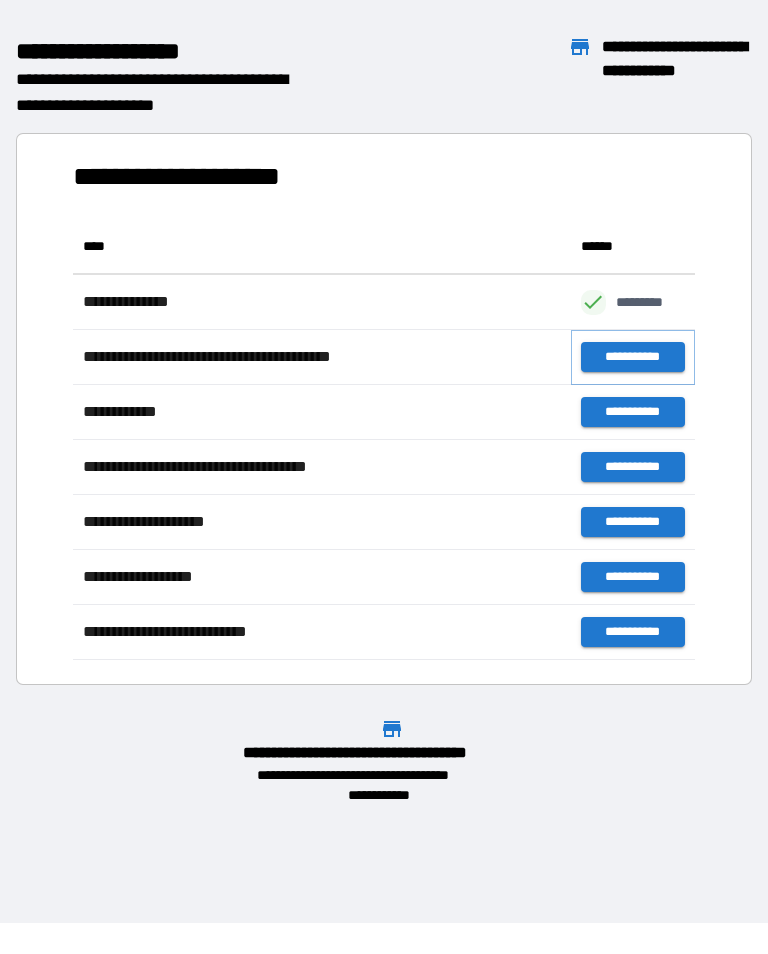 click on "**********" at bounding box center (633, 357) 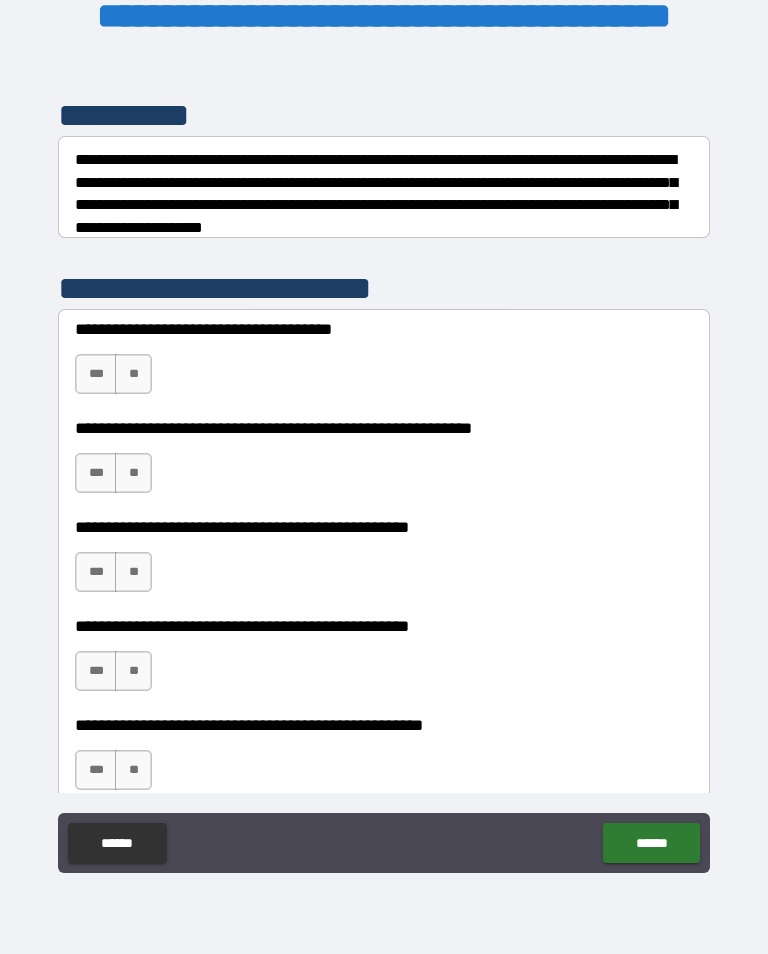 scroll, scrollTop: 282, scrollLeft: 0, axis: vertical 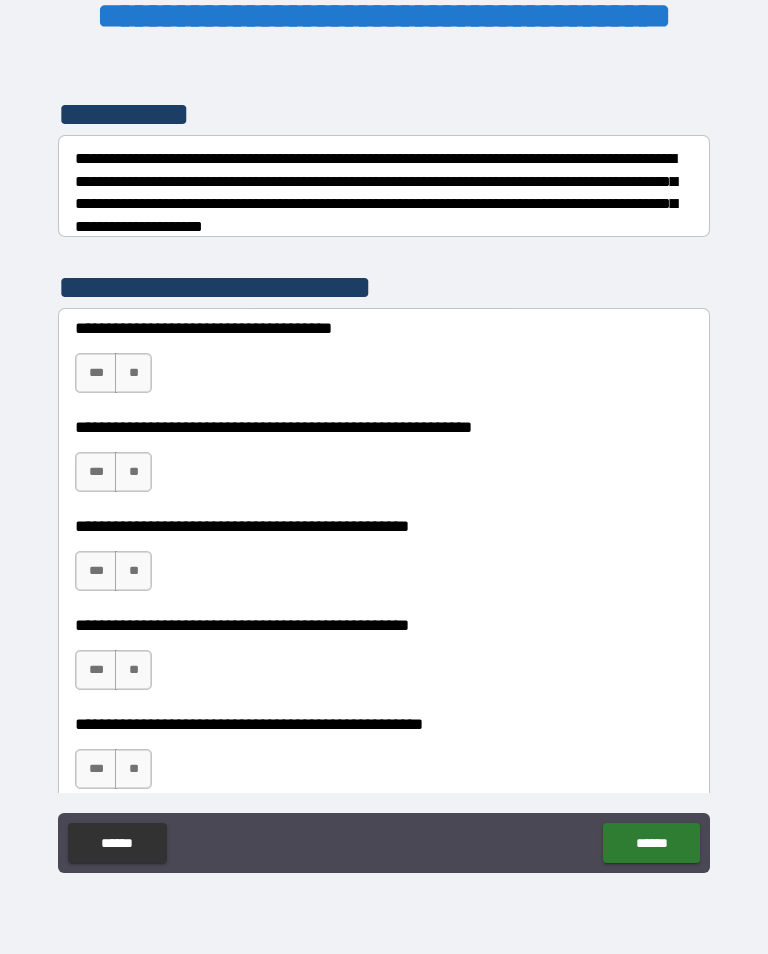click on "**" at bounding box center [133, 373] 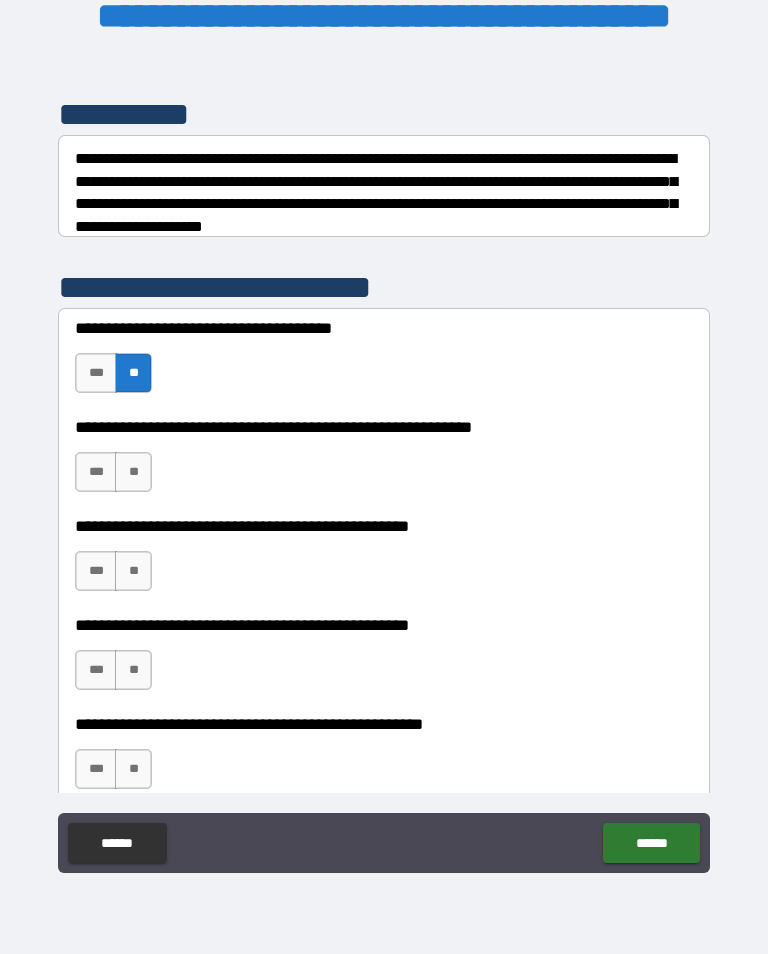 click on "**" at bounding box center (133, 472) 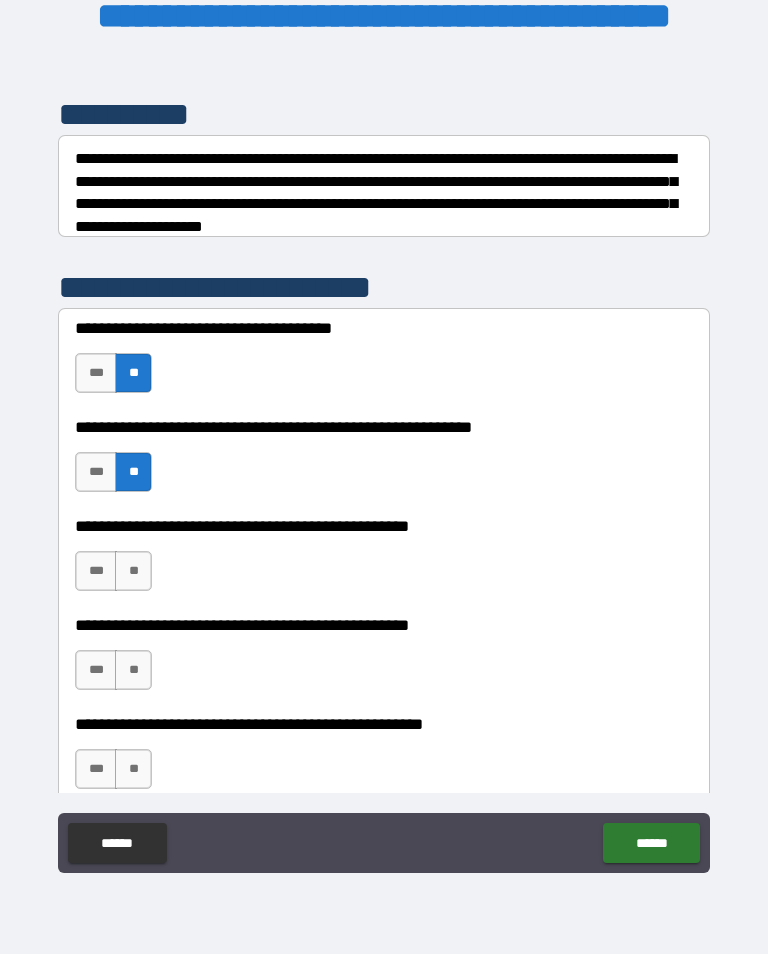click on "**" at bounding box center [133, 571] 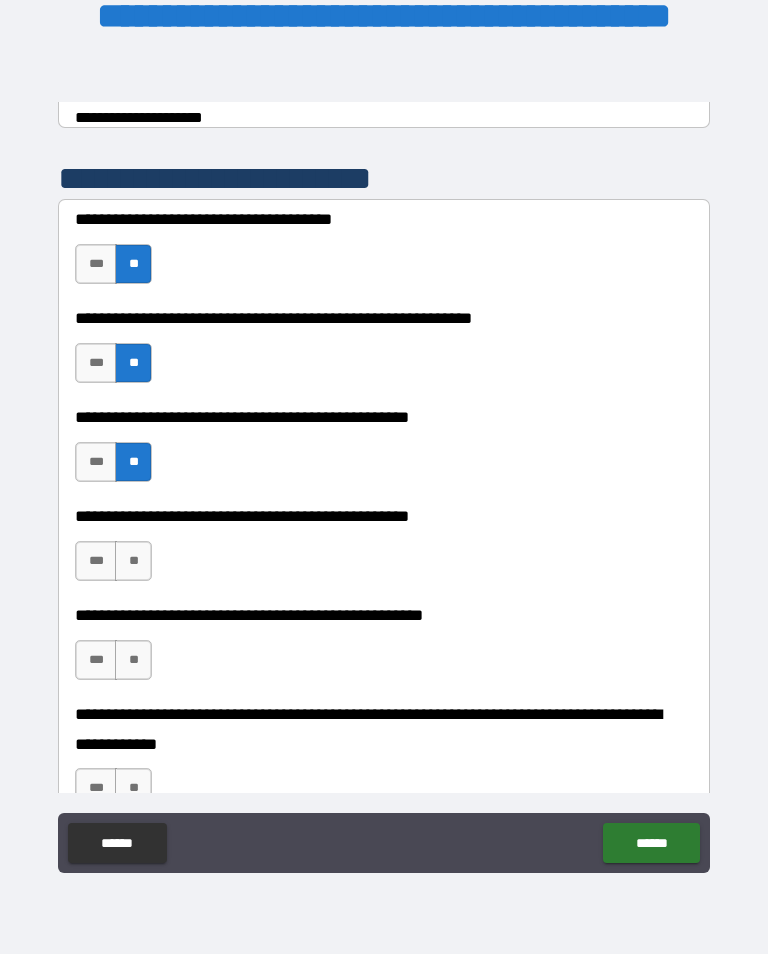 scroll, scrollTop: 400, scrollLeft: 0, axis: vertical 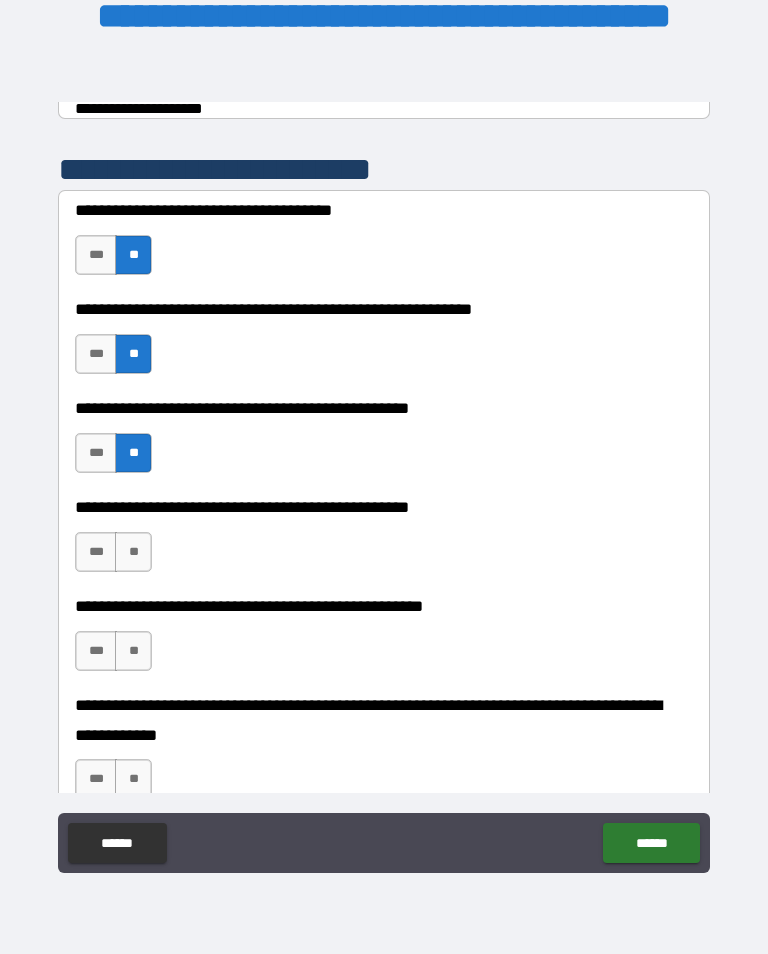 click on "**" at bounding box center (133, 552) 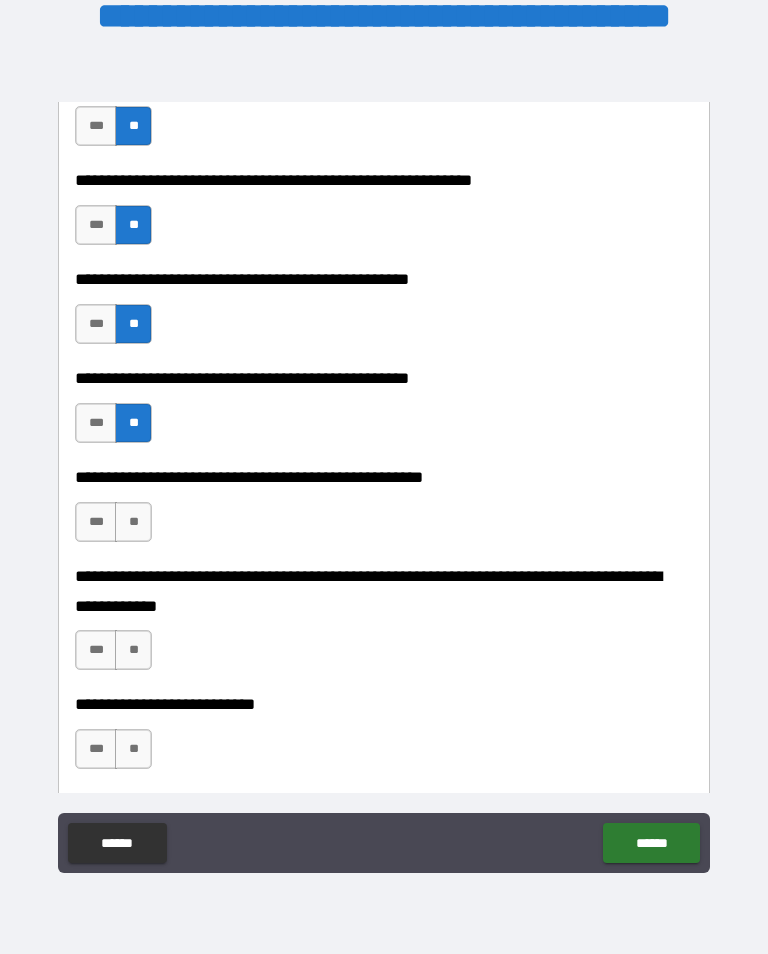 scroll, scrollTop: 568, scrollLeft: 0, axis: vertical 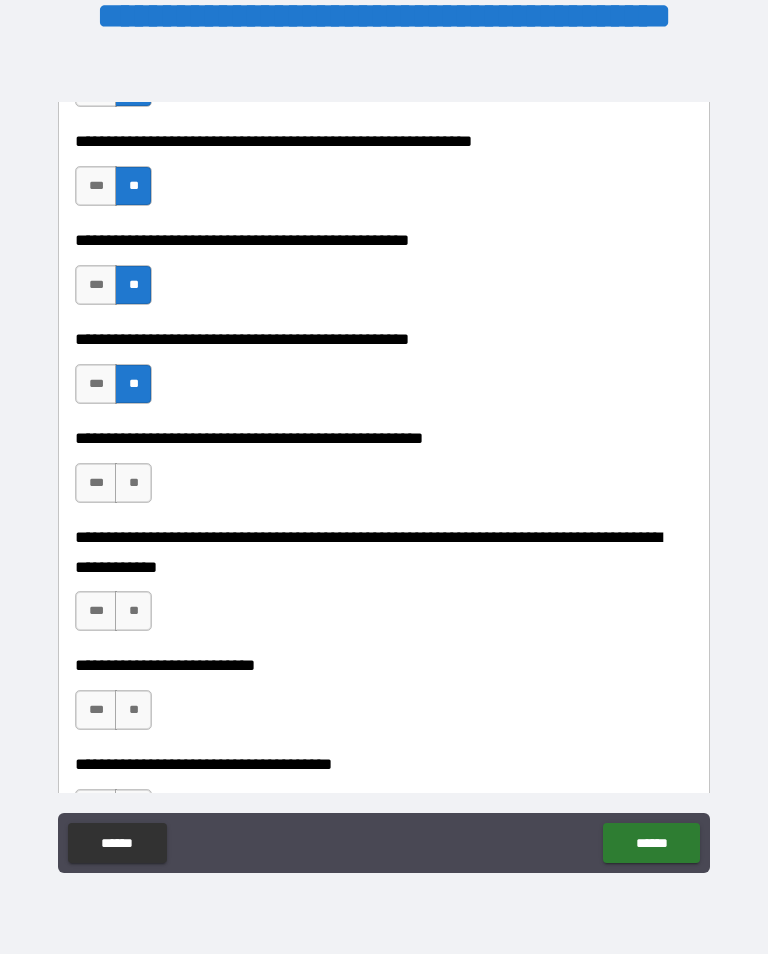 click on "**" at bounding box center (133, 483) 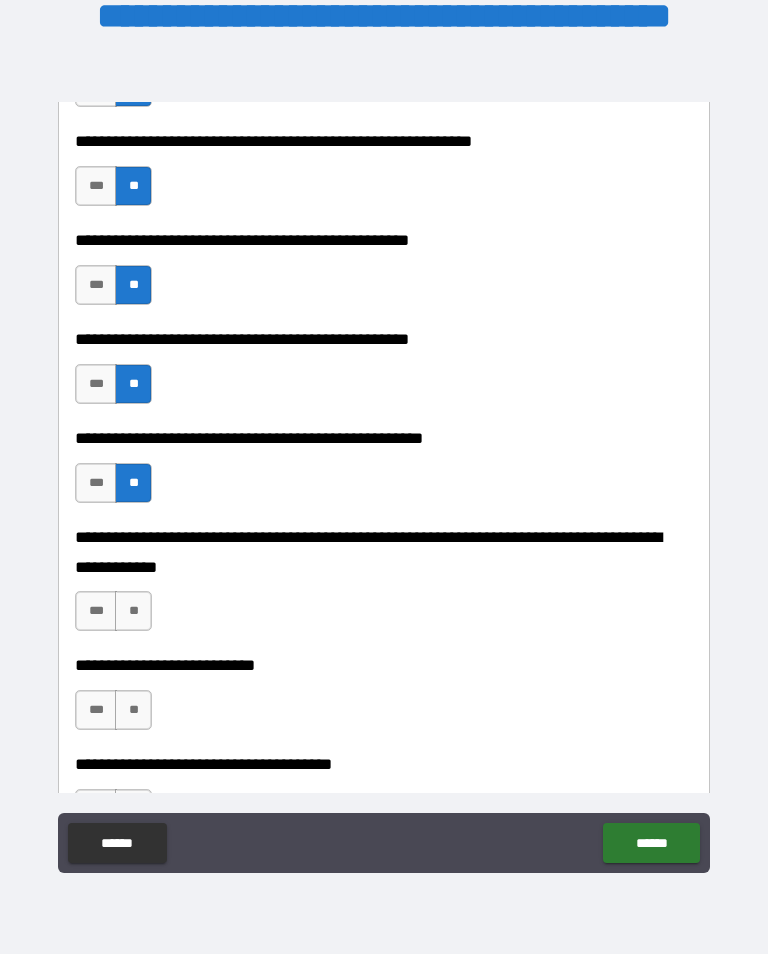 click on "**" at bounding box center (133, 611) 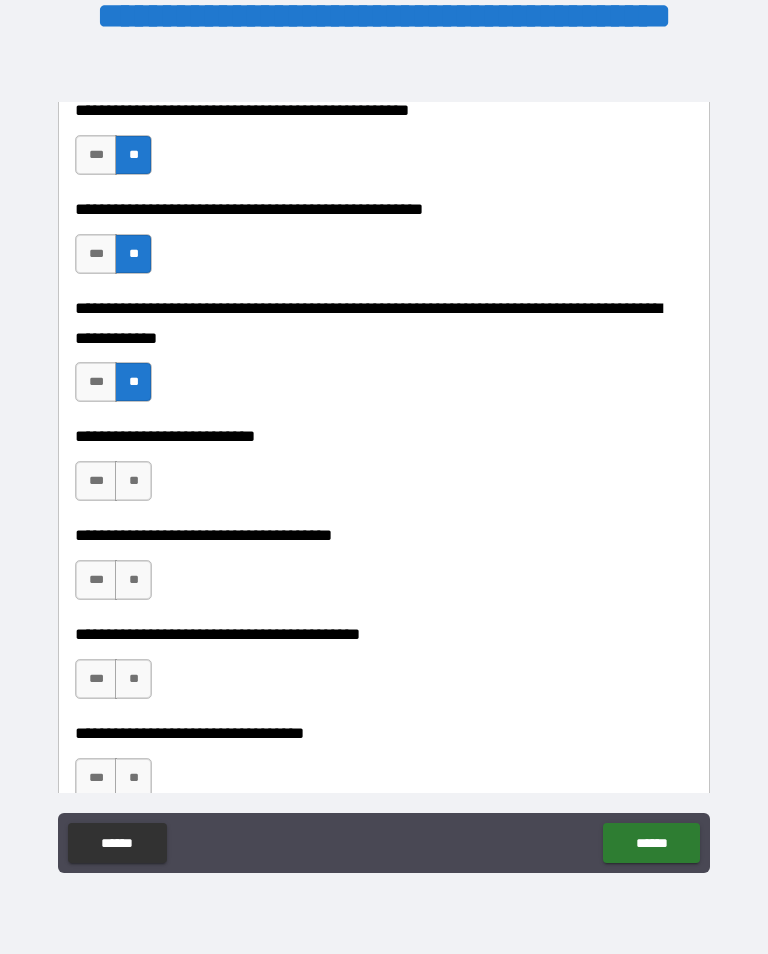 scroll, scrollTop: 802, scrollLeft: 0, axis: vertical 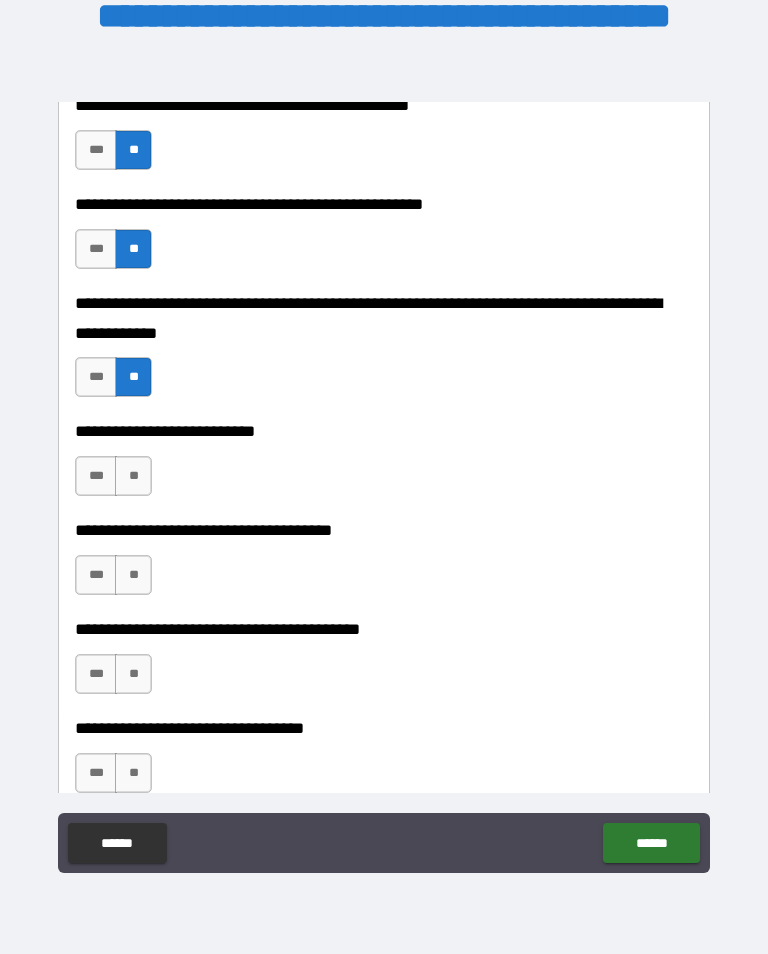 click on "**" at bounding box center [133, 476] 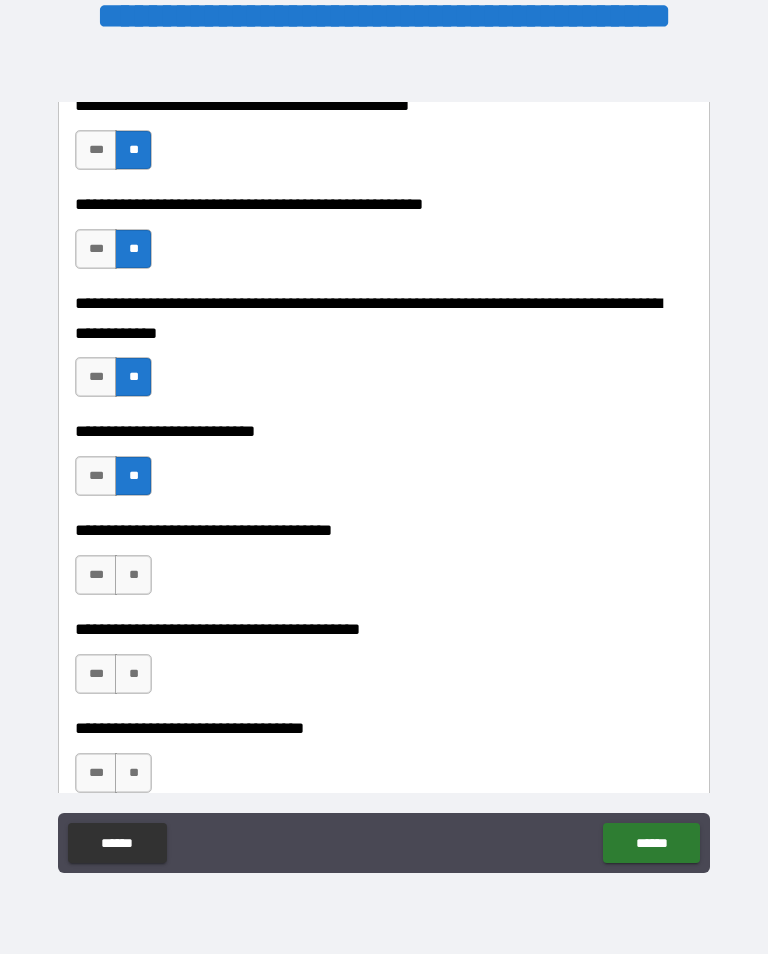 click on "**" at bounding box center (133, 575) 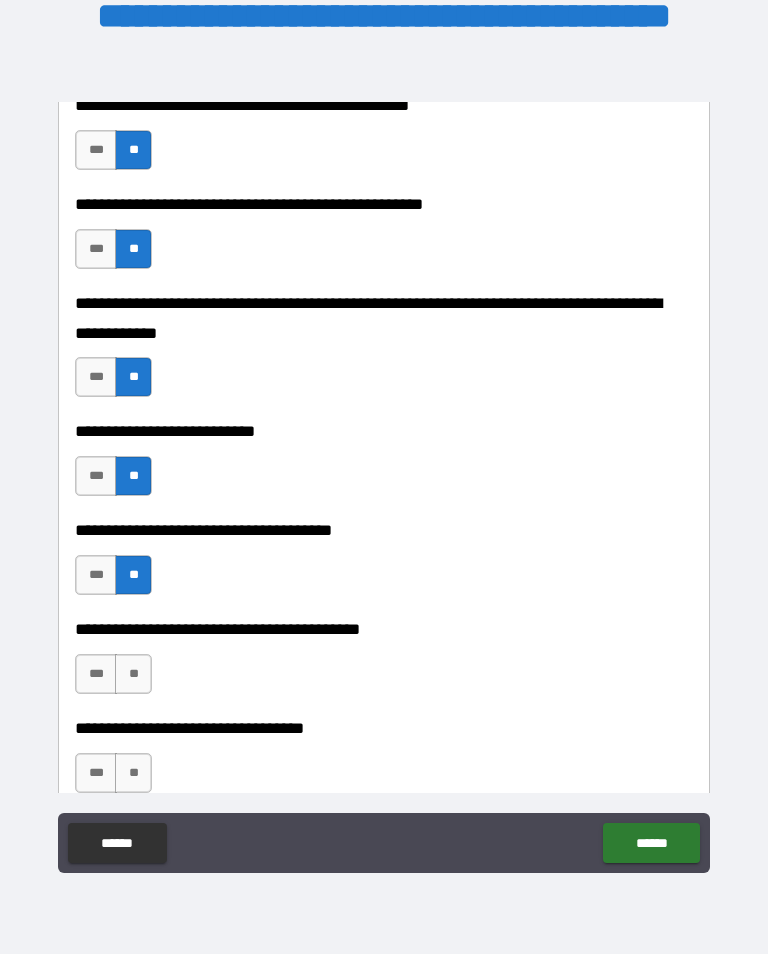 click on "**" at bounding box center (133, 674) 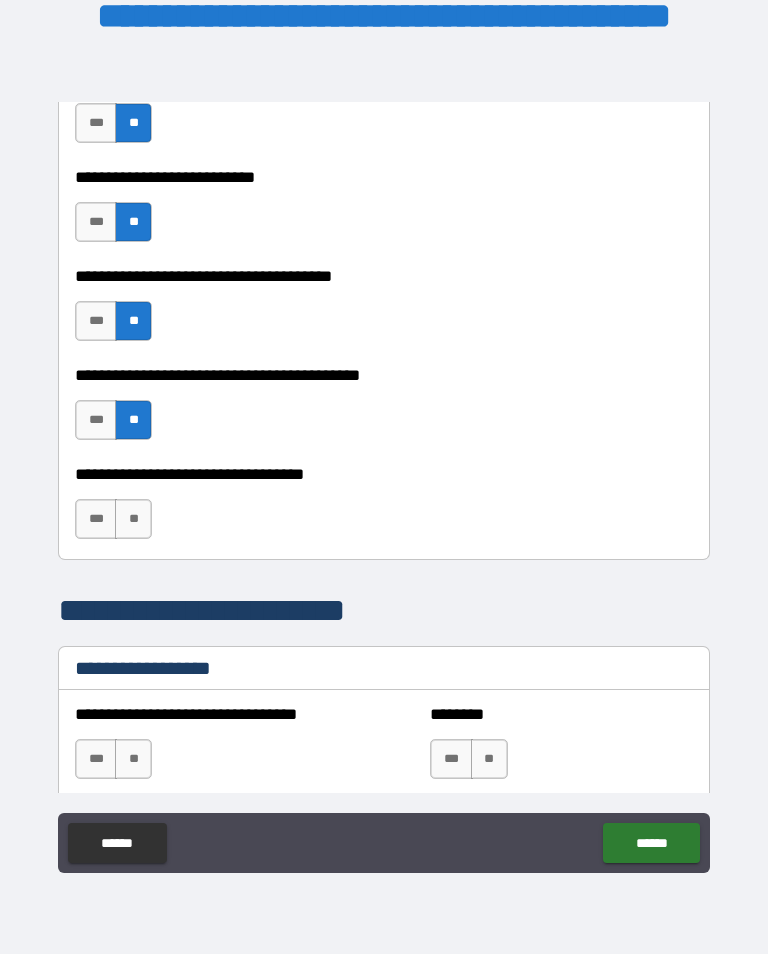 scroll, scrollTop: 1055, scrollLeft: 0, axis: vertical 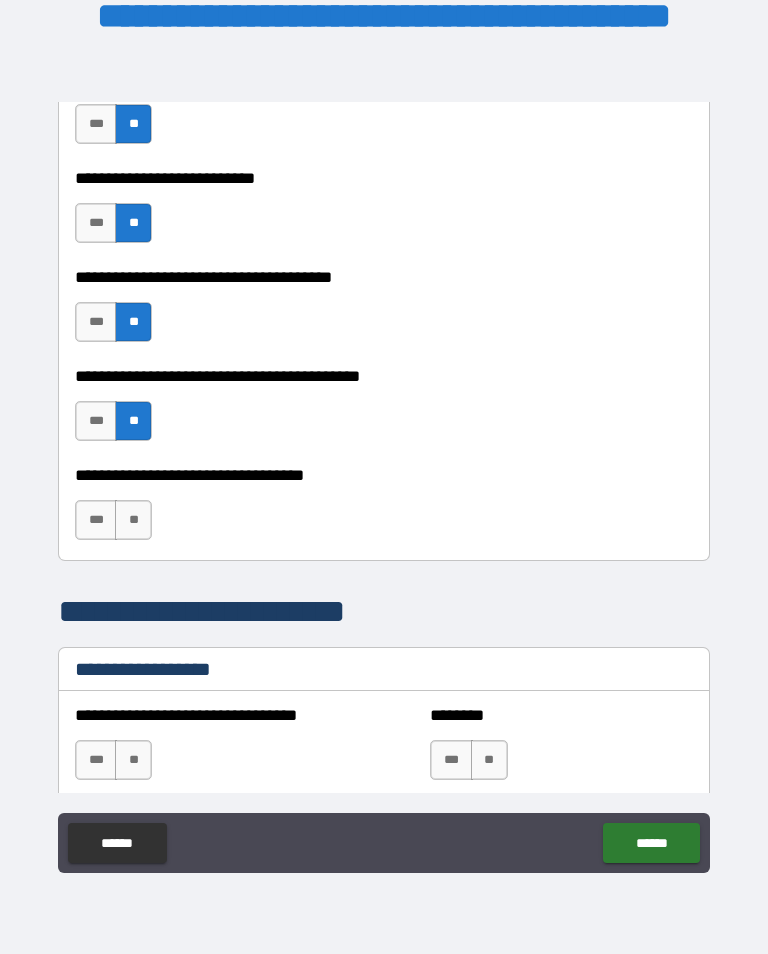 click on "**" at bounding box center [133, 520] 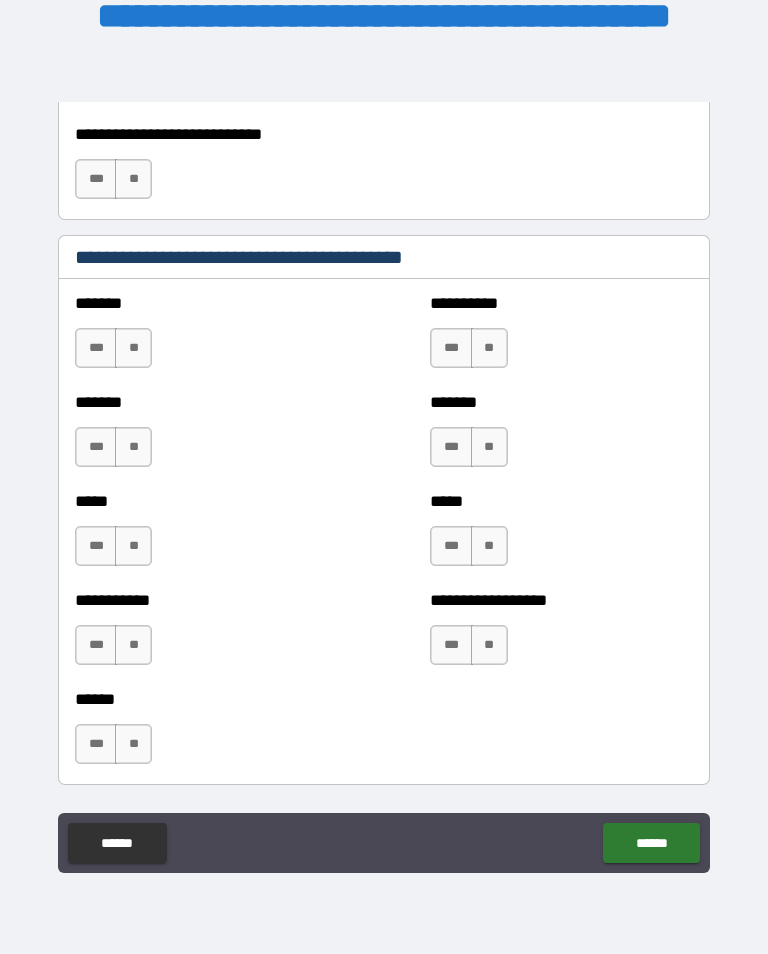 scroll, scrollTop: 1736, scrollLeft: 0, axis: vertical 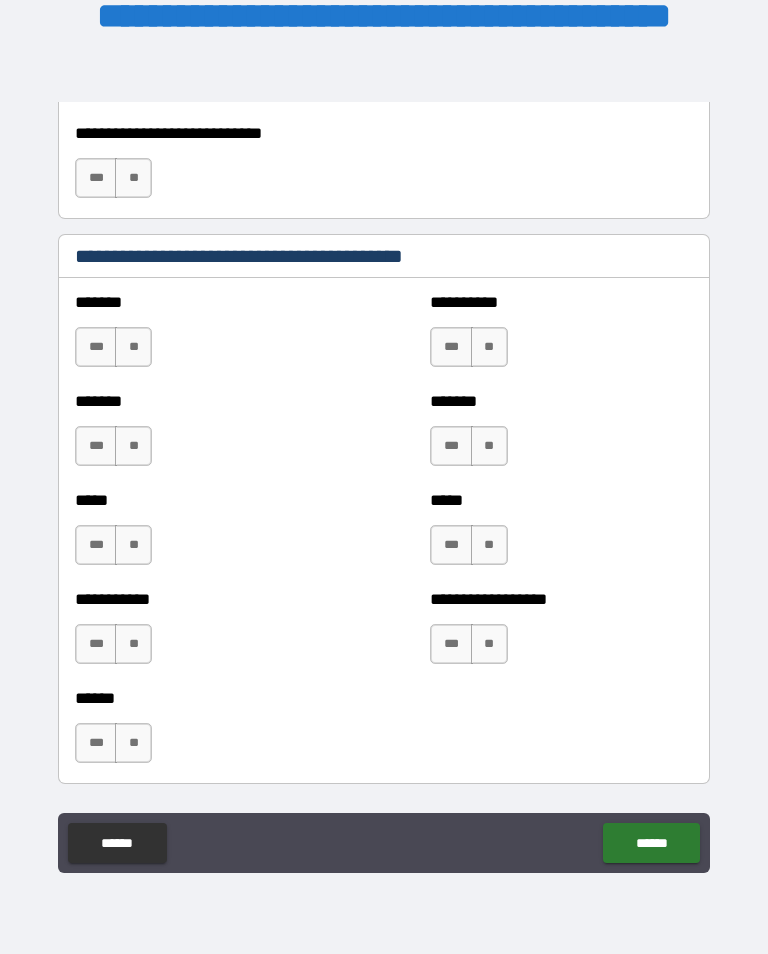 click on "**" at bounding box center (133, 347) 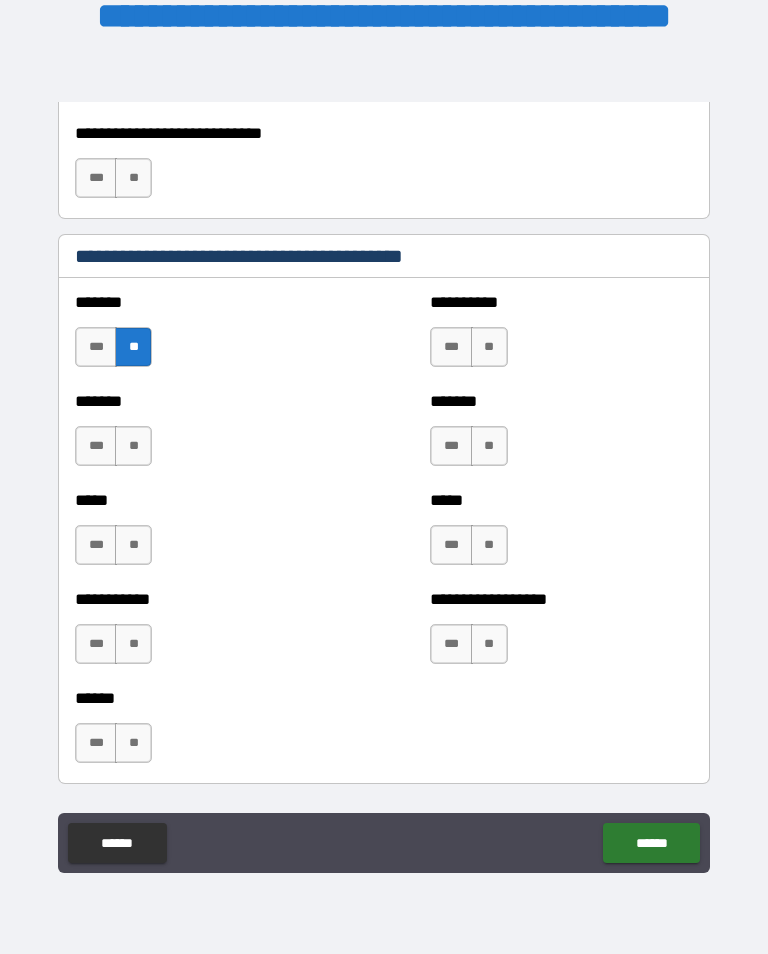 click on "**" at bounding box center (133, 446) 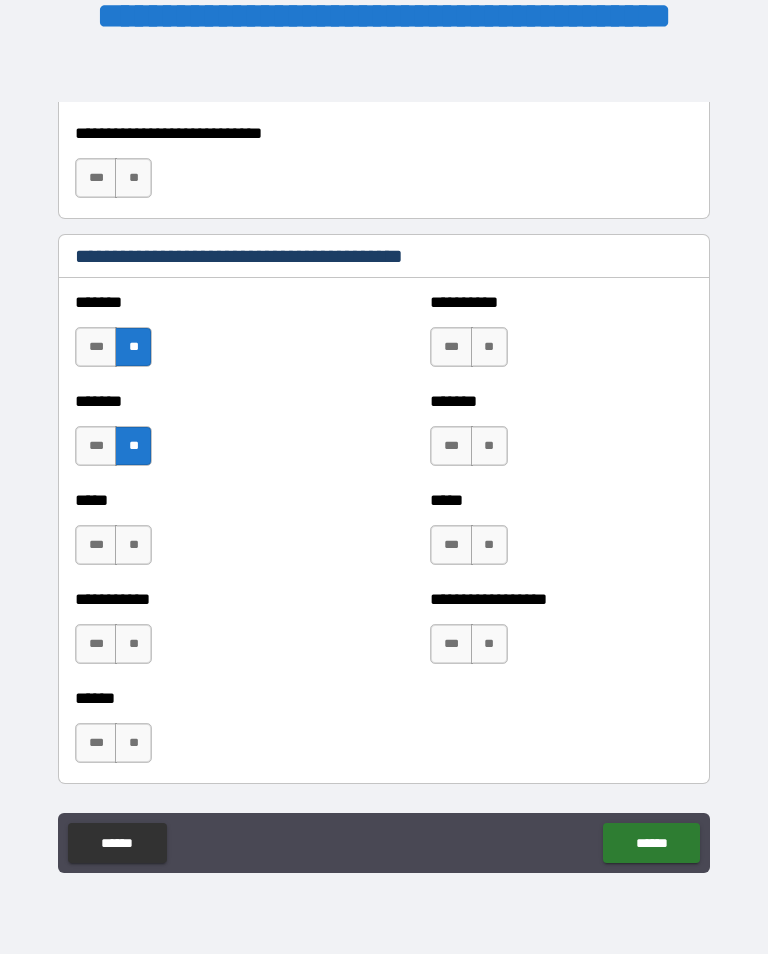 click on "***" at bounding box center [451, 347] 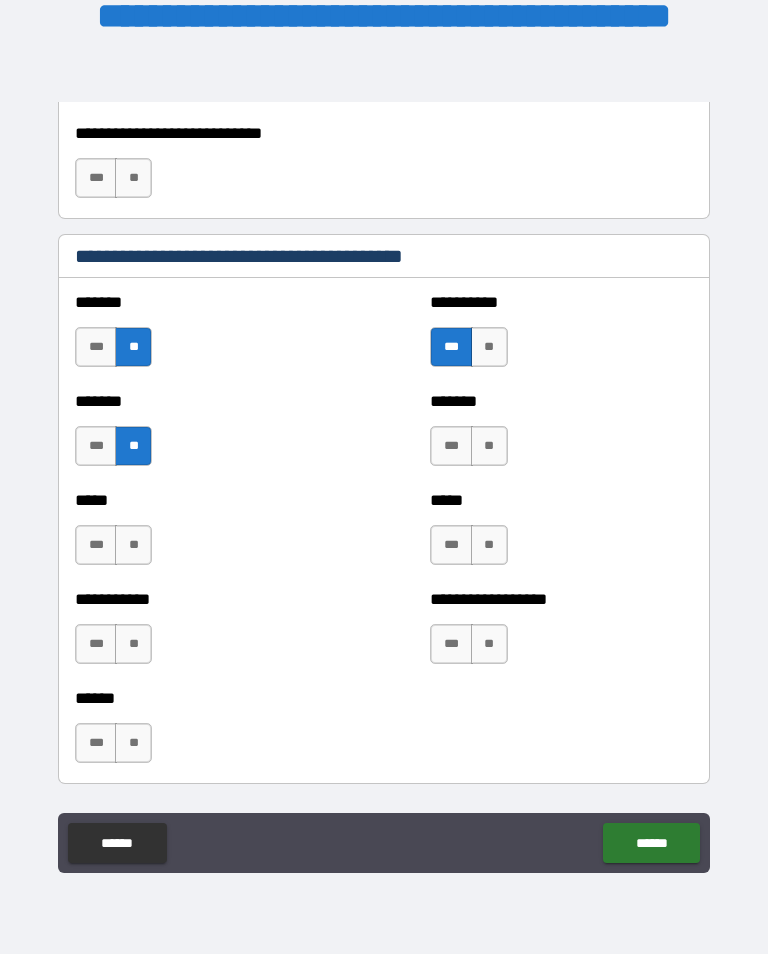 click on "**" at bounding box center (489, 446) 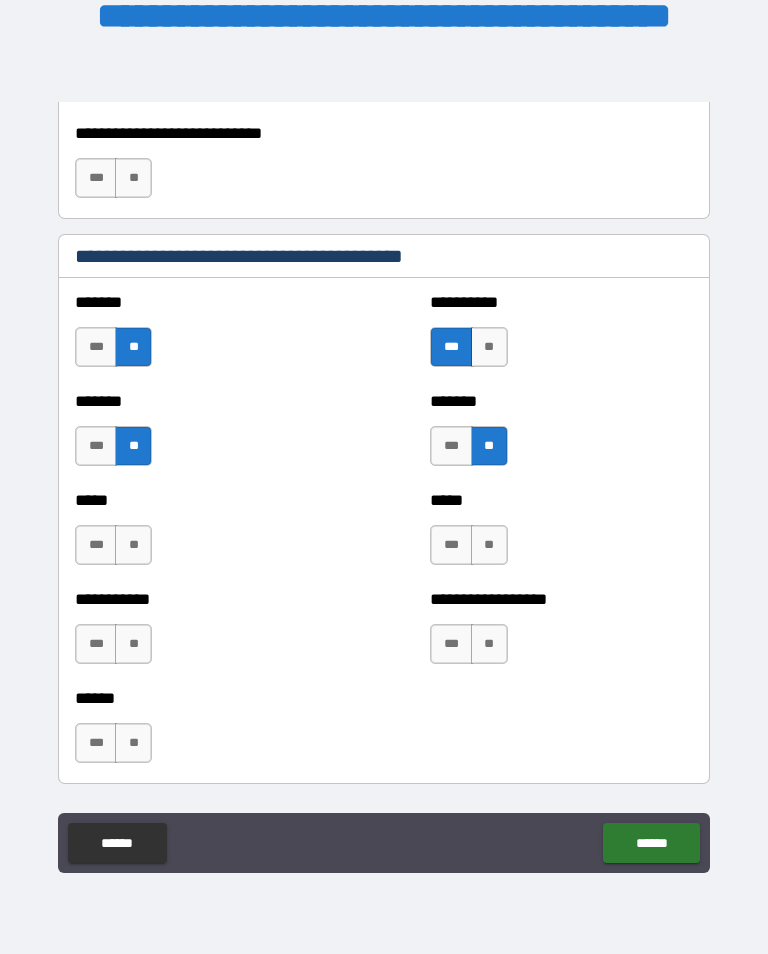 click on "**" at bounding box center (489, 545) 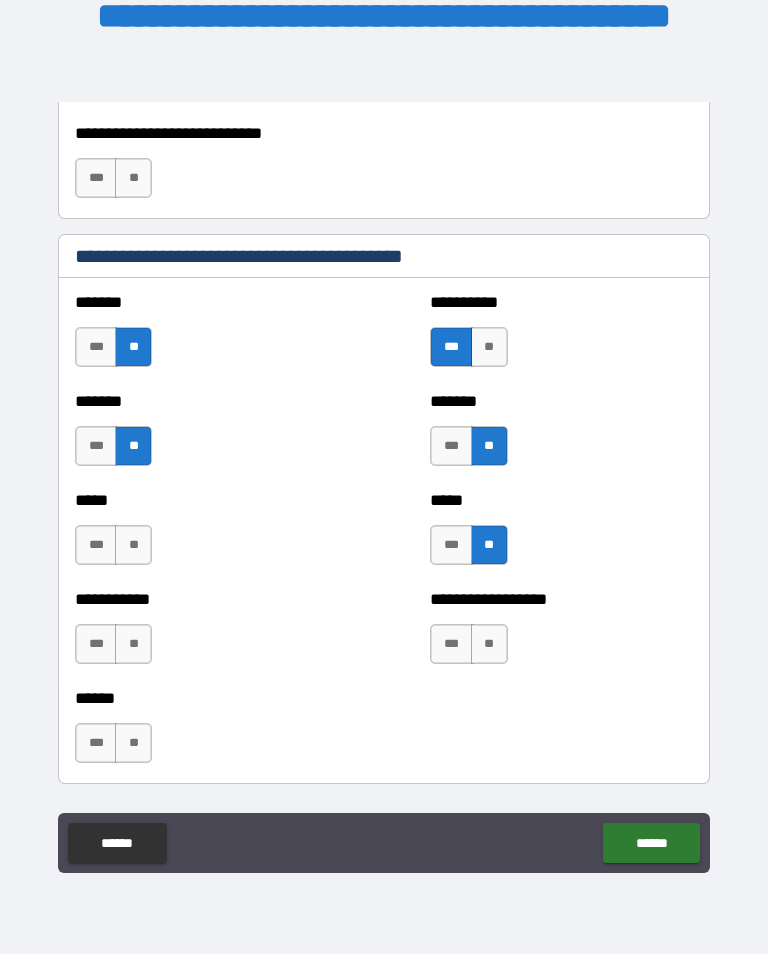 click on "**" at bounding box center [489, 644] 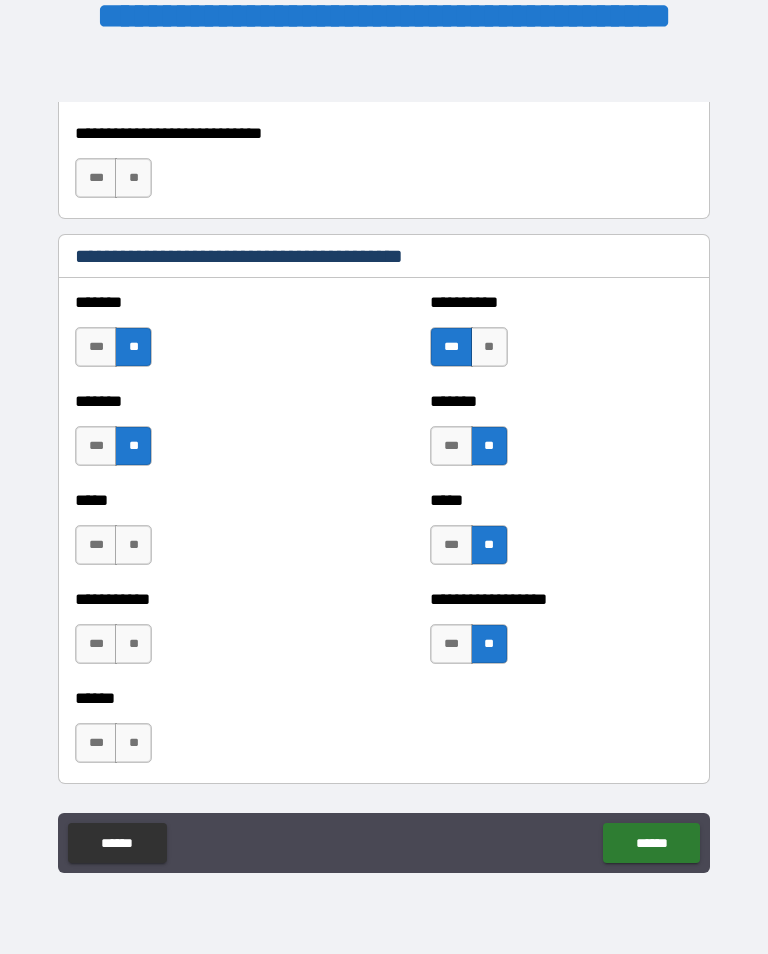 click on "**" at bounding box center (133, 644) 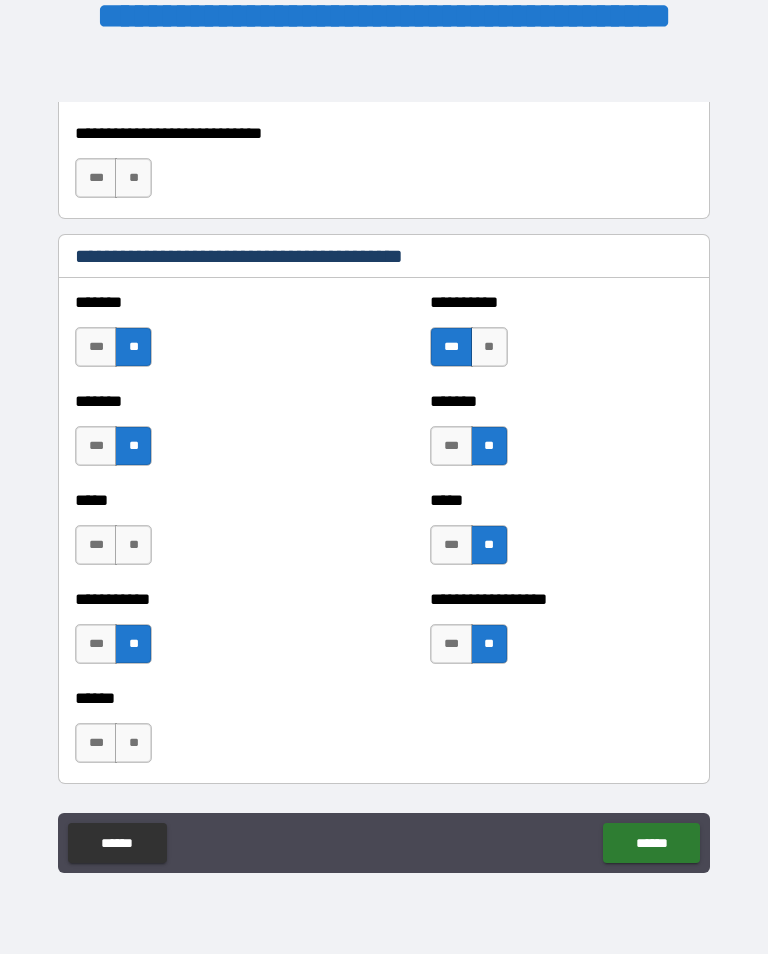 click on "**" at bounding box center (133, 545) 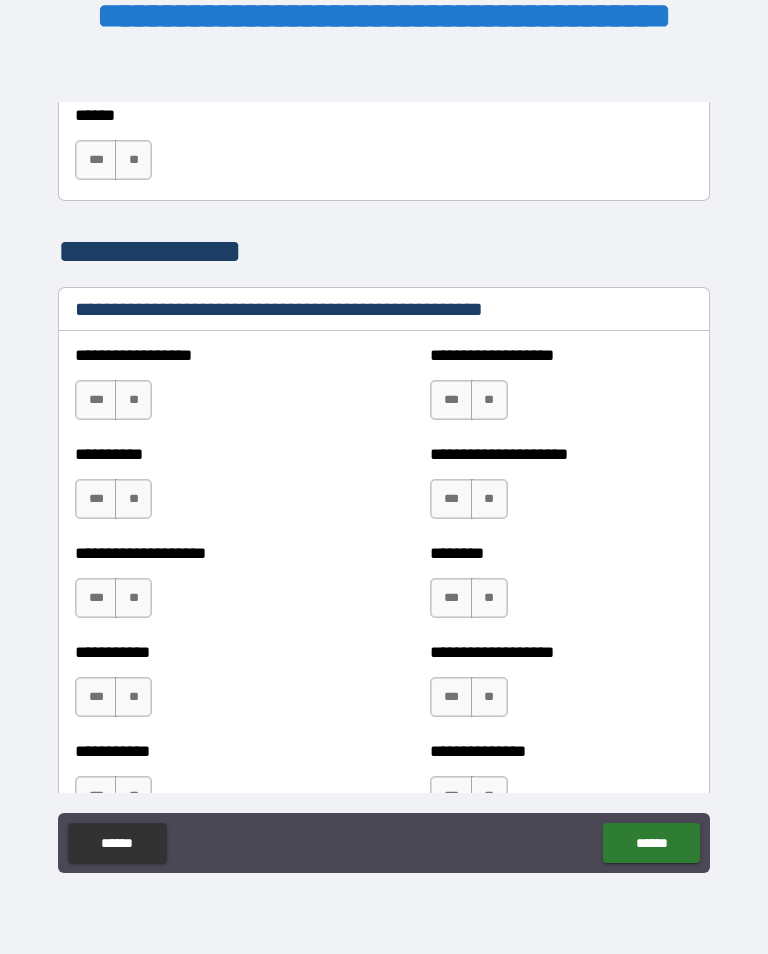 scroll, scrollTop: 2319, scrollLeft: 0, axis: vertical 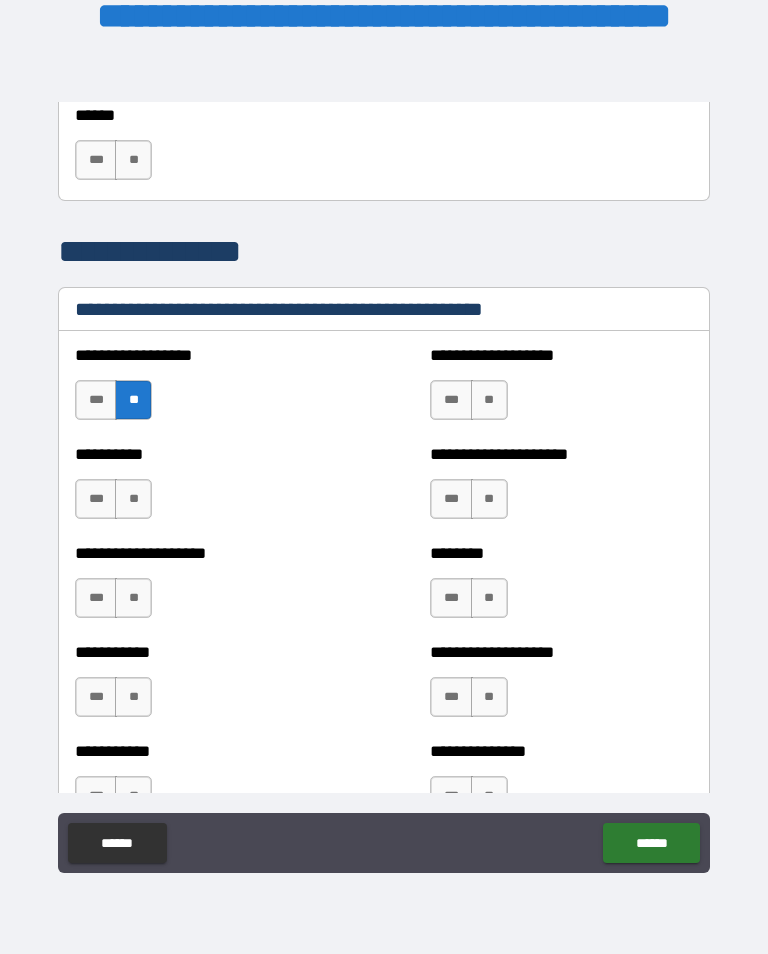 click on "**" at bounding box center (133, 499) 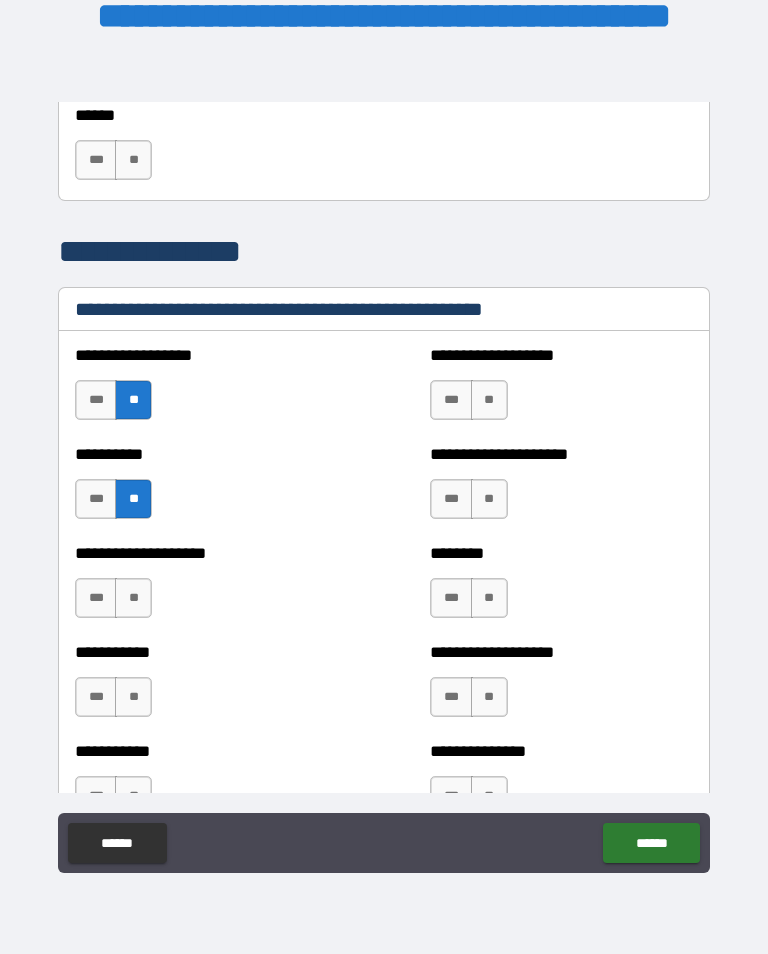 click on "**" at bounding box center (489, 400) 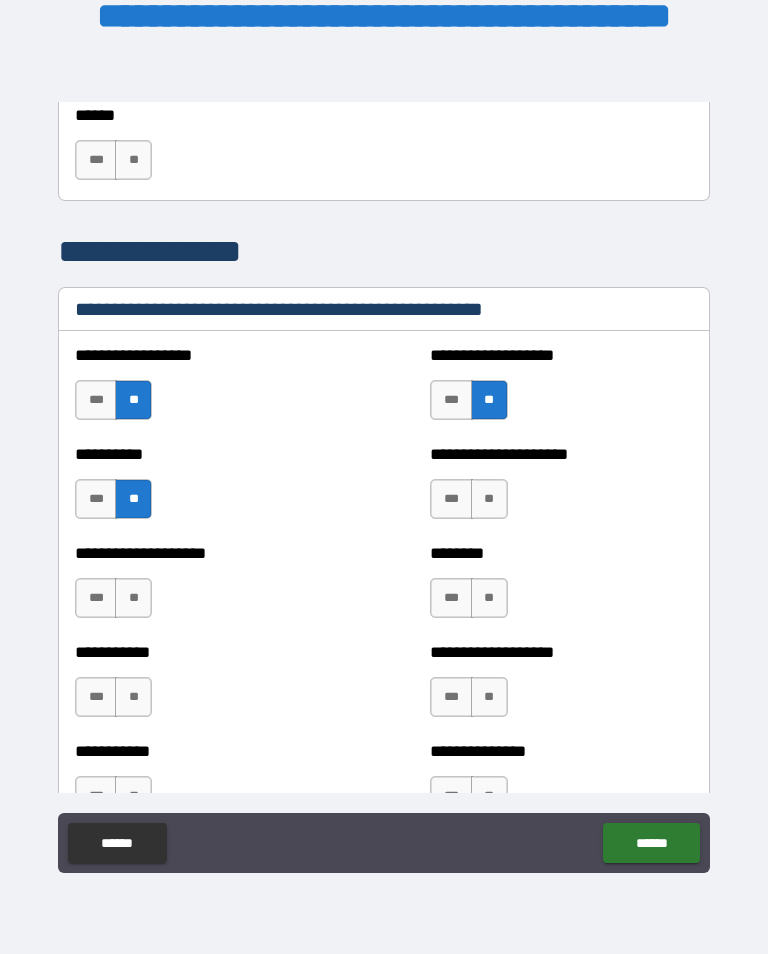 click on "**" at bounding box center [489, 499] 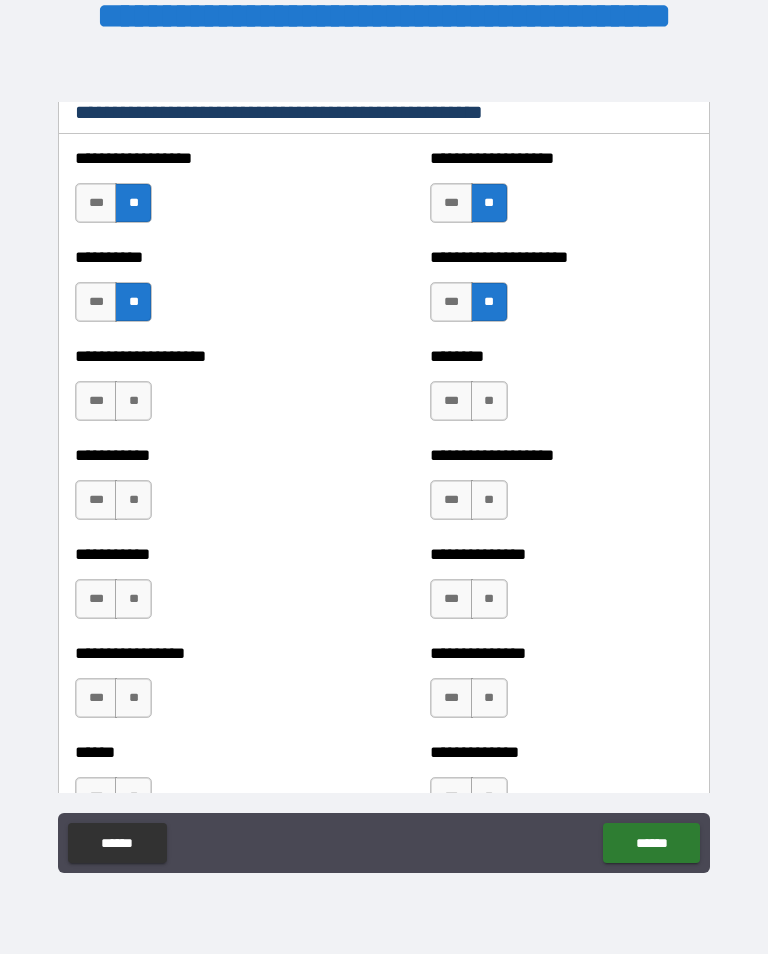 scroll, scrollTop: 2528, scrollLeft: 0, axis: vertical 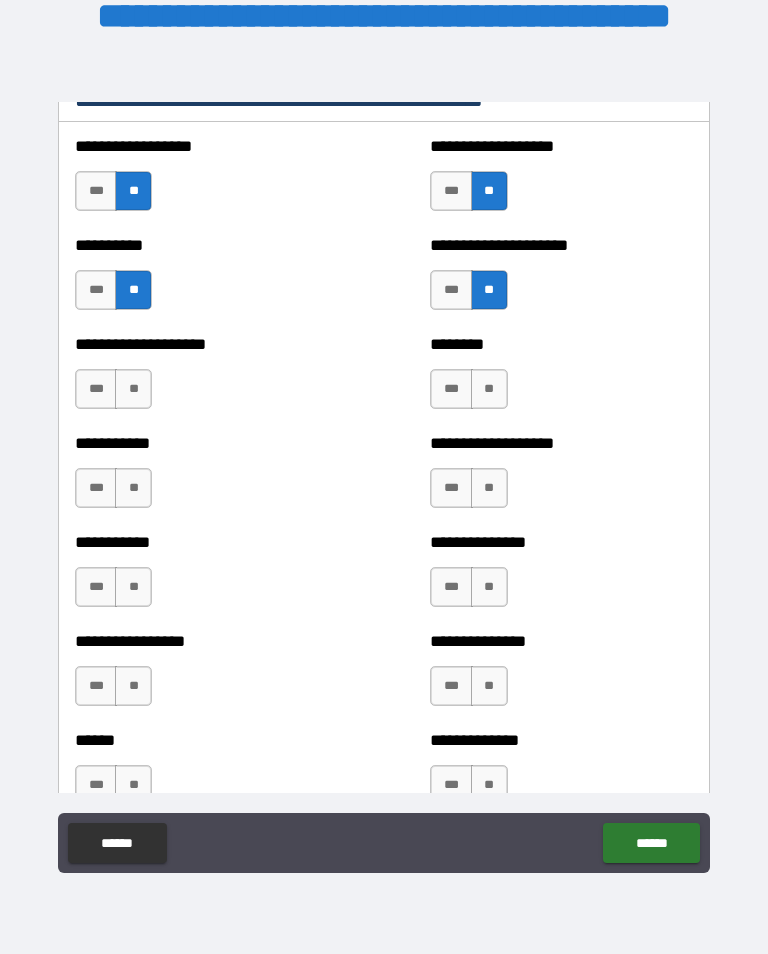click on "**" at bounding box center [489, 389] 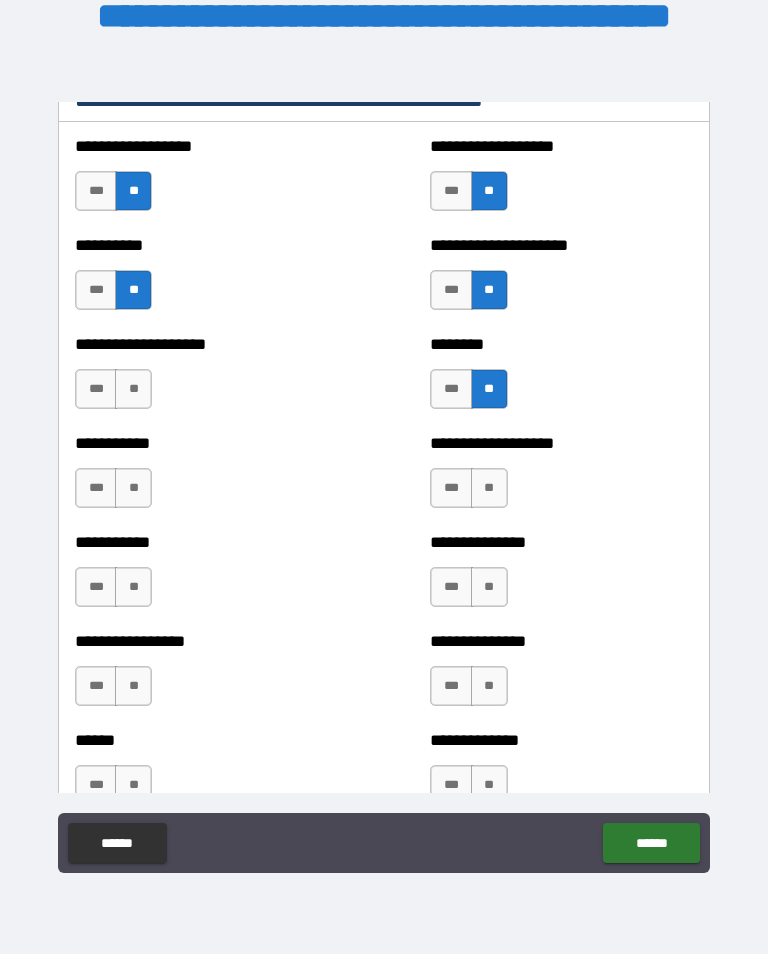 click on "**" at bounding box center [489, 488] 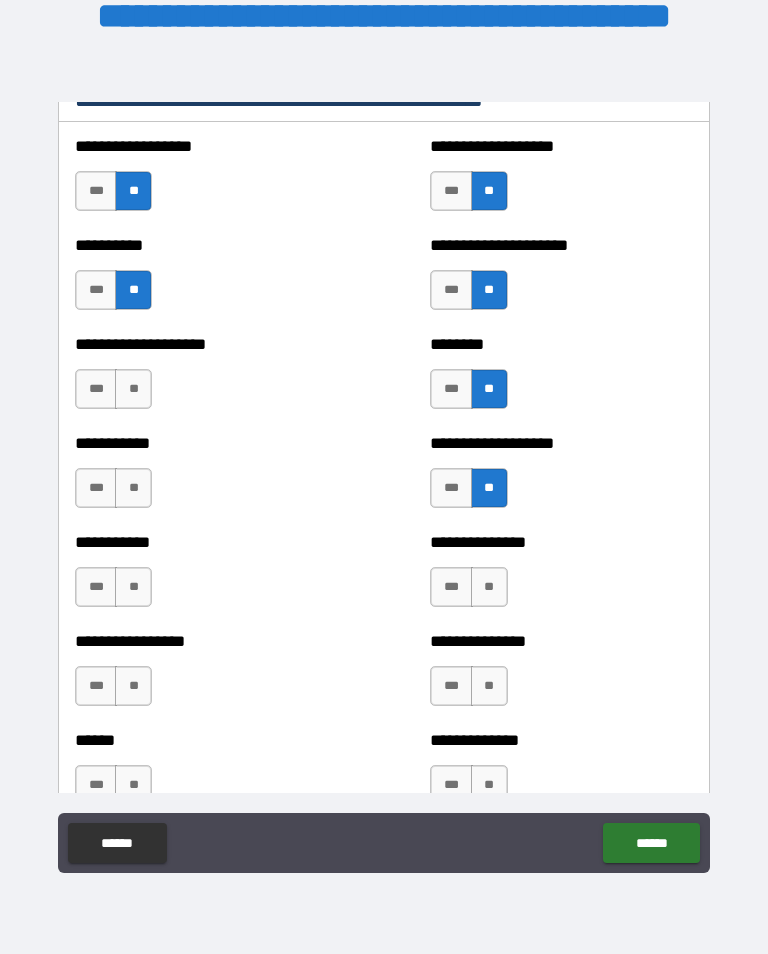 click on "**" at bounding box center (133, 389) 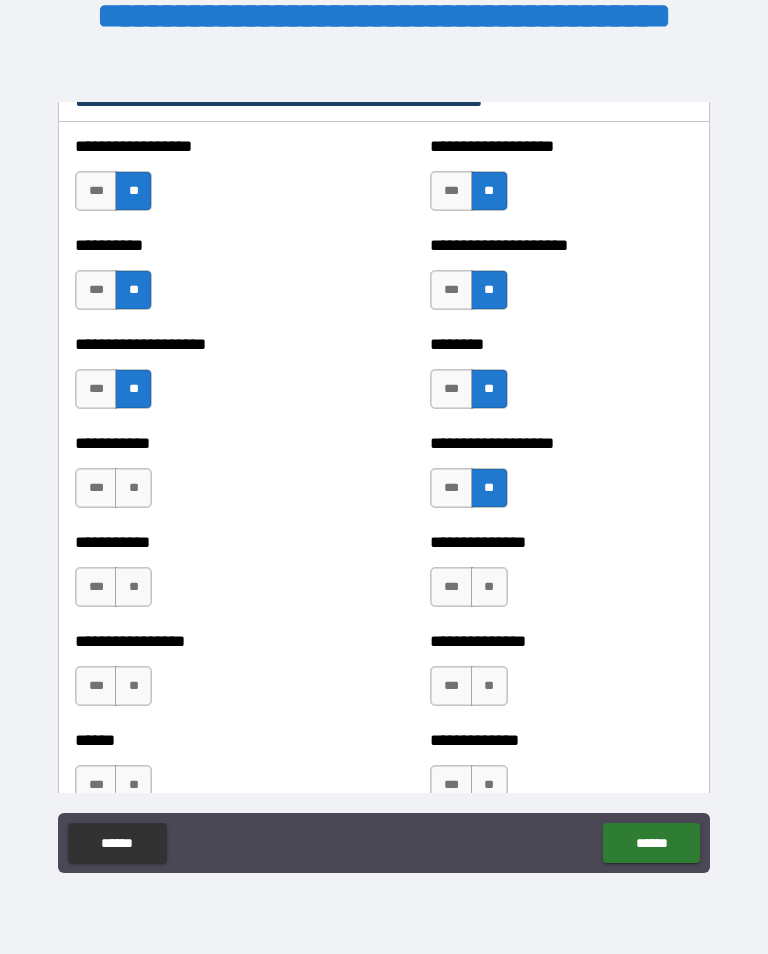 click on "**" at bounding box center [133, 488] 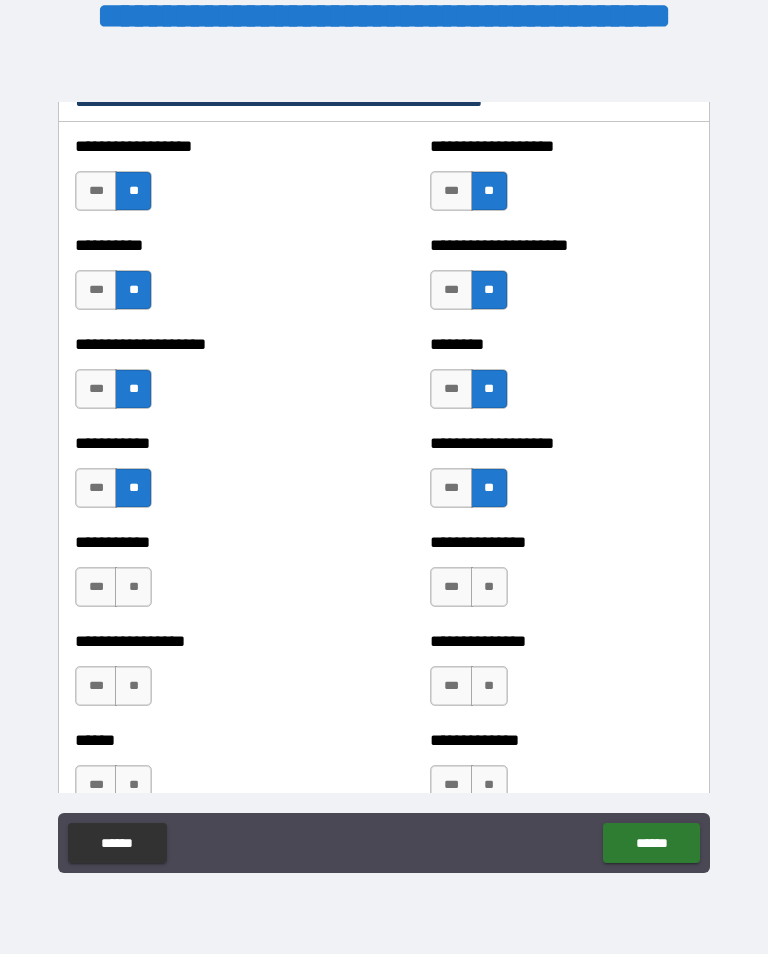 click on "**" at bounding box center (133, 587) 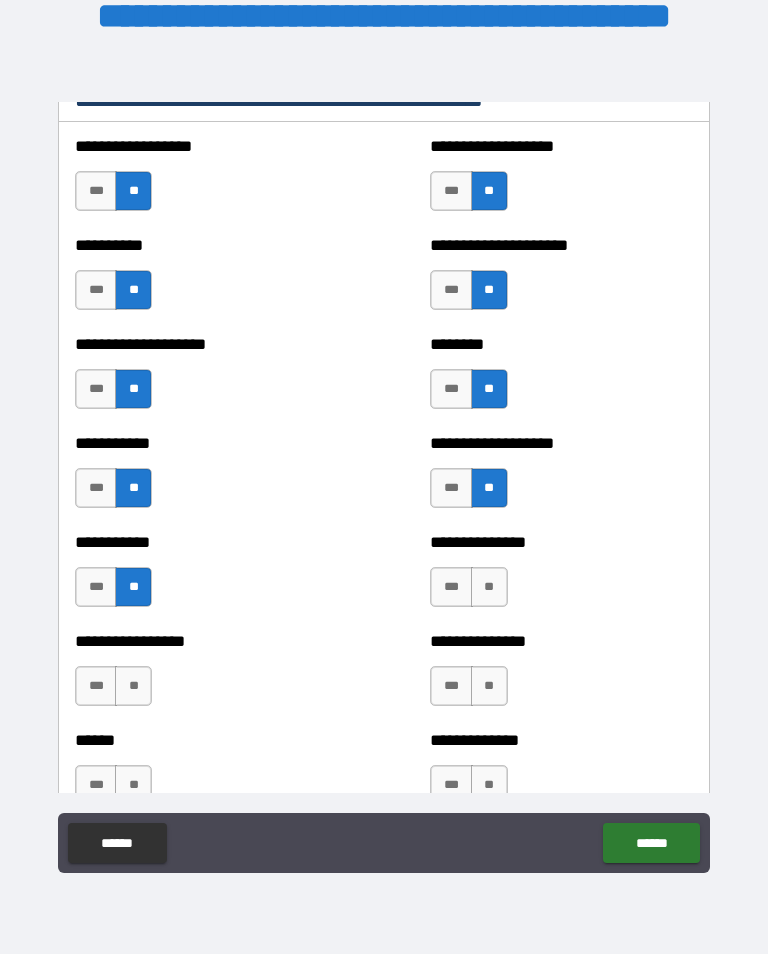 click on "**" at bounding box center [489, 587] 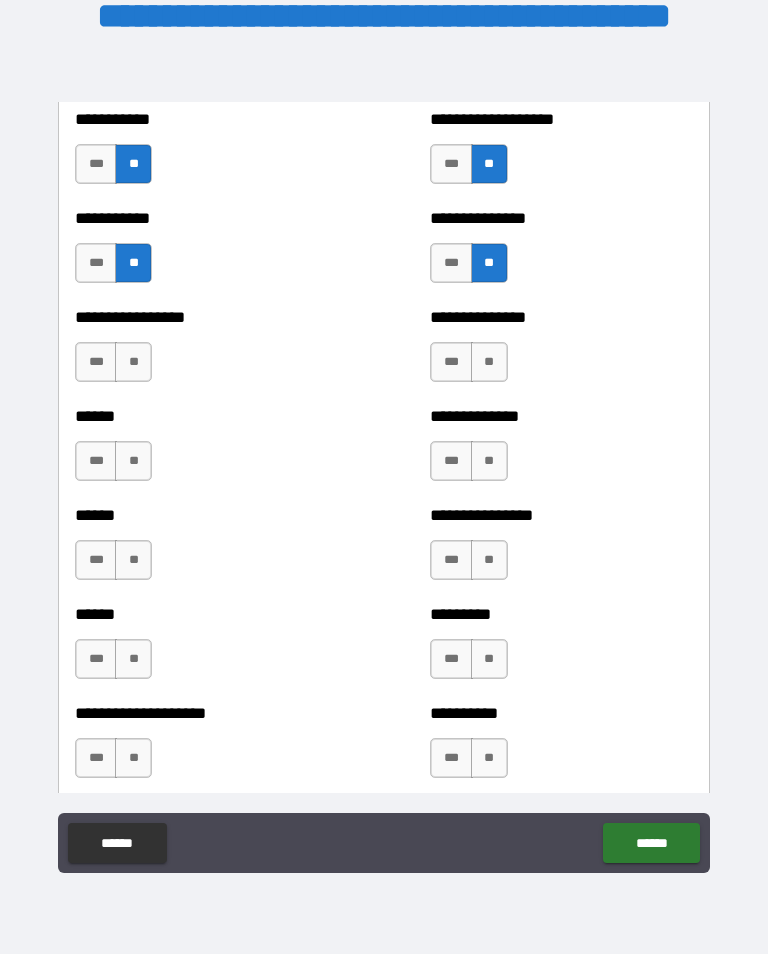 scroll, scrollTop: 2859, scrollLeft: 0, axis: vertical 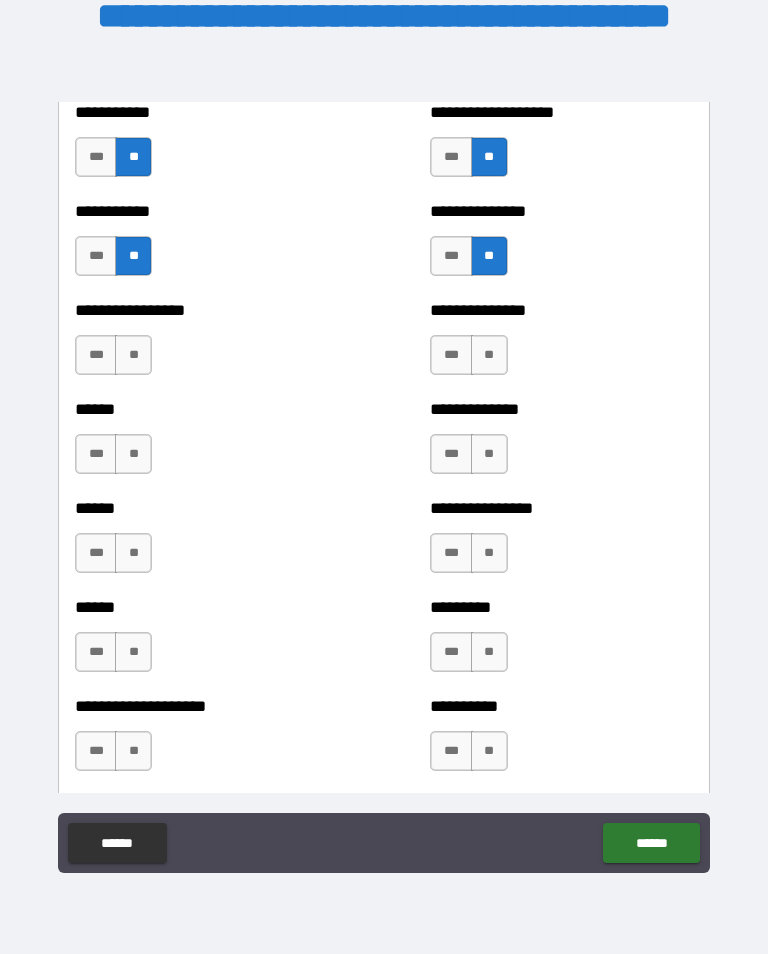 click on "**" at bounding box center [133, 355] 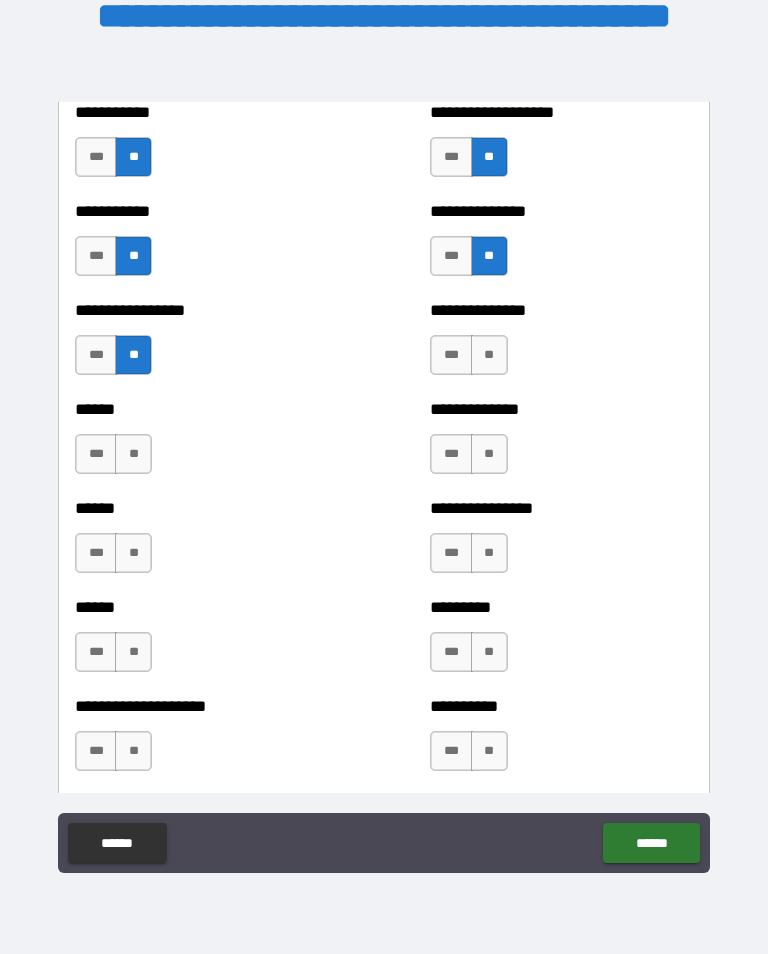 click on "**" at bounding box center (489, 355) 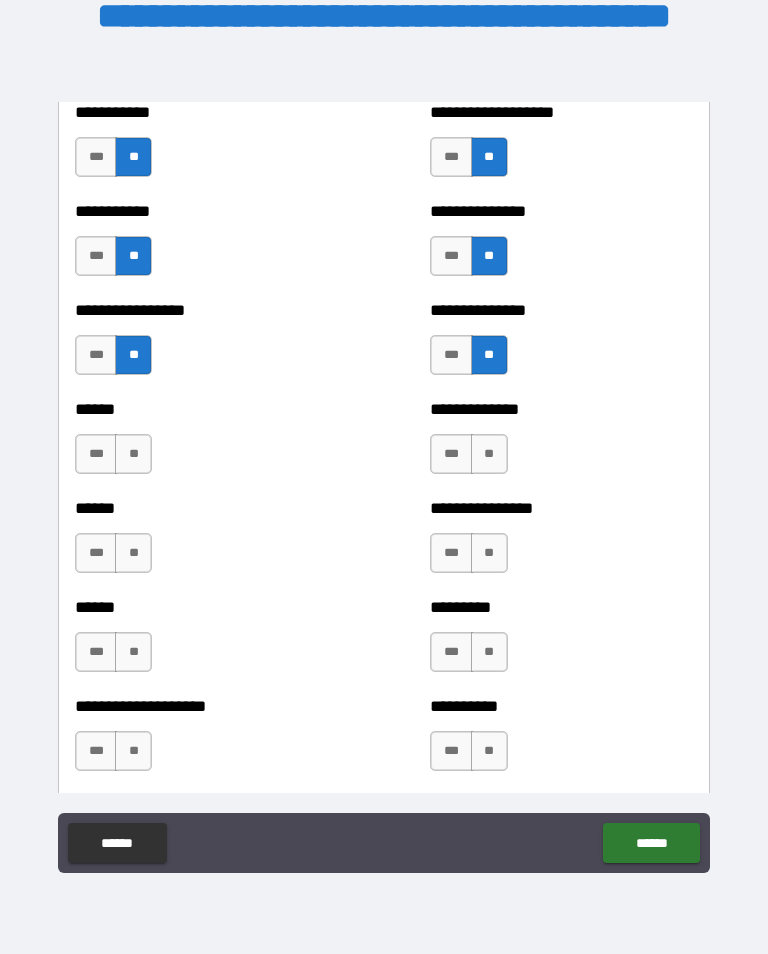 click on "**" at bounding box center [489, 454] 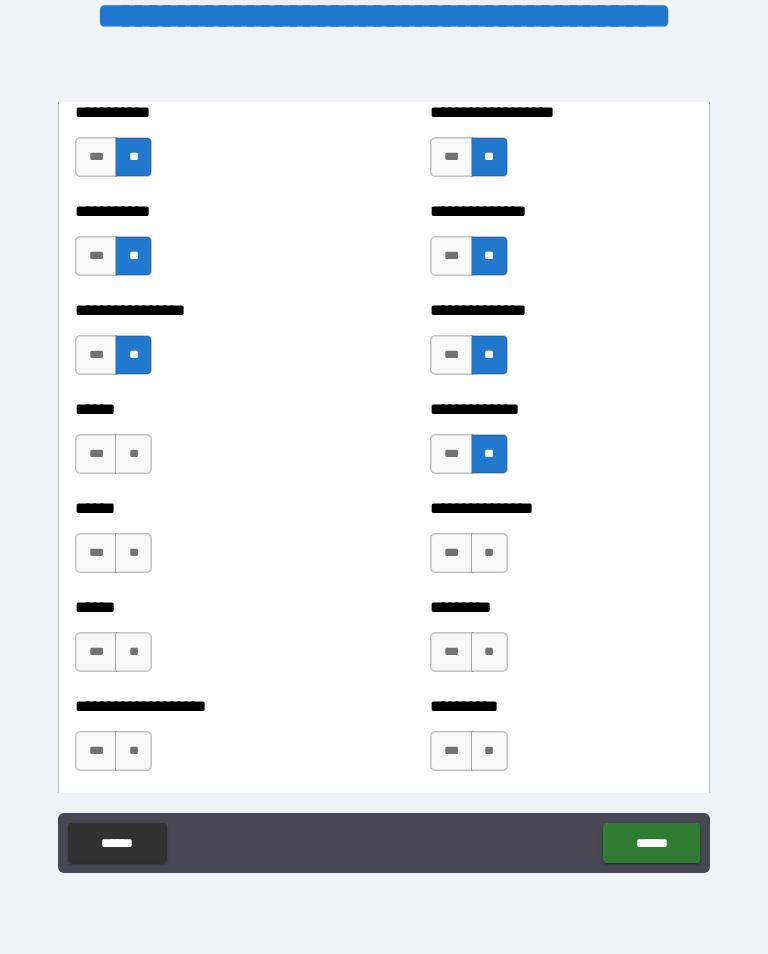 click on "**" at bounding box center [489, 553] 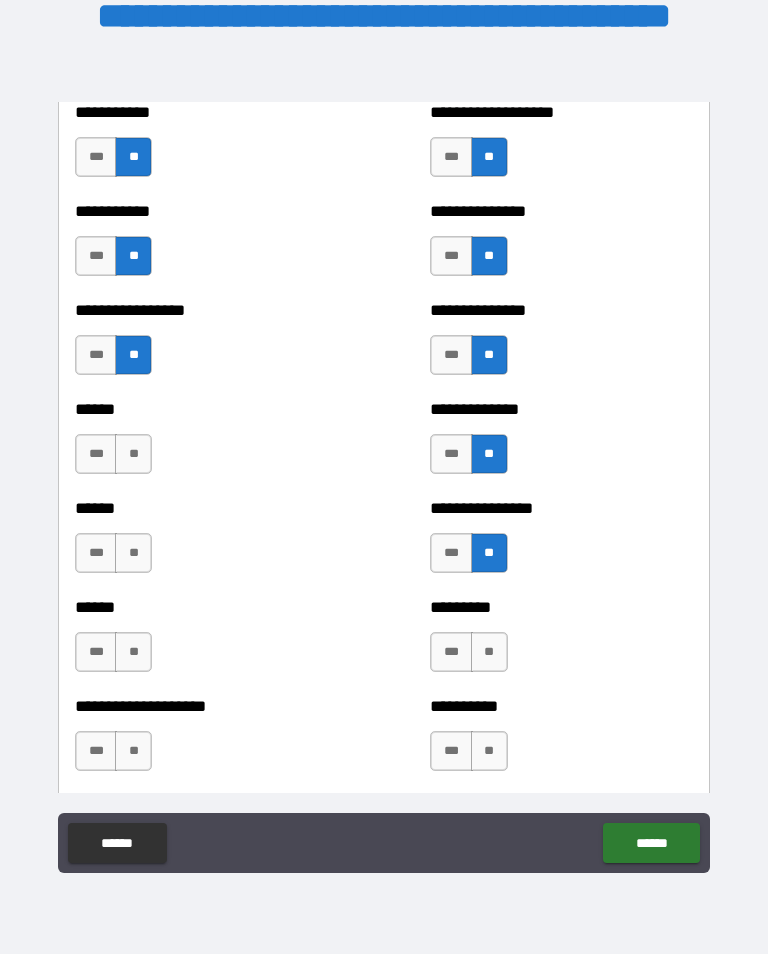 click on "**" at bounding box center [133, 454] 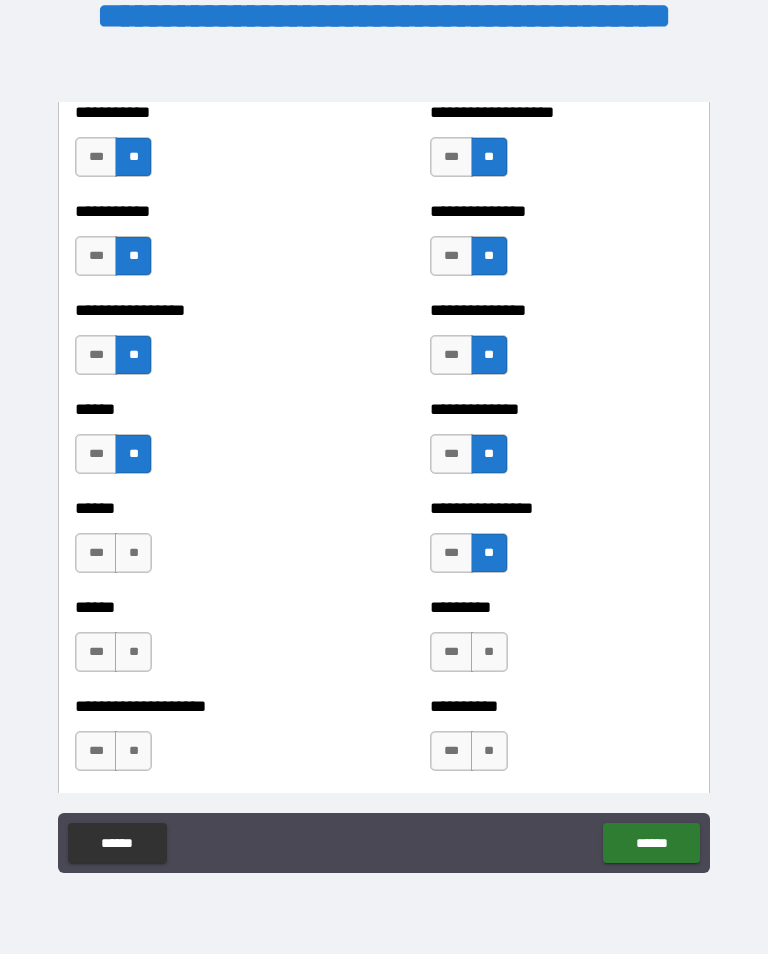 click on "**" at bounding box center (133, 553) 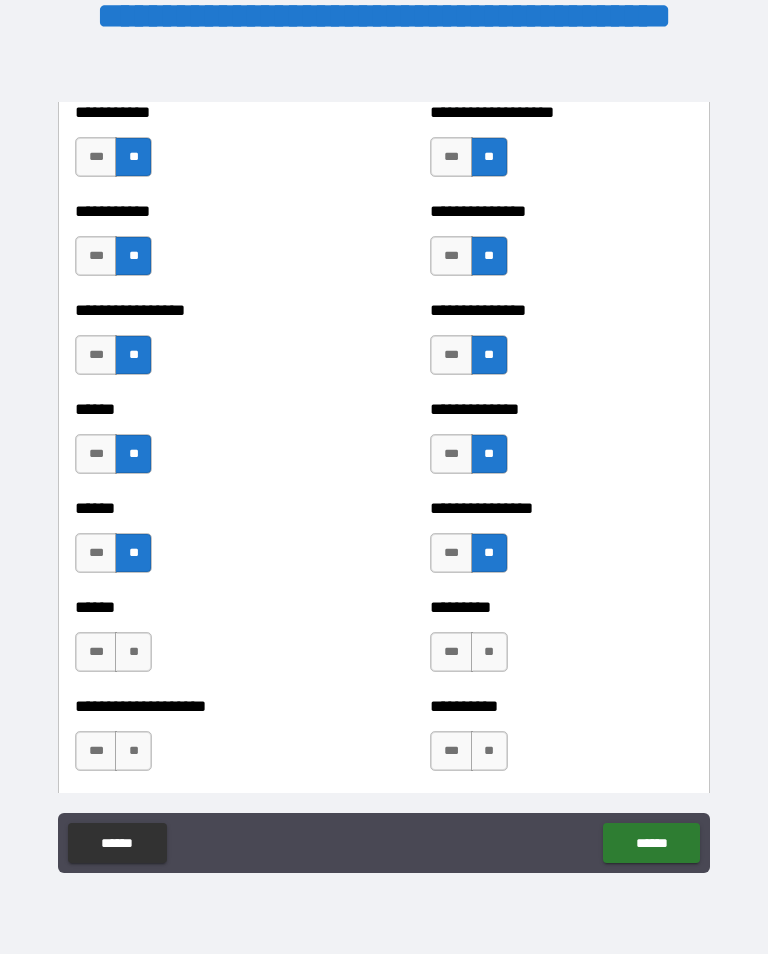 click on "**" at bounding box center [489, 652] 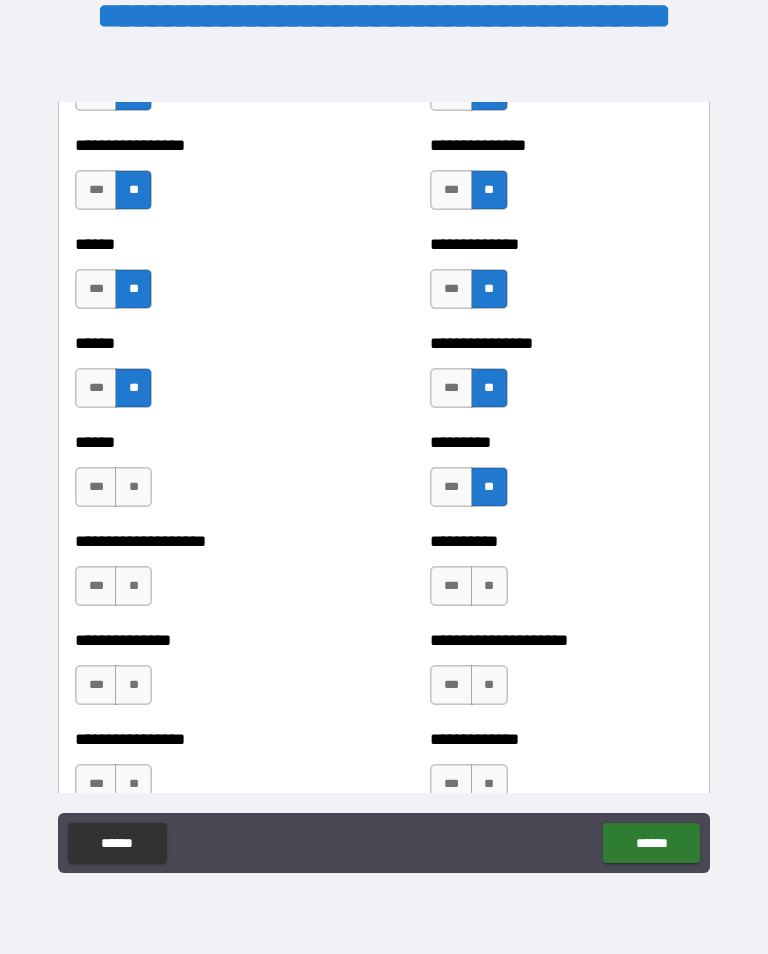 scroll, scrollTop: 3026, scrollLeft: 0, axis: vertical 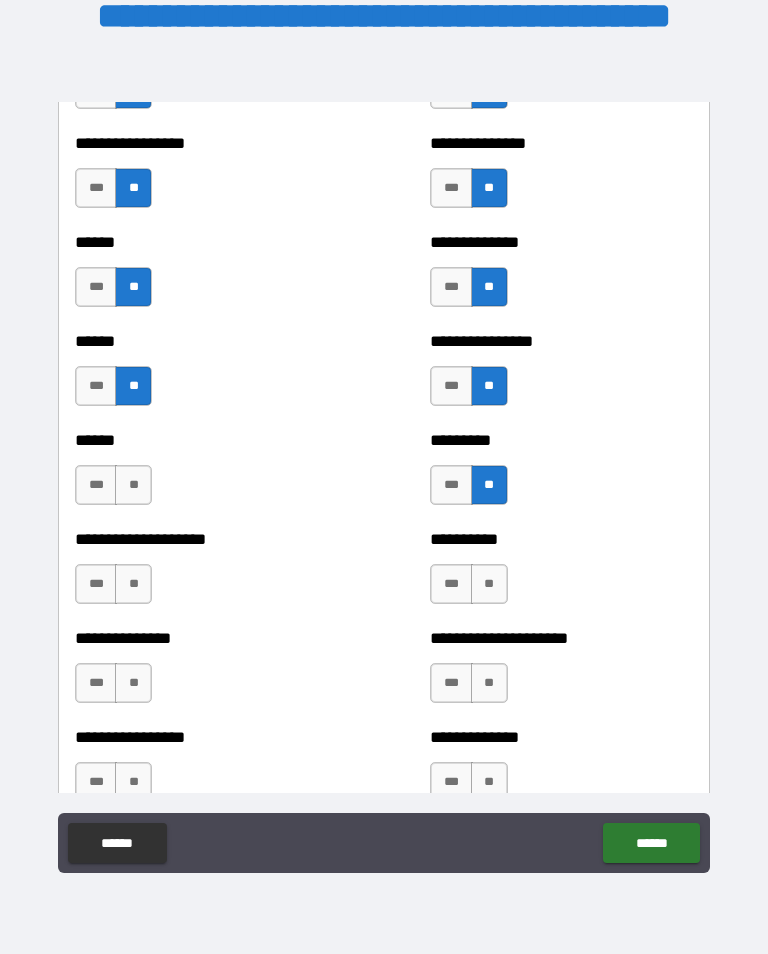 click on "**" at bounding box center (133, 485) 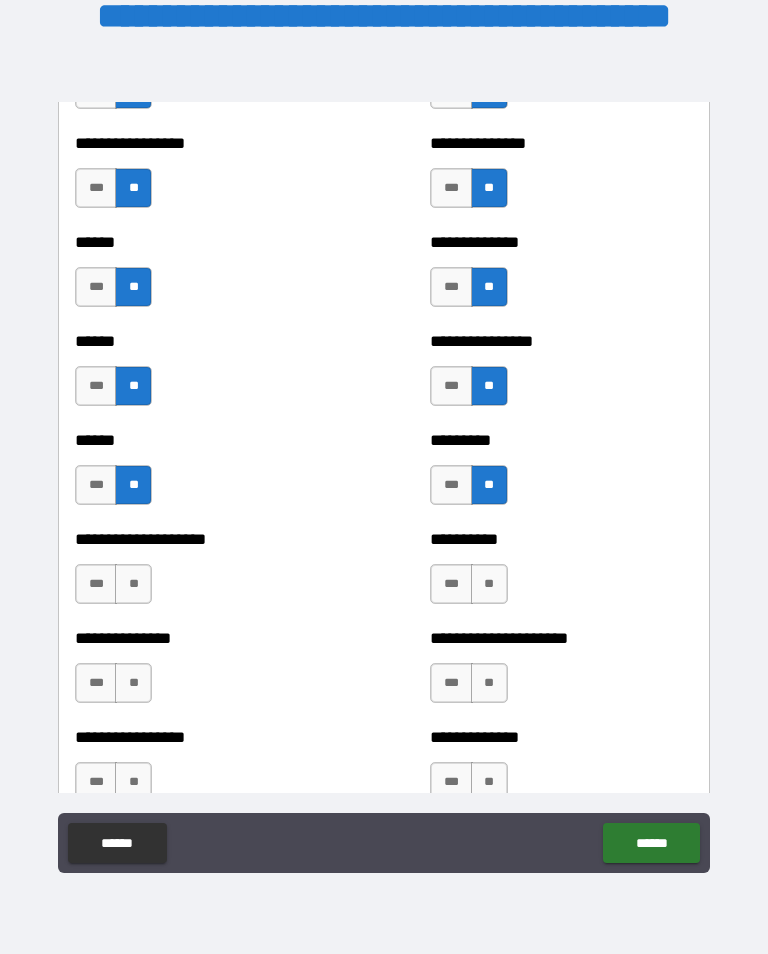 click on "**" at bounding box center [489, 584] 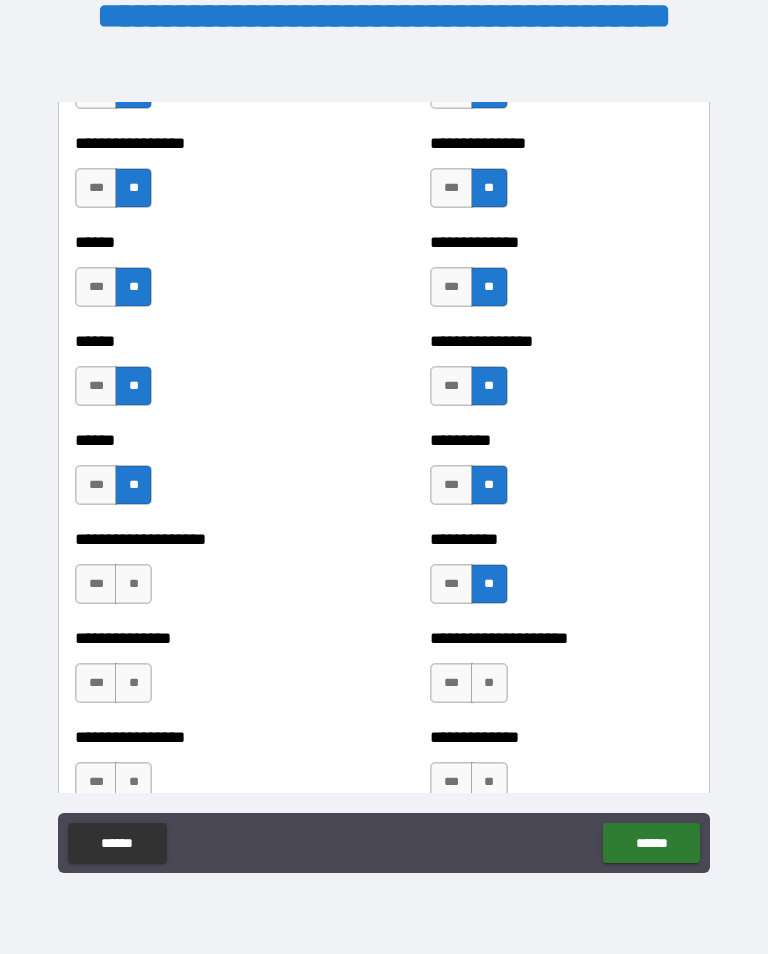 click on "**" at bounding box center (489, 683) 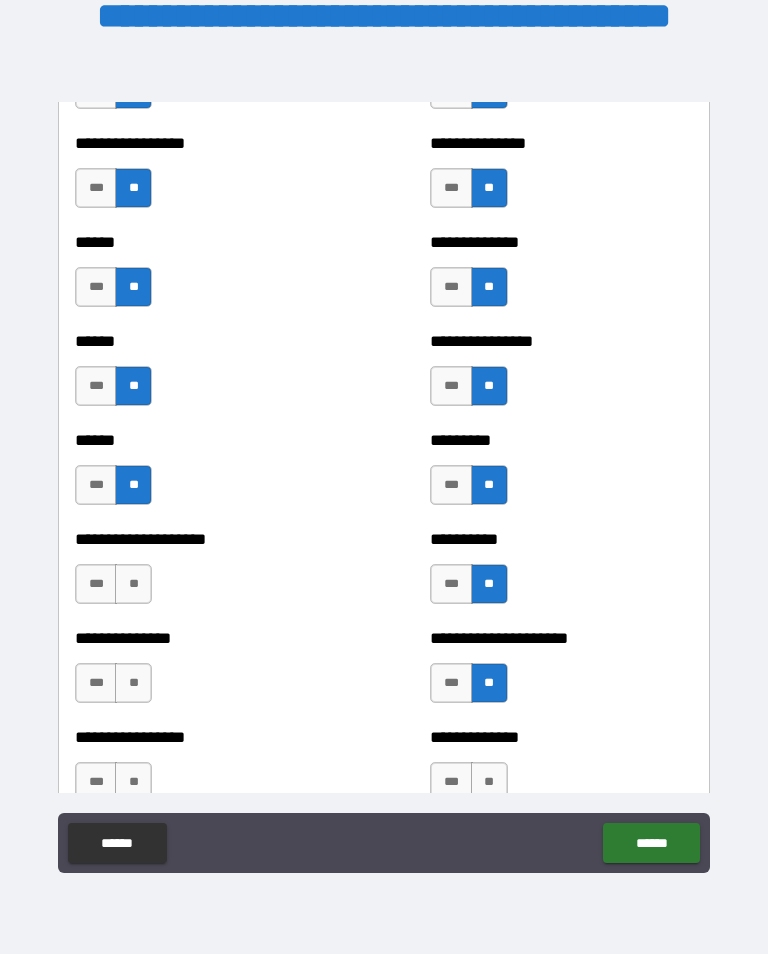 click on "**" at bounding box center [133, 584] 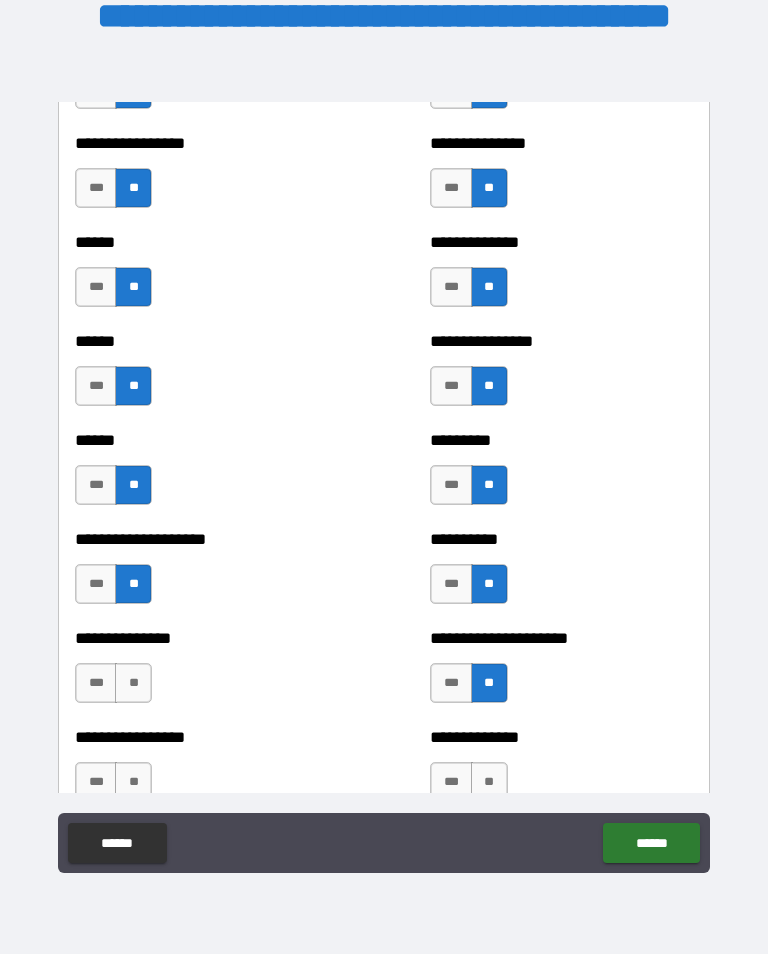 click on "**" at bounding box center [133, 683] 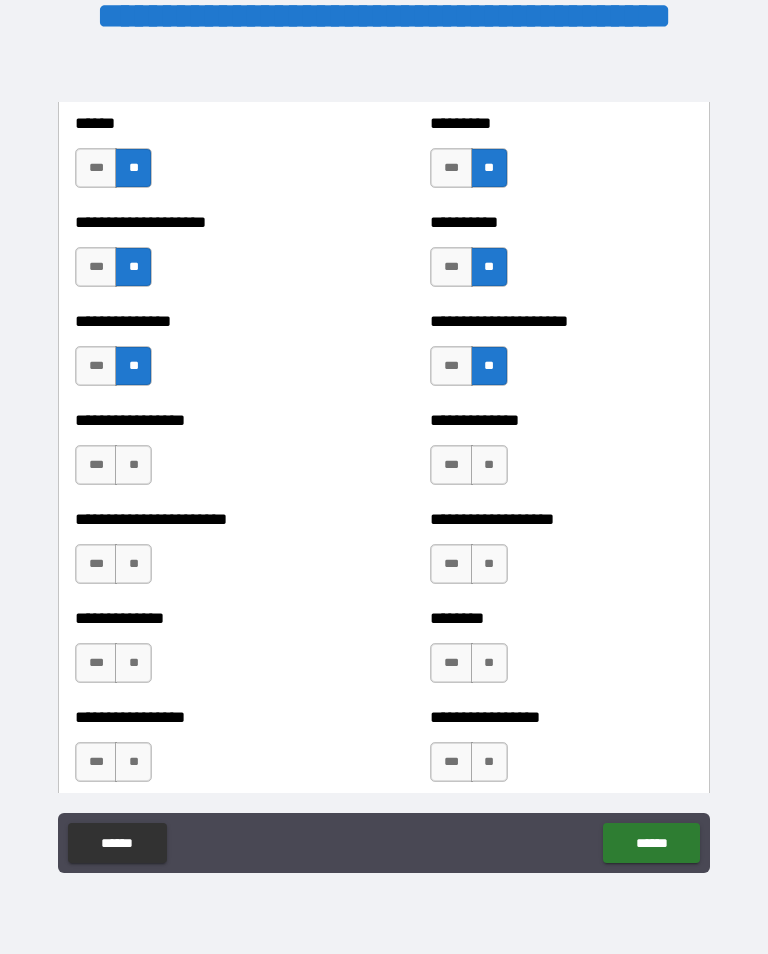 scroll, scrollTop: 3344, scrollLeft: 0, axis: vertical 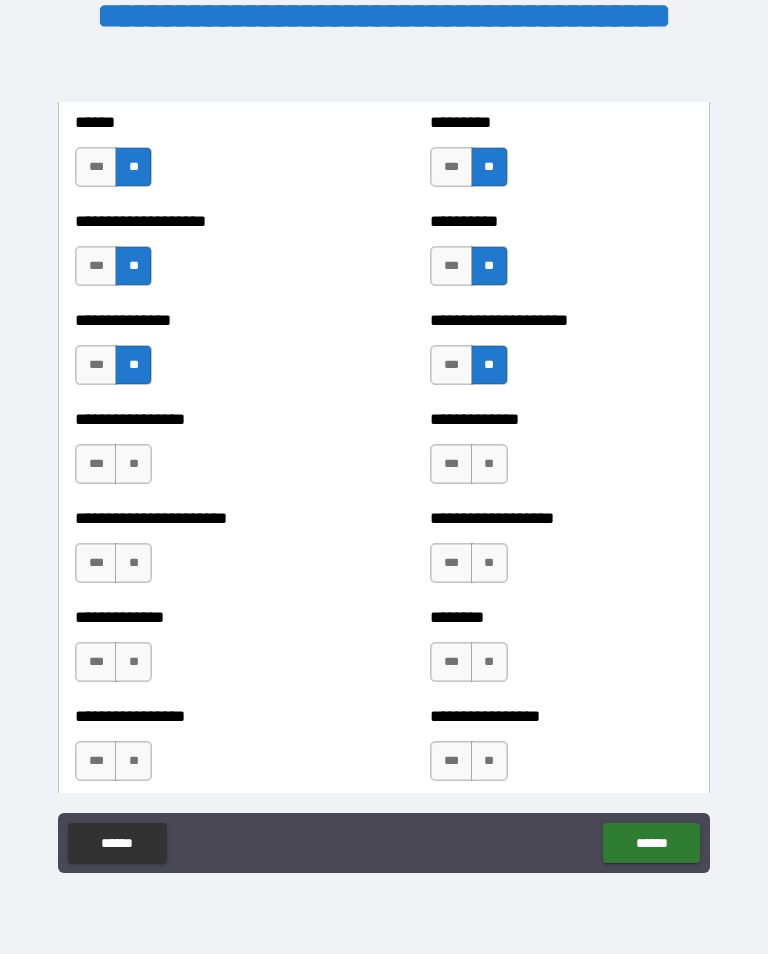 click on "**" at bounding box center (489, 464) 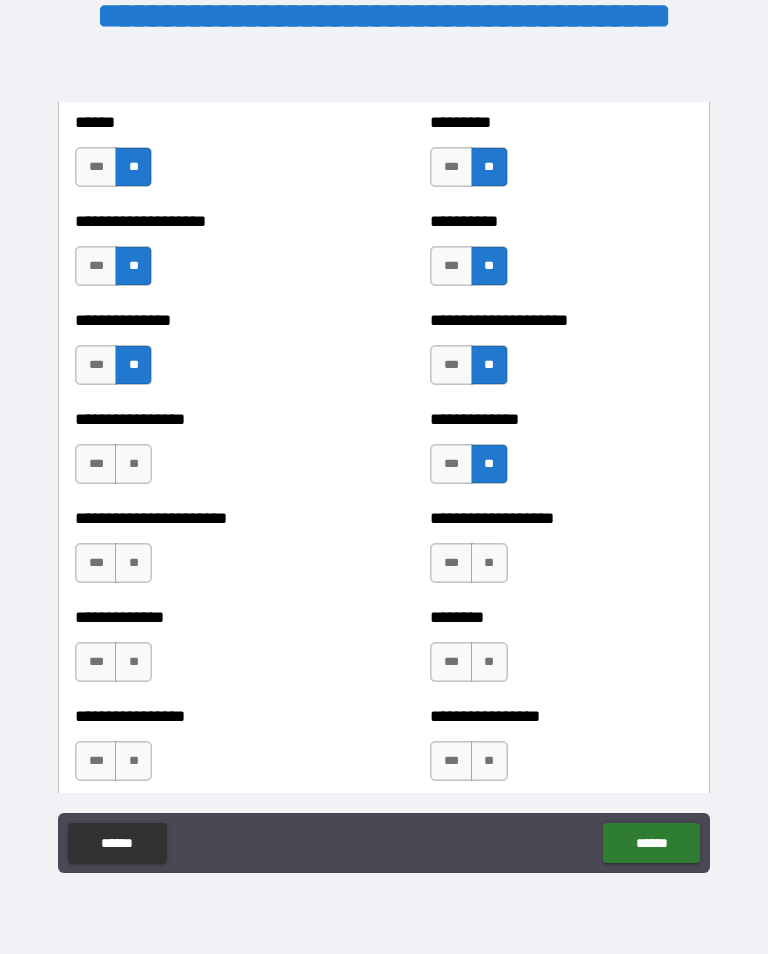 click on "**" at bounding box center [133, 464] 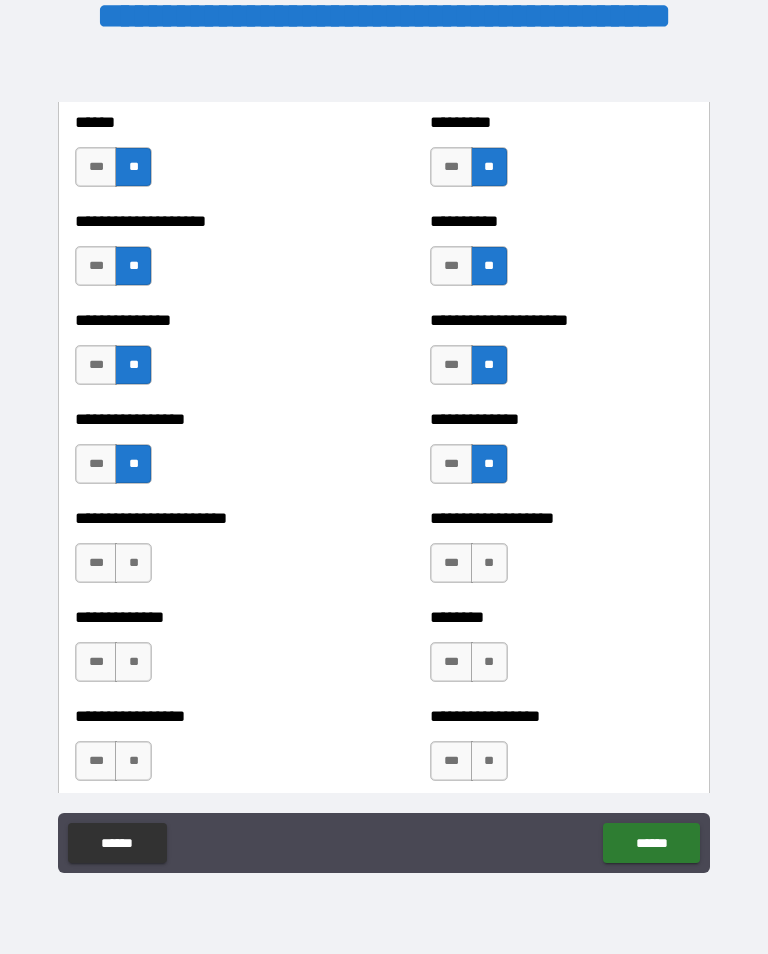 click on "**" at bounding box center [133, 563] 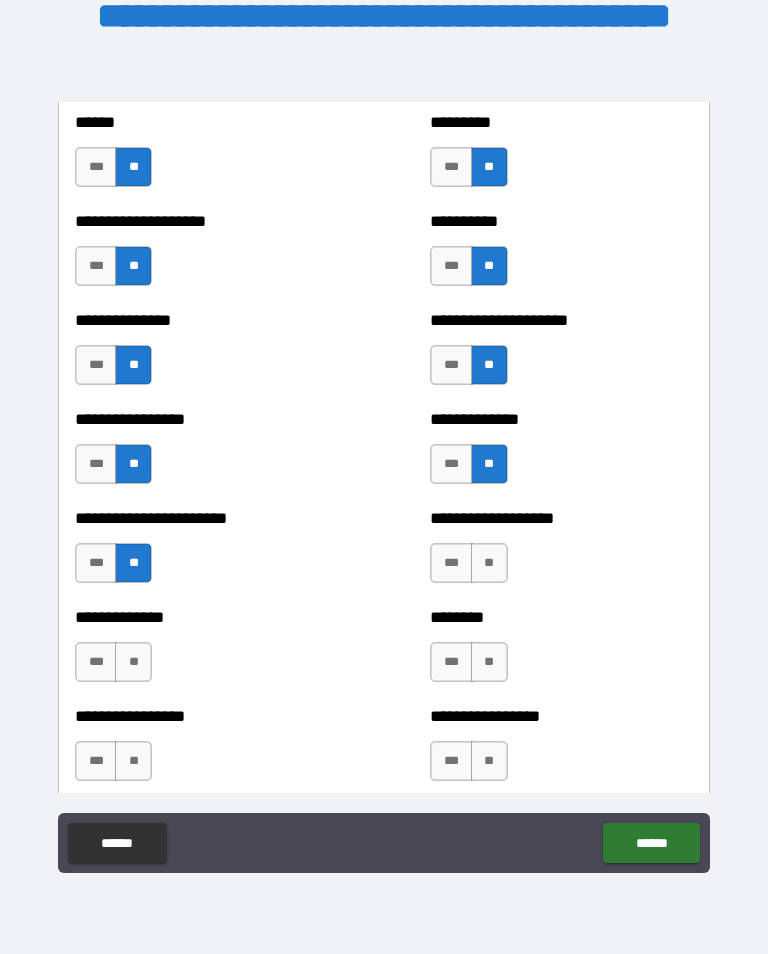 click on "**" at bounding box center (489, 563) 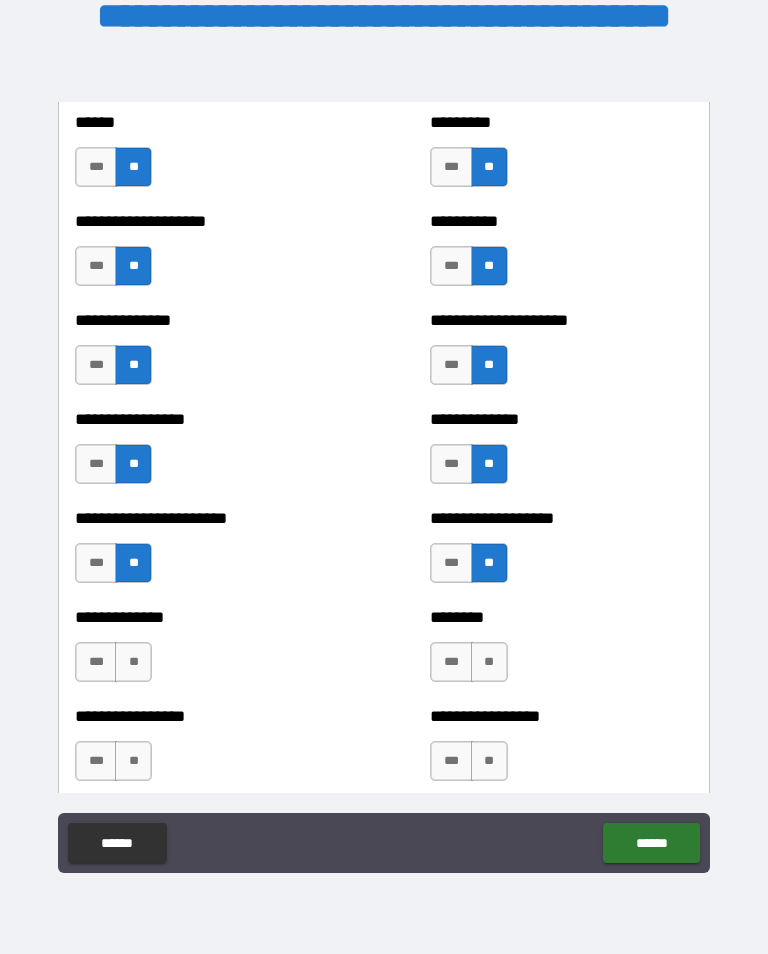 click on "**" at bounding box center [489, 662] 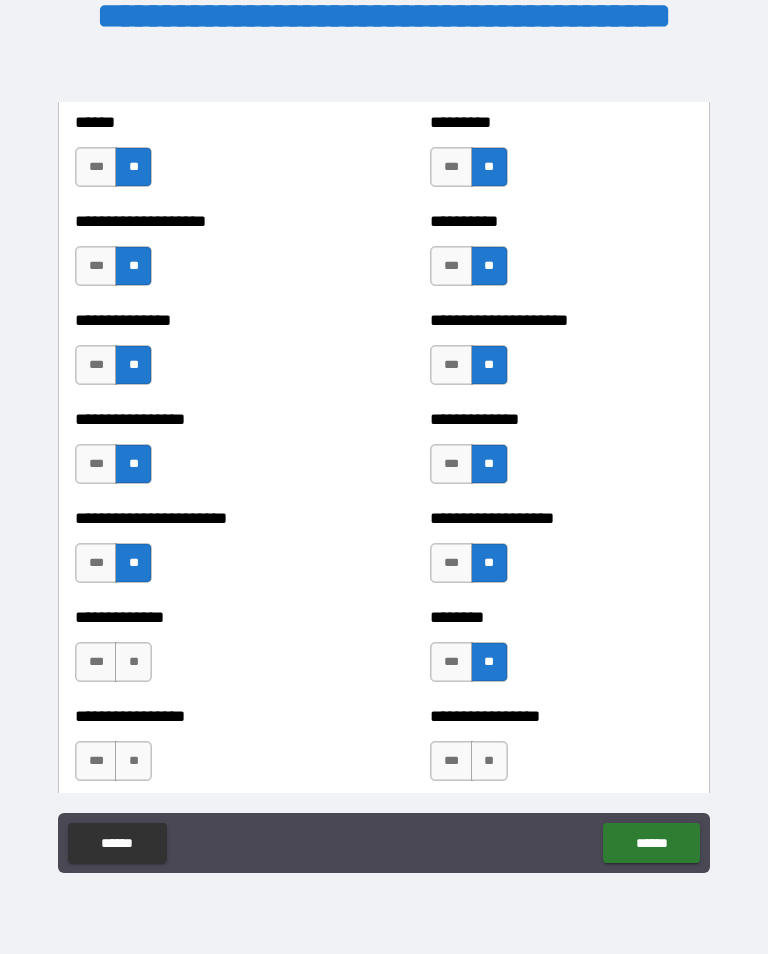 click on "**" at bounding box center [133, 662] 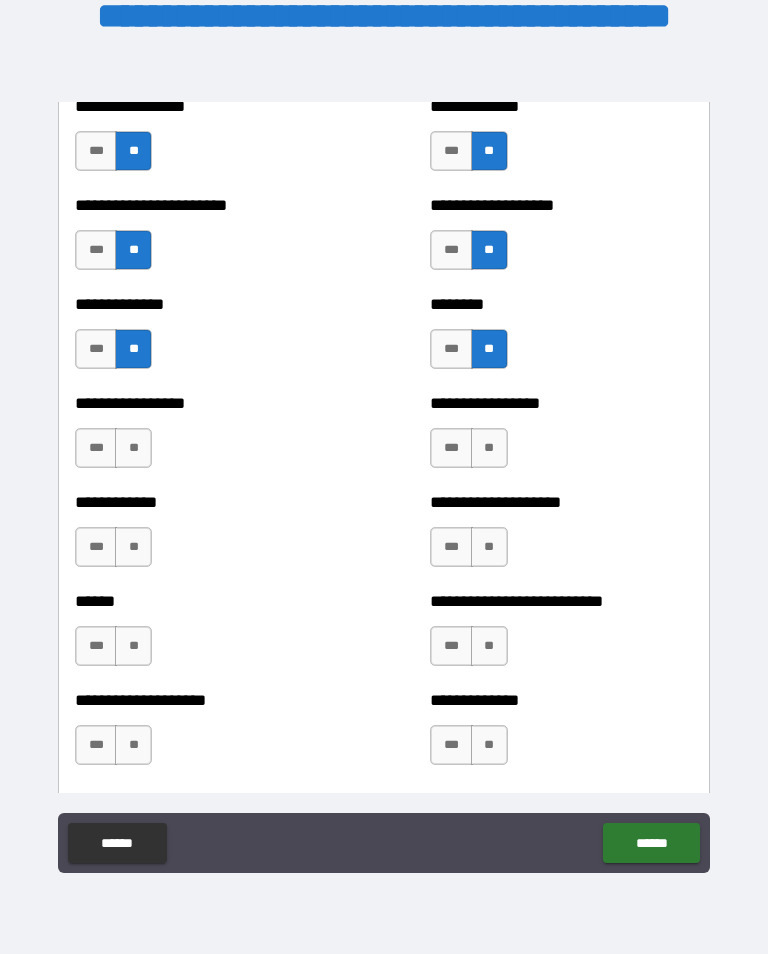 scroll, scrollTop: 3660, scrollLeft: 0, axis: vertical 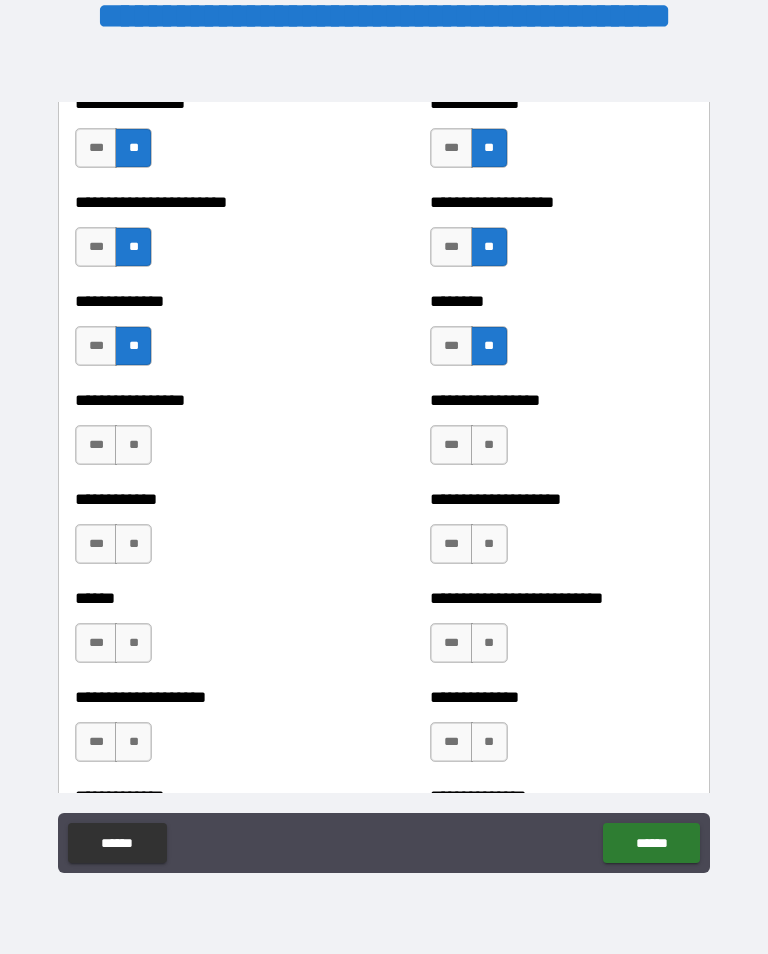click on "**" at bounding box center (489, 445) 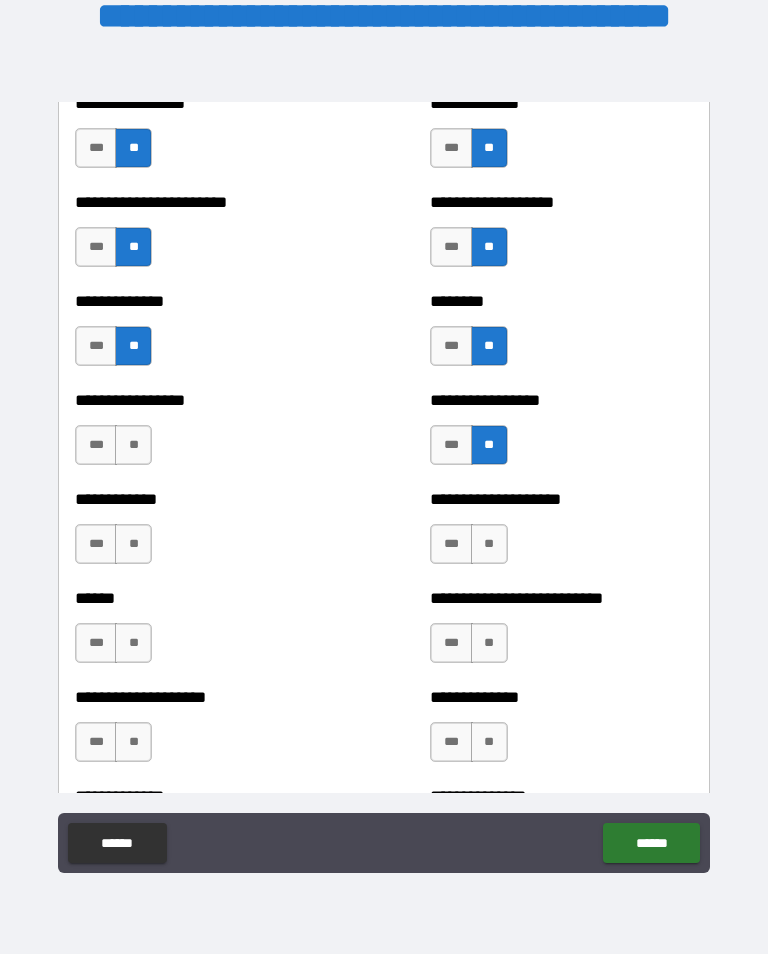 click on "**" at bounding box center (133, 445) 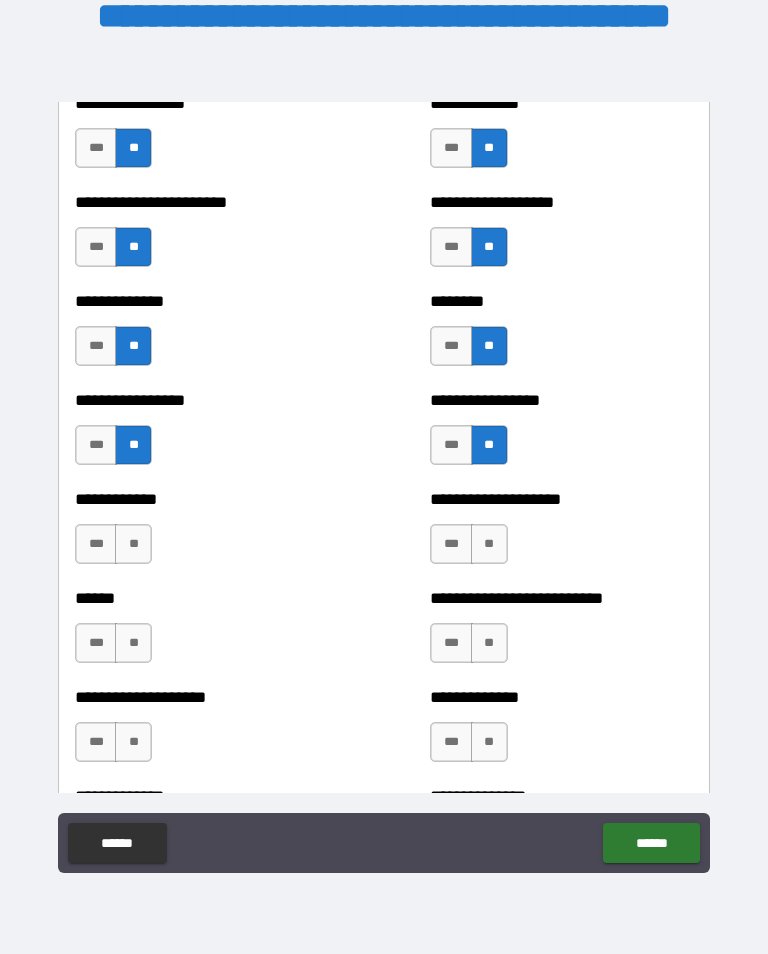click on "**" at bounding box center [133, 544] 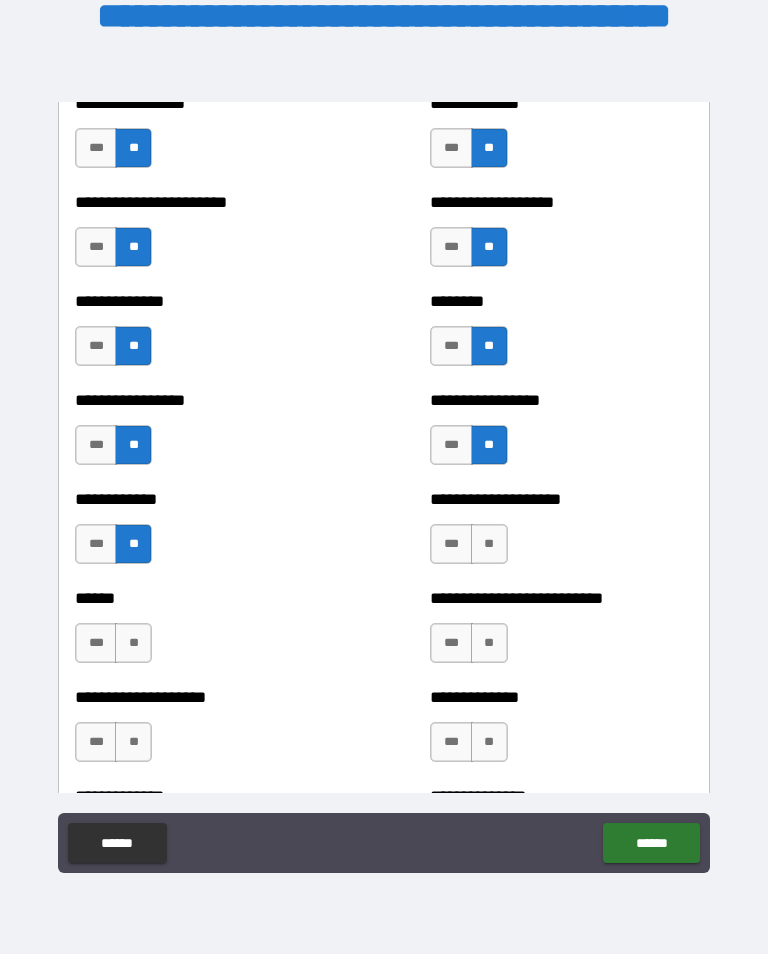 click on "**" at bounding box center (489, 544) 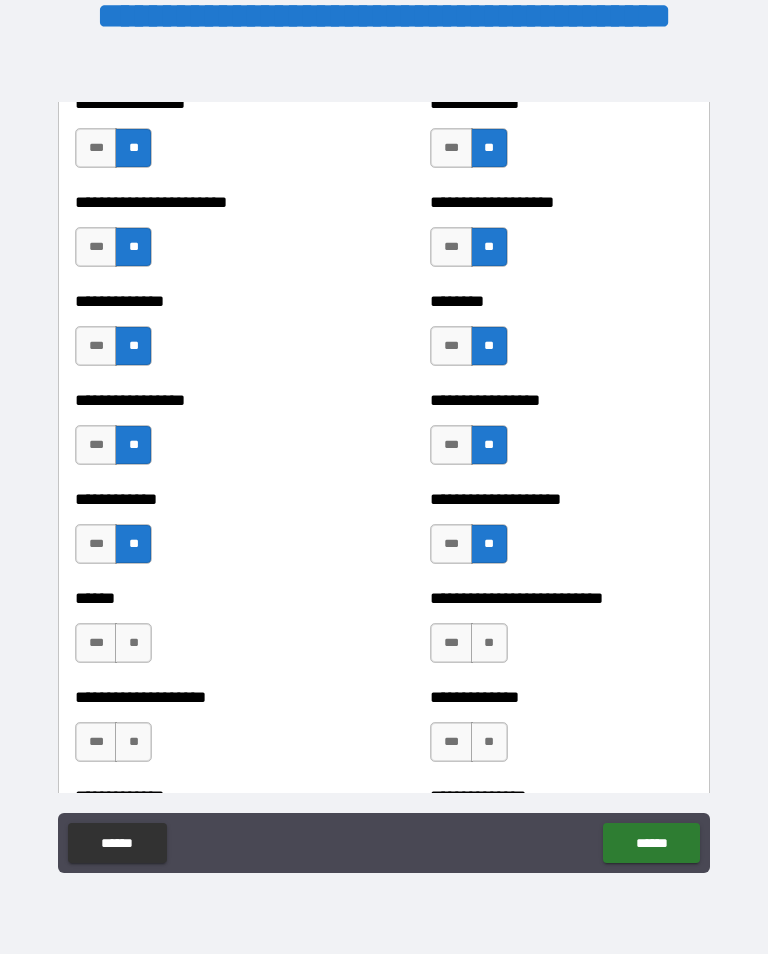 click on "**" at bounding box center (489, 643) 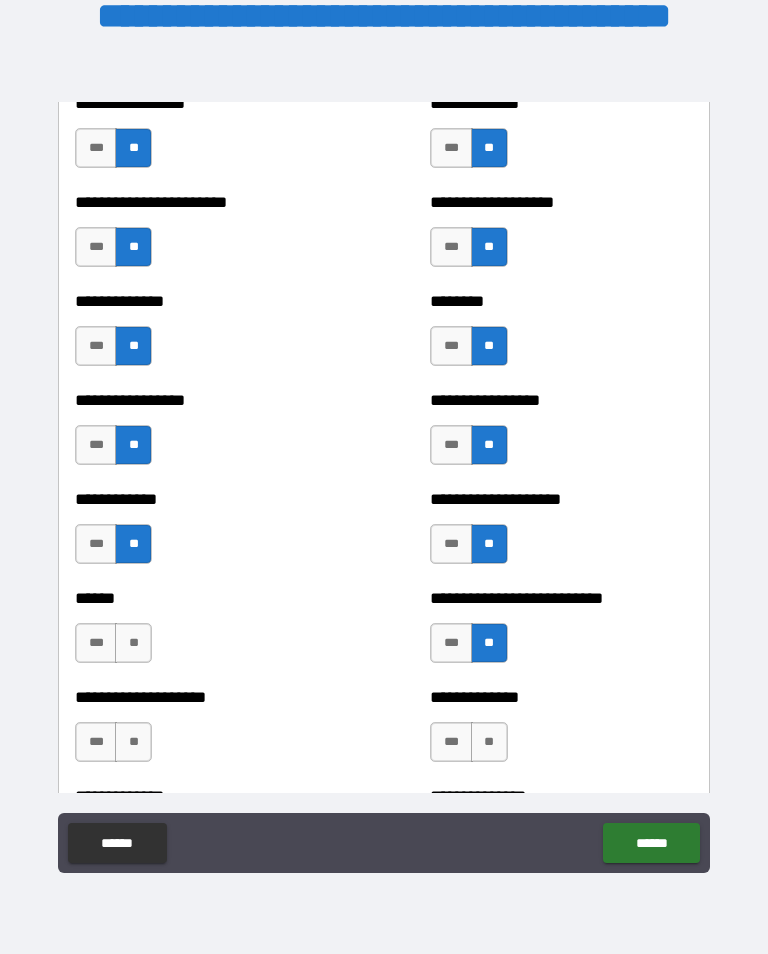 click on "**" at bounding box center [133, 643] 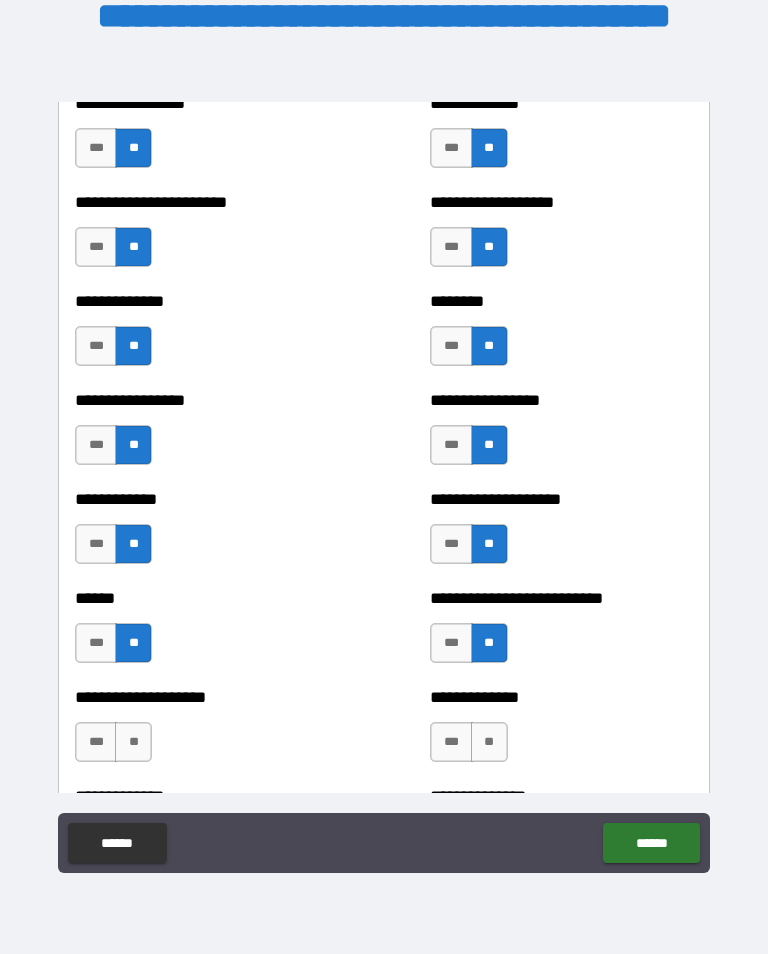 click on "**" at bounding box center (133, 742) 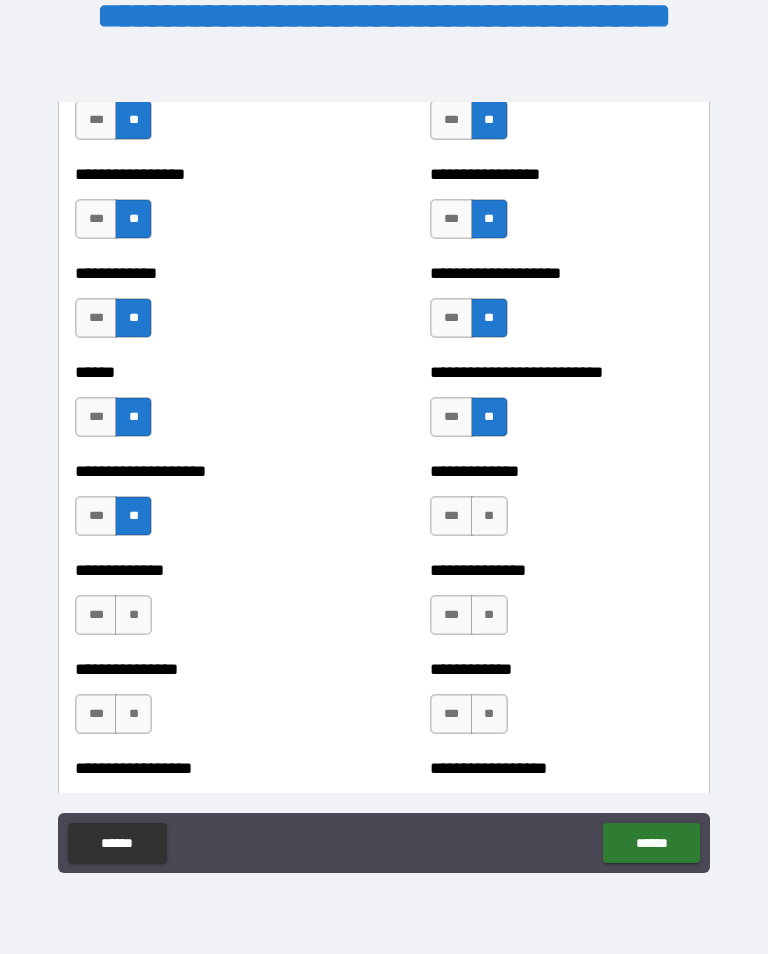 scroll, scrollTop: 3890, scrollLeft: 0, axis: vertical 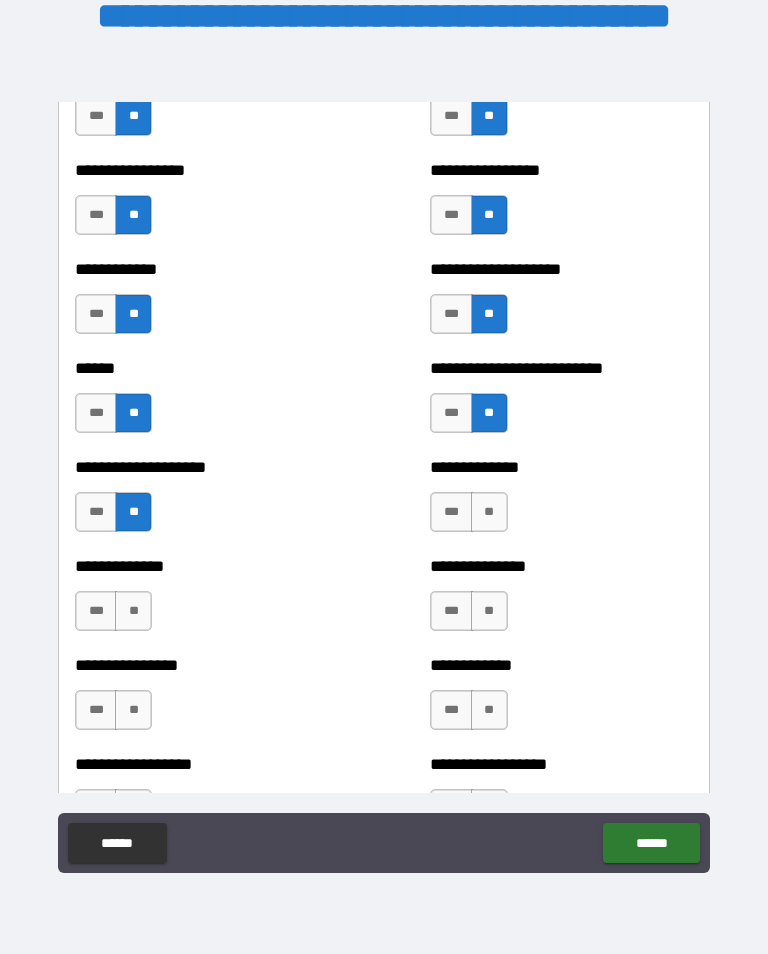 click on "***" at bounding box center [96, 413] 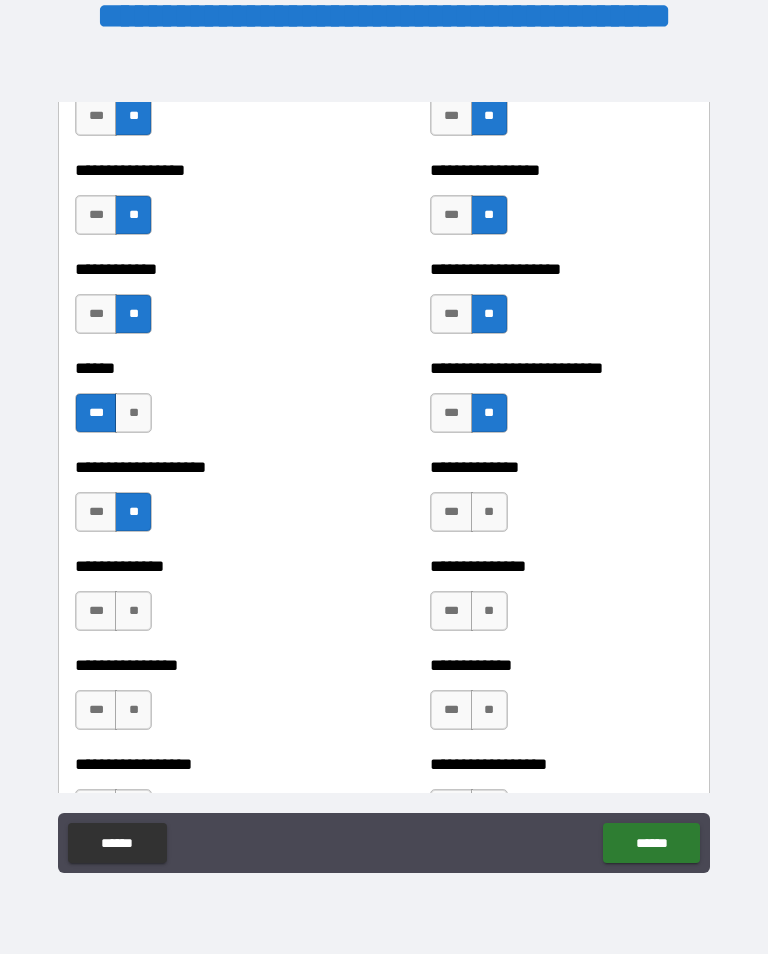 click on "**" at bounding box center (489, 512) 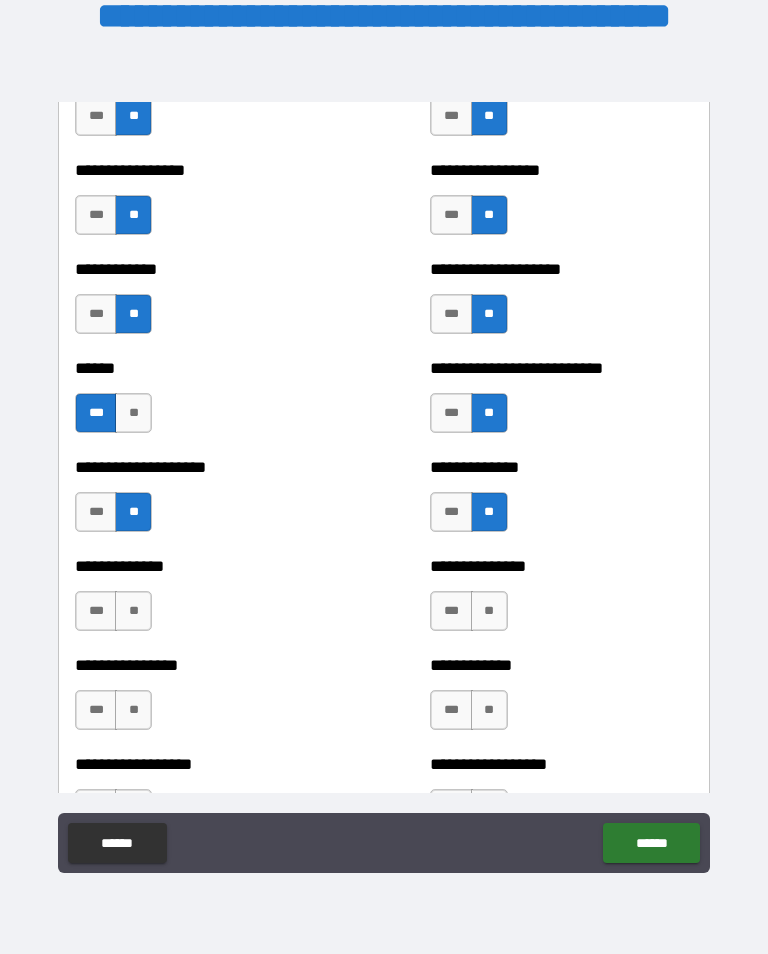 click on "**" at bounding box center (489, 611) 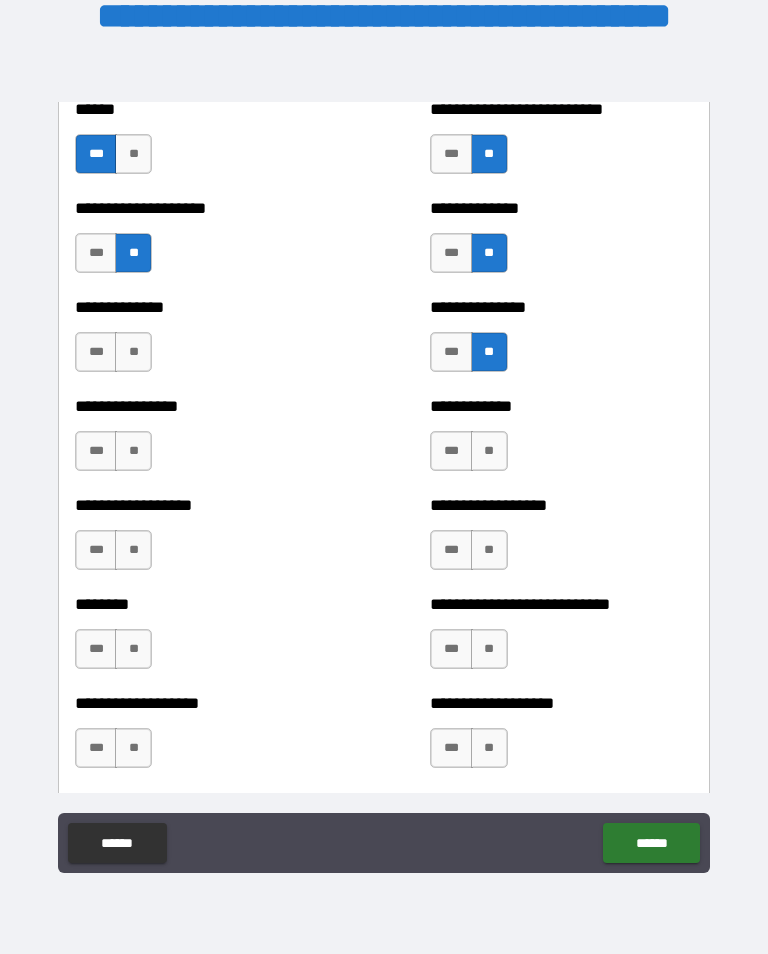 scroll, scrollTop: 4155, scrollLeft: 0, axis: vertical 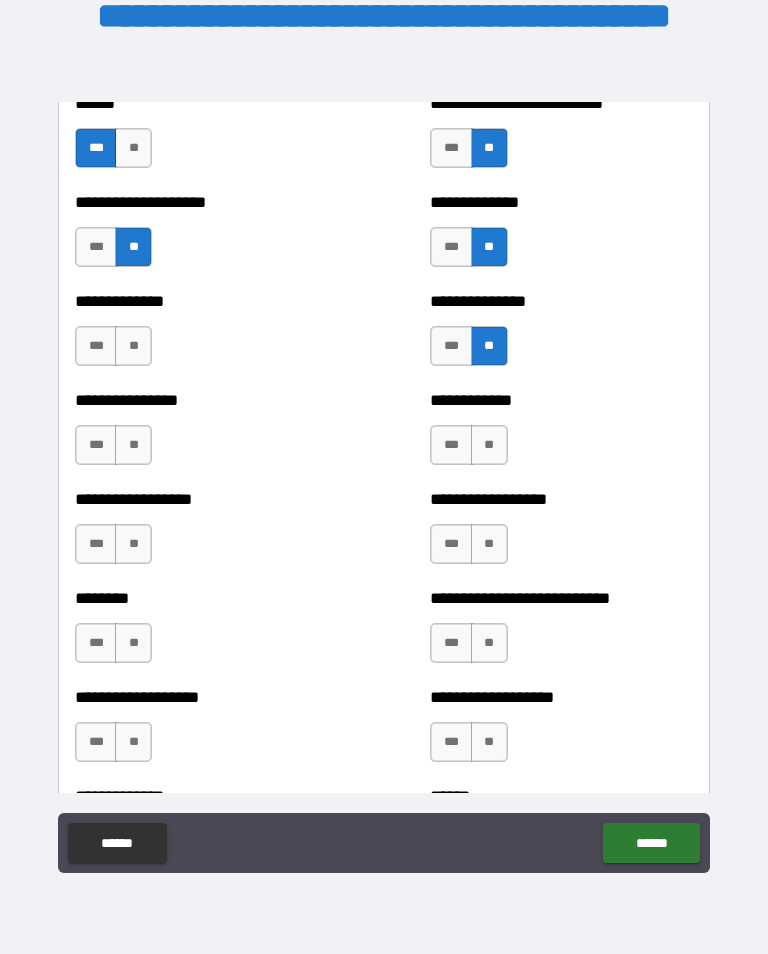 click on "**" at bounding box center (133, 346) 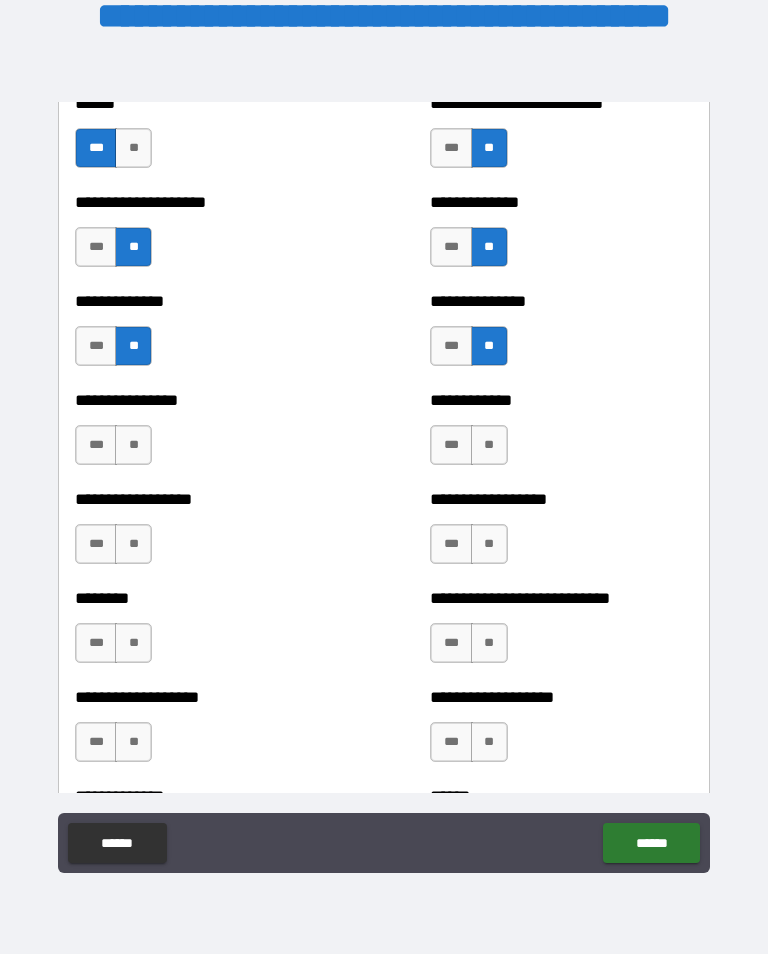 click on "**" at bounding box center (133, 445) 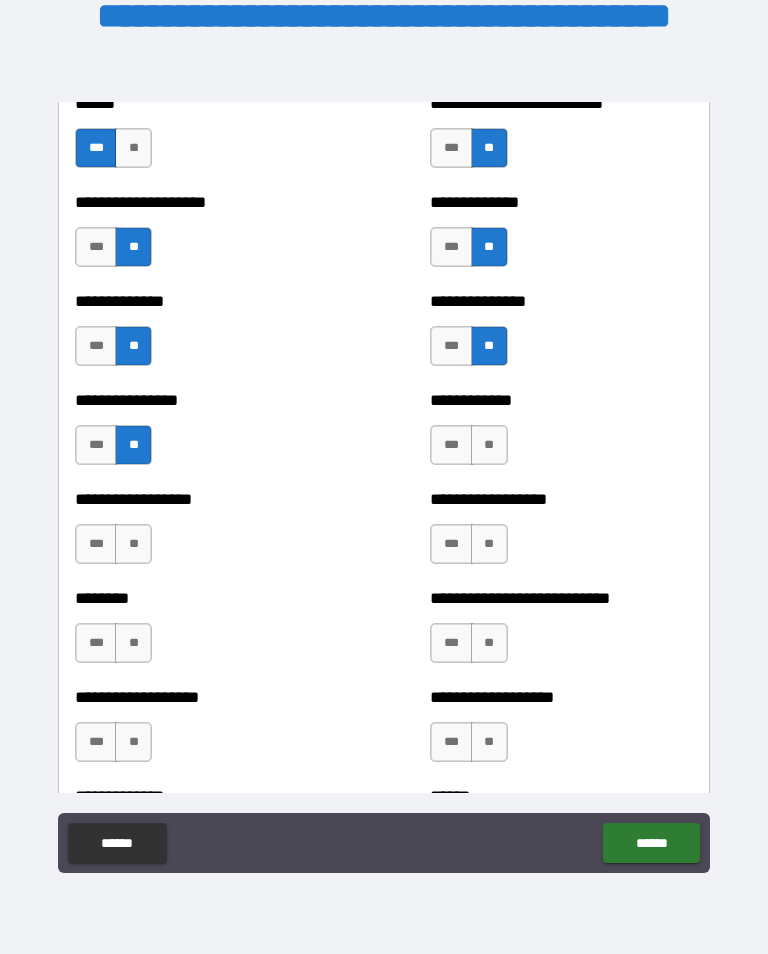 click on "**" at bounding box center (489, 445) 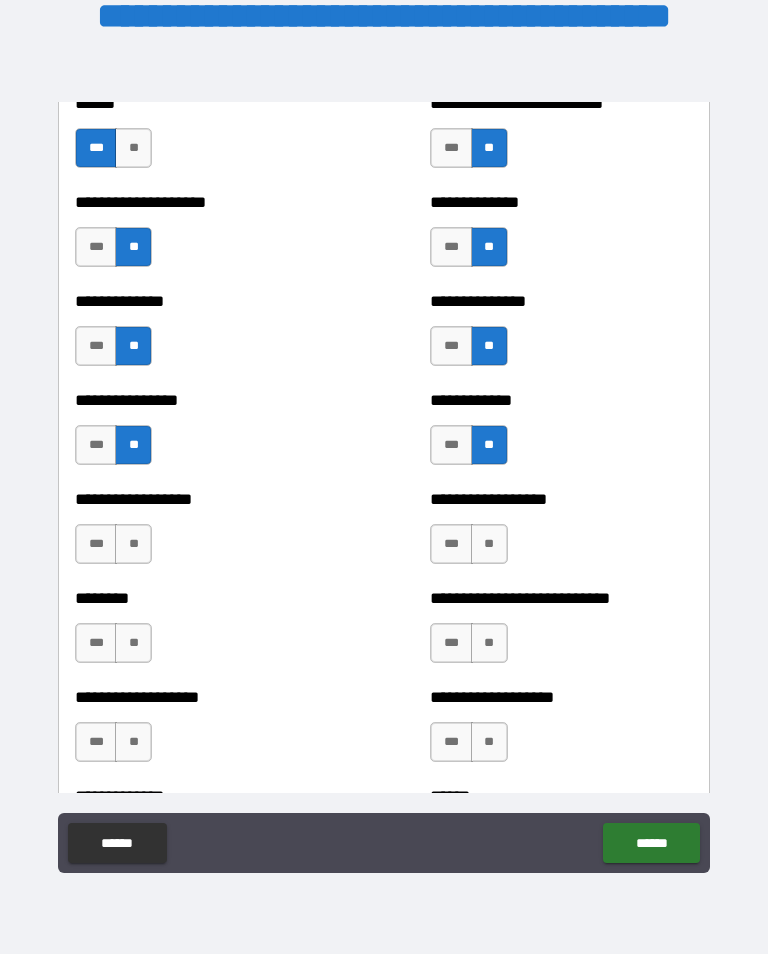 click on "**" at bounding box center (489, 544) 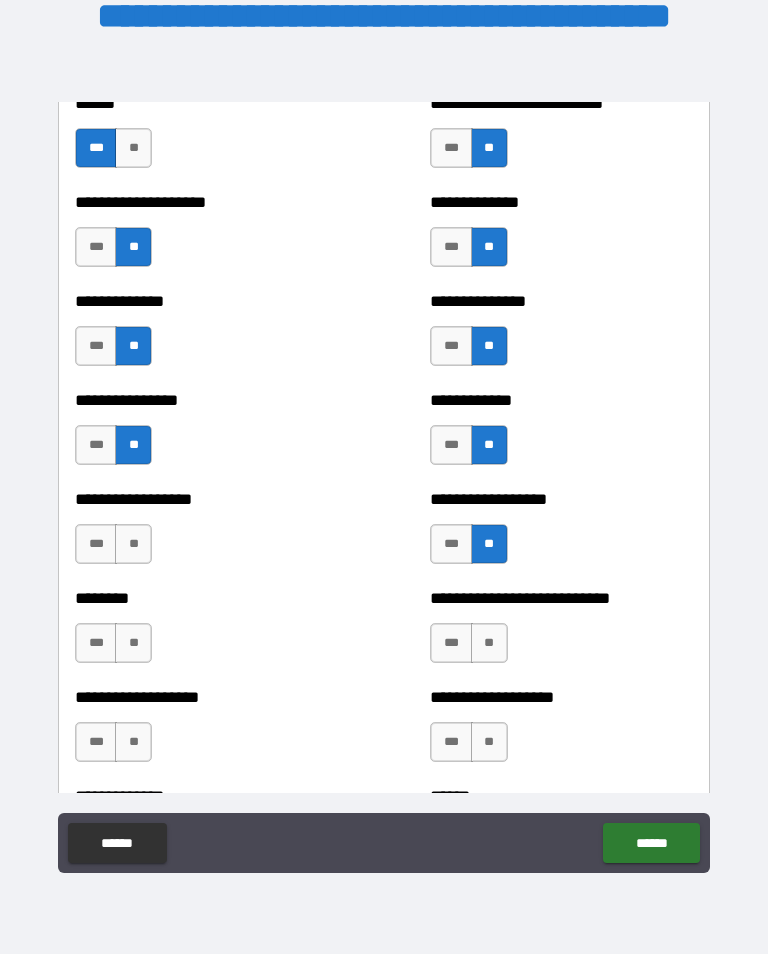 click on "**" at bounding box center [133, 544] 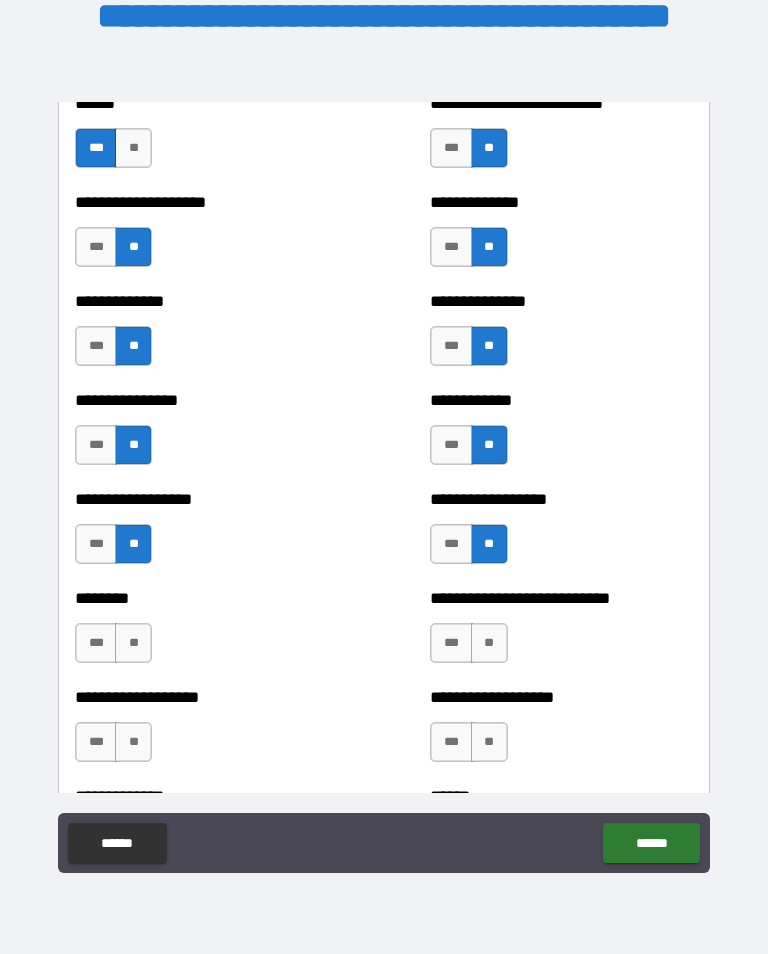 click on "**" at bounding box center (133, 643) 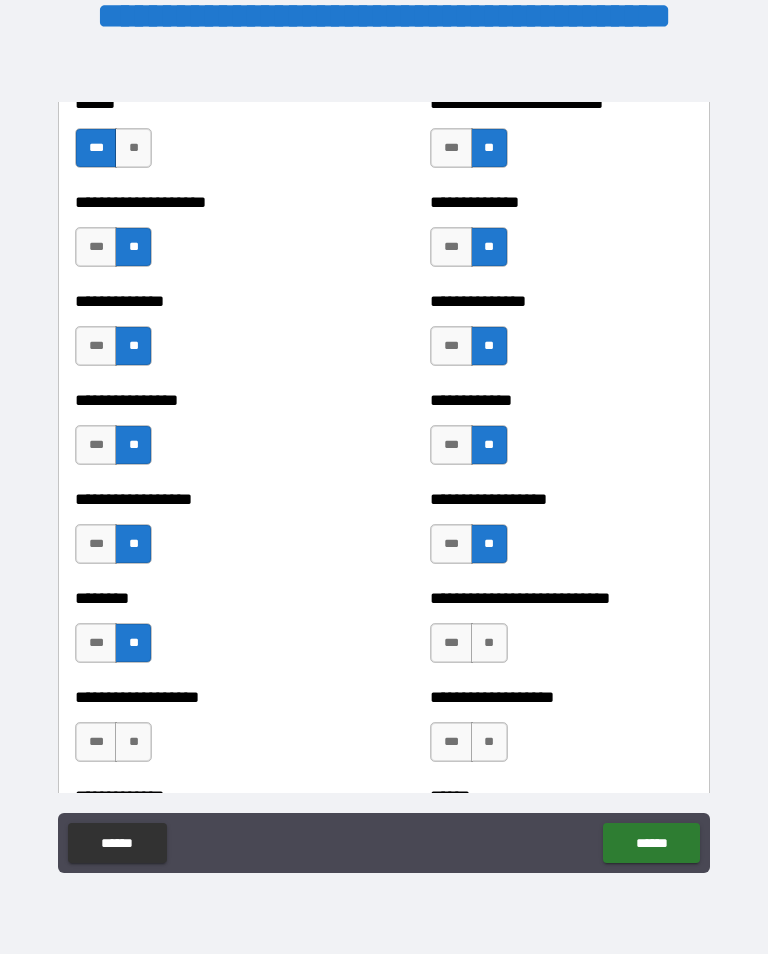 click on "**" at bounding box center (489, 643) 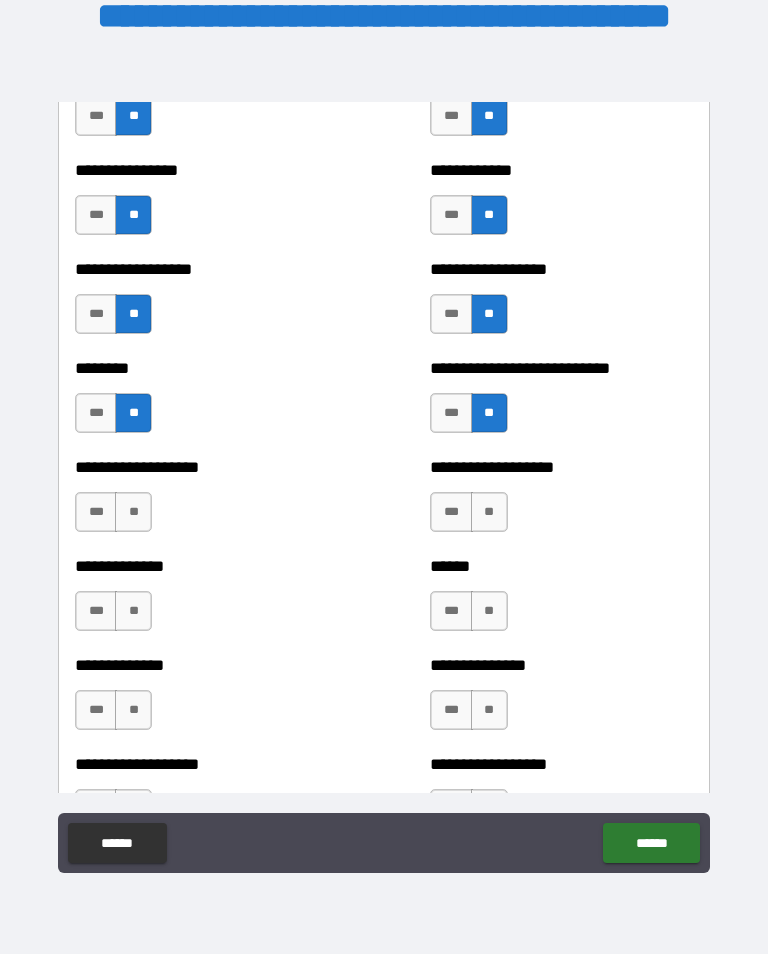 scroll, scrollTop: 4386, scrollLeft: 0, axis: vertical 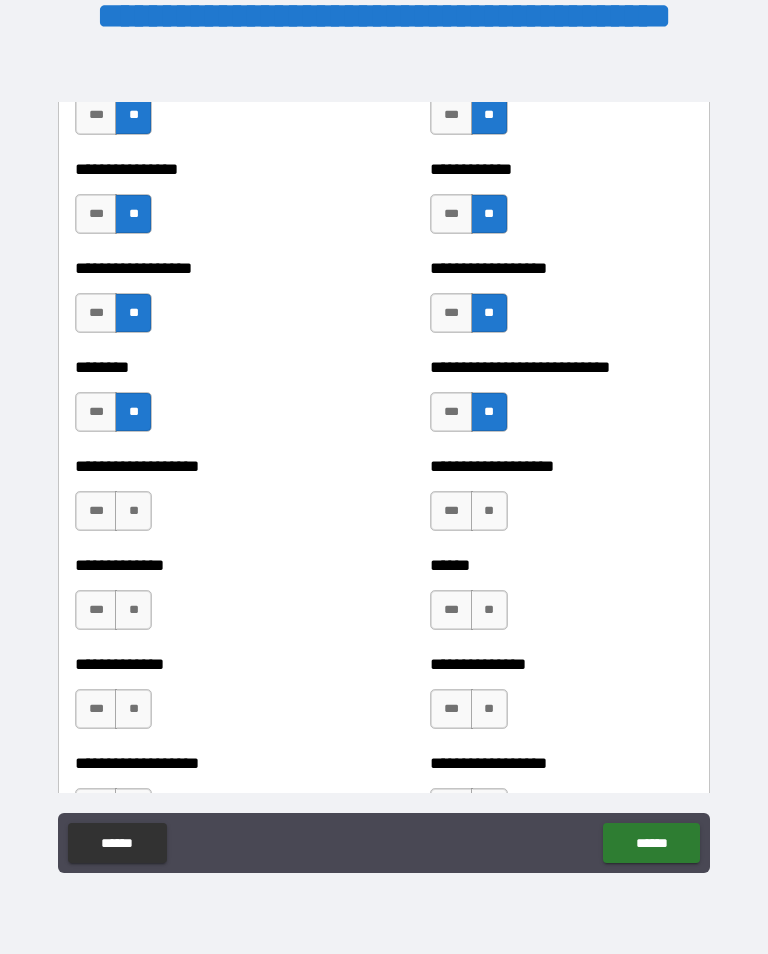 click on "**" at bounding box center [489, 511] 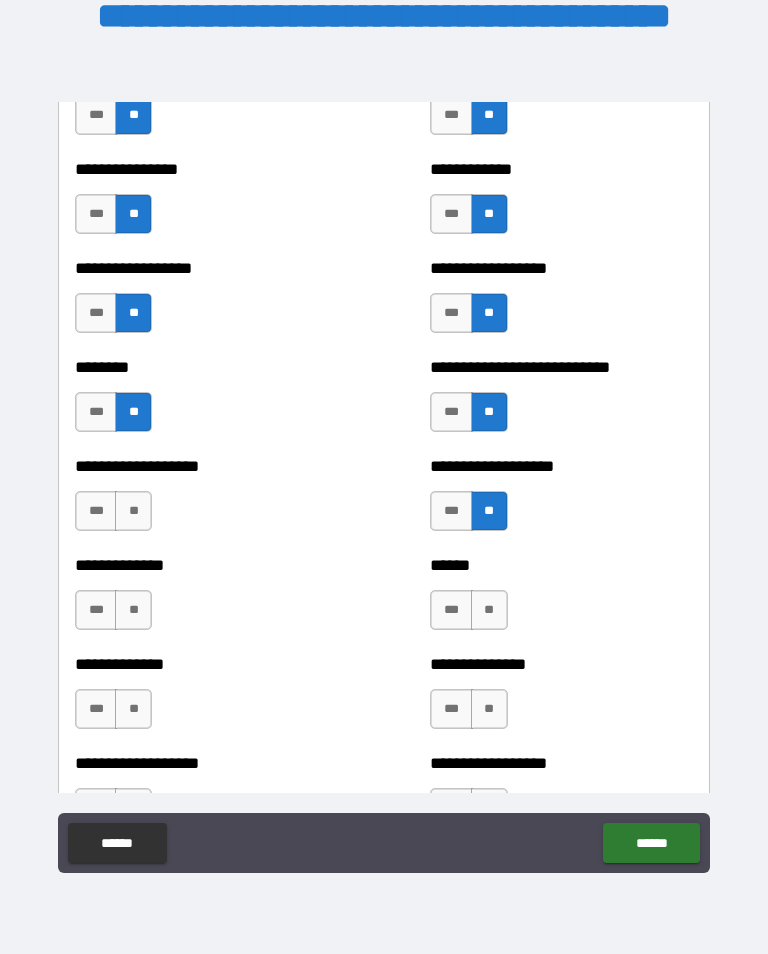 click on "**" at bounding box center [133, 511] 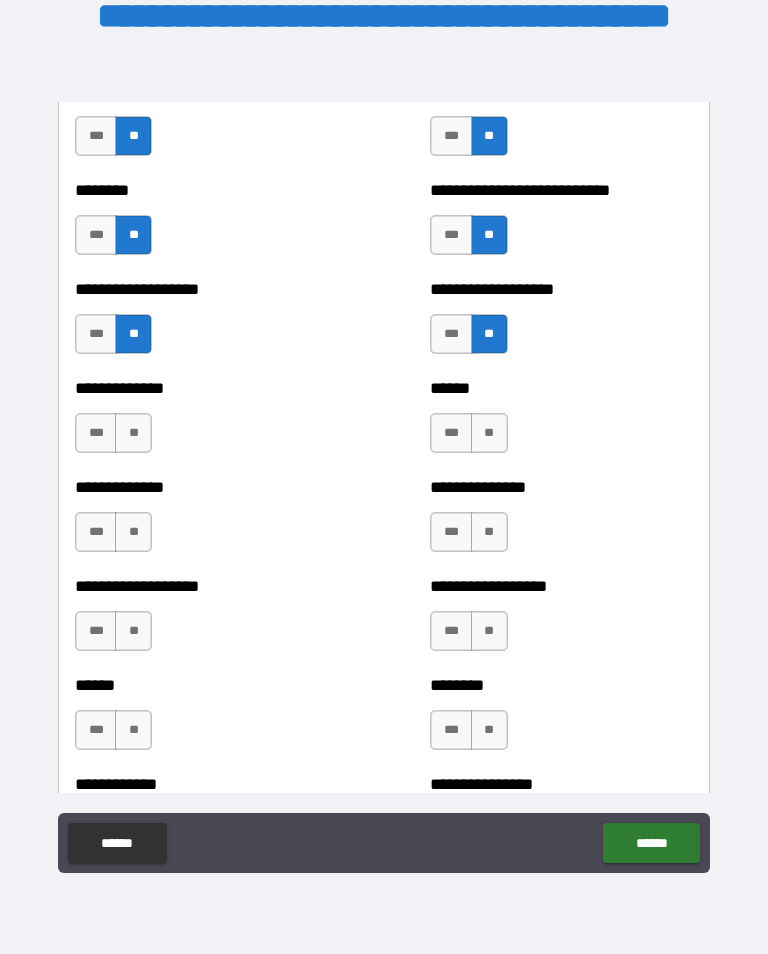scroll, scrollTop: 4564, scrollLeft: 0, axis: vertical 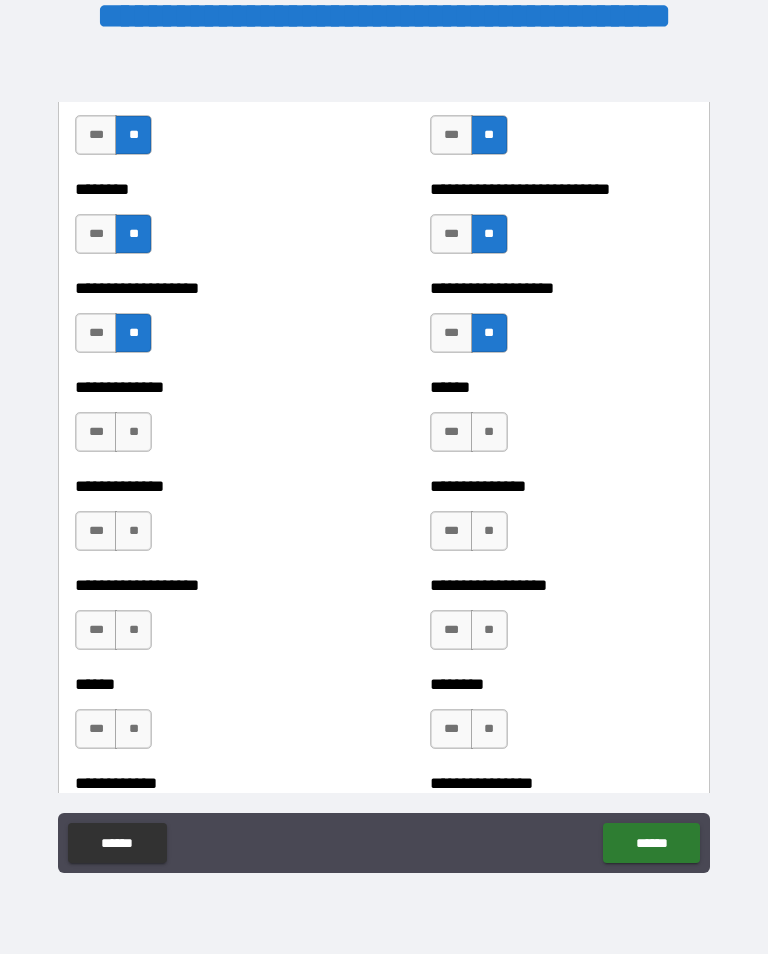click on "**" at bounding box center [489, 432] 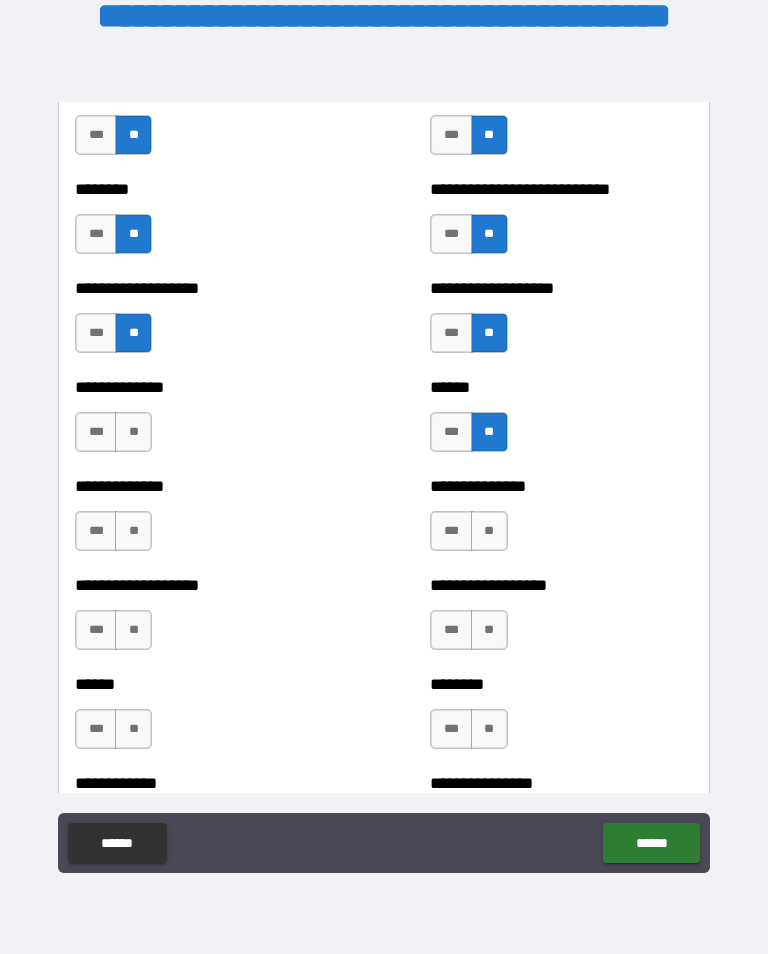 click on "**" at bounding box center [133, 432] 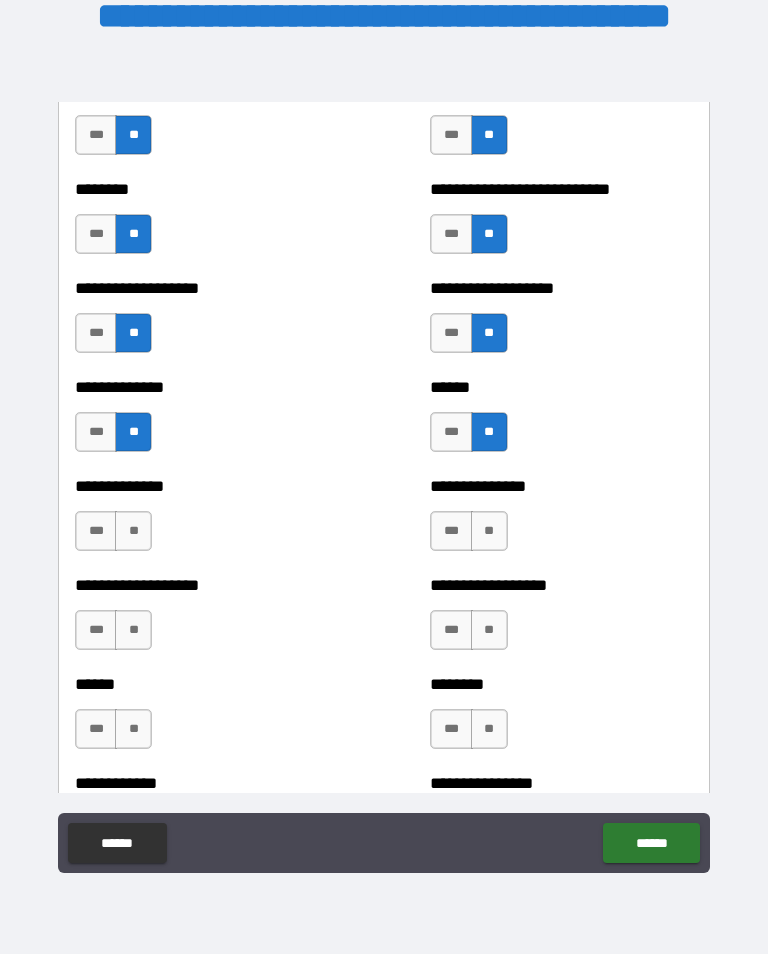 click on "**" at bounding box center (133, 531) 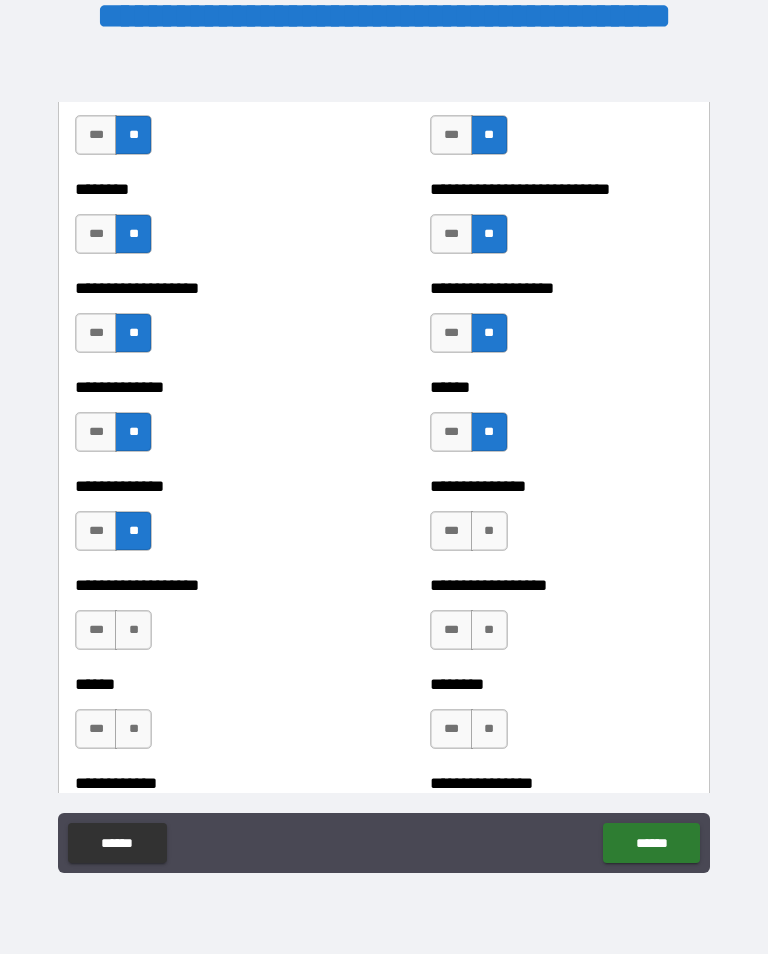 click on "**" at bounding box center [489, 531] 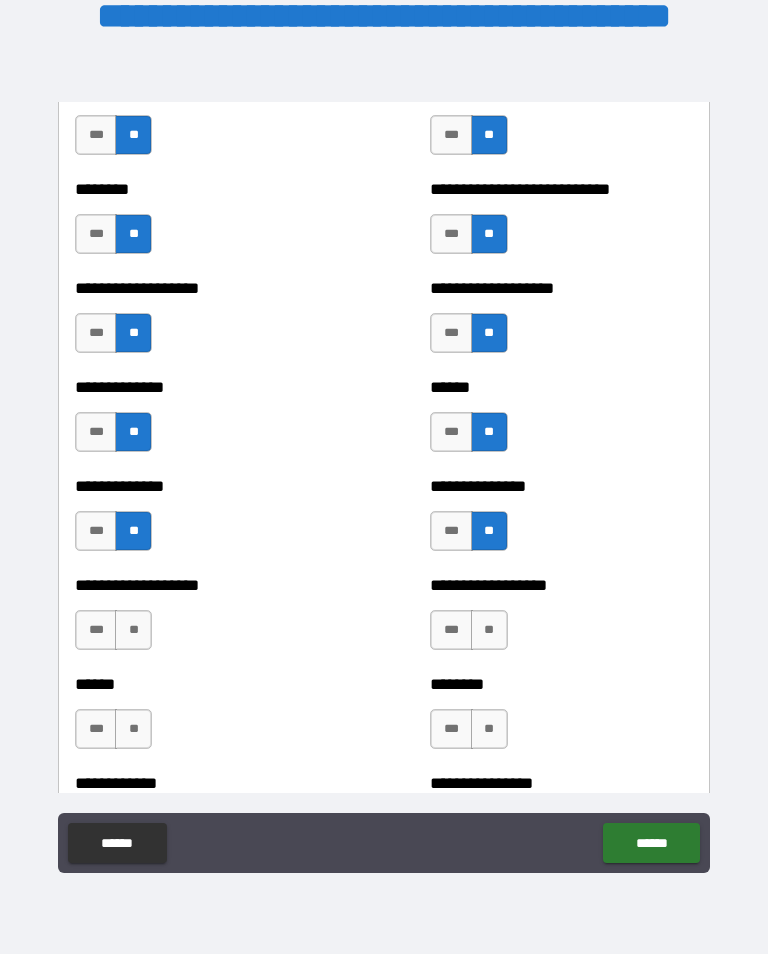 click on "**" at bounding box center (489, 630) 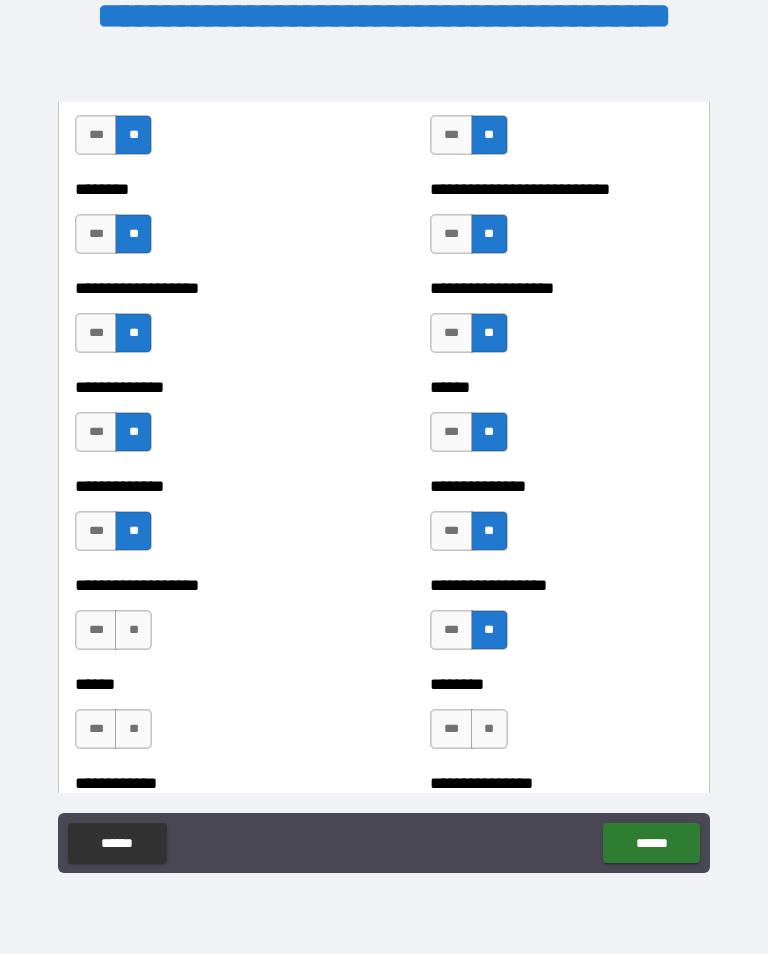 click on "**" at bounding box center (489, 729) 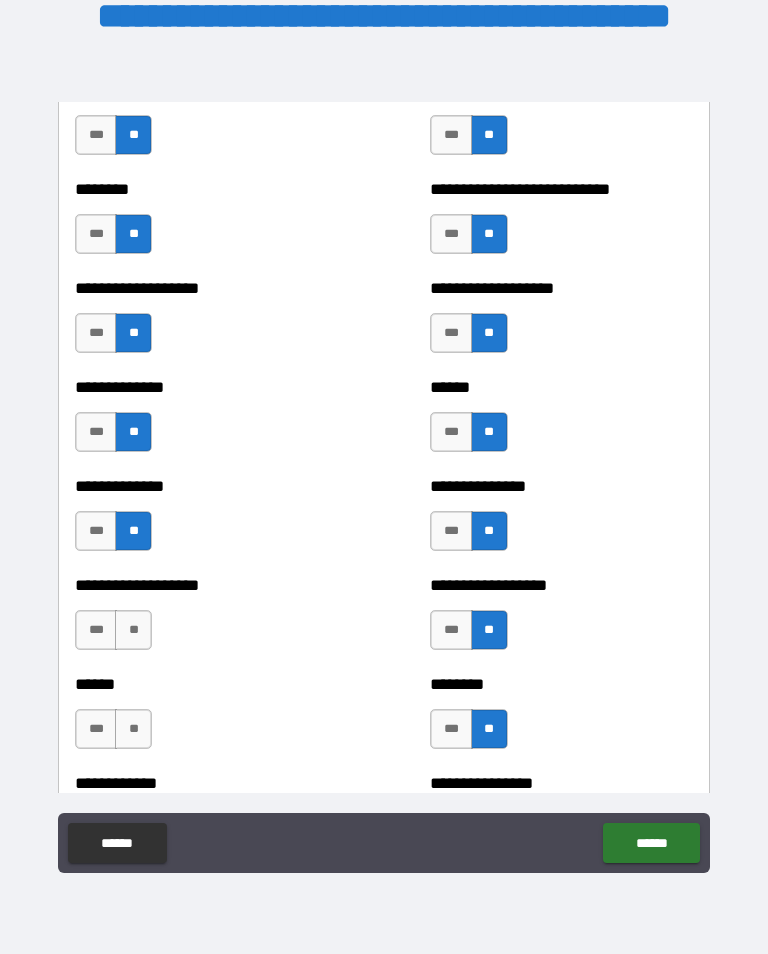 click on "**" at bounding box center (133, 630) 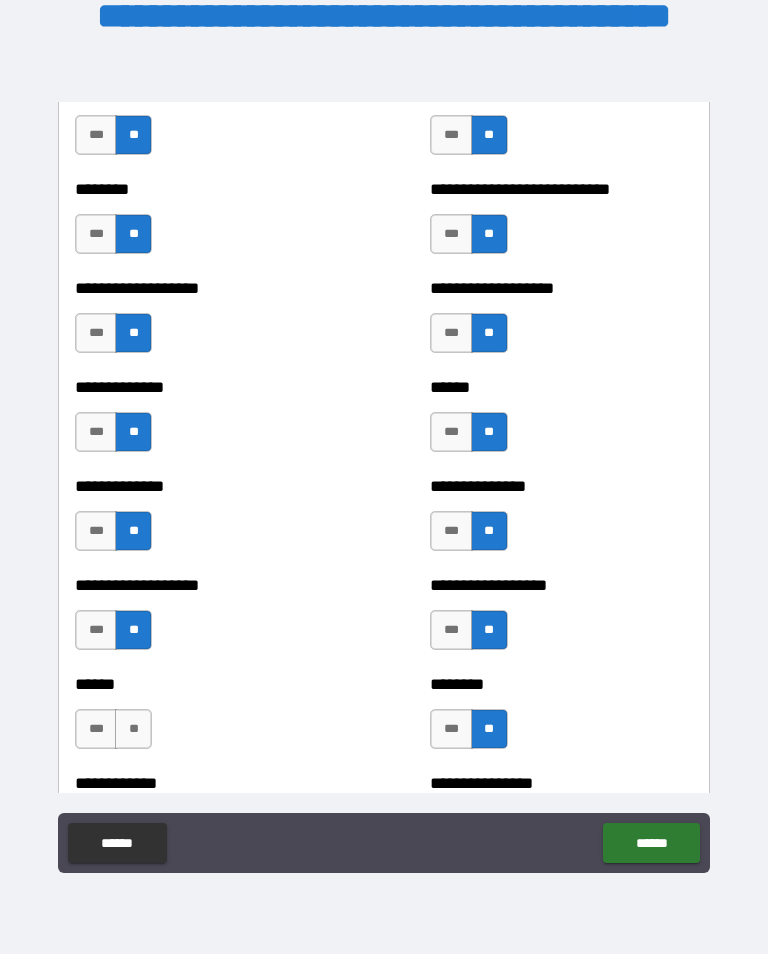 click on "**" at bounding box center [133, 729] 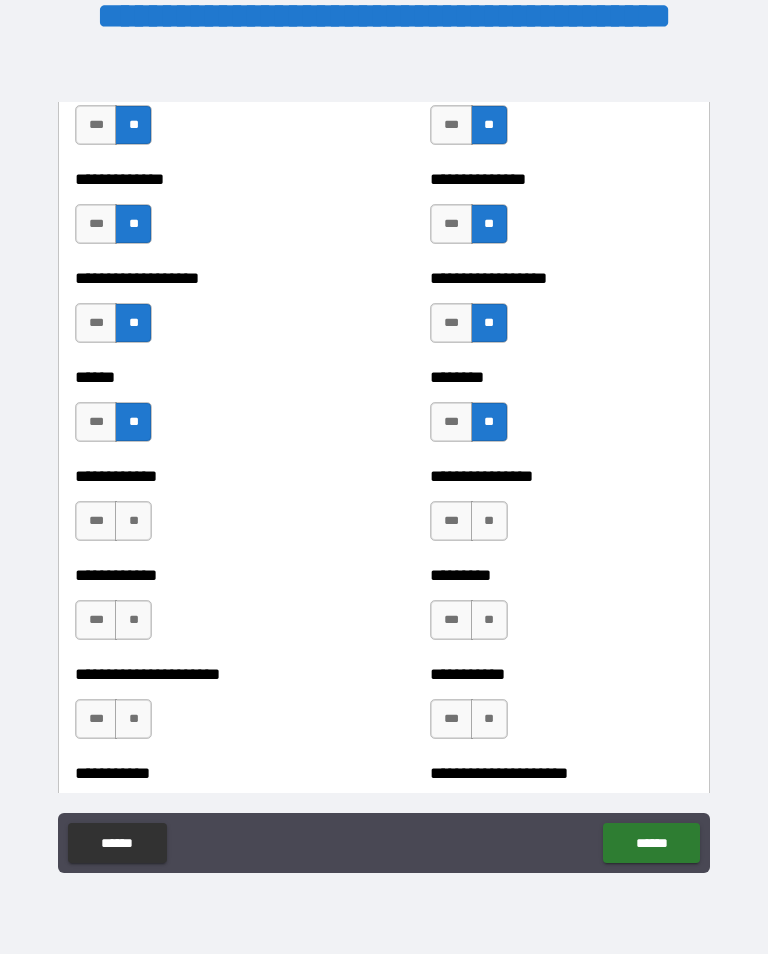 scroll, scrollTop: 4873, scrollLeft: 0, axis: vertical 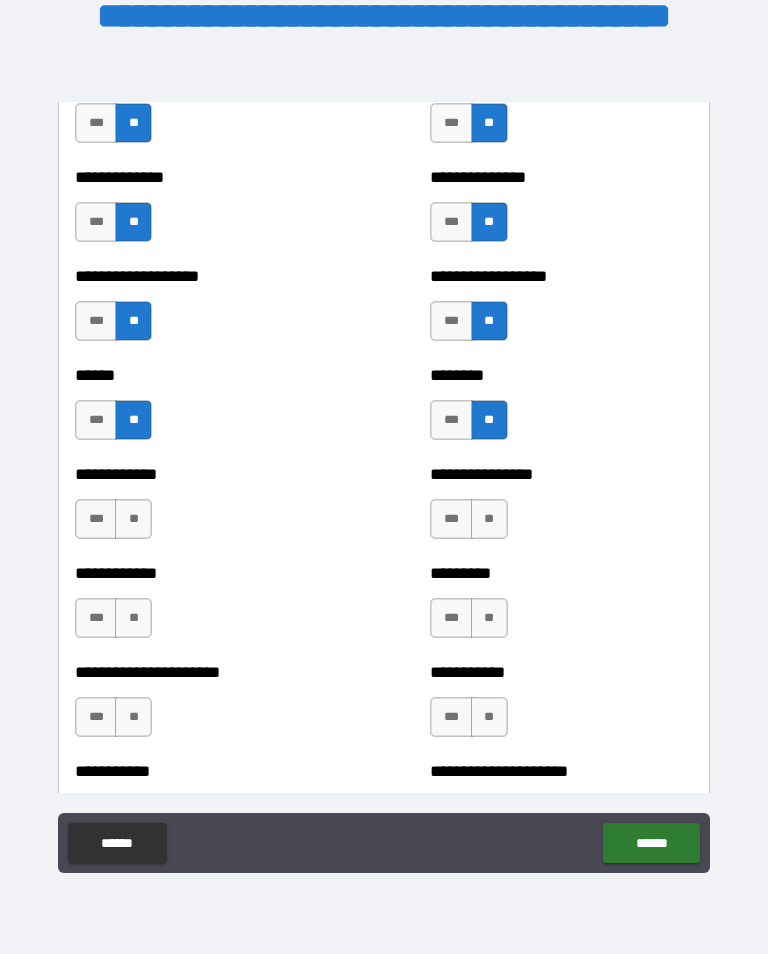 click on "**" at bounding box center (133, 519) 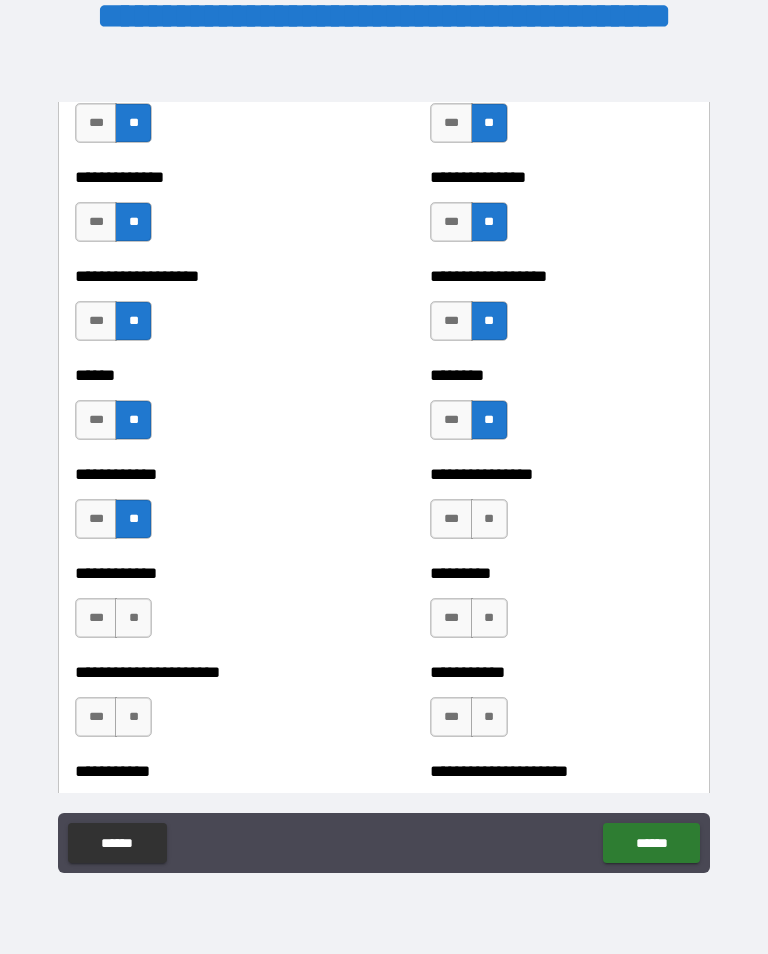 click on "**" at bounding box center (489, 519) 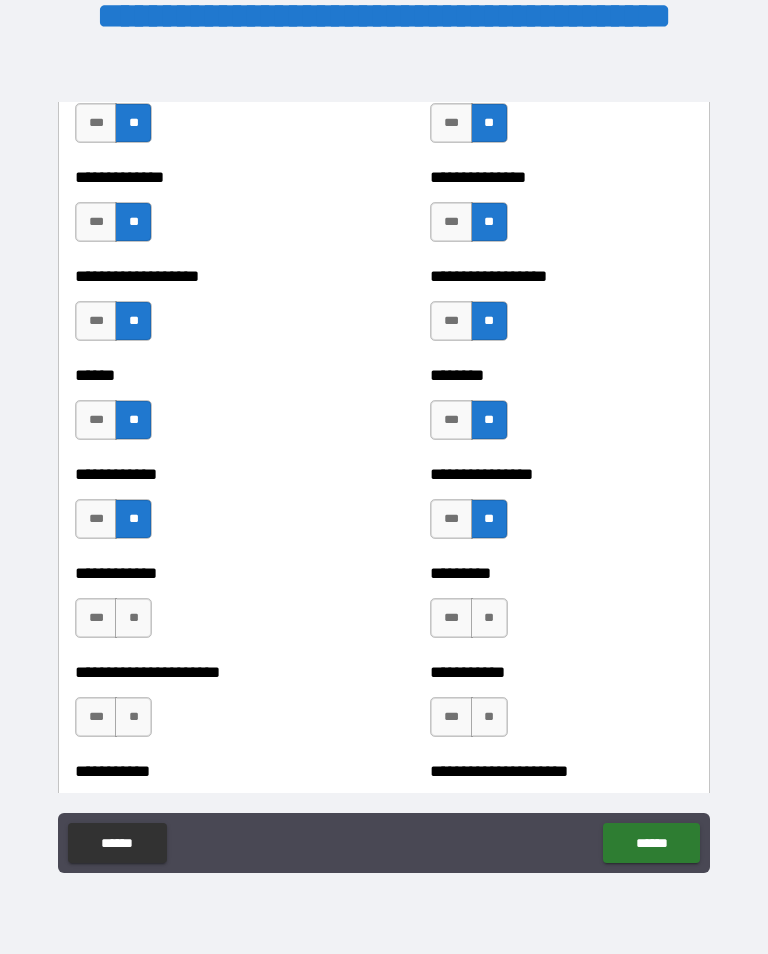 click on "**" at bounding box center [489, 618] 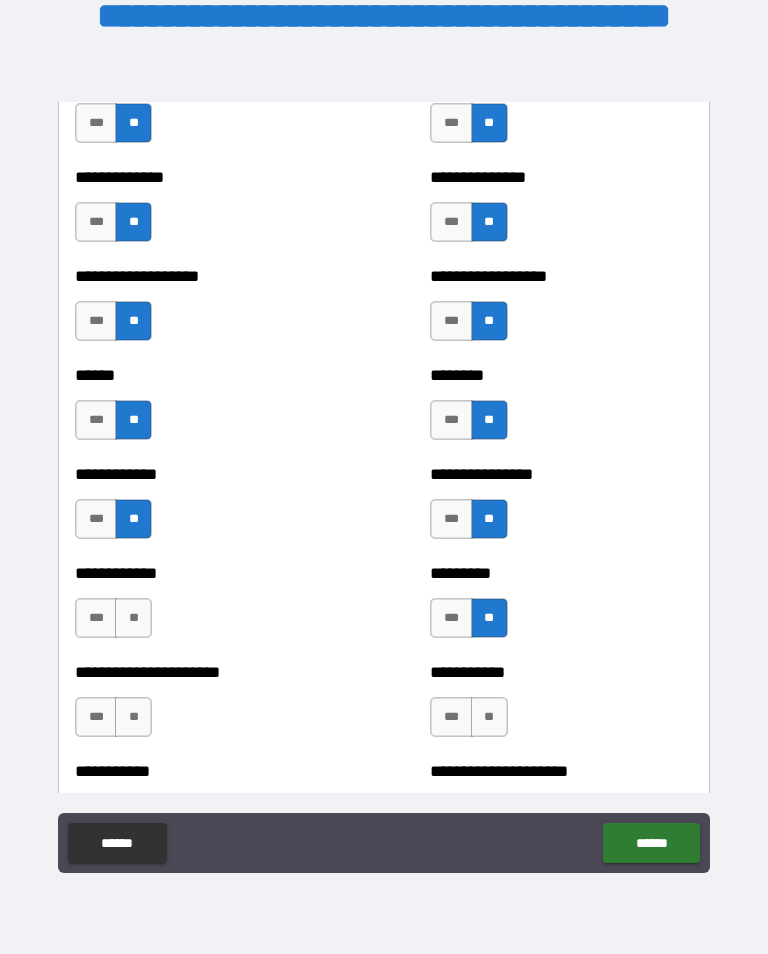 click on "**" at bounding box center (133, 618) 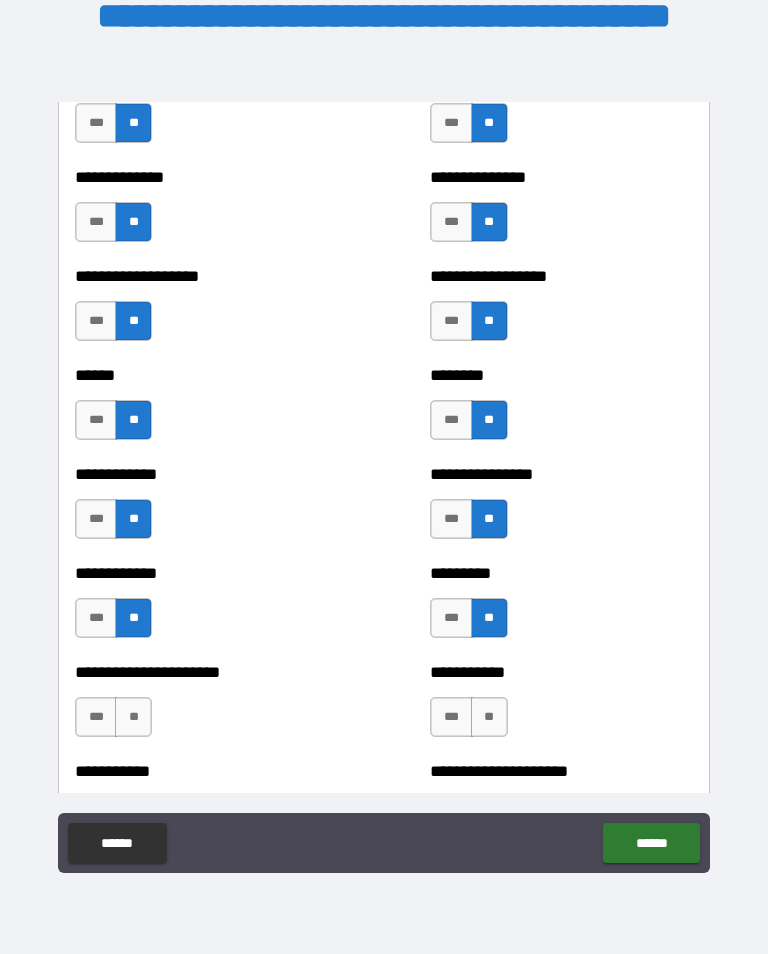 click on "**" at bounding box center [133, 717] 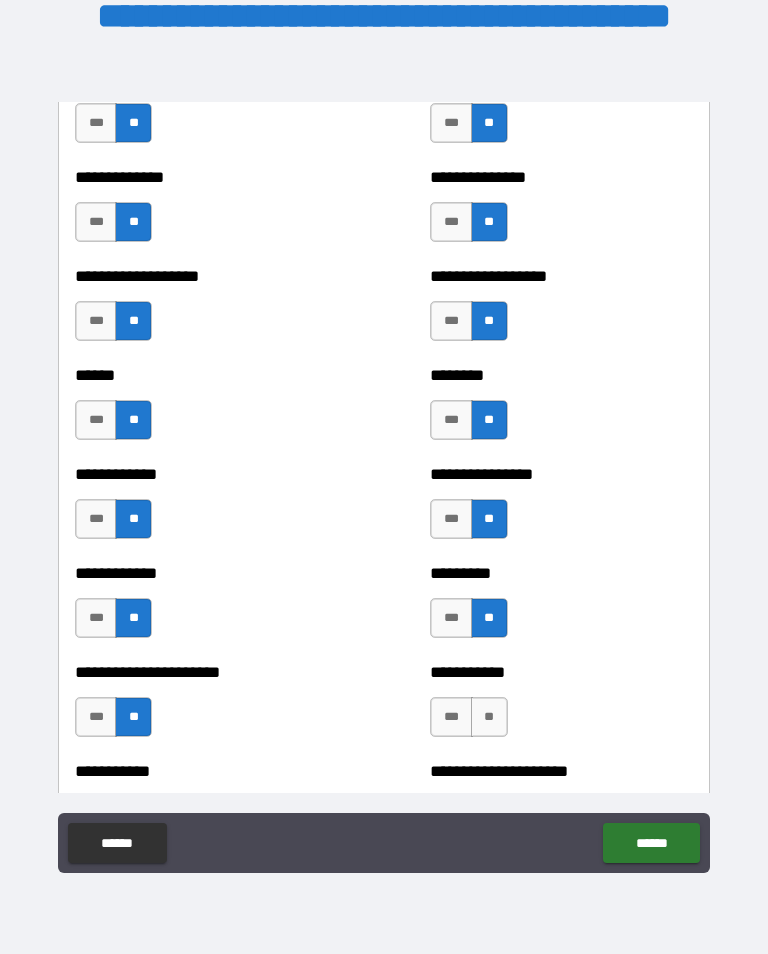 click on "**" at bounding box center (489, 717) 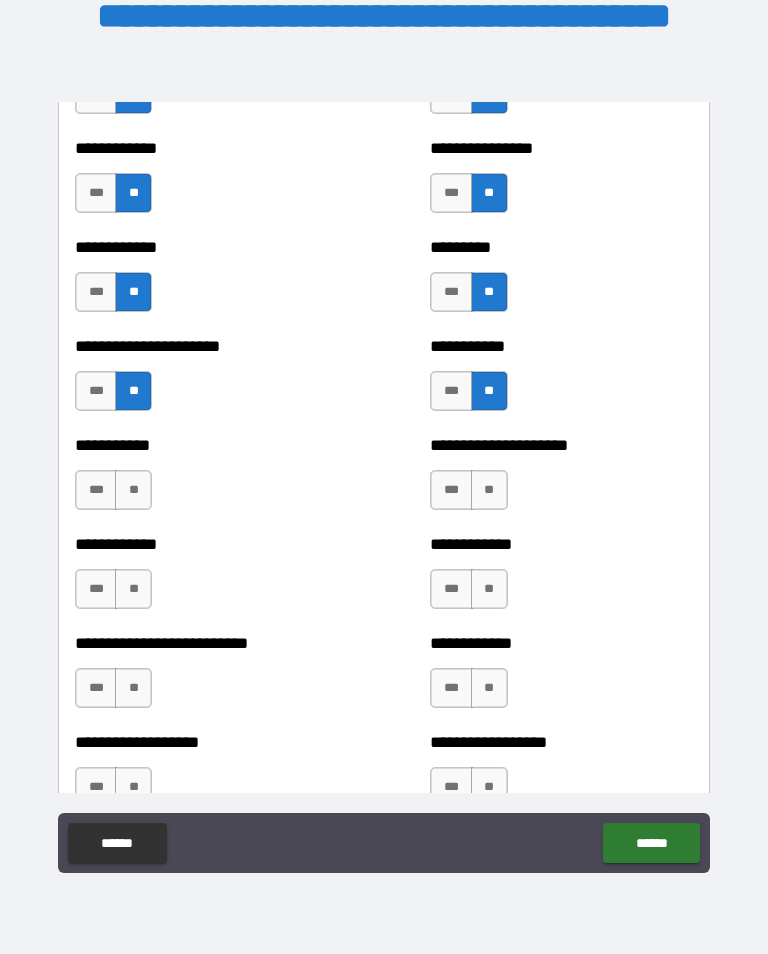 scroll, scrollTop: 5199, scrollLeft: 0, axis: vertical 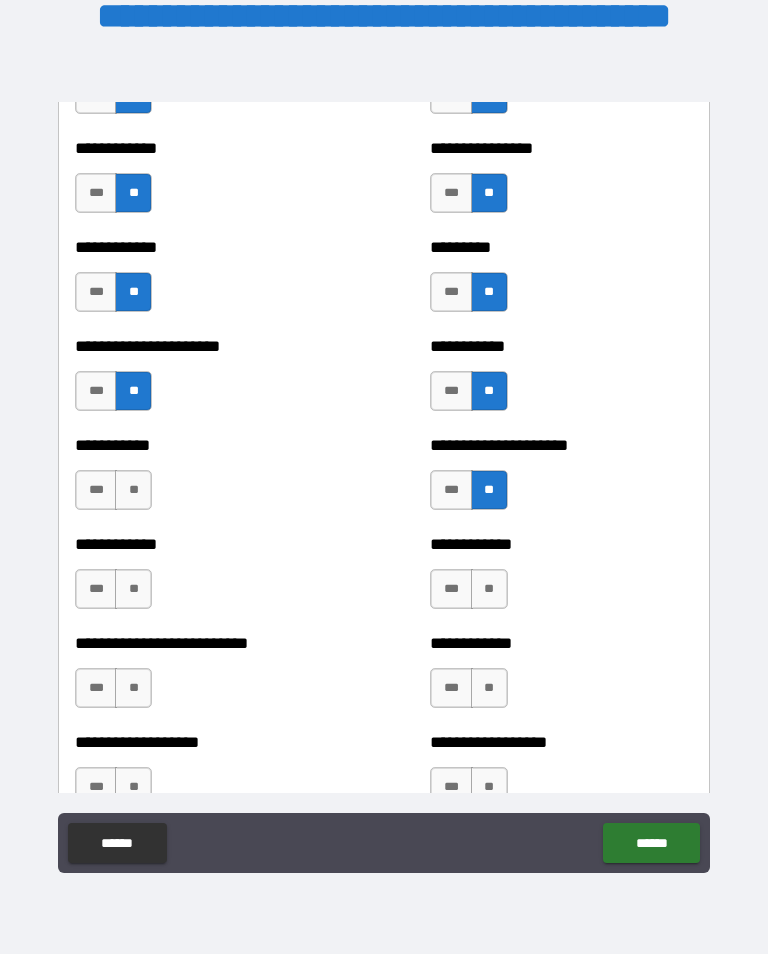 click on "**" at bounding box center [133, 490] 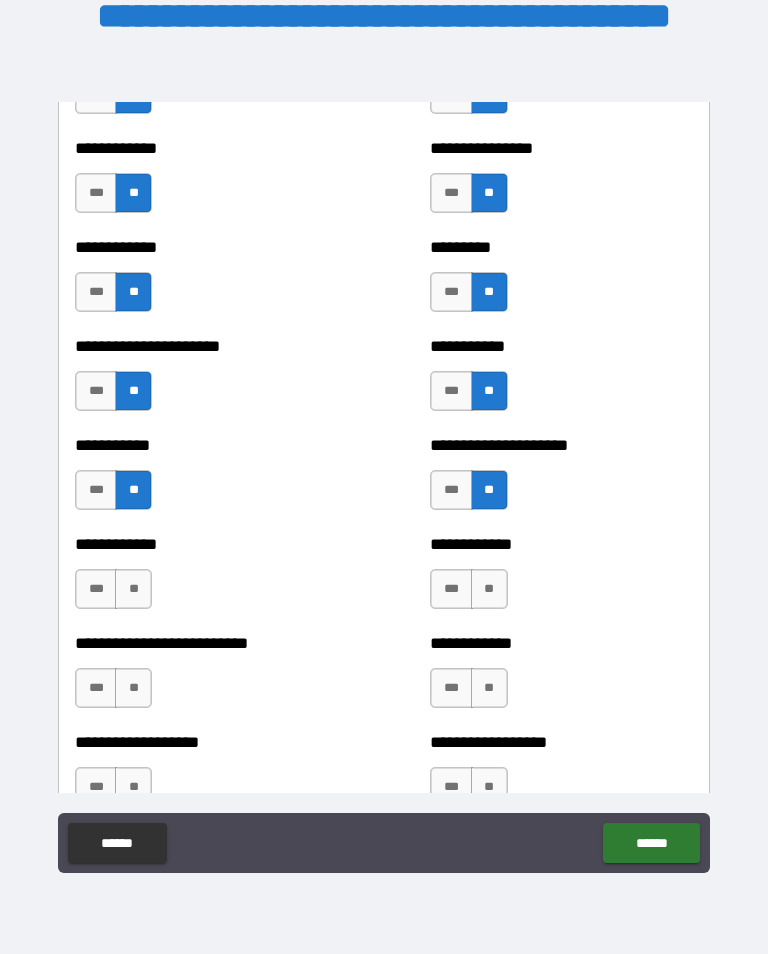 click on "**" at bounding box center (133, 589) 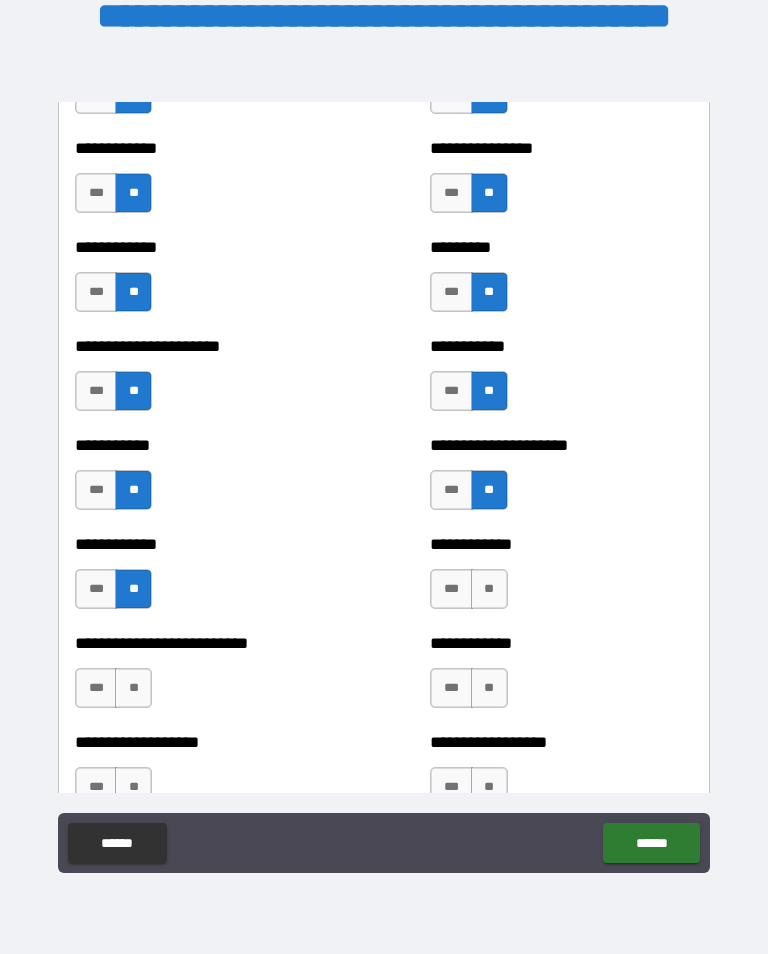 click on "**" at bounding box center (489, 589) 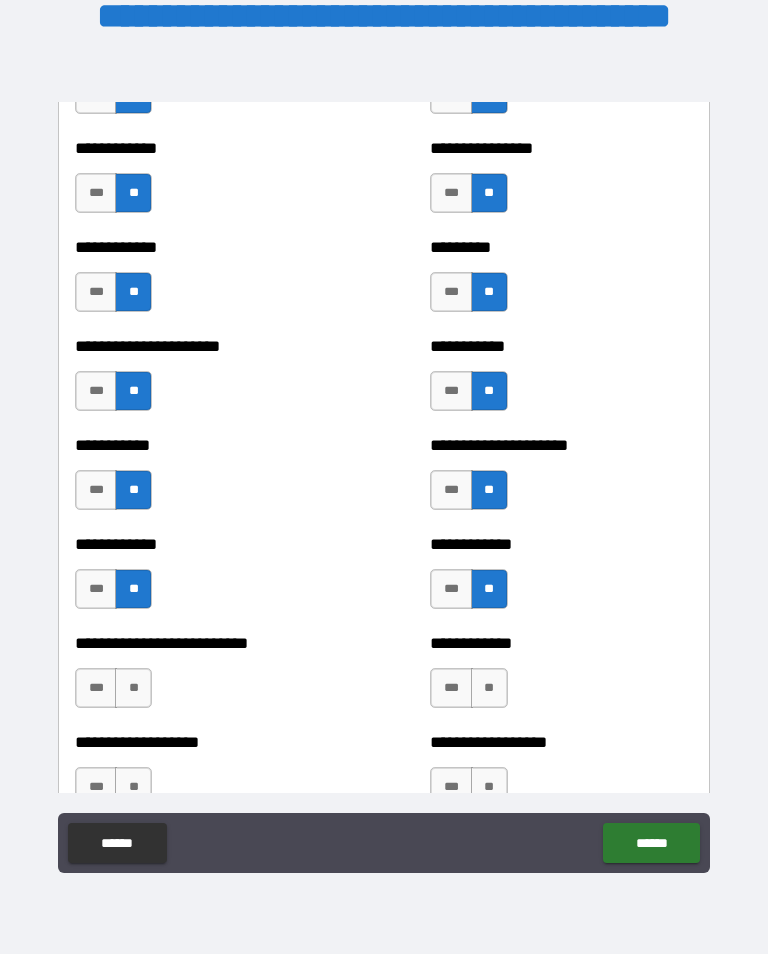 click on "**" at bounding box center [489, 688] 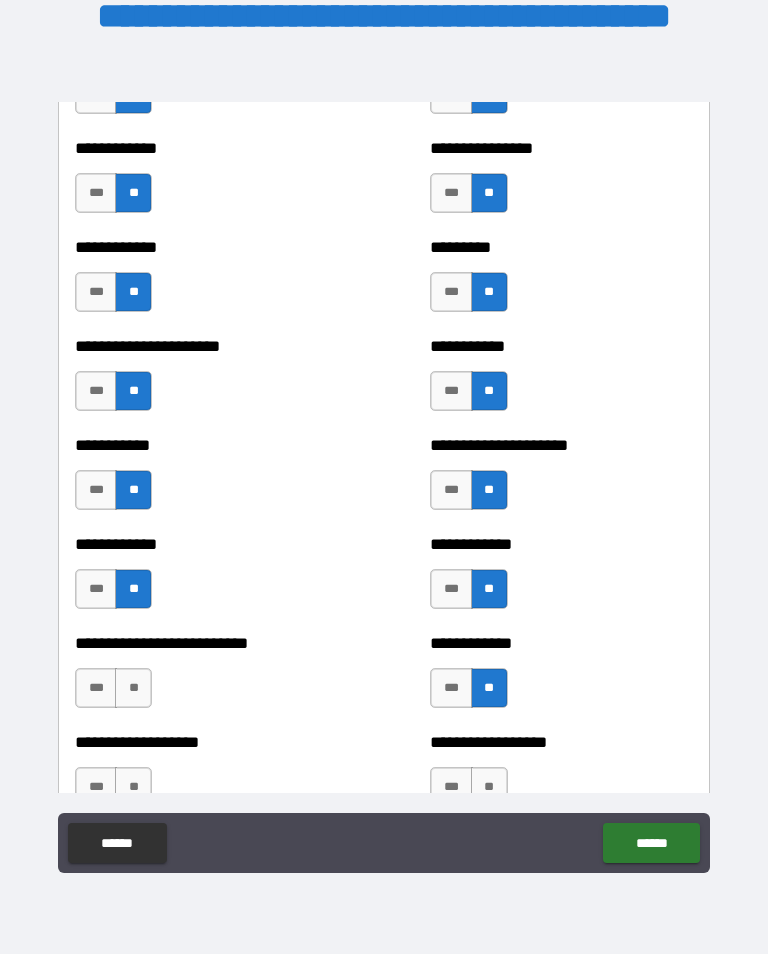 click on "**" at bounding box center (133, 688) 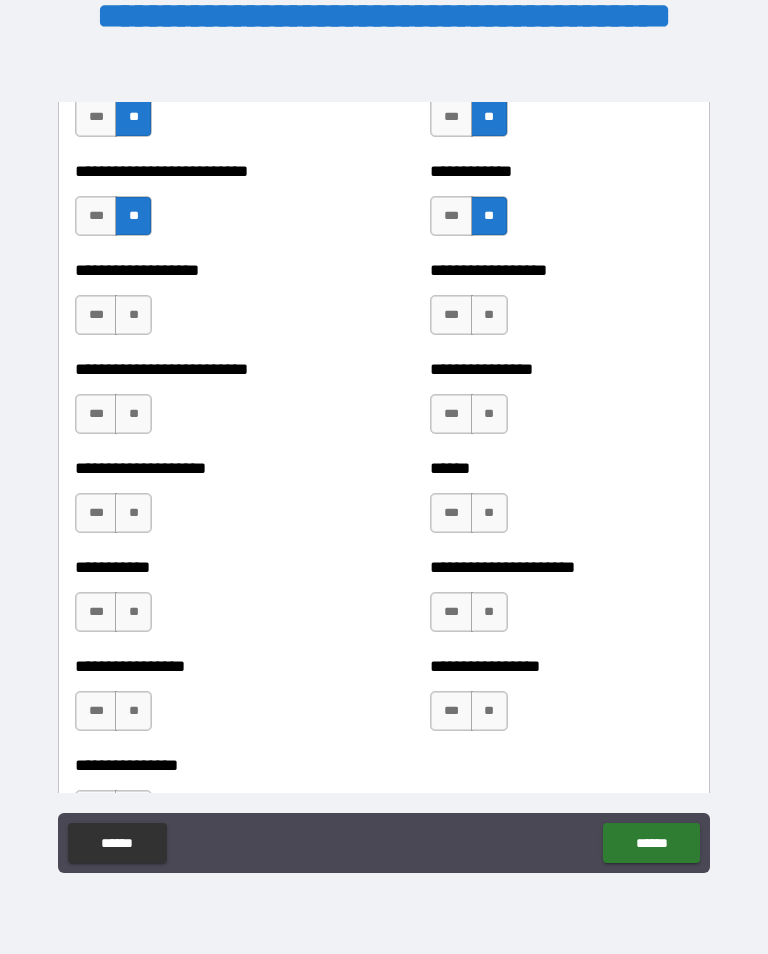 scroll, scrollTop: 5667, scrollLeft: 0, axis: vertical 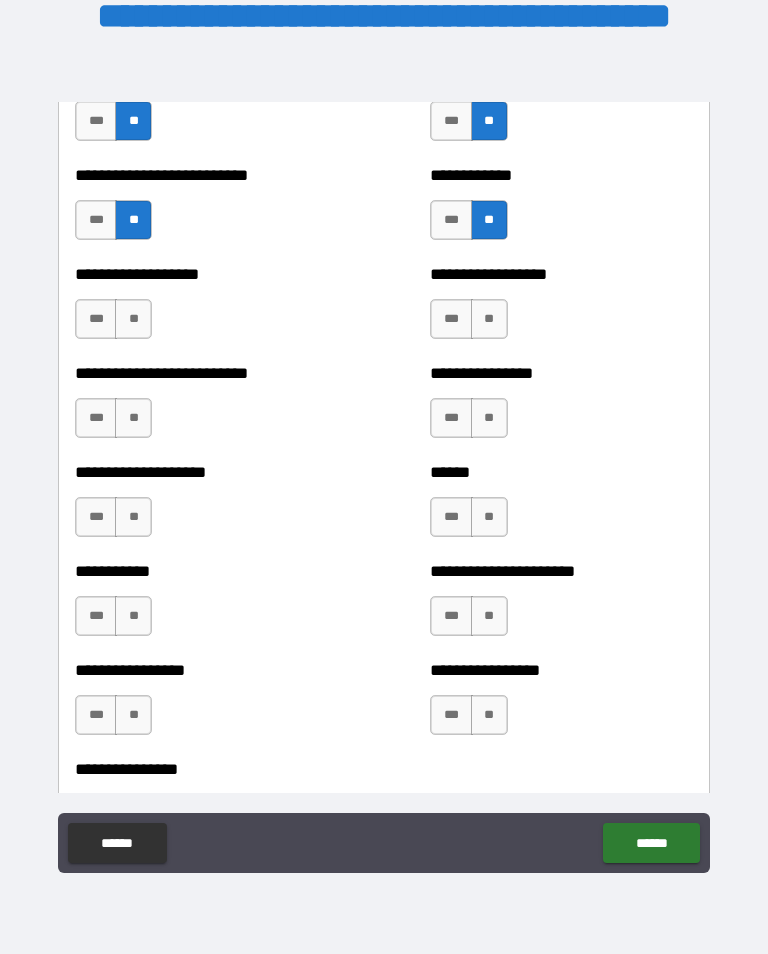 click on "**" at bounding box center [489, 319] 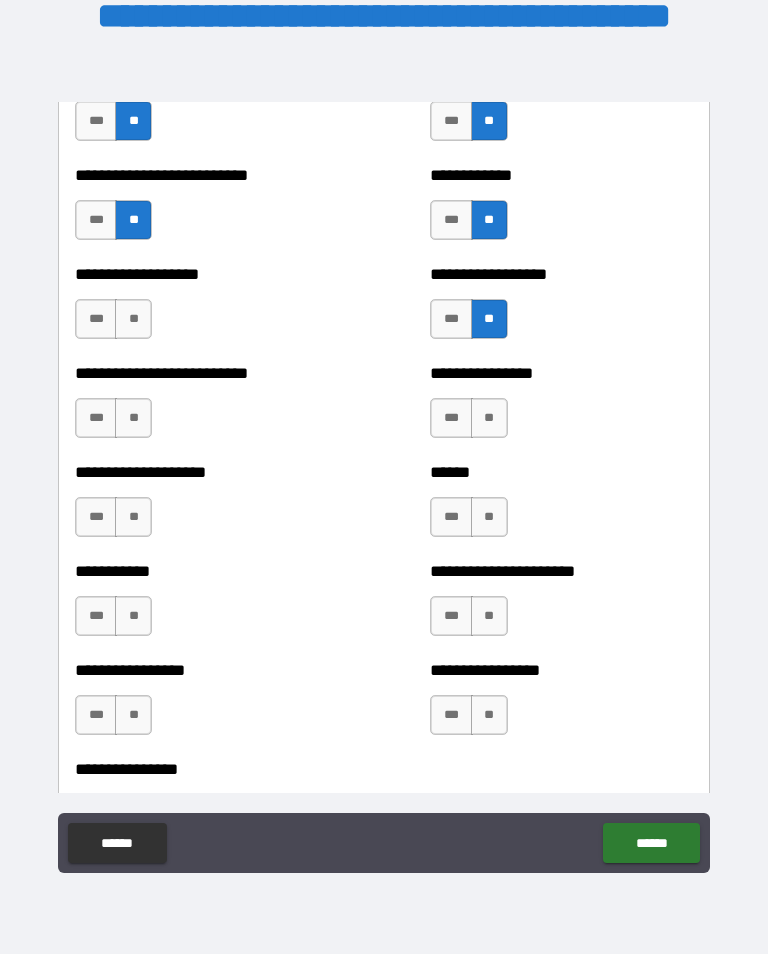 click on "**" at bounding box center [133, 319] 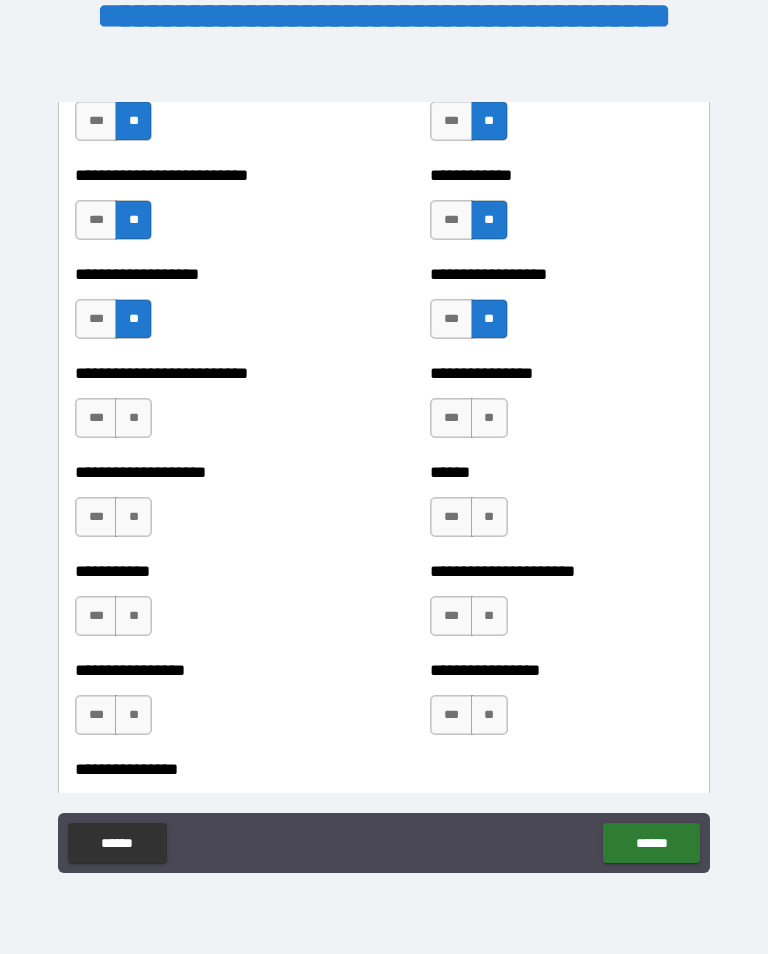 click on "**" at bounding box center [133, 418] 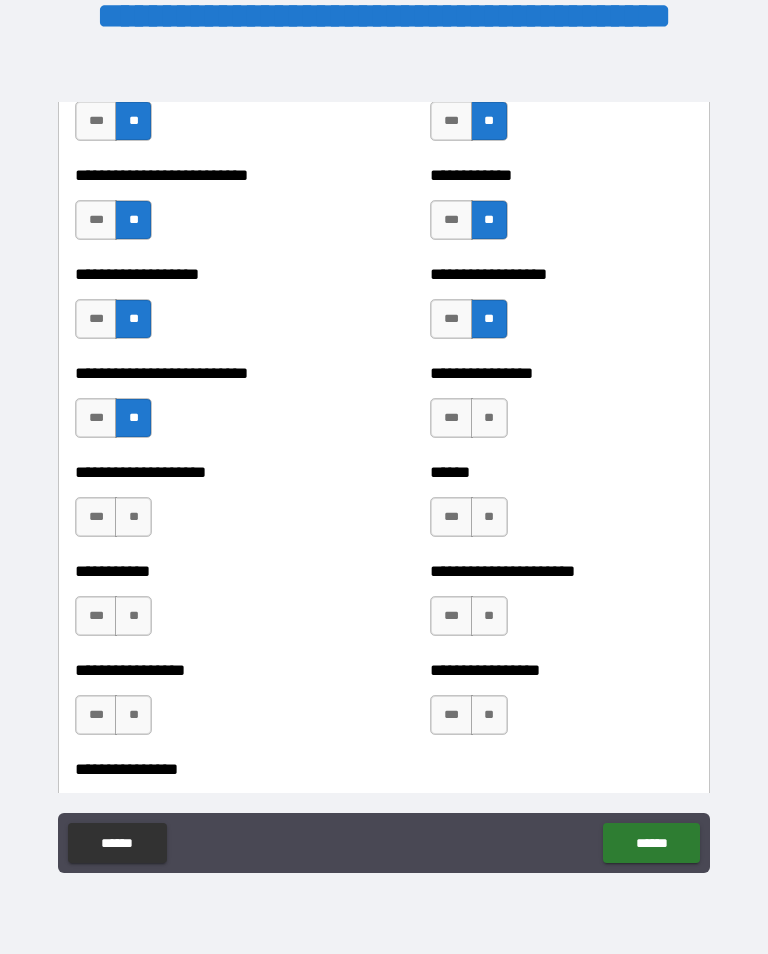 click on "**" at bounding box center (489, 418) 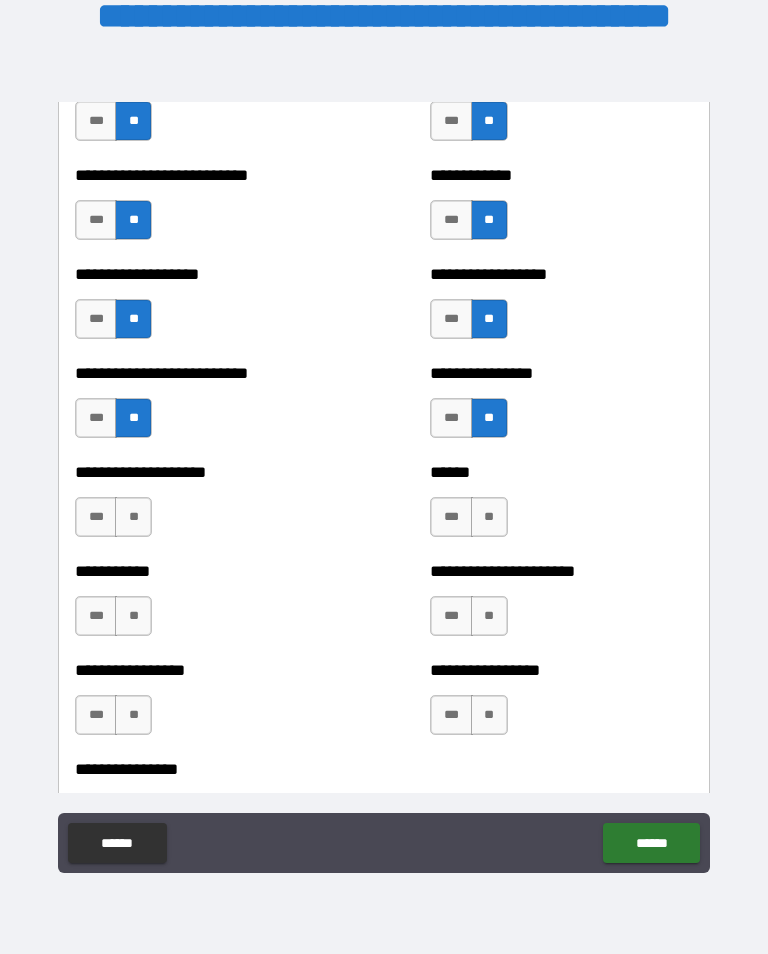 click on "**" at bounding box center (489, 517) 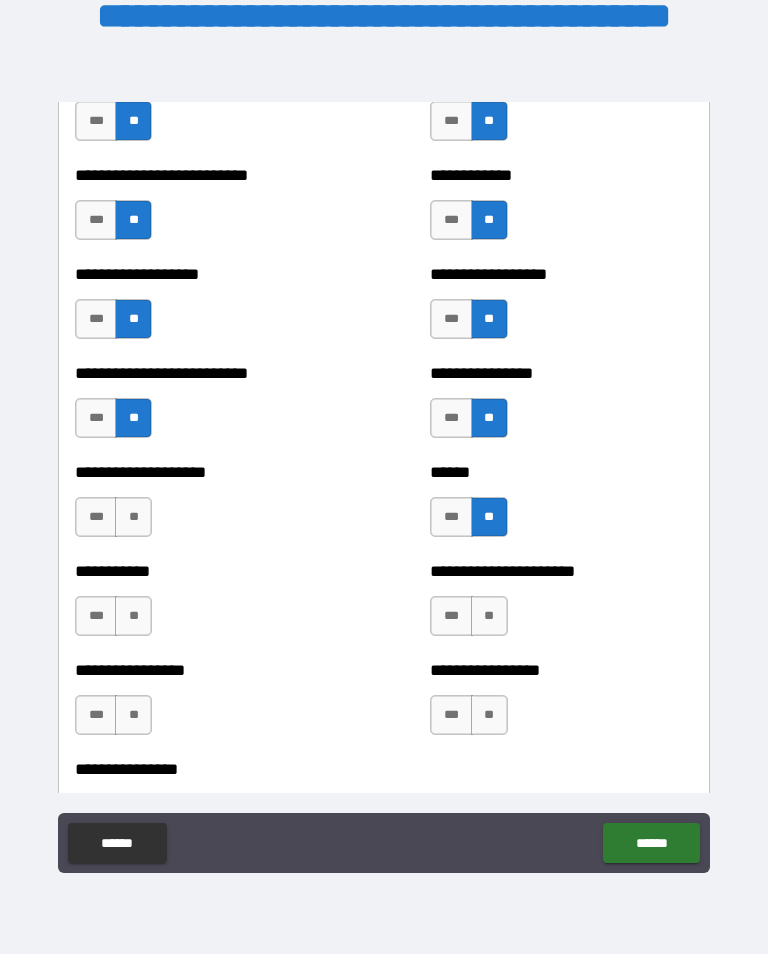 click on "**" at bounding box center (133, 517) 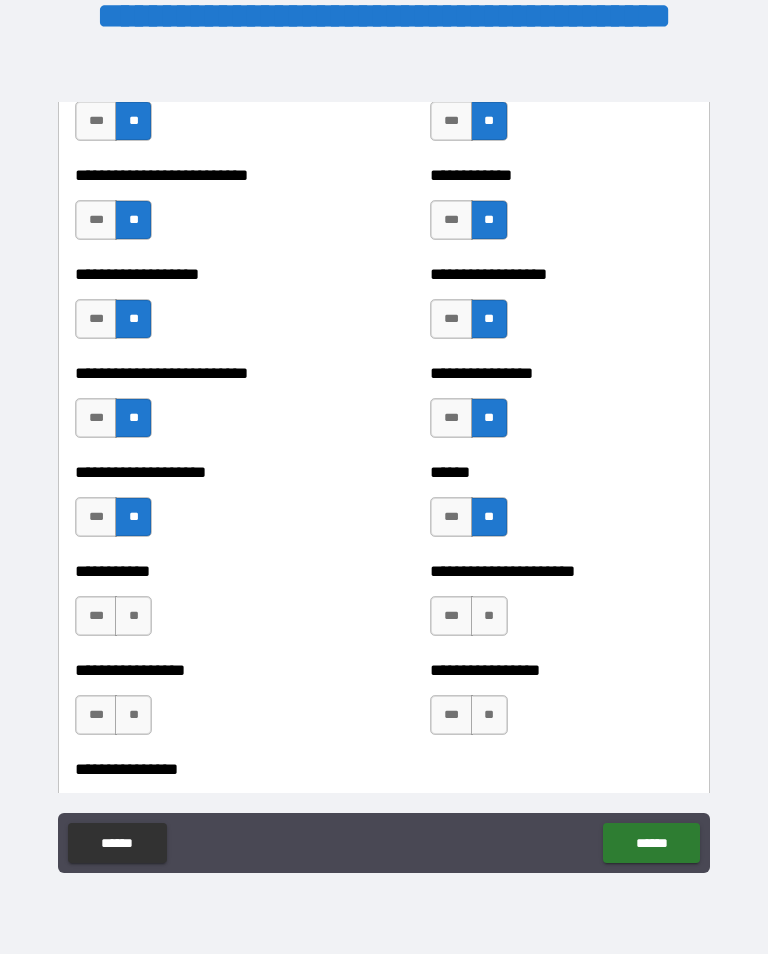 click on "**" at bounding box center [133, 616] 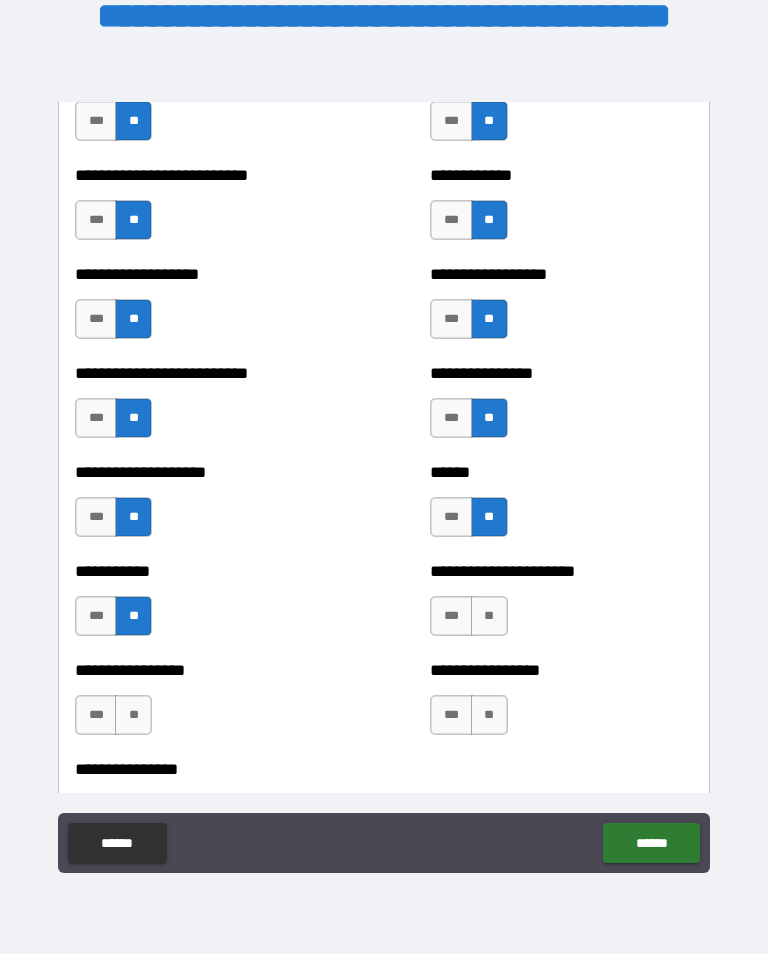 click on "**" at bounding box center (133, 715) 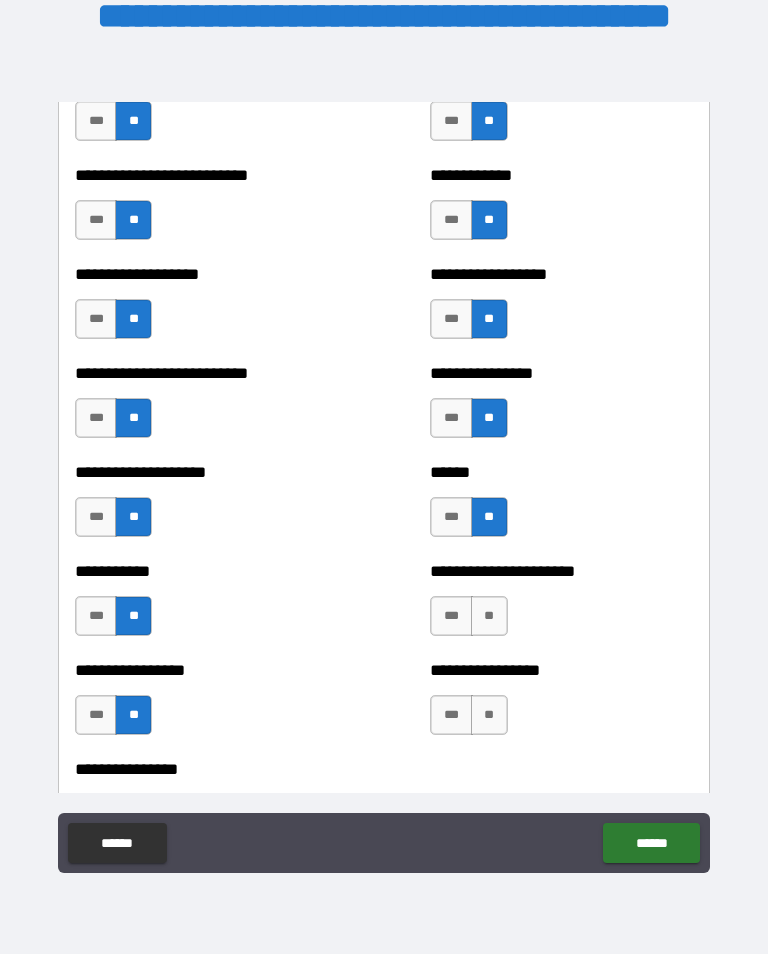 click on "**********" at bounding box center (561, 606) 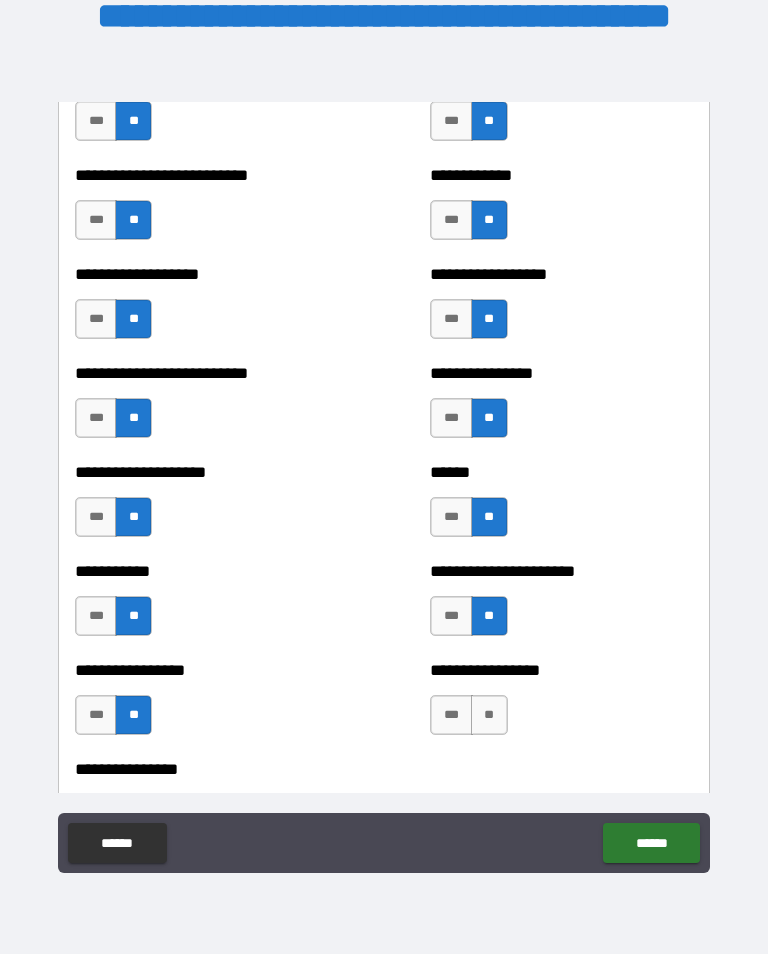 click on "**" at bounding box center (489, 715) 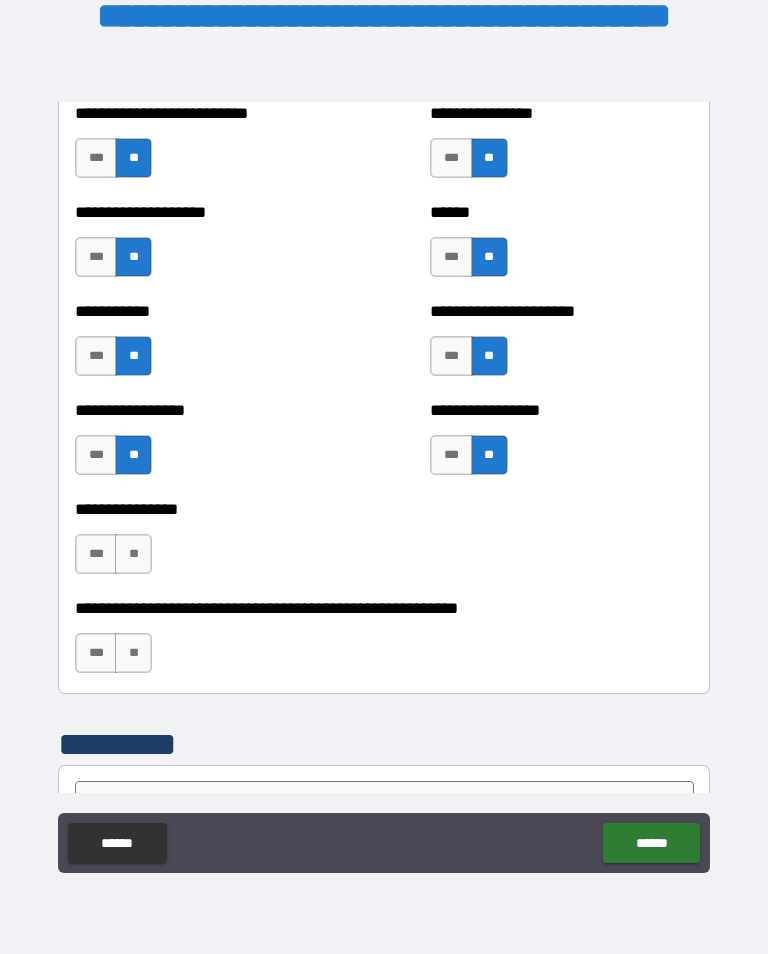 scroll, scrollTop: 5931, scrollLeft: 0, axis: vertical 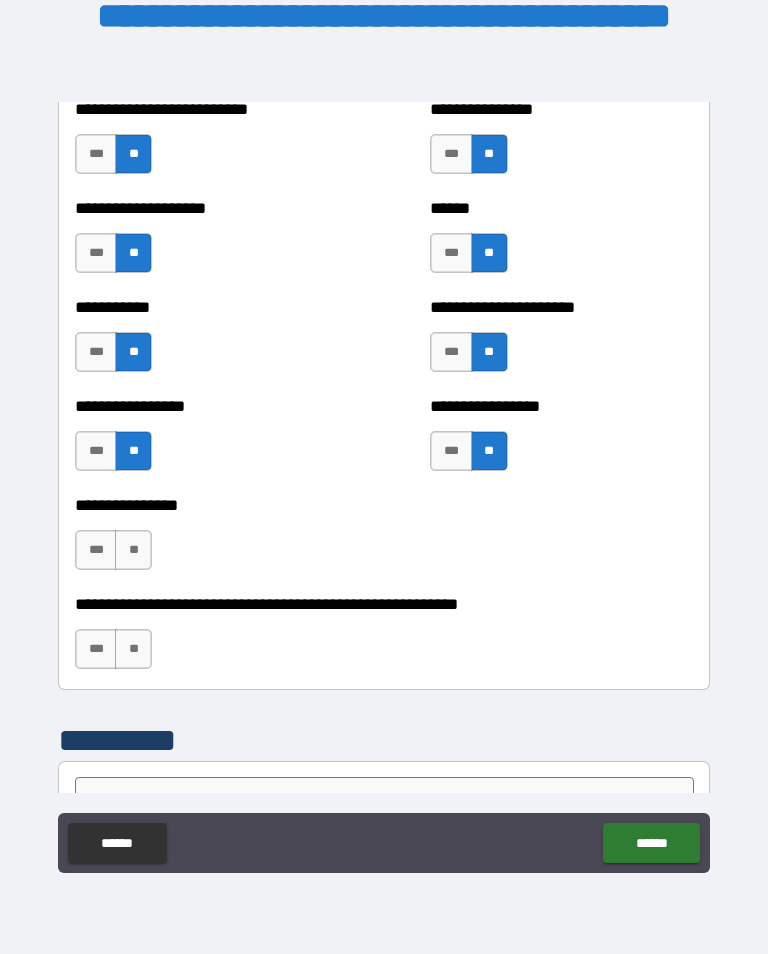 click on "**" at bounding box center [133, 550] 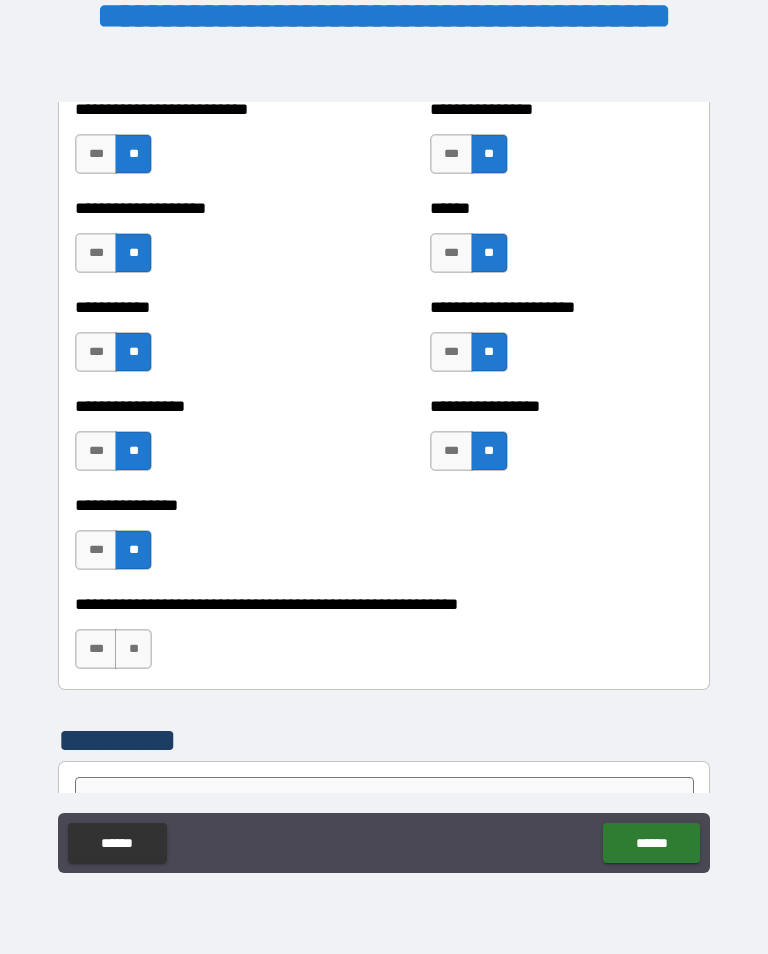click on "**" at bounding box center [133, 649] 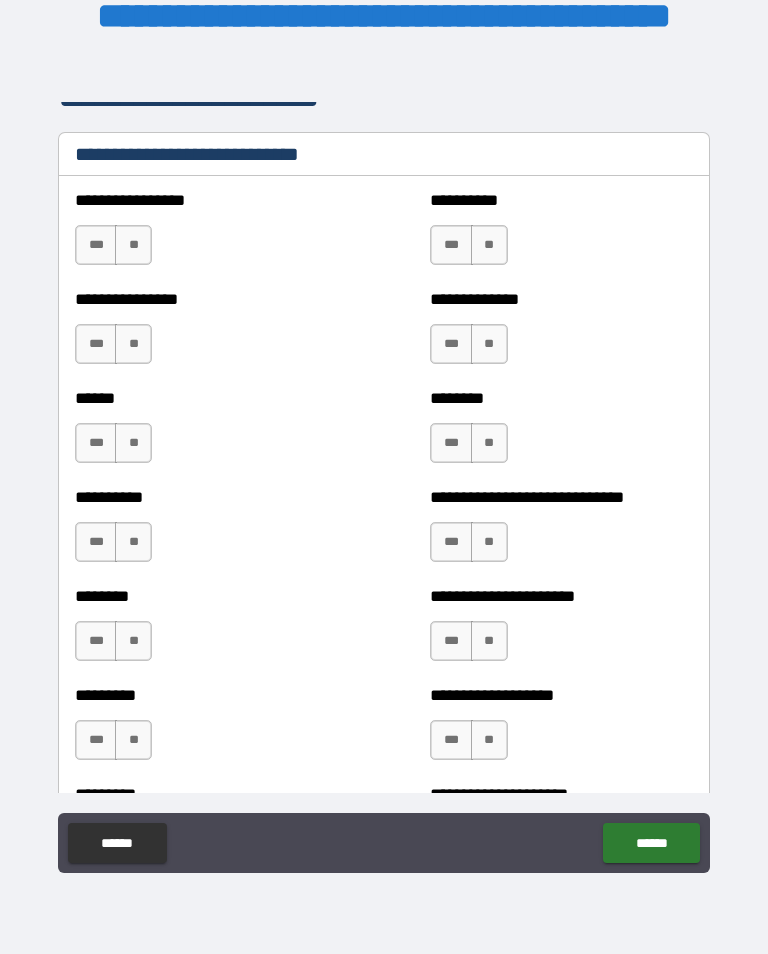 scroll, scrollTop: 6754, scrollLeft: 0, axis: vertical 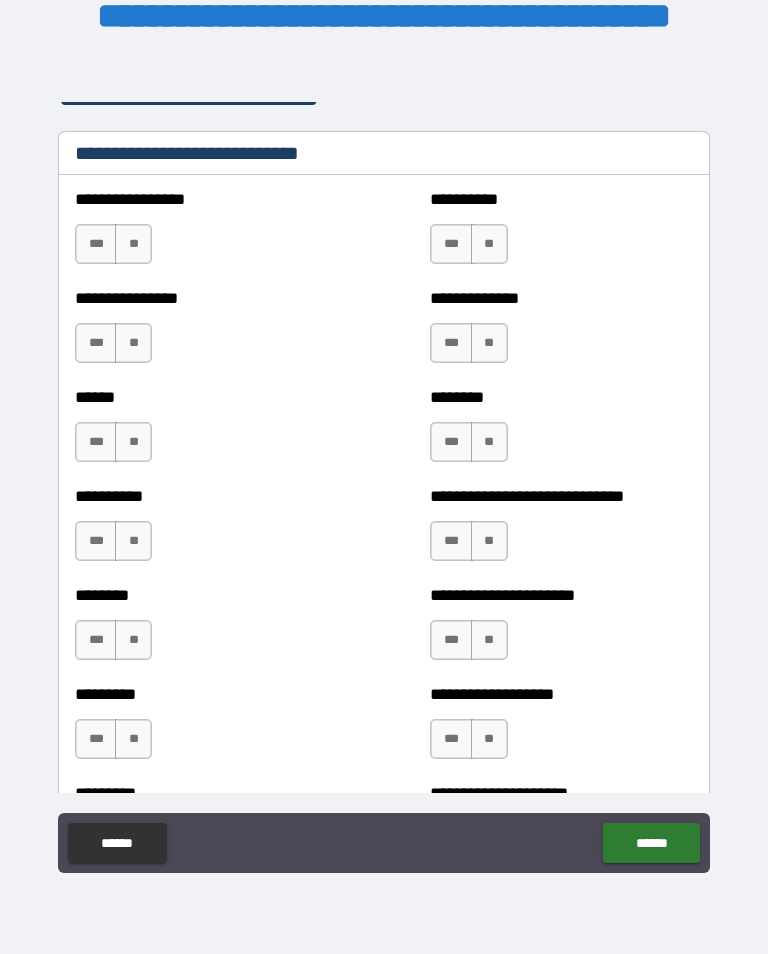 click on "***" at bounding box center (96, 442) 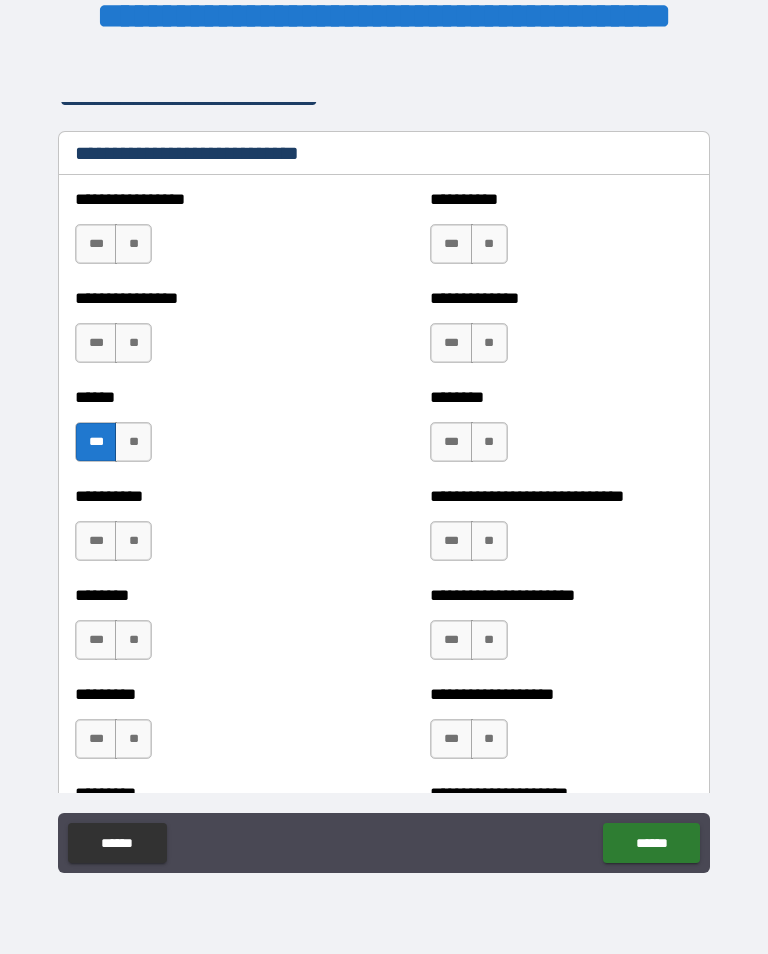 click on "**" at bounding box center (133, 343) 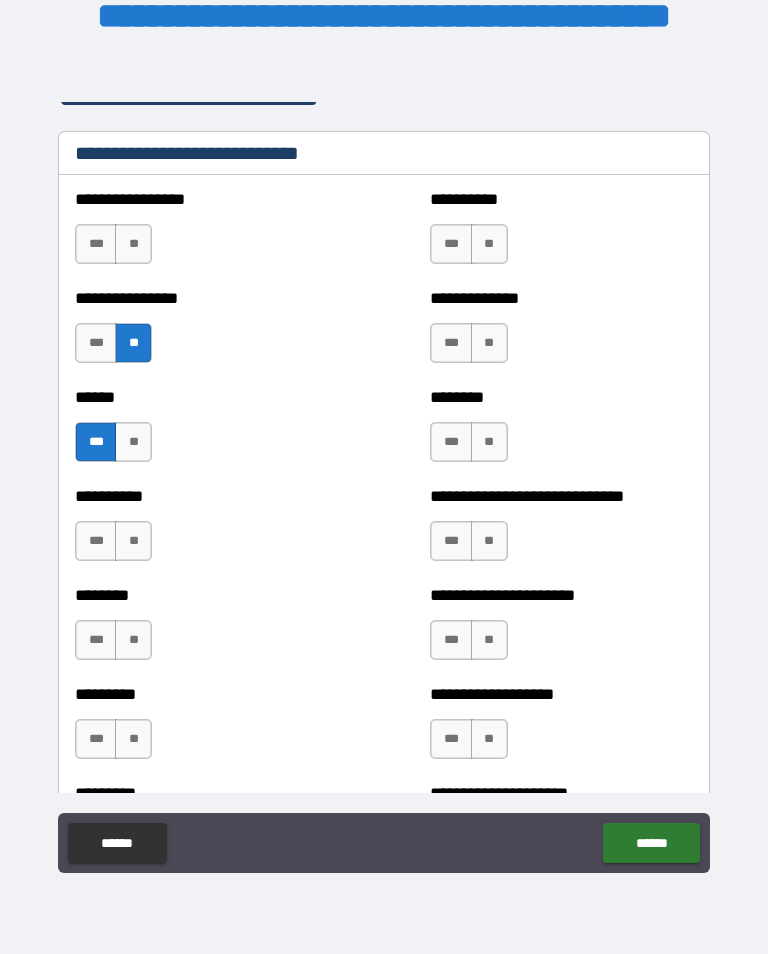 click on "**" at bounding box center (133, 541) 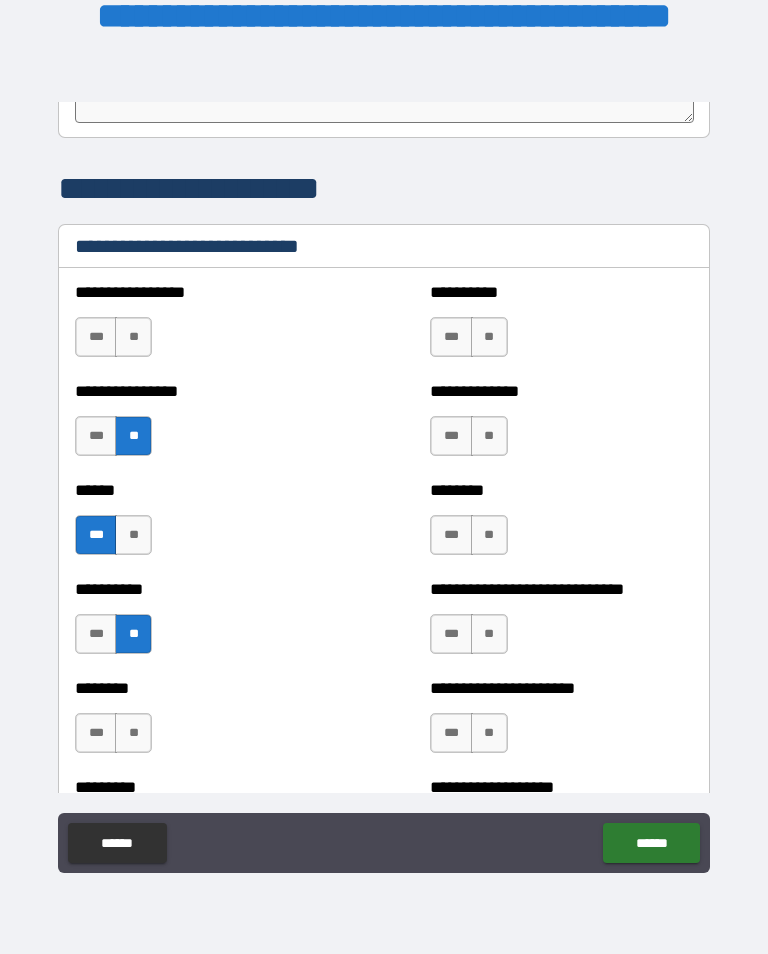 scroll, scrollTop: 6662, scrollLeft: 0, axis: vertical 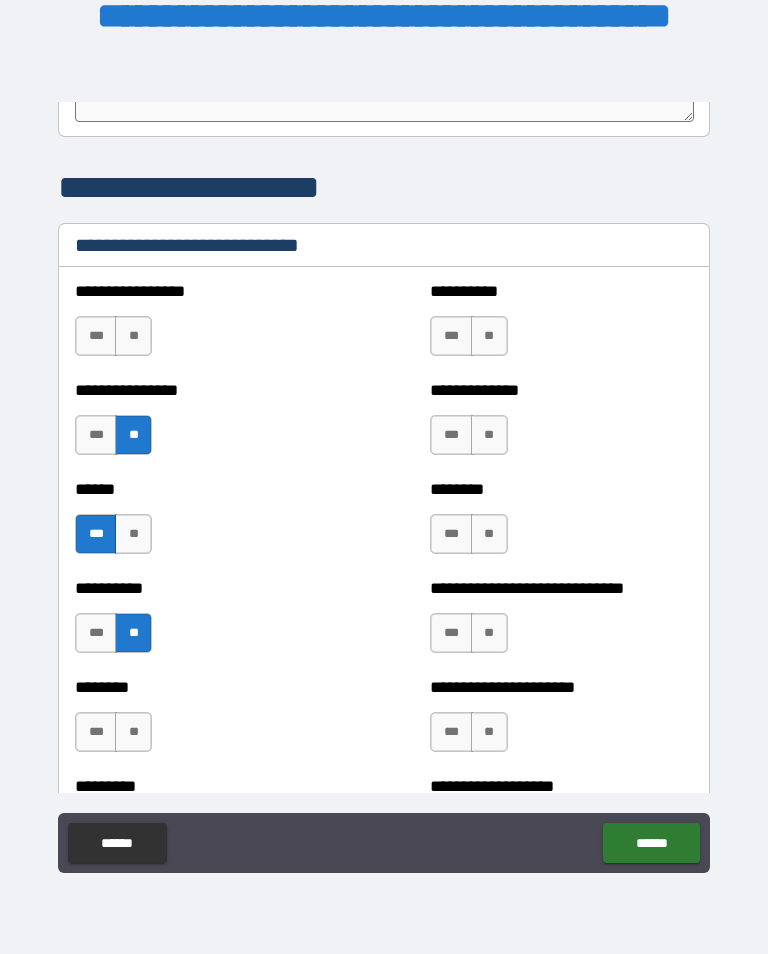 click on "***" at bounding box center (451, 633) 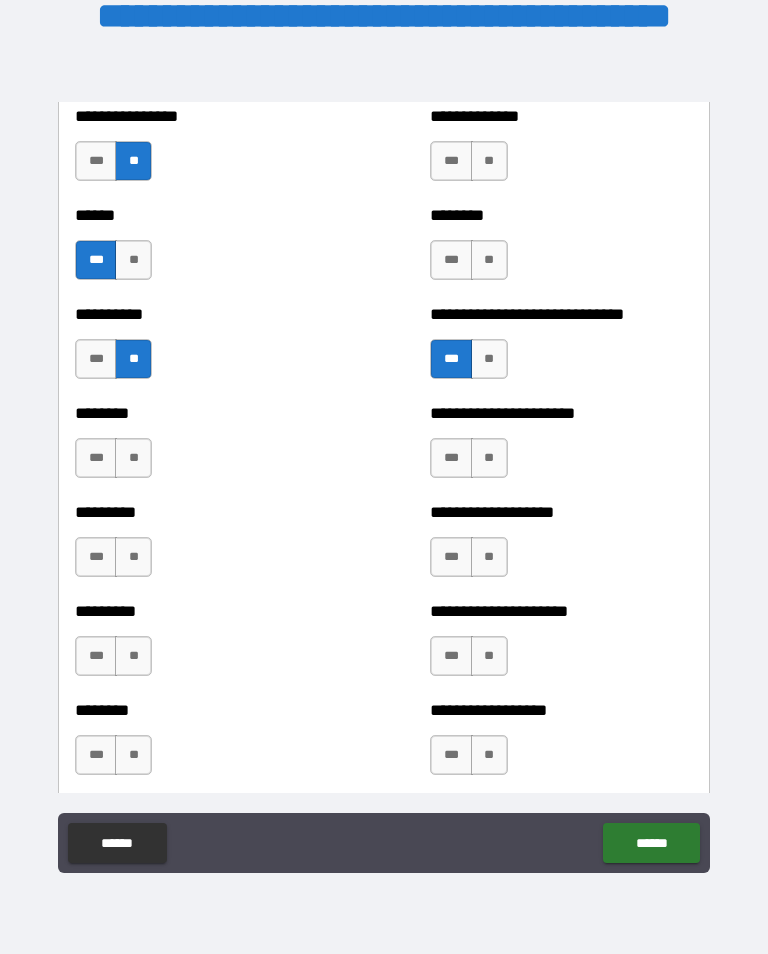 scroll, scrollTop: 6961, scrollLeft: 0, axis: vertical 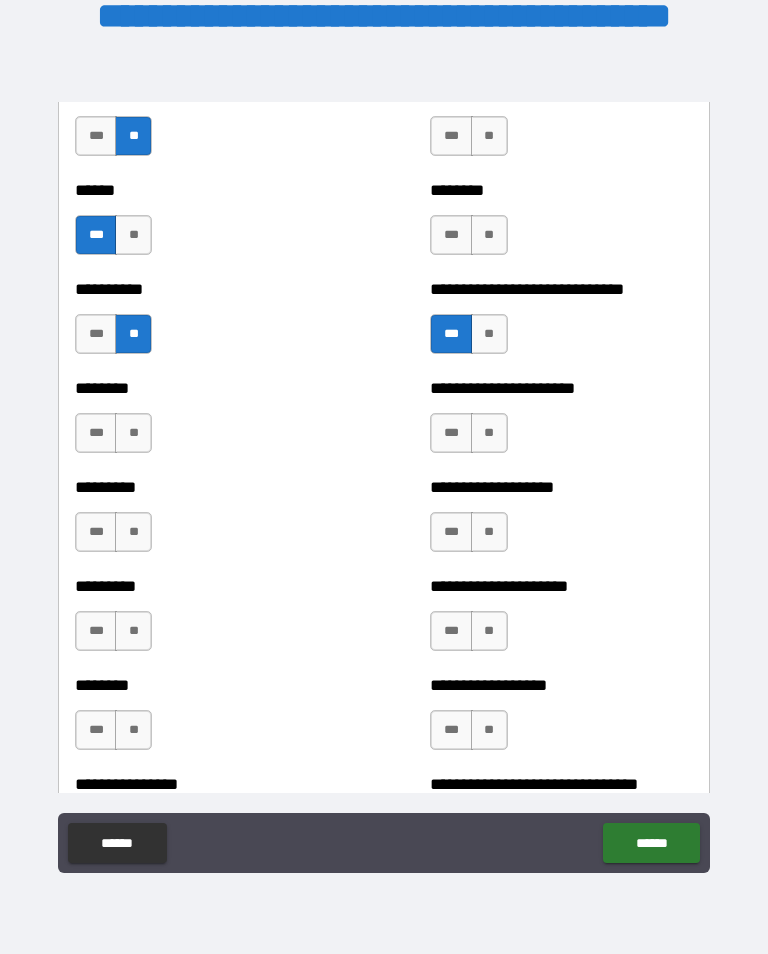 click on "**" at bounding box center (133, 532) 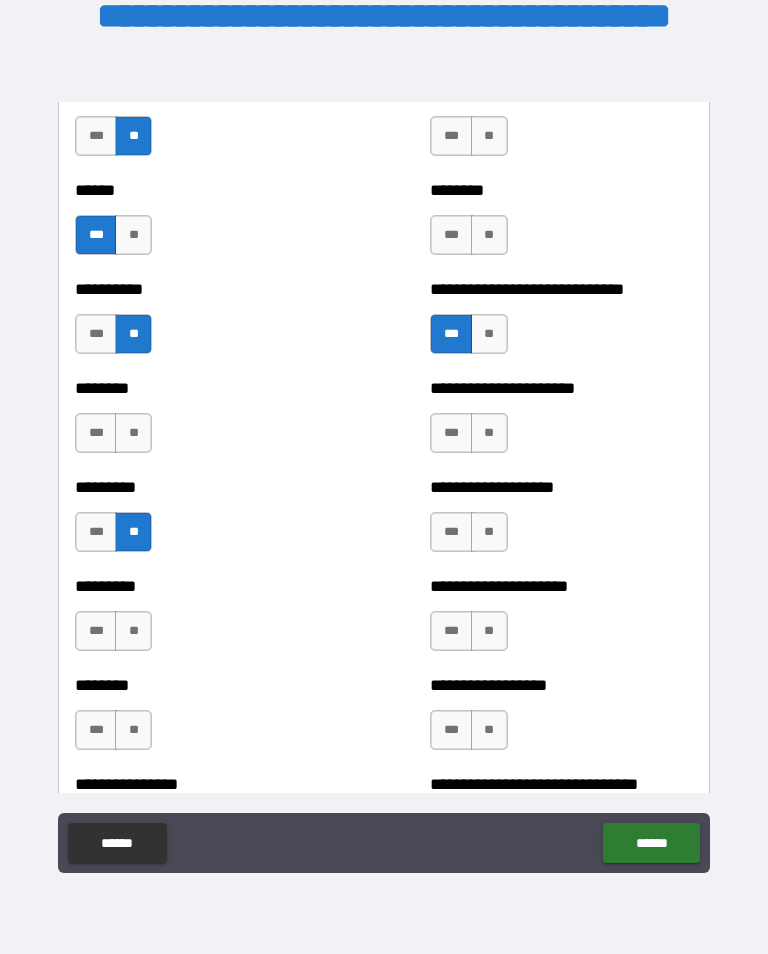 click on "**" at bounding box center [133, 433] 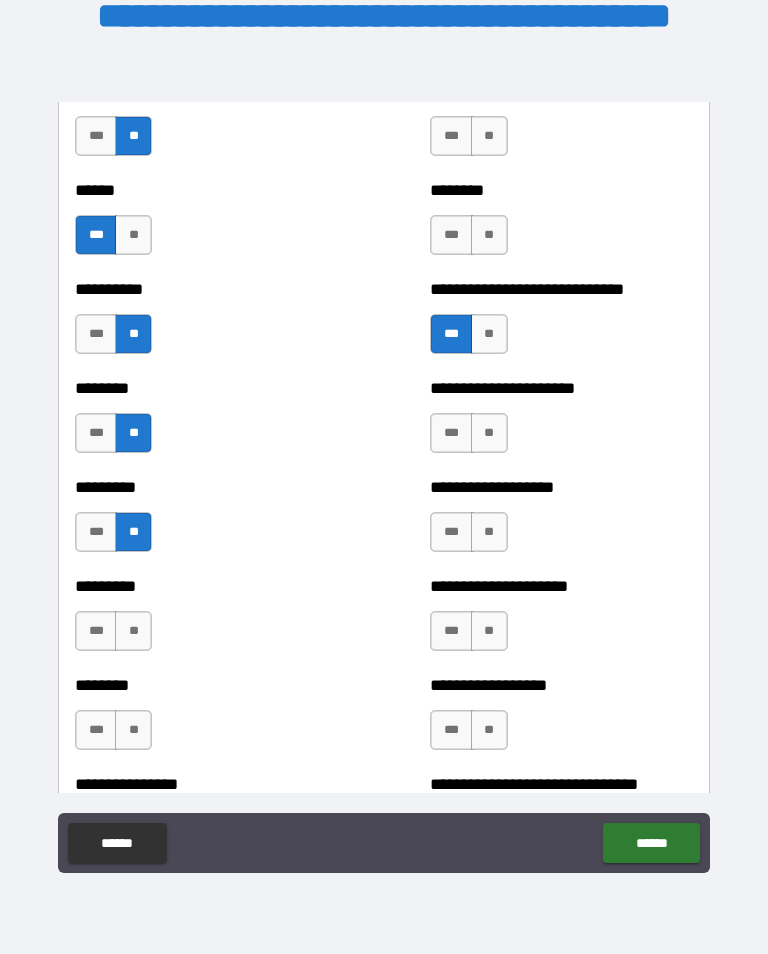scroll, scrollTop: 7004, scrollLeft: 0, axis: vertical 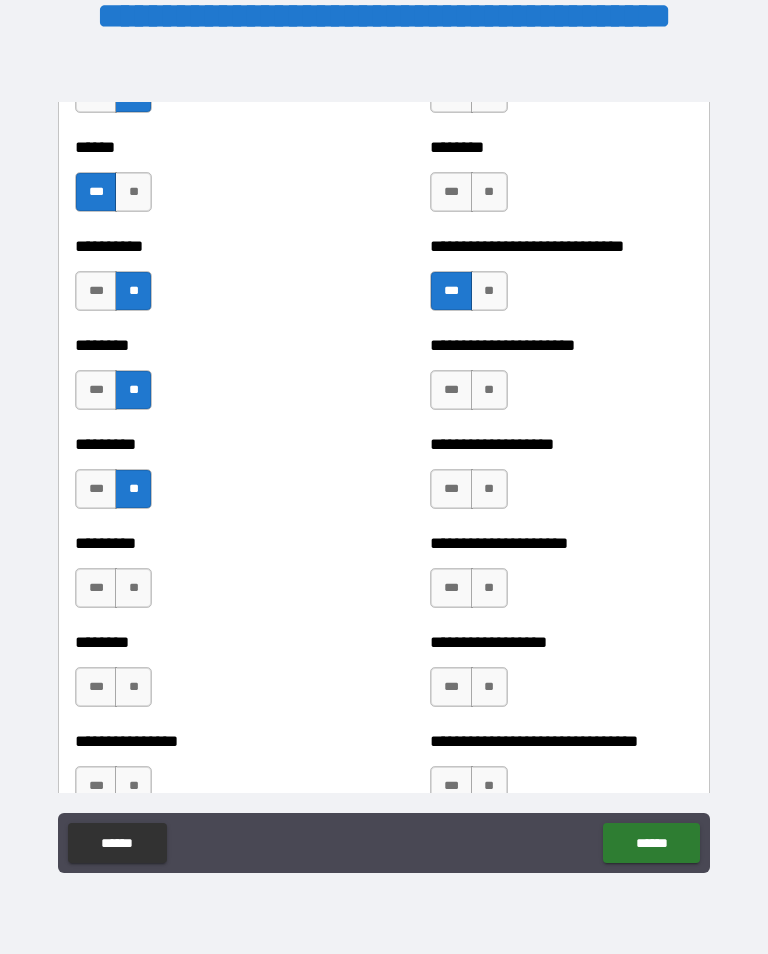 click on "**" at bounding box center (133, 588) 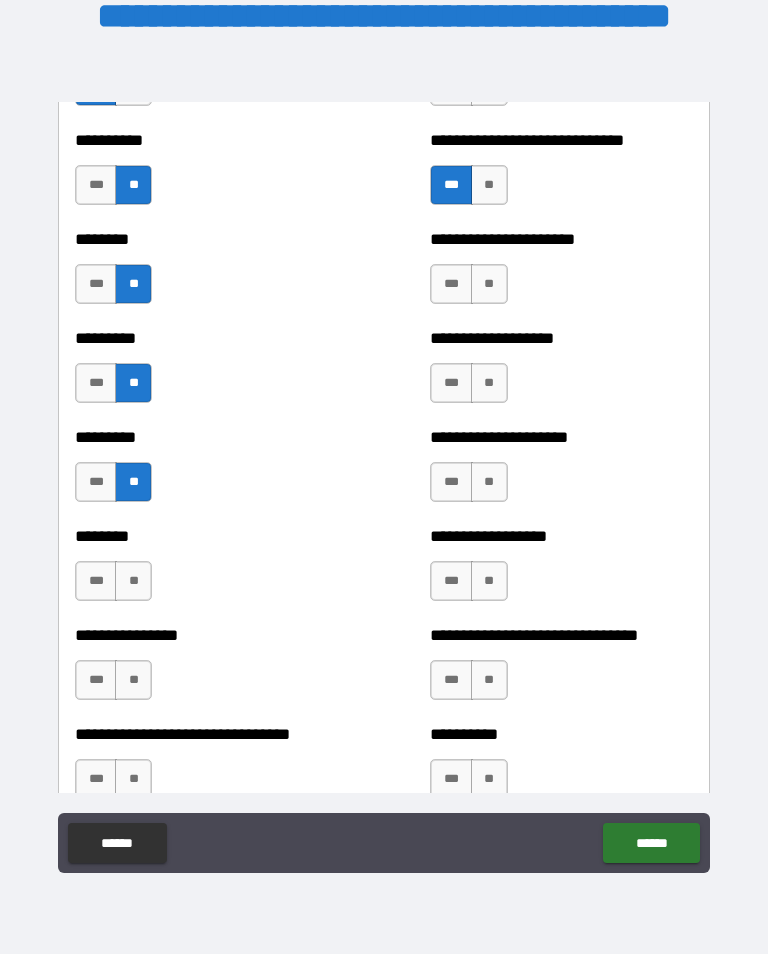 scroll, scrollTop: 7113, scrollLeft: 0, axis: vertical 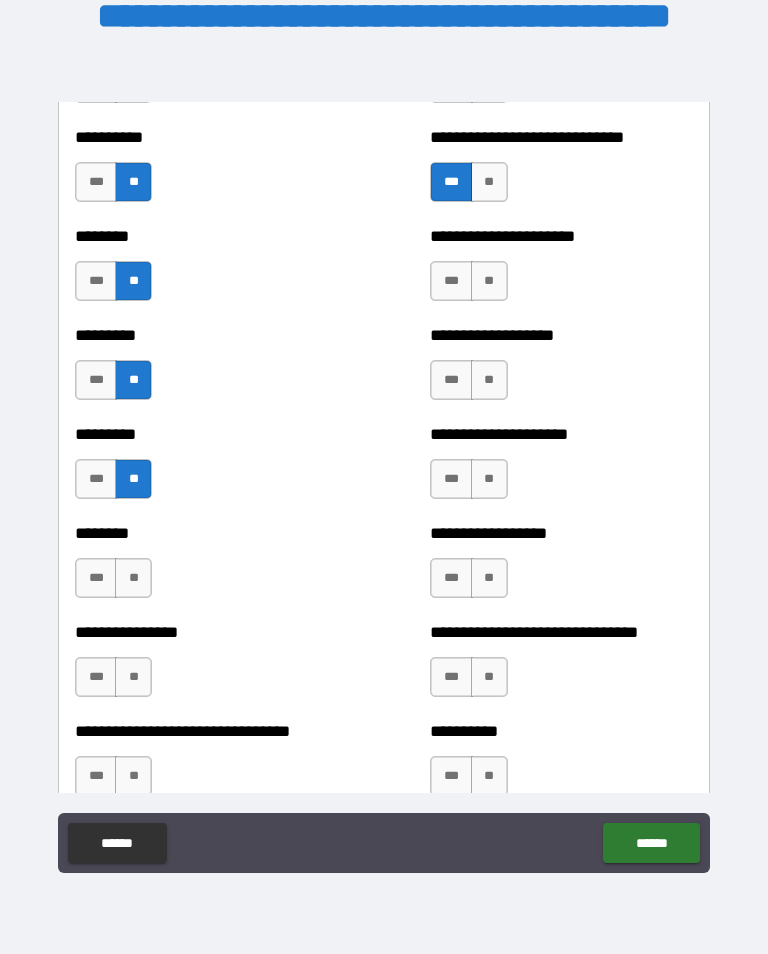click on "***" at bounding box center [96, 578] 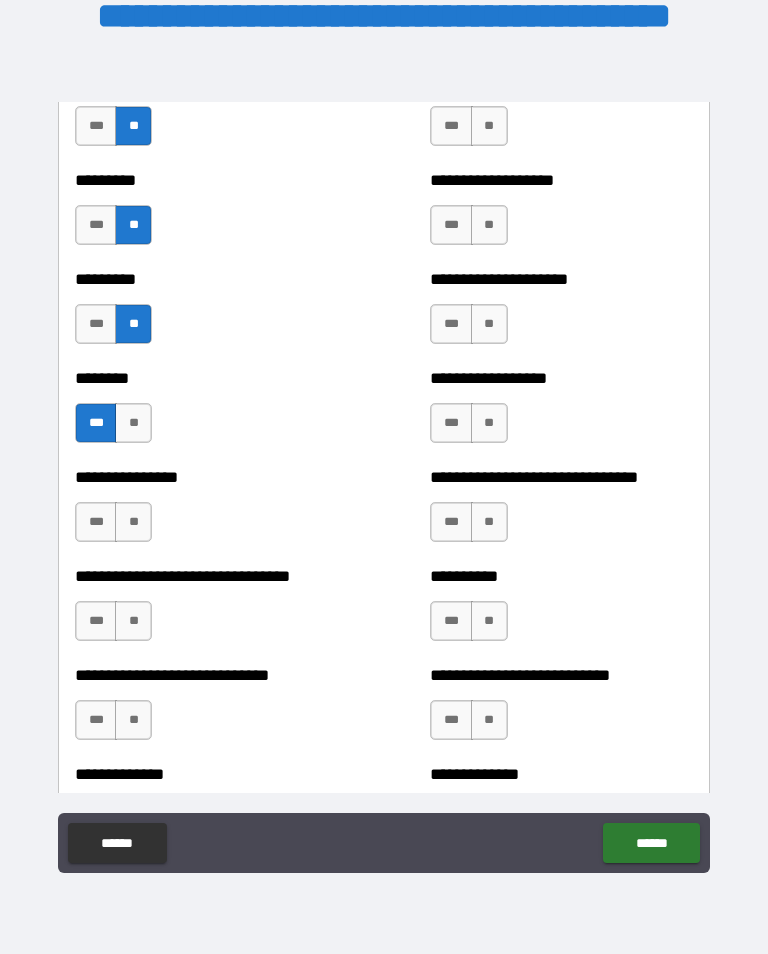 scroll, scrollTop: 7282, scrollLeft: 0, axis: vertical 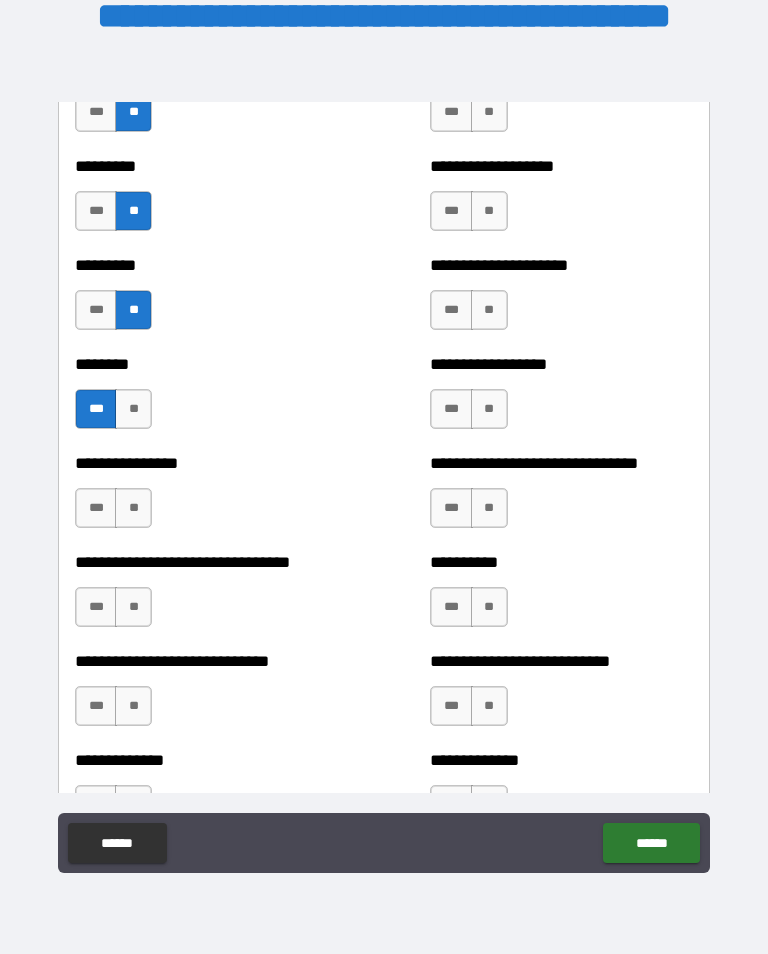 click on "**" at bounding box center (133, 508) 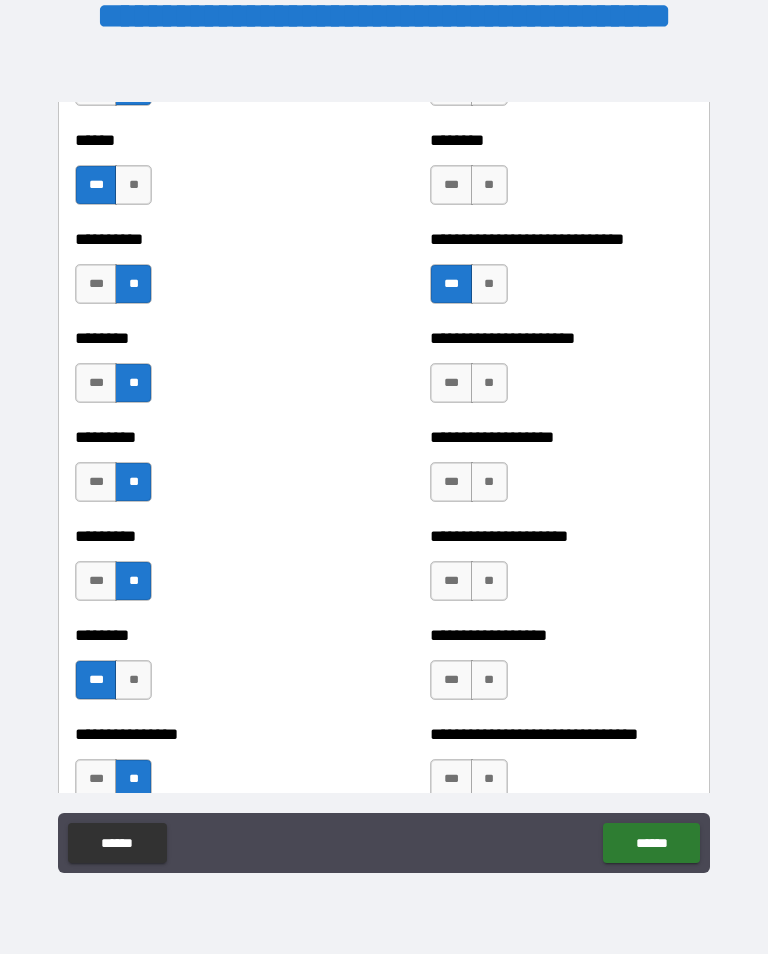 scroll, scrollTop: 7010, scrollLeft: 0, axis: vertical 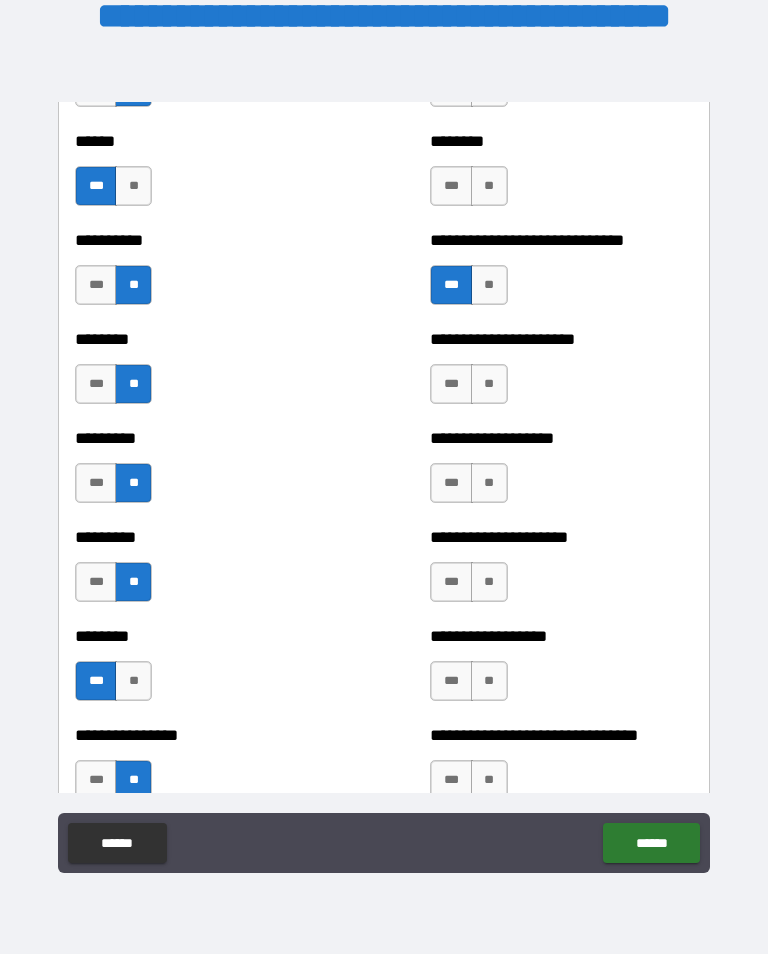 click on "**" at bounding box center [489, 384] 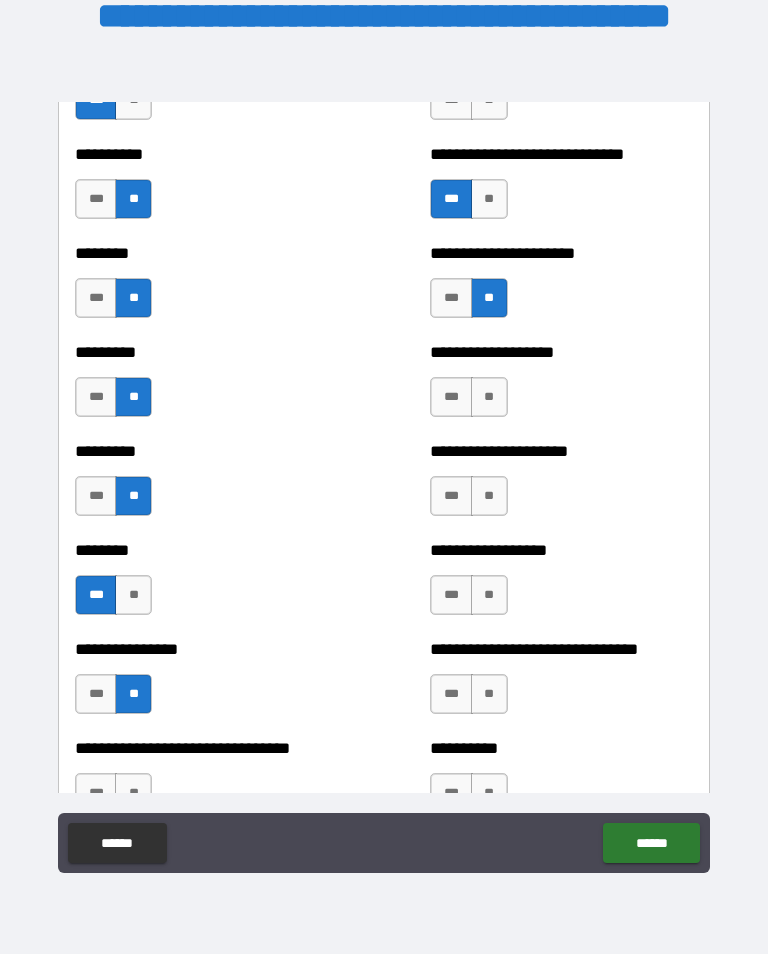 scroll, scrollTop: 7093, scrollLeft: 0, axis: vertical 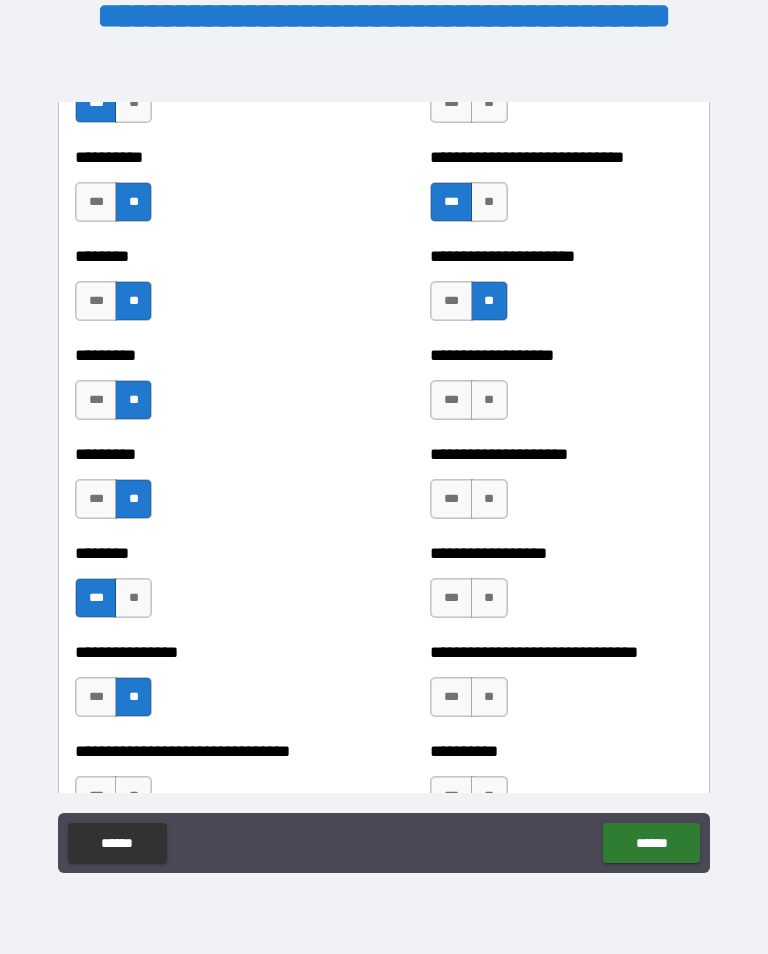 click on "***" at bounding box center (451, 301) 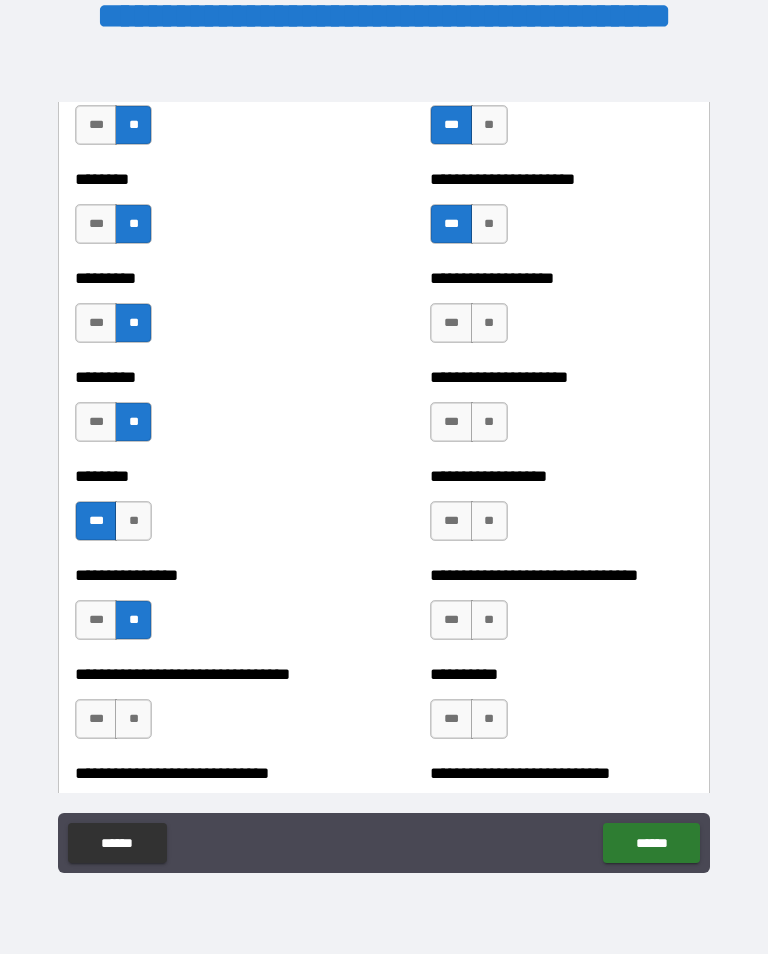 scroll, scrollTop: 7166, scrollLeft: 0, axis: vertical 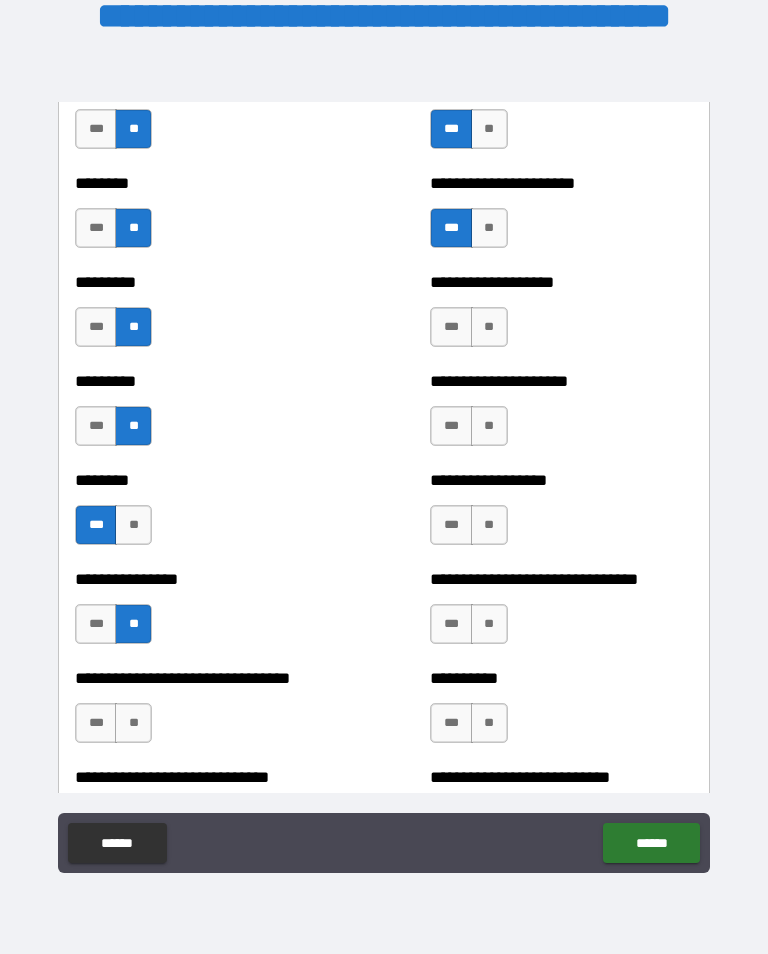 click on "**" at bounding box center (489, 723) 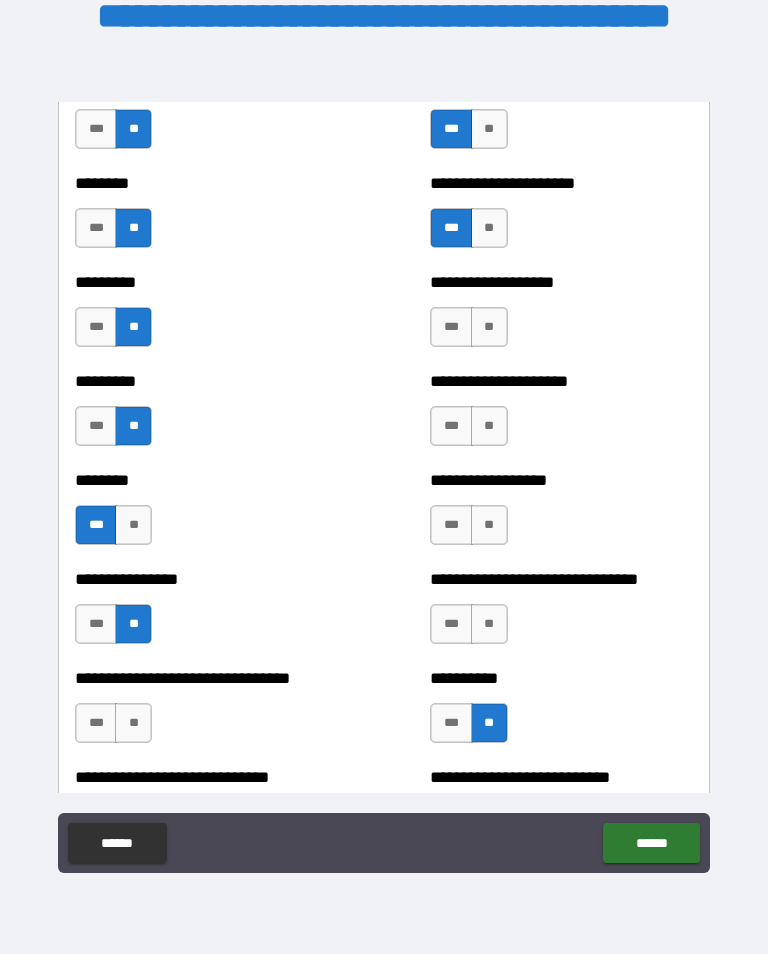 click on "**" at bounding box center [489, 624] 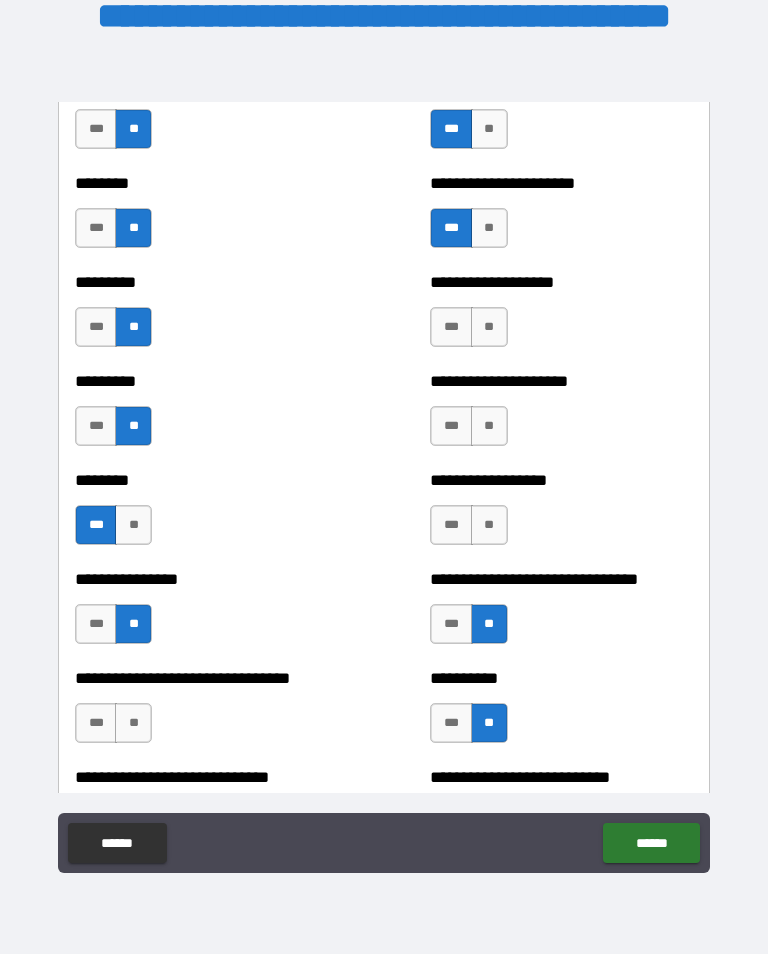 click on "**" at bounding box center (489, 426) 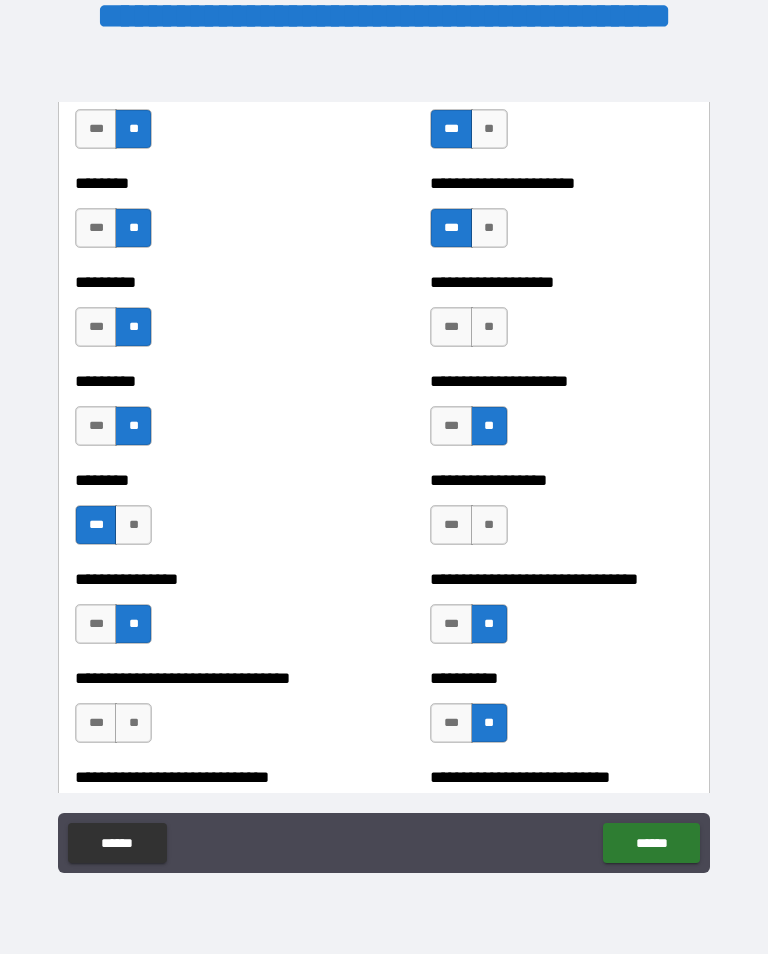 click on "**" at bounding box center (489, 327) 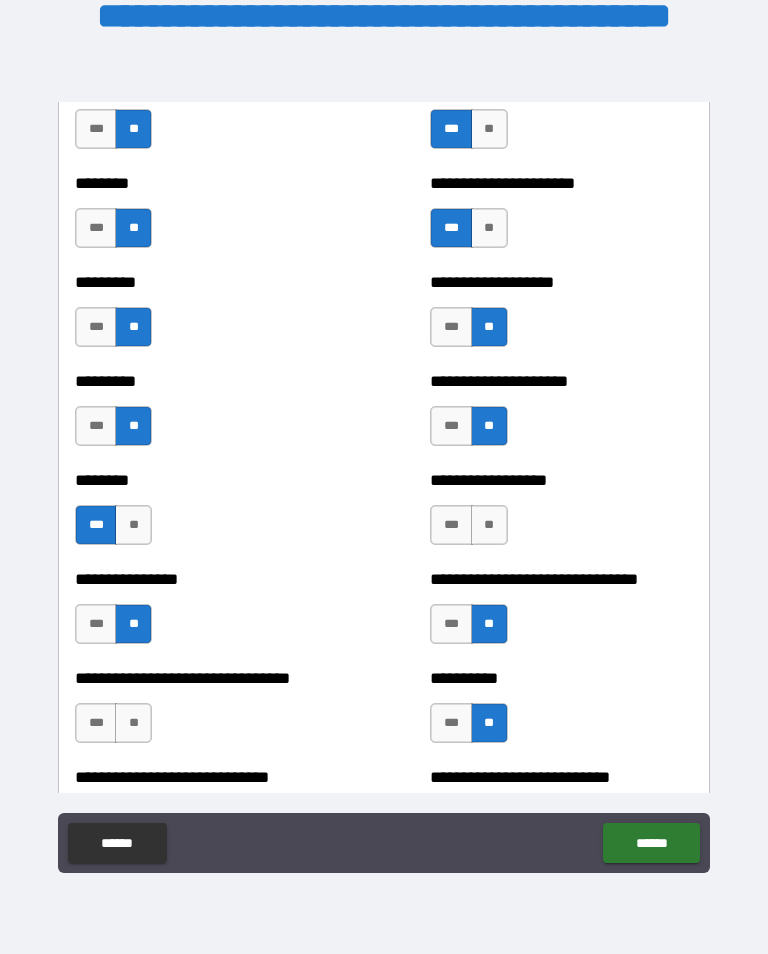 click on "**" at bounding box center (489, 525) 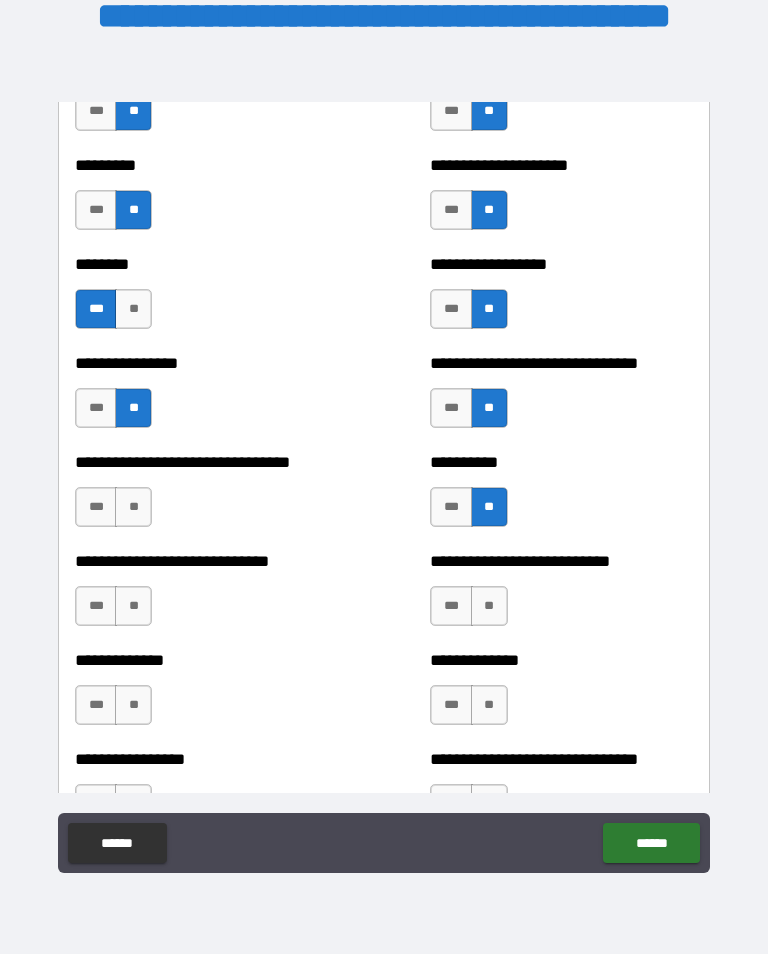 scroll, scrollTop: 7382, scrollLeft: 0, axis: vertical 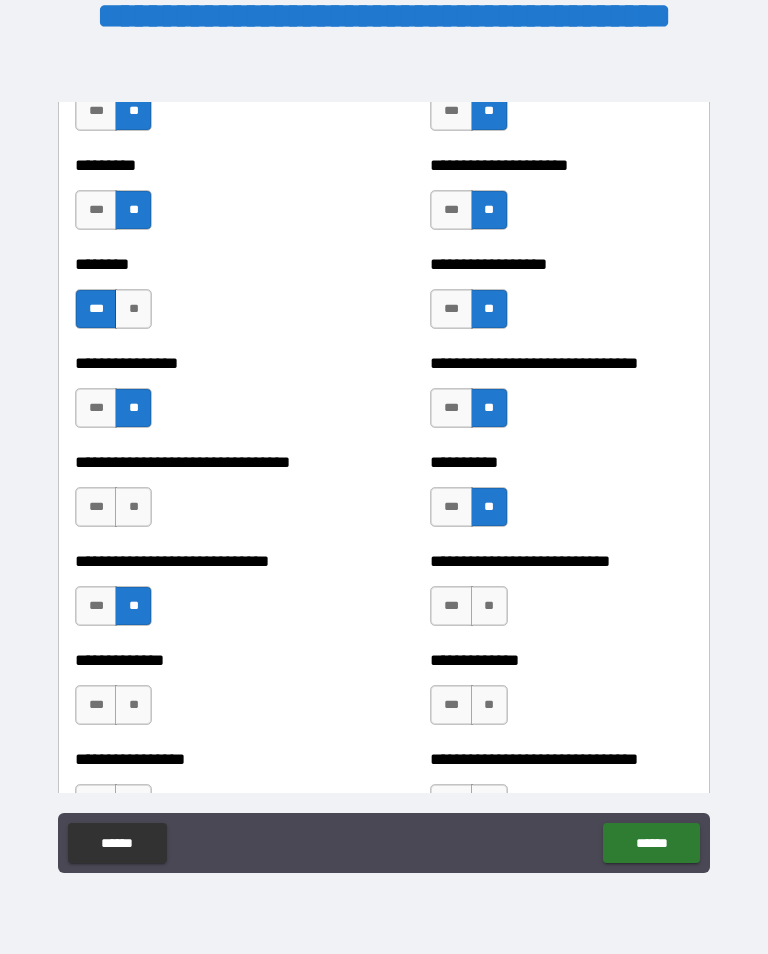 click on "**" at bounding box center [489, 606] 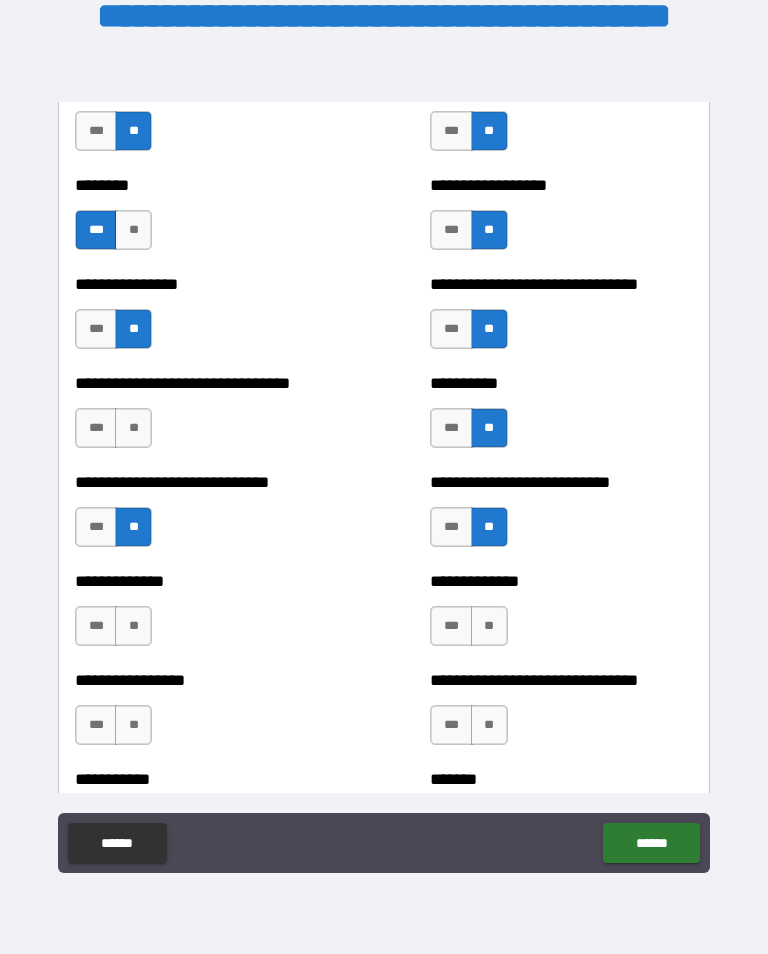 scroll, scrollTop: 7466, scrollLeft: 0, axis: vertical 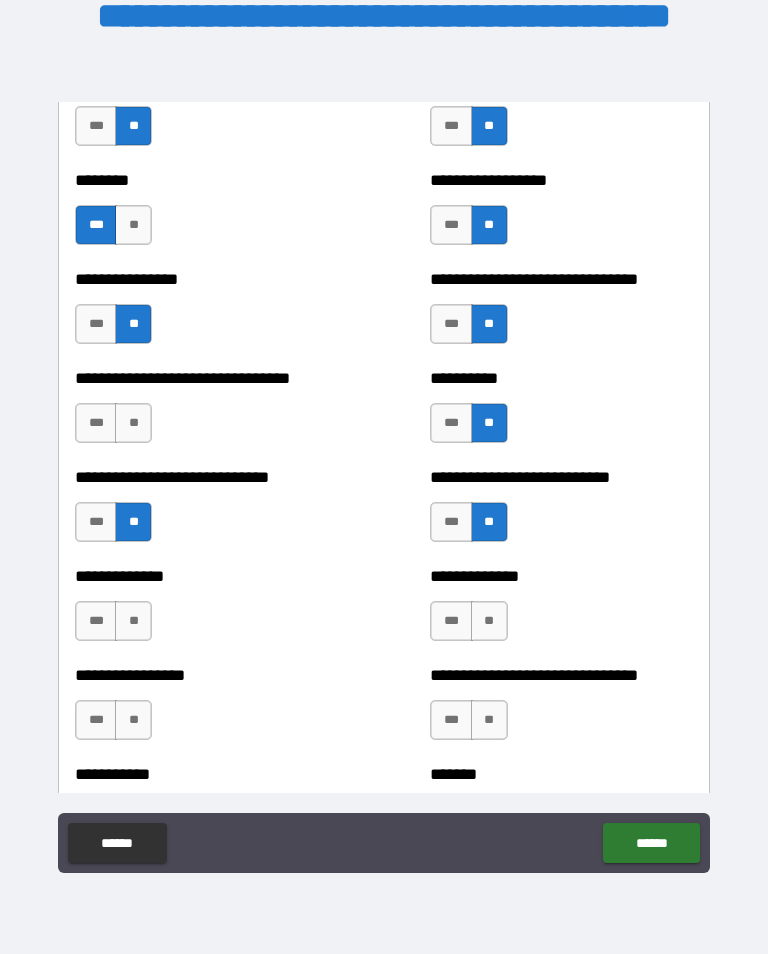 click on "***" at bounding box center [451, 621] 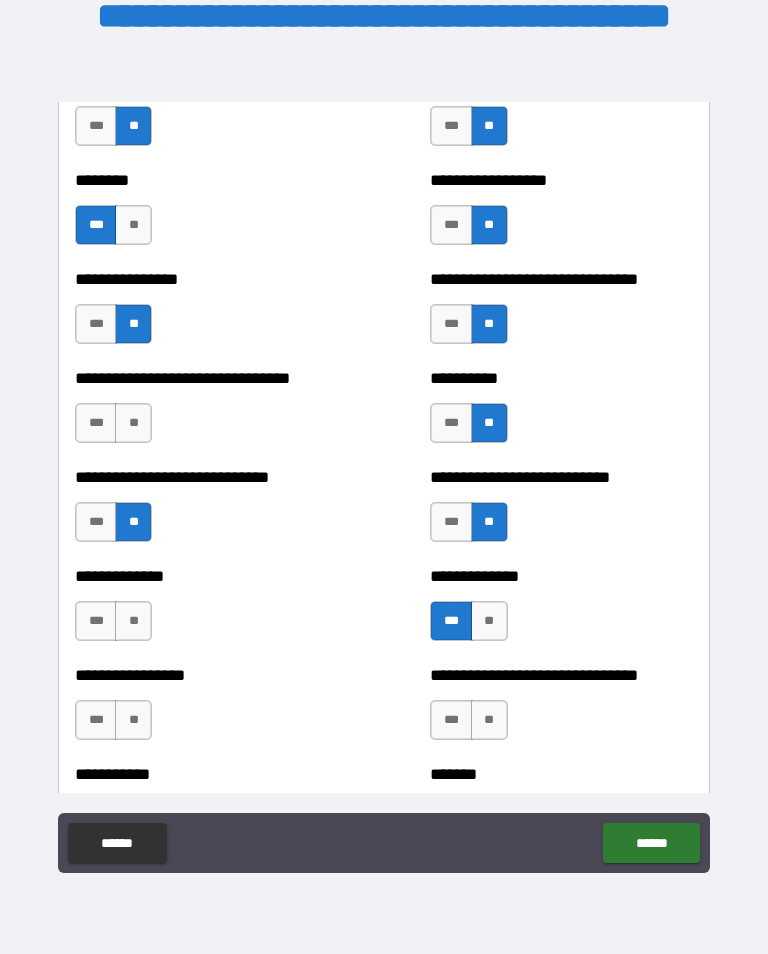 click on "**" at bounding box center (133, 621) 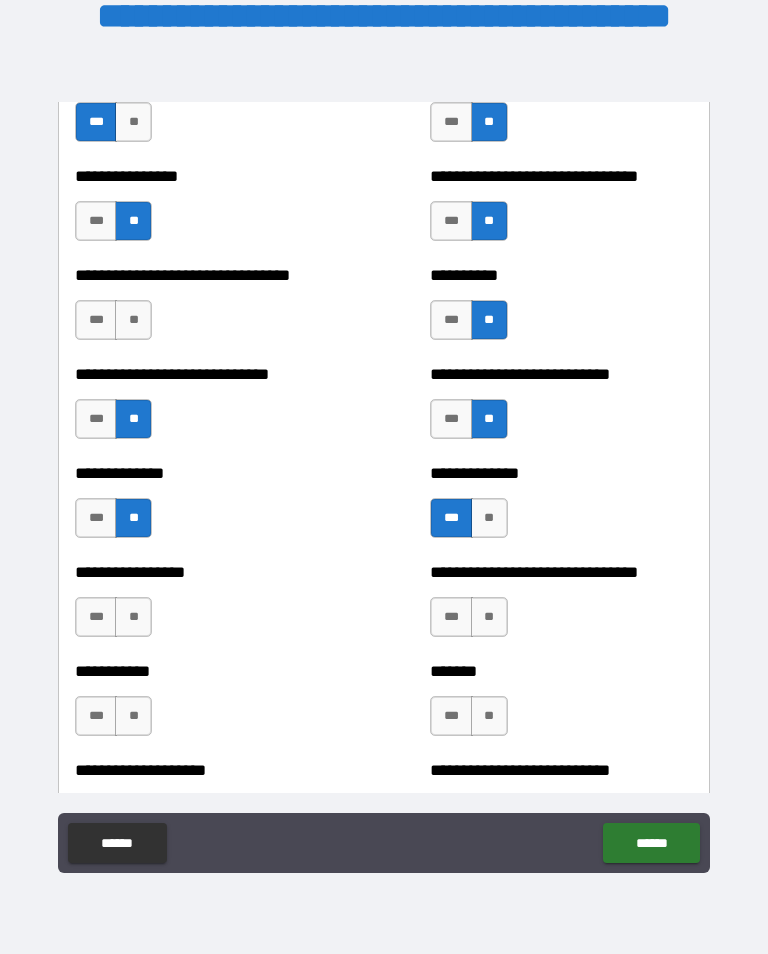 scroll, scrollTop: 7578, scrollLeft: 0, axis: vertical 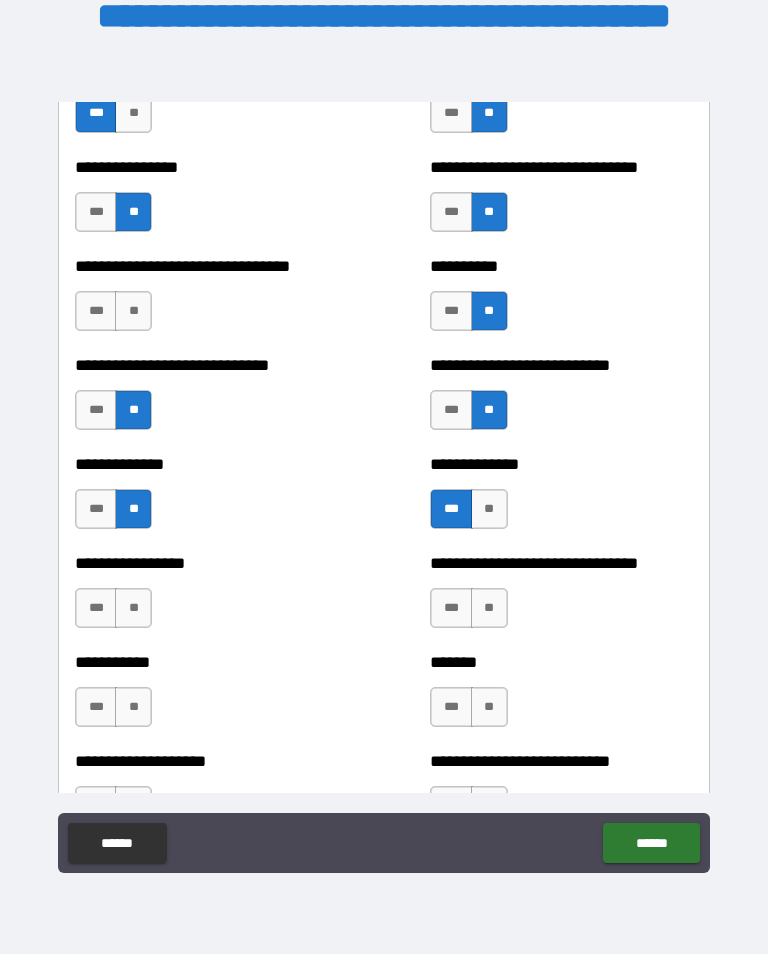 click on "***" at bounding box center (451, 707) 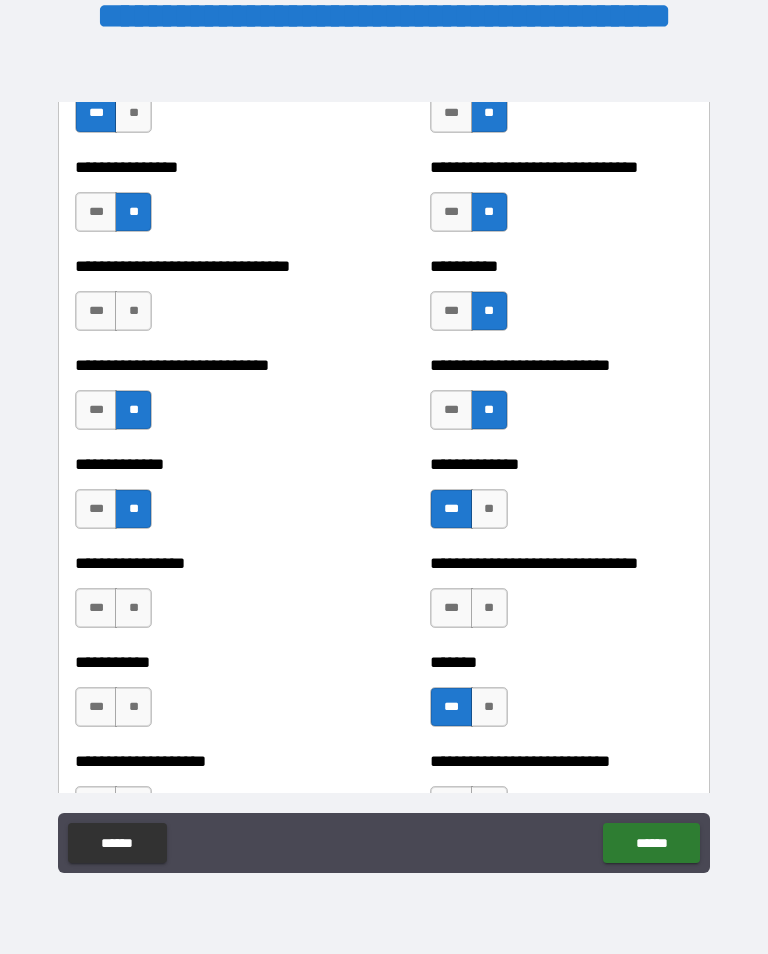 click on "**" at bounding box center (133, 608) 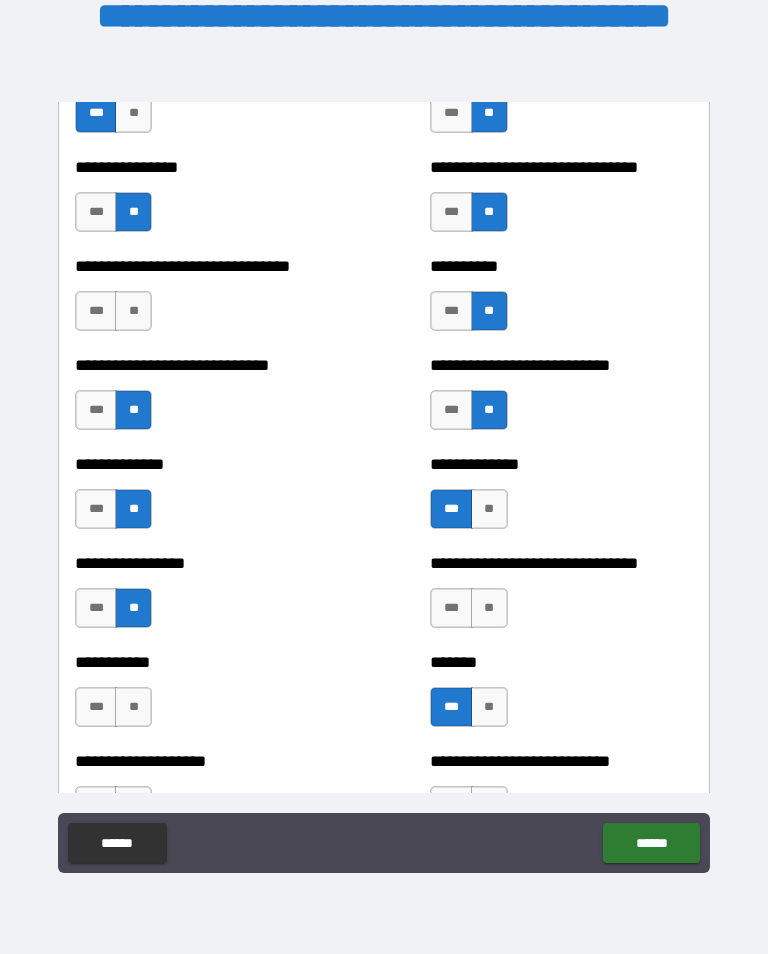 click on "**" at bounding box center [489, 608] 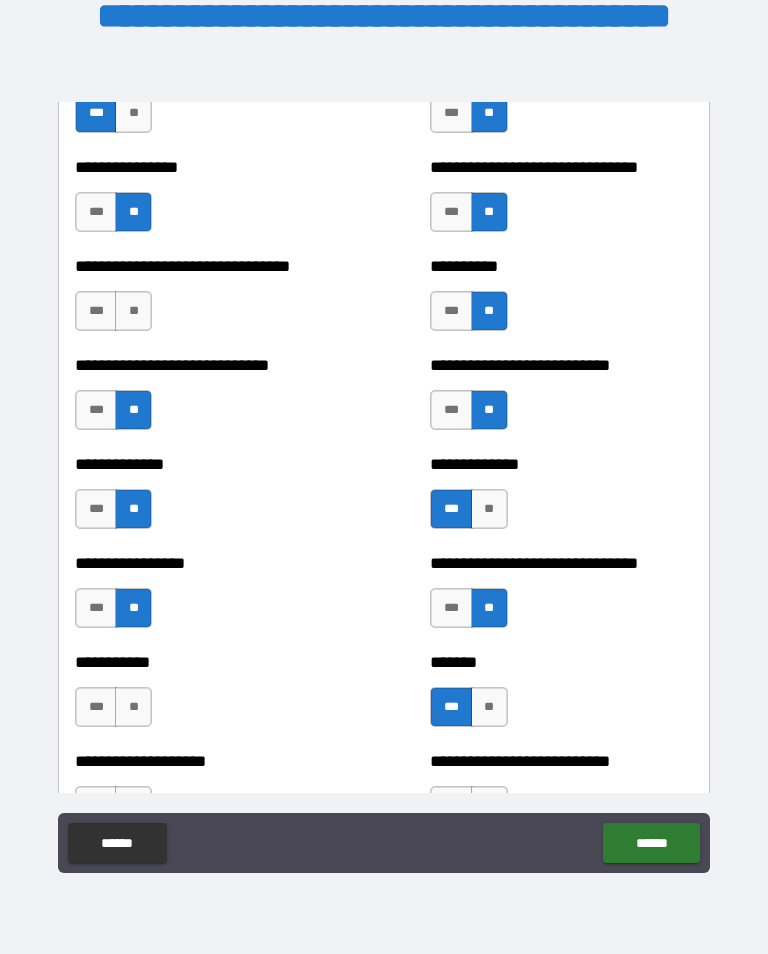 click on "***" at bounding box center (451, 608) 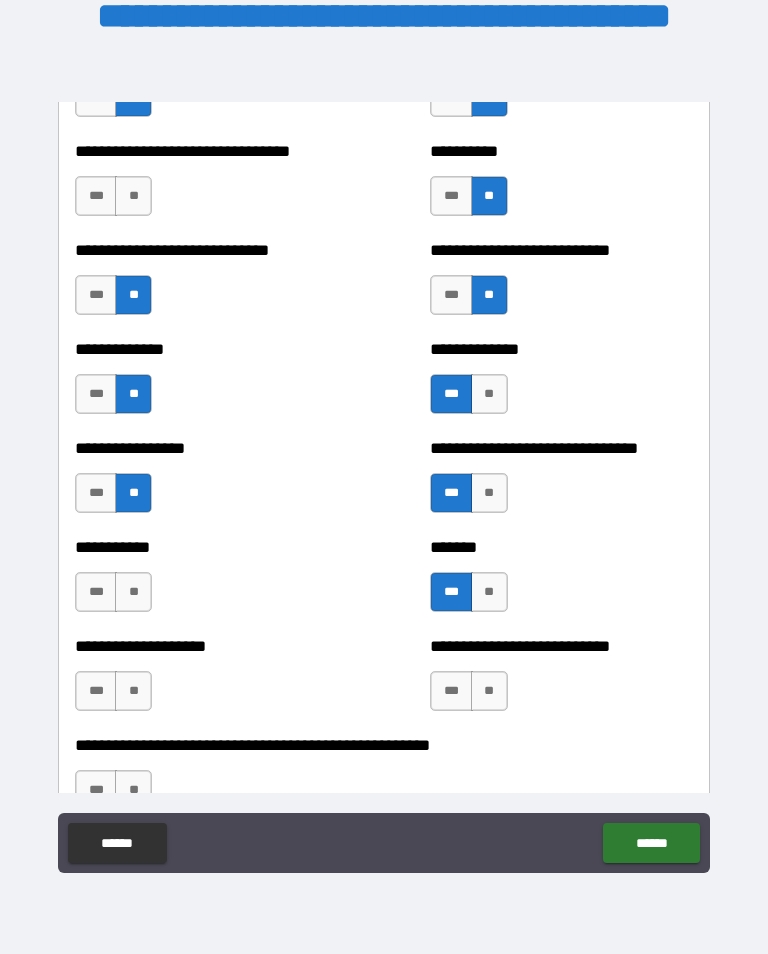 scroll, scrollTop: 7694, scrollLeft: 0, axis: vertical 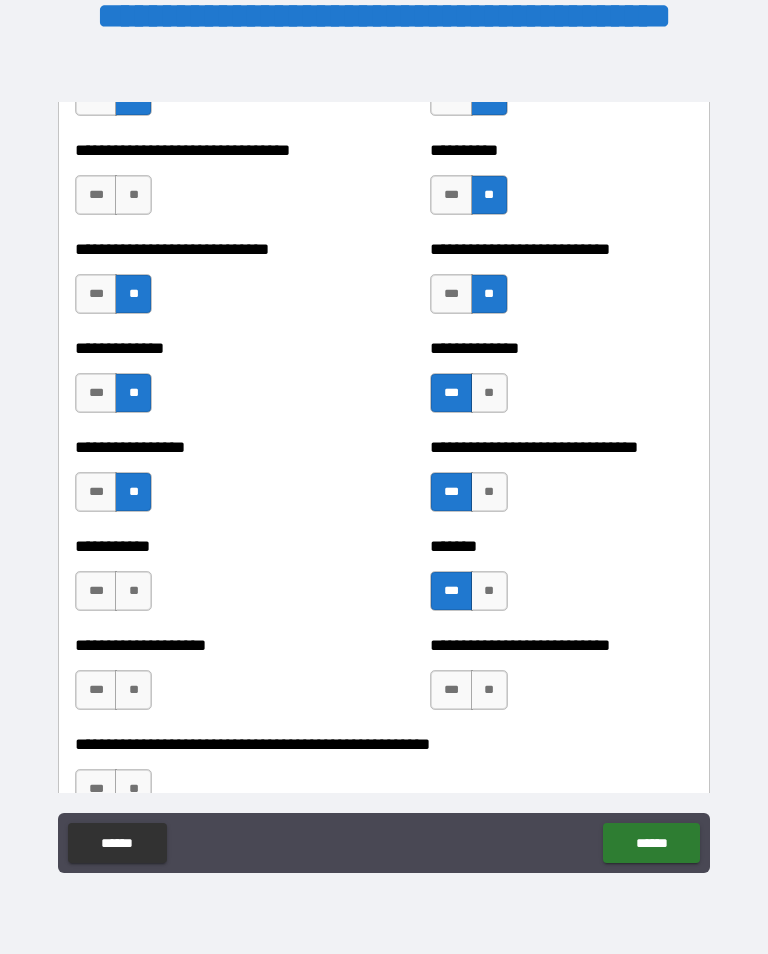 click on "**" at bounding box center (489, 690) 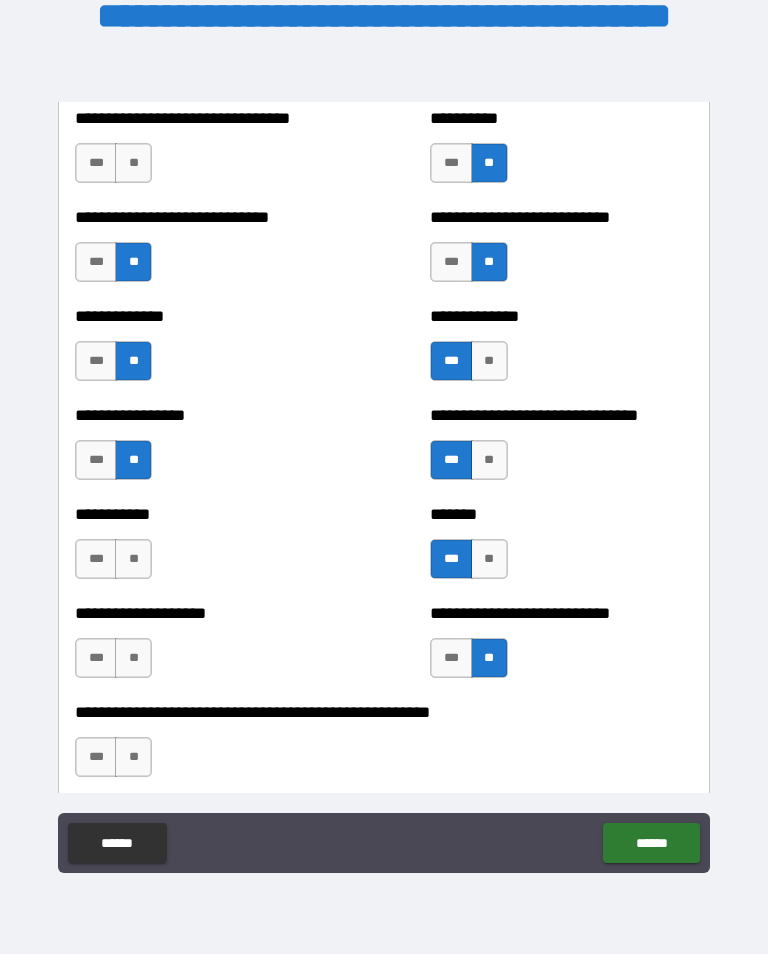 scroll, scrollTop: 7728, scrollLeft: 0, axis: vertical 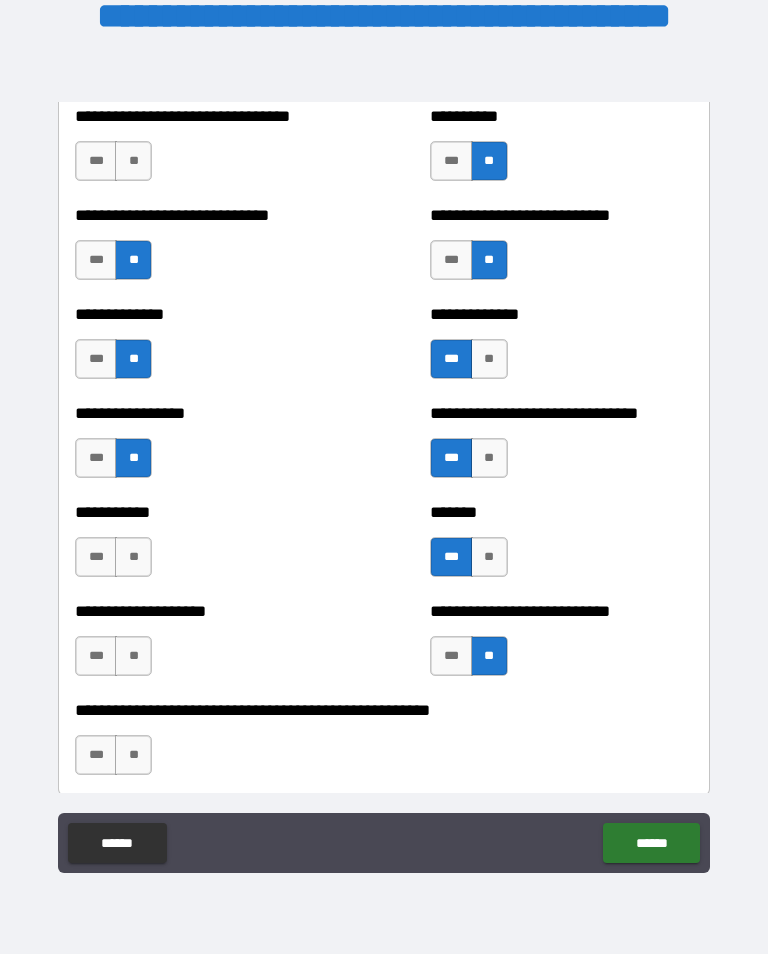 click on "**" at bounding box center (133, 656) 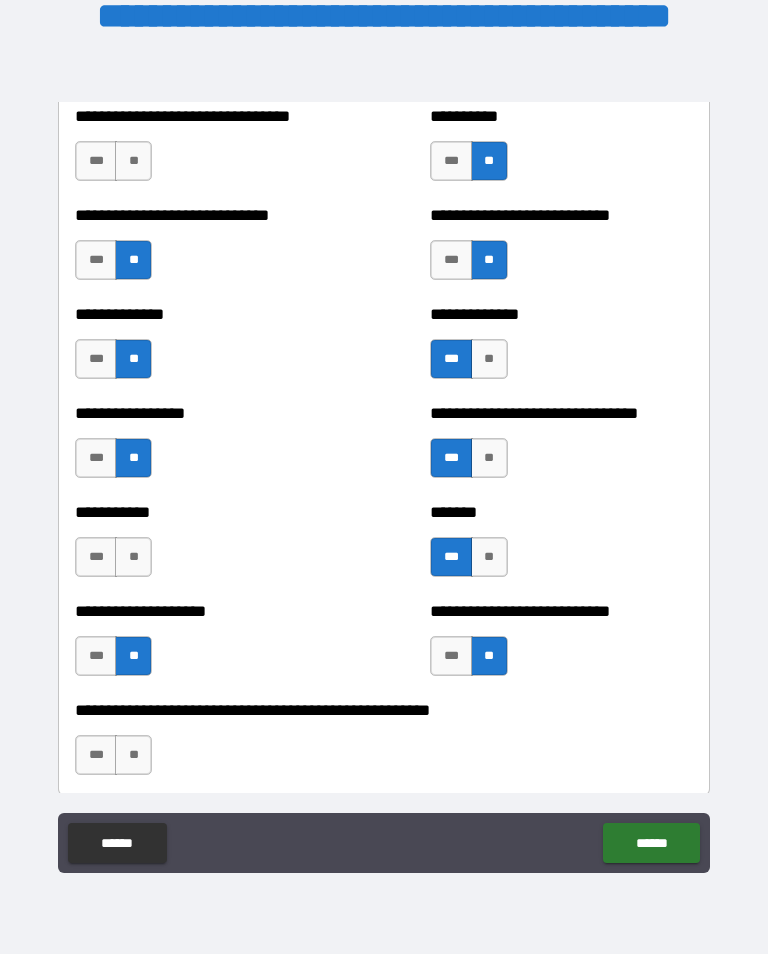 click on "**" at bounding box center (133, 557) 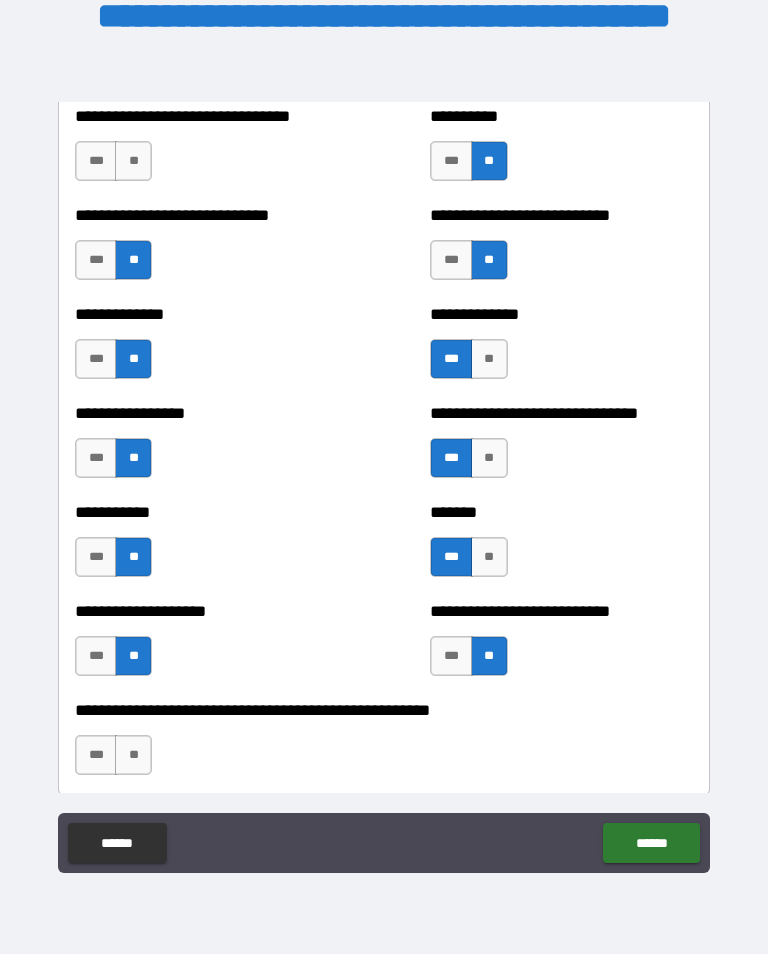 click on "***" at bounding box center (96, 755) 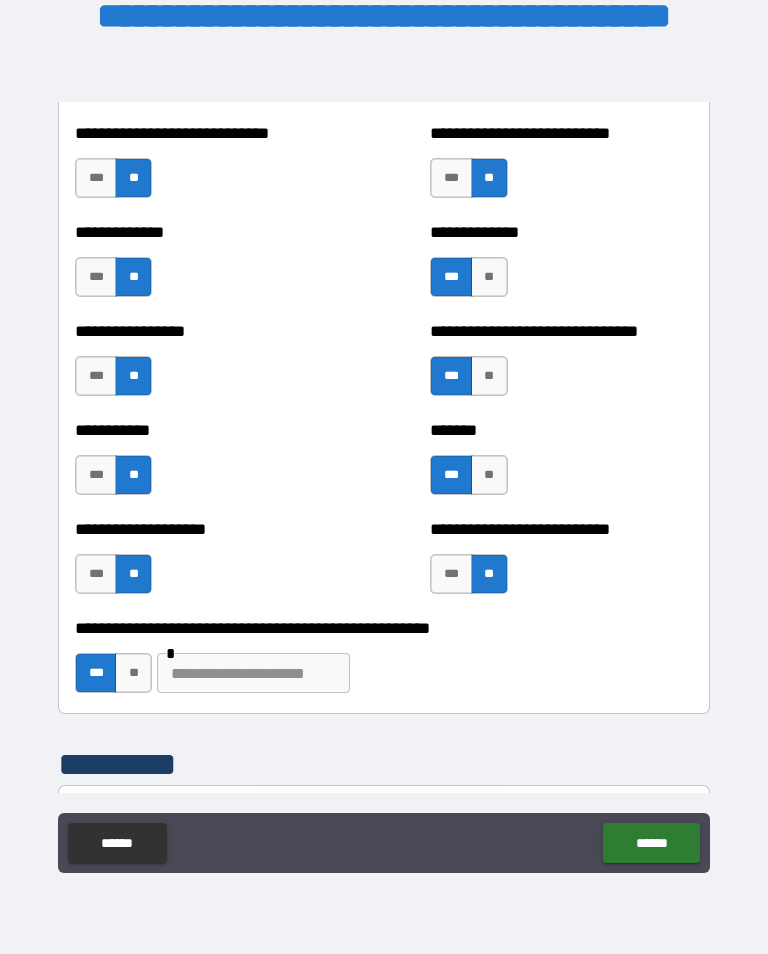 scroll, scrollTop: 7812, scrollLeft: 0, axis: vertical 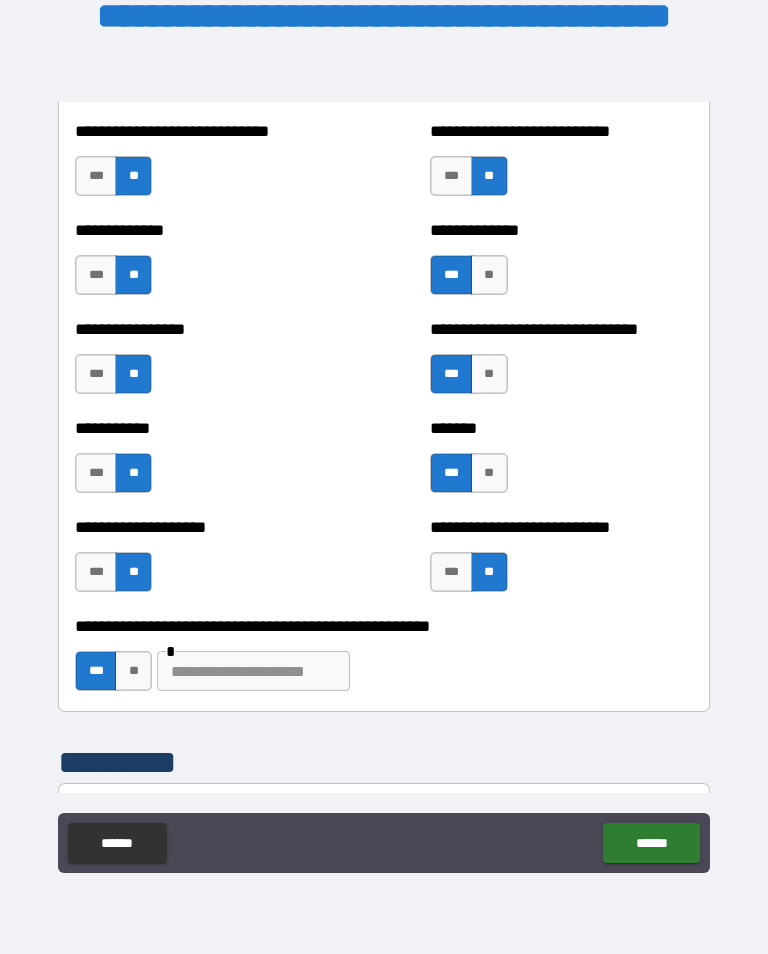 click at bounding box center [253, 671] 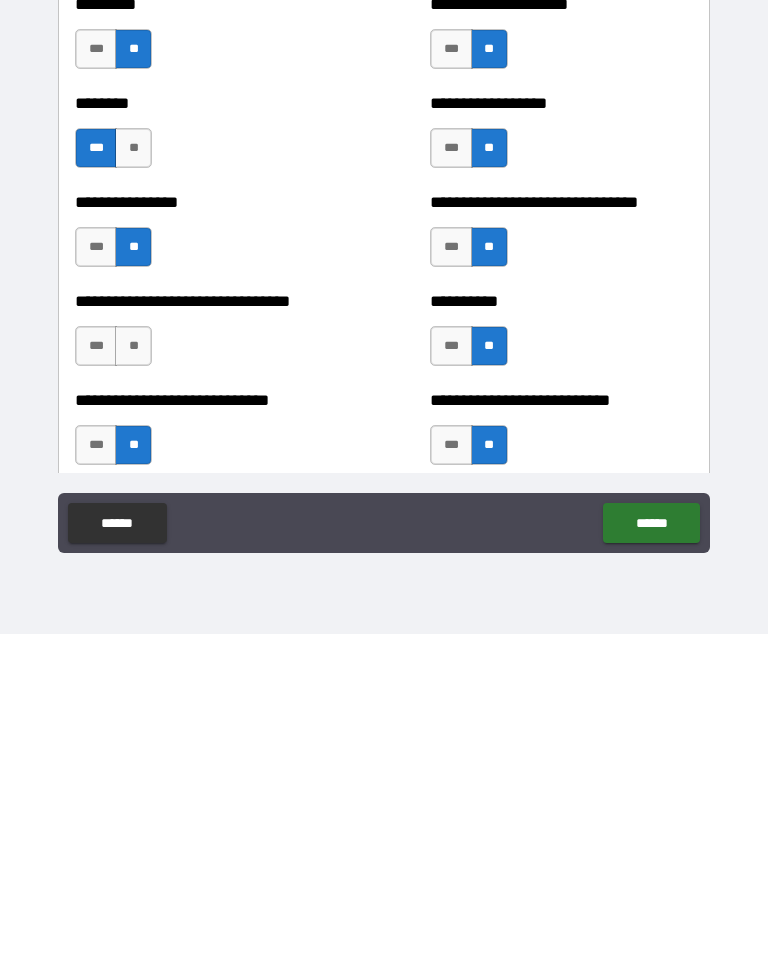scroll, scrollTop: 7283, scrollLeft: 0, axis: vertical 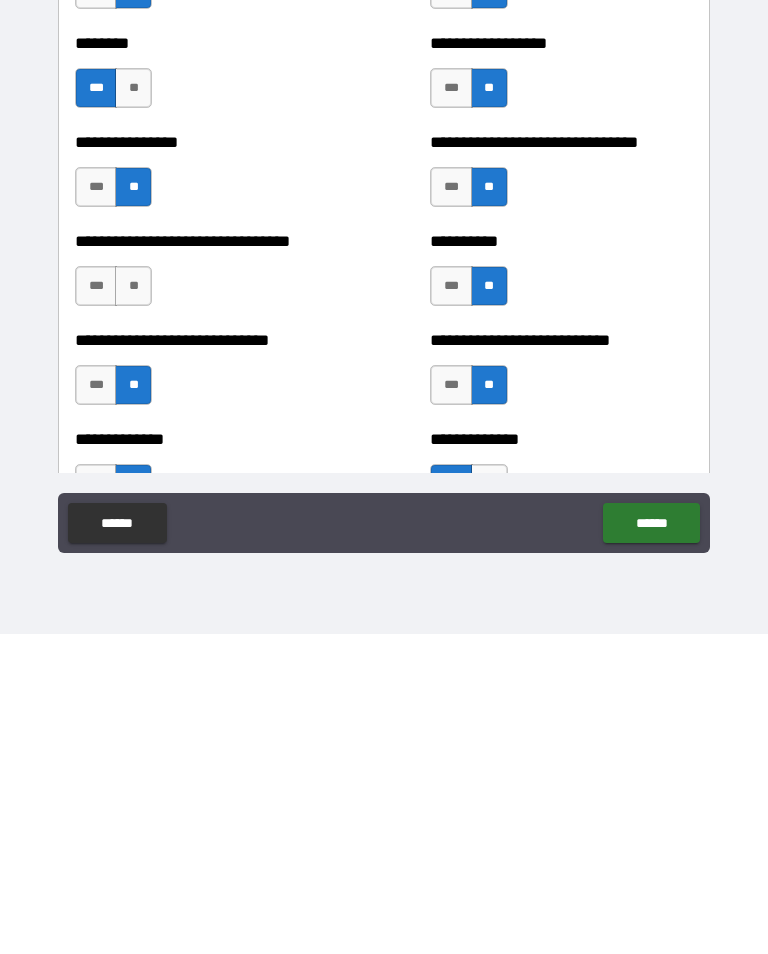 type on "**********" 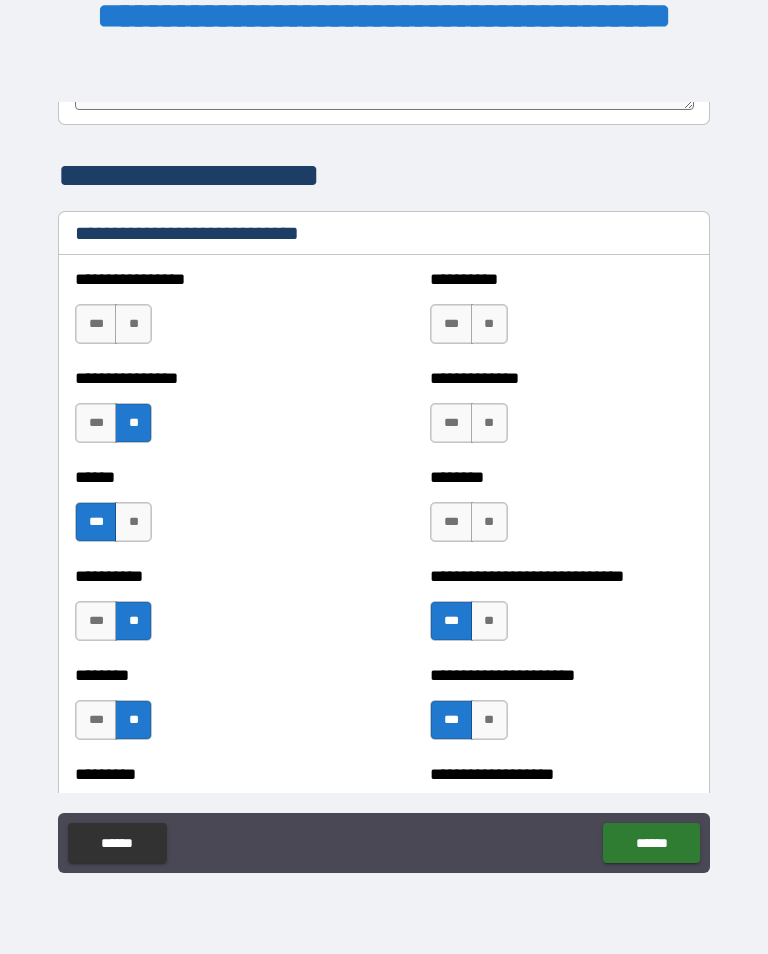 scroll, scrollTop: 6675, scrollLeft: 0, axis: vertical 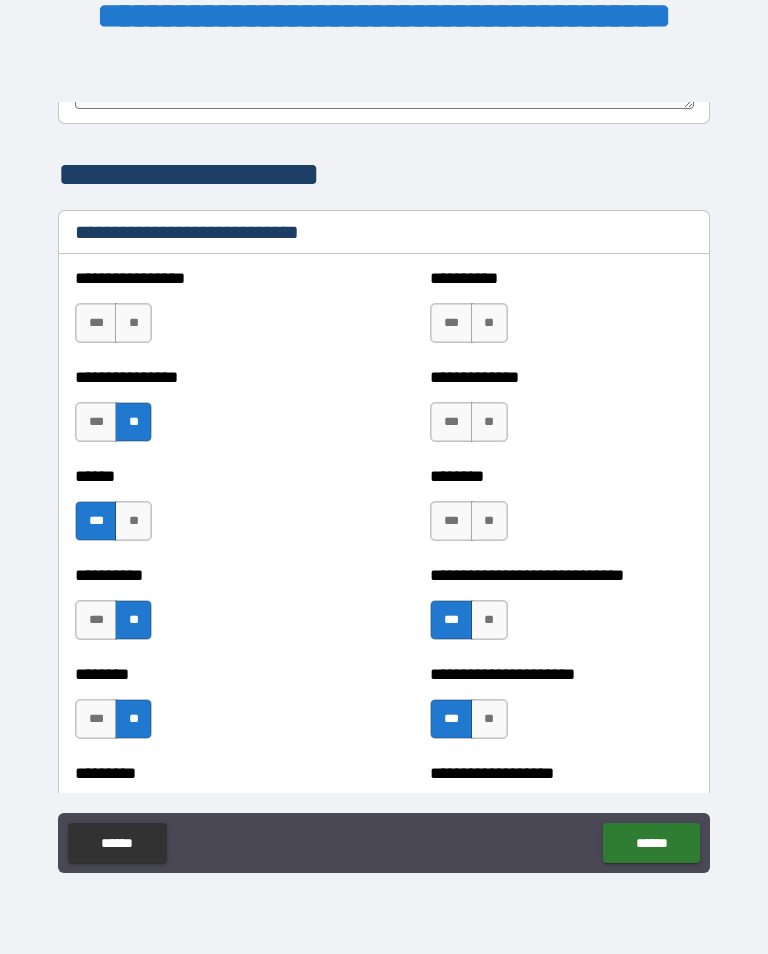 click on "**" at bounding box center (133, 323) 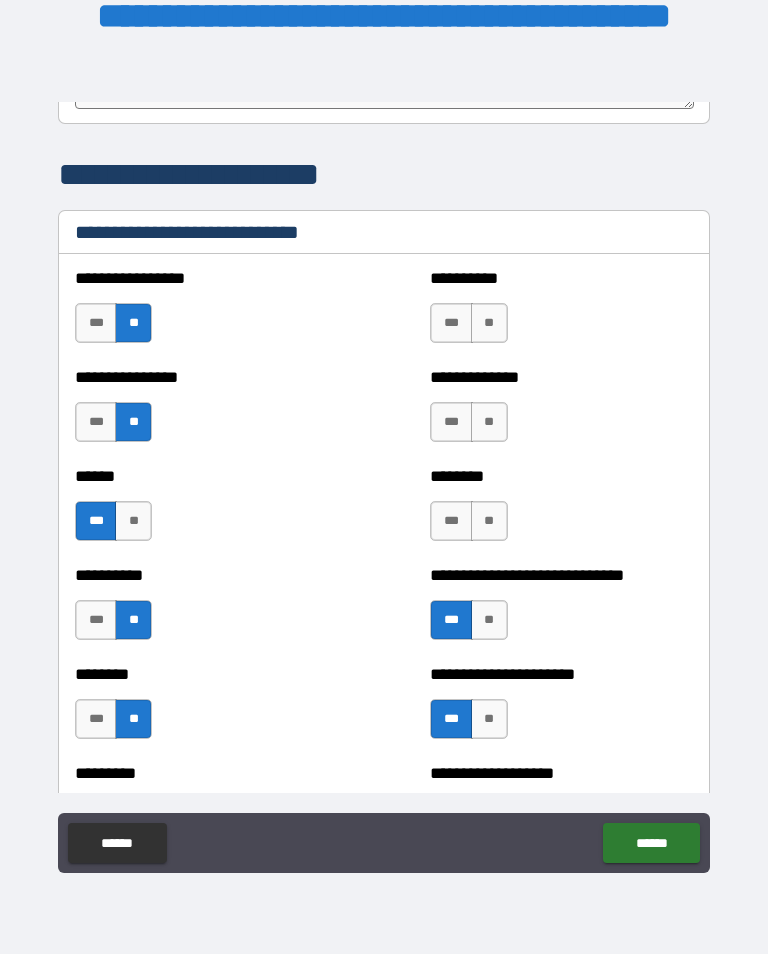 click on "**" at bounding box center (489, 323) 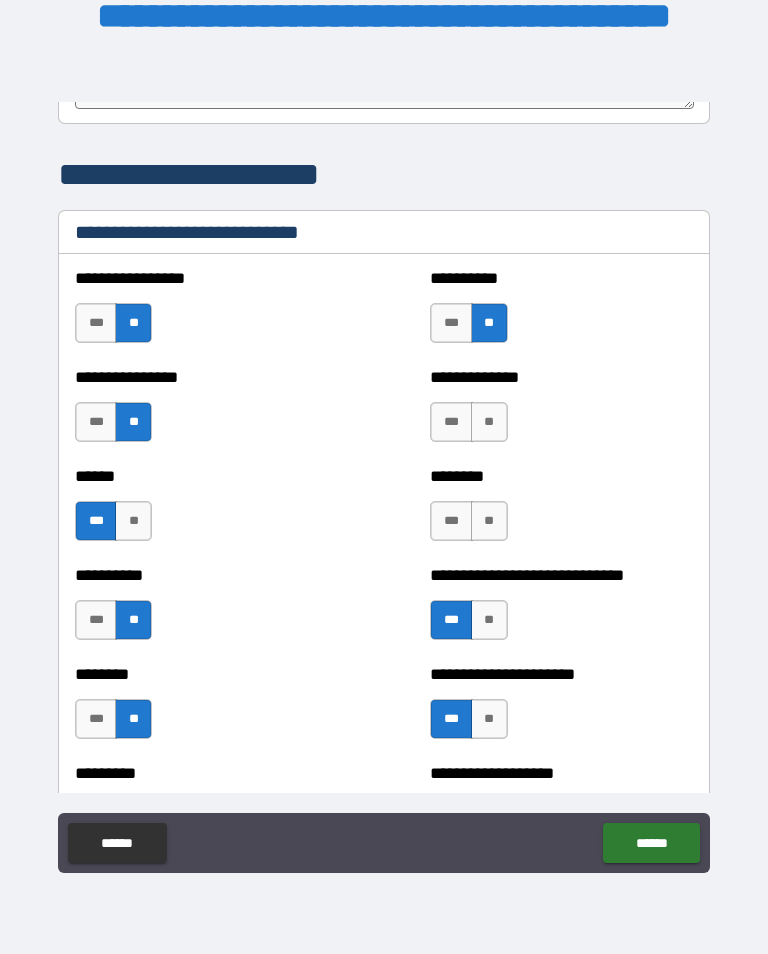 click on "**" at bounding box center [489, 422] 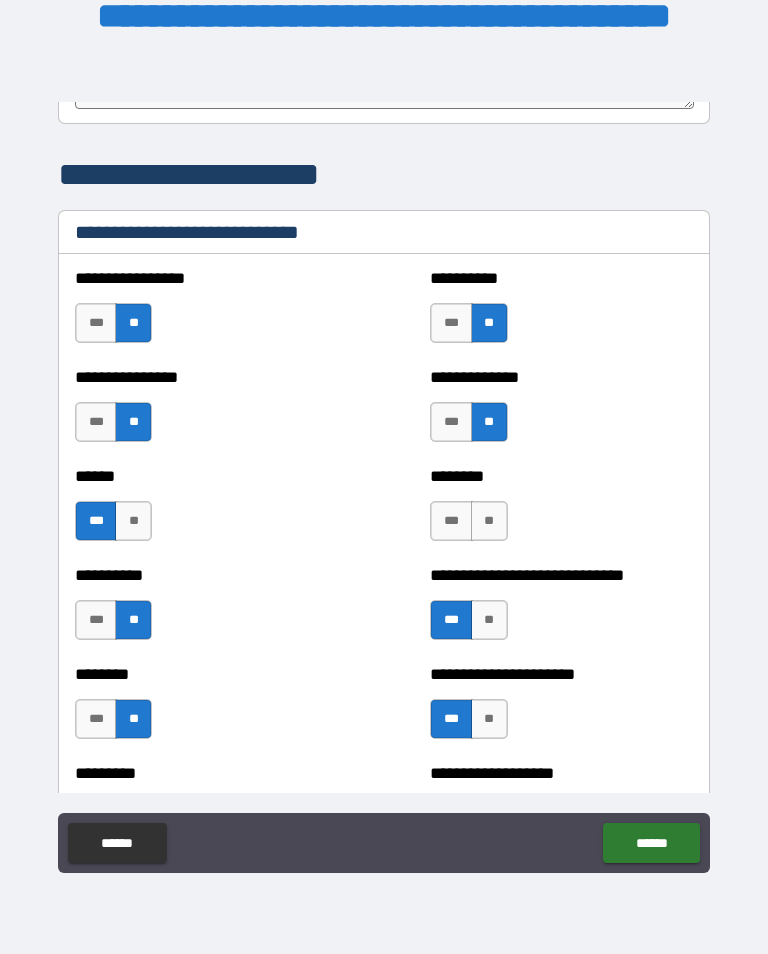 click on "***" at bounding box center [451, 521] 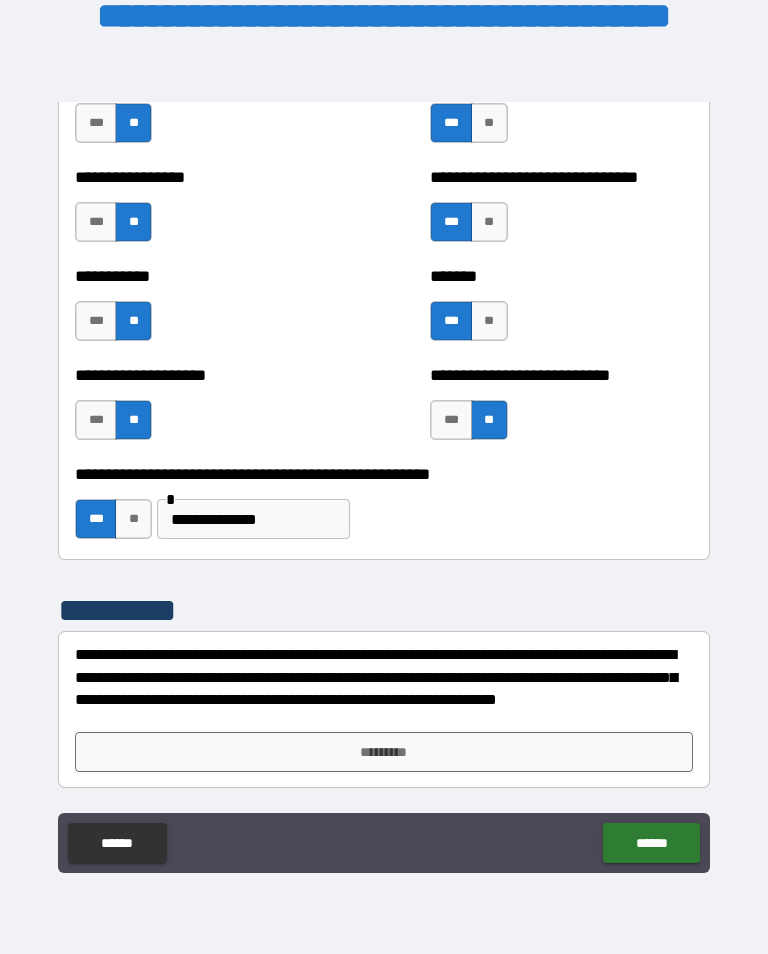 scroll, scrollTop: 7964, scrollLeft: 0, axis: vertical 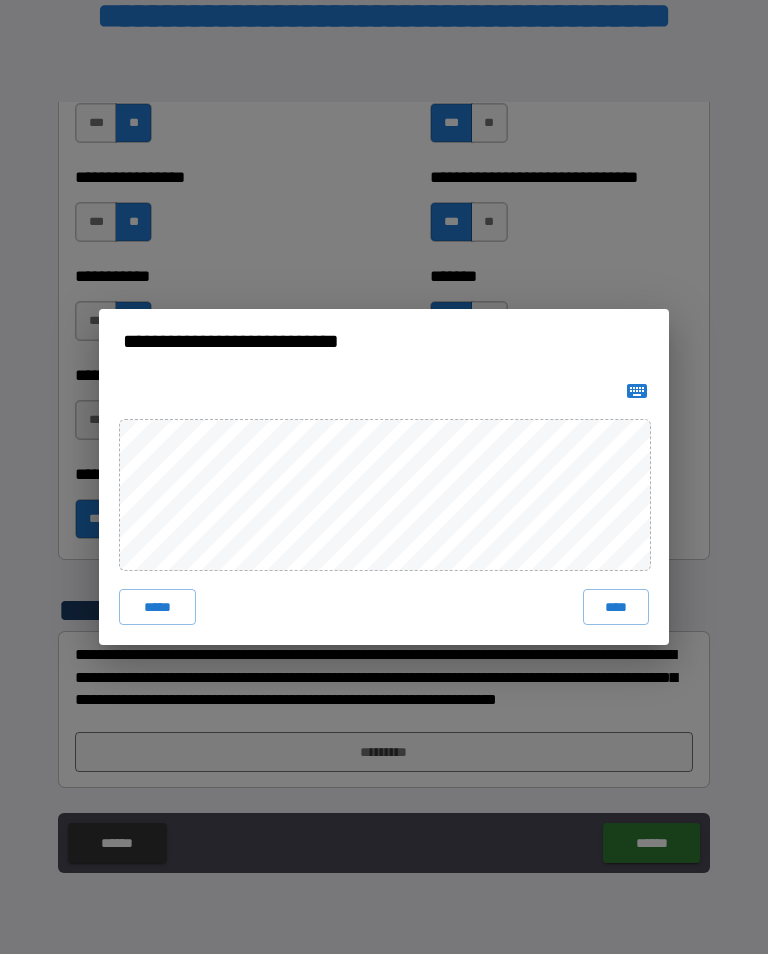 click at bounding box center (637, 391) 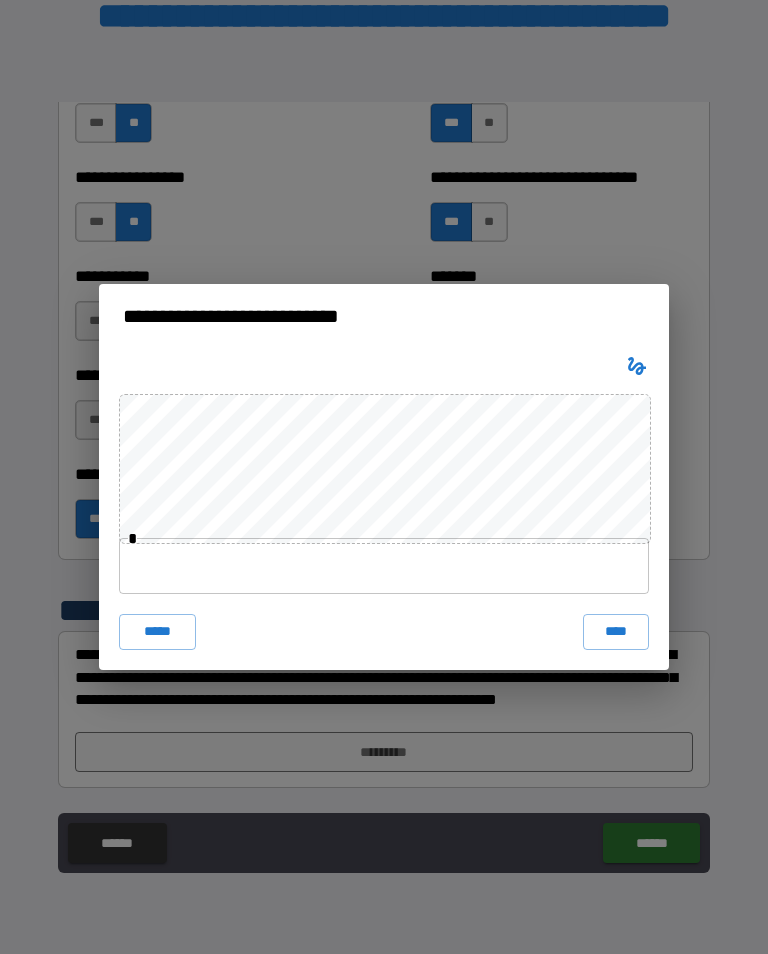 click at bounding box center [384, 566] 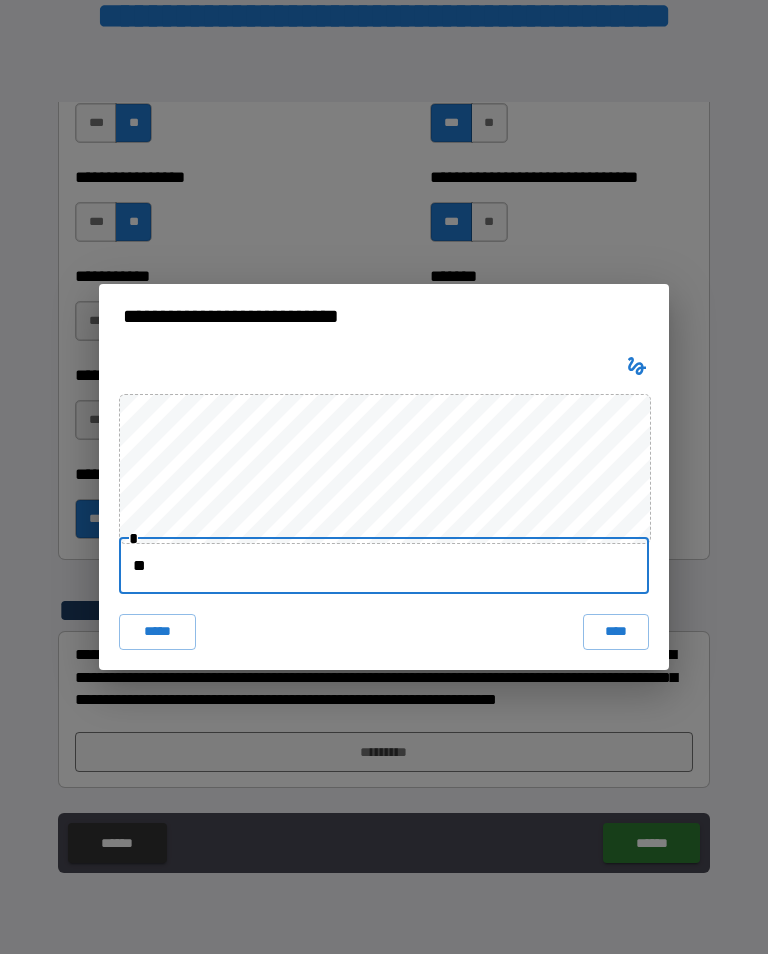 type on "*" 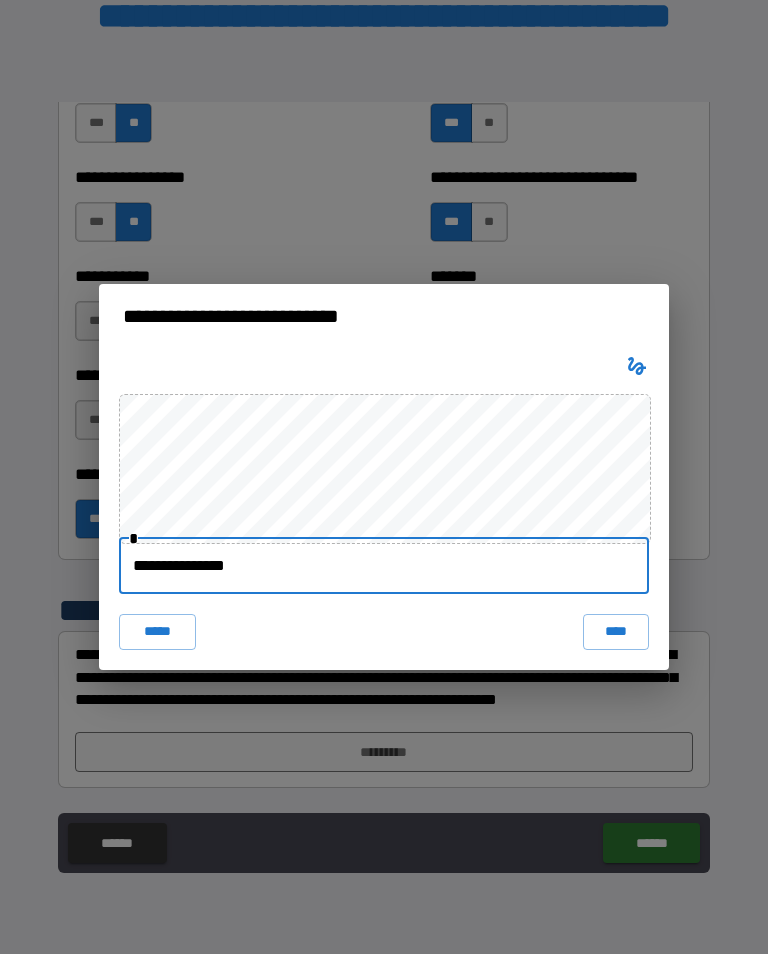 type on "**********" 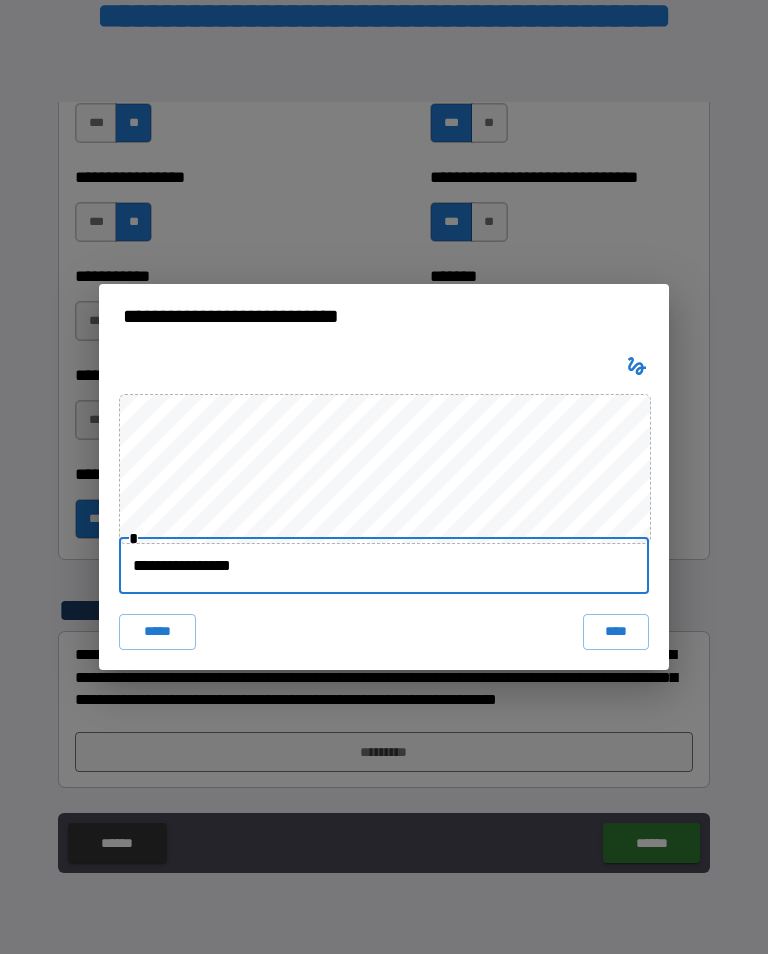 click on "**********" at bounding box center [384, 566] 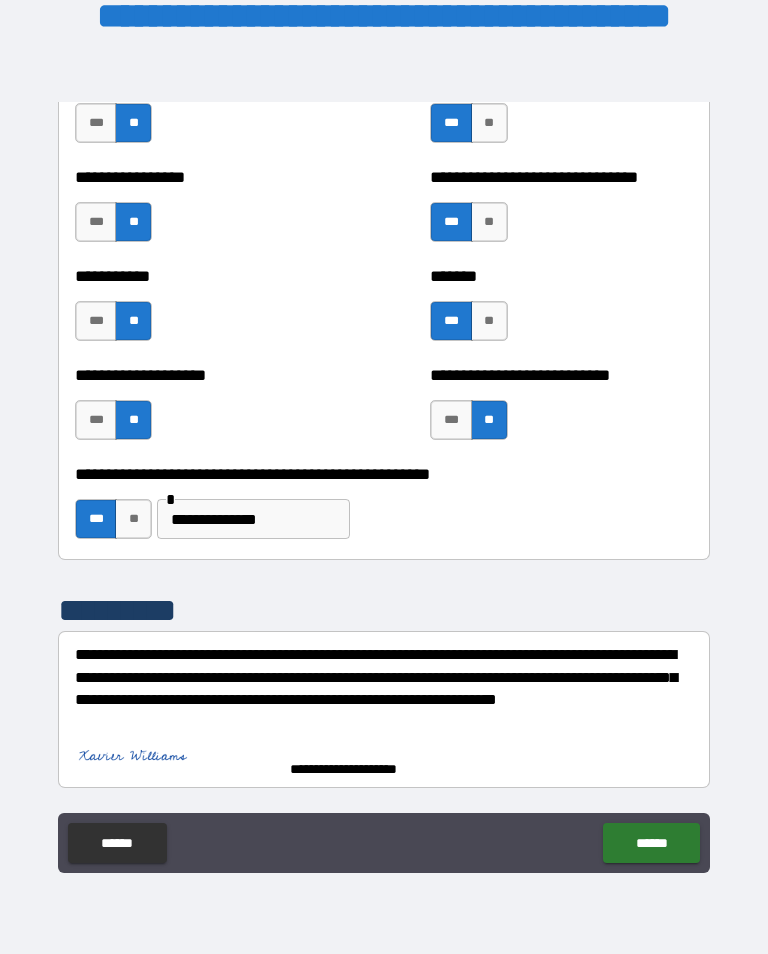 scroll, scrollTop: 7954, scrollLeft: 0, axis: vertical 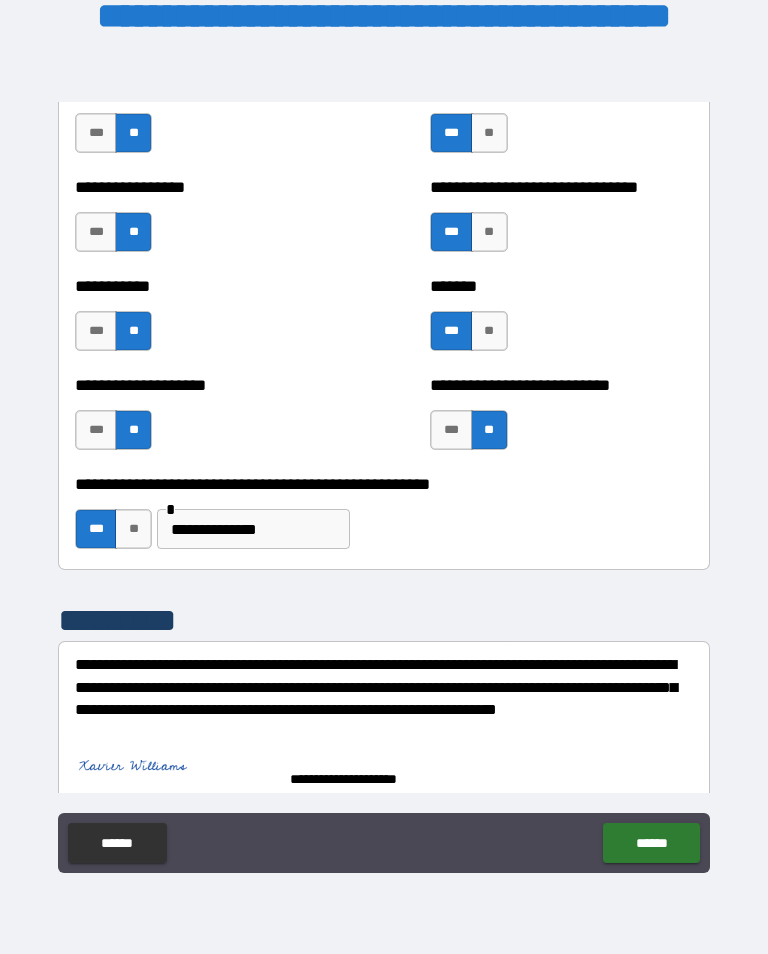 click on "******" at bounding box center (651, 843) 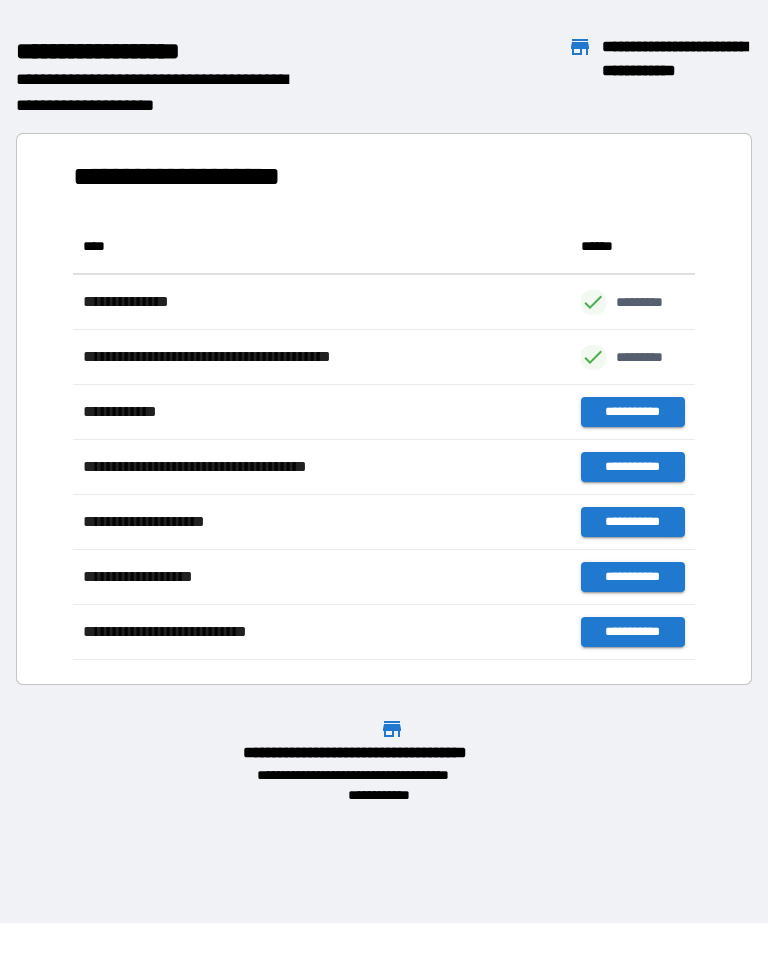 scroll, scrollTop: 441, scrollLeft: 622, axis: both 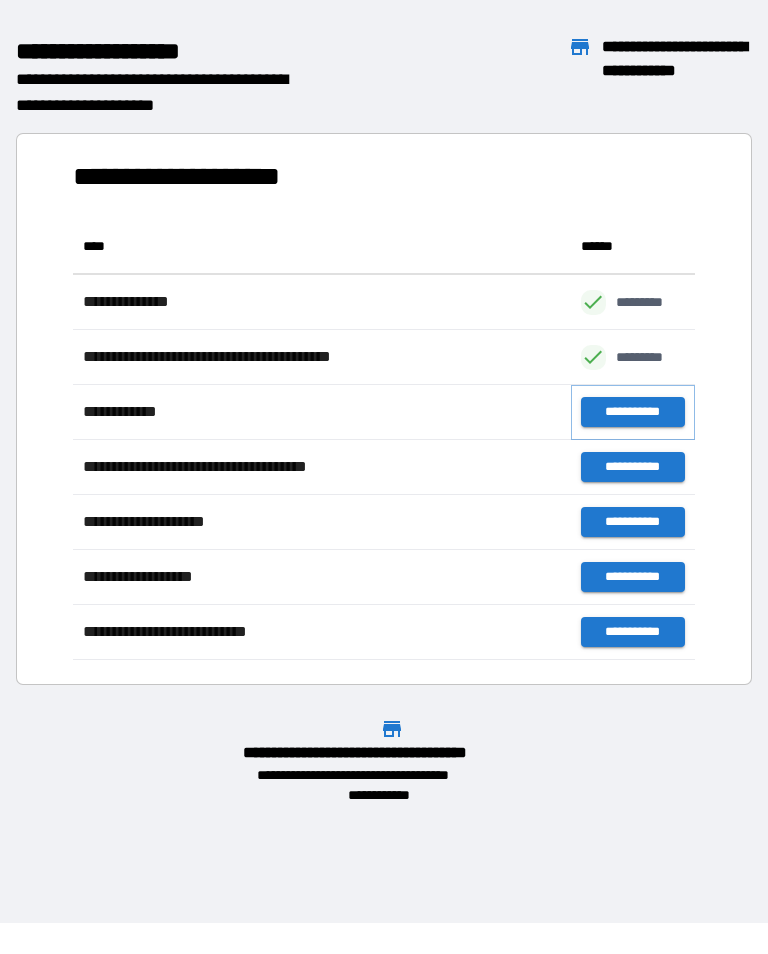 click on "**********" at bounding box center (633, 412) 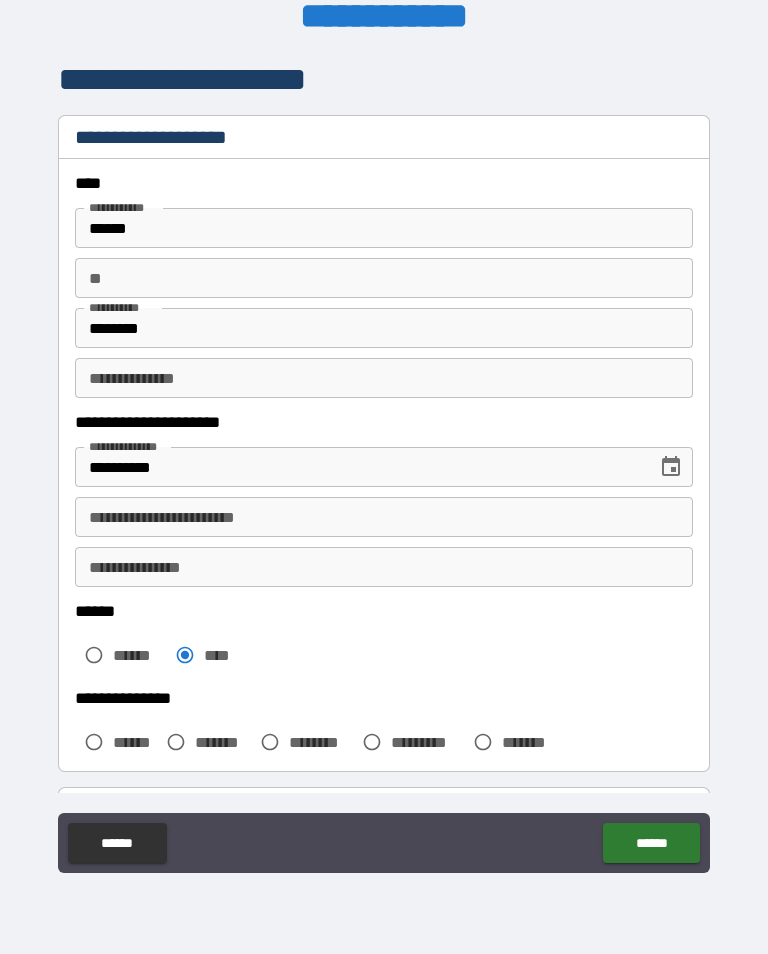 click on "**********" at bounding box center [384, 517] 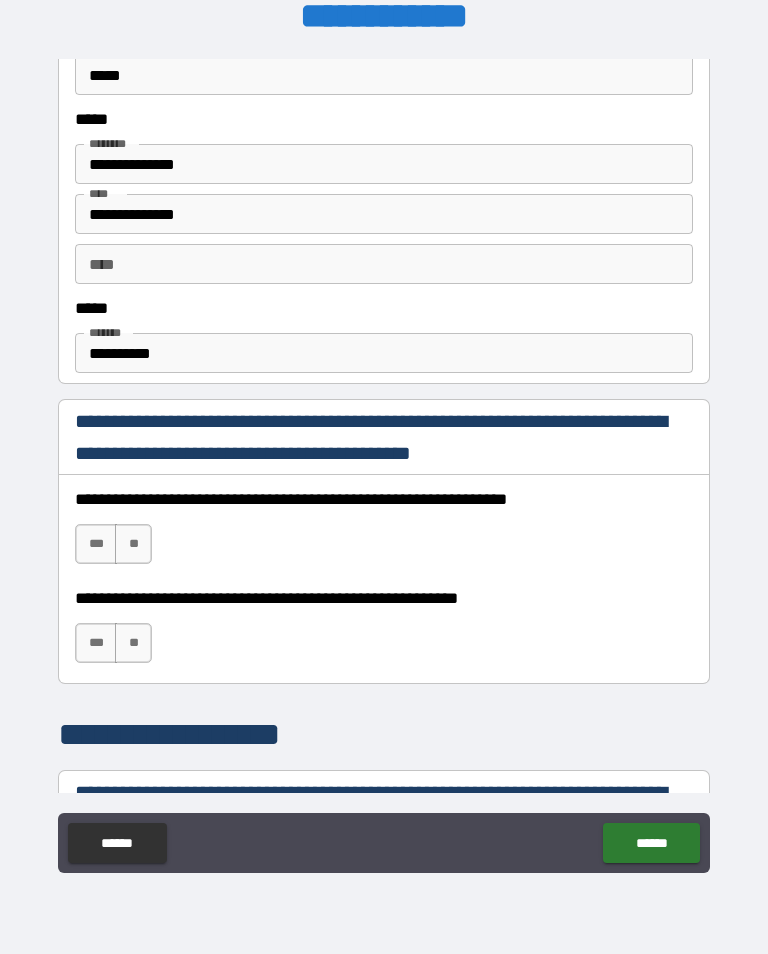 scroll, scrollTop: 1031, scrollLeft: 0, axis: vertical 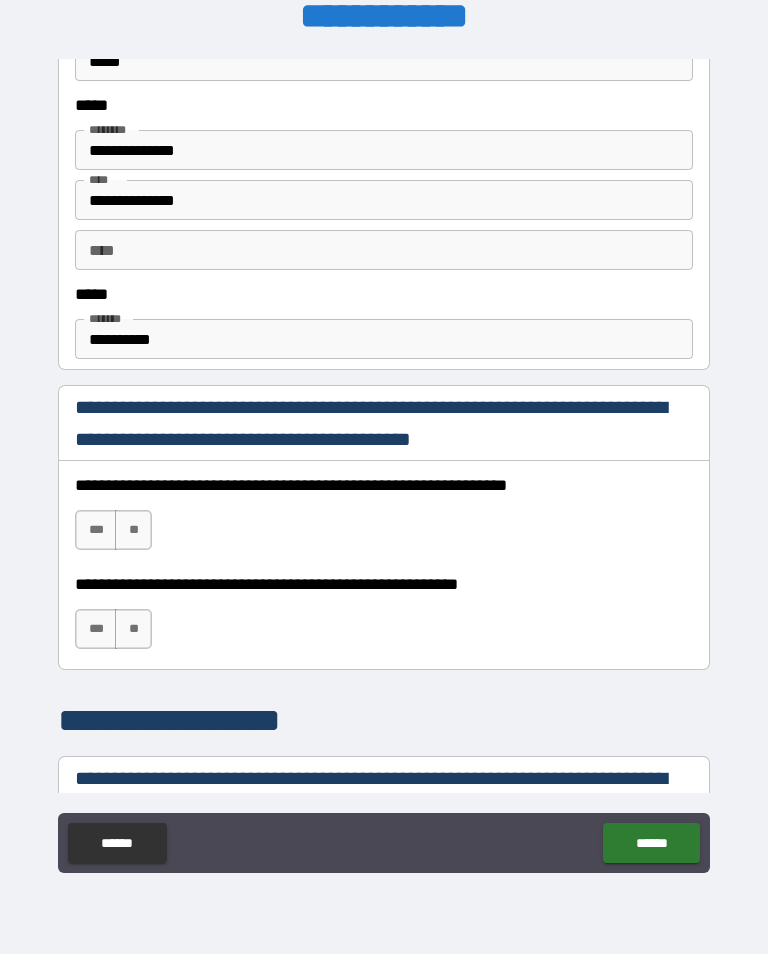 click on "**********" at bounding box center (384, 339) 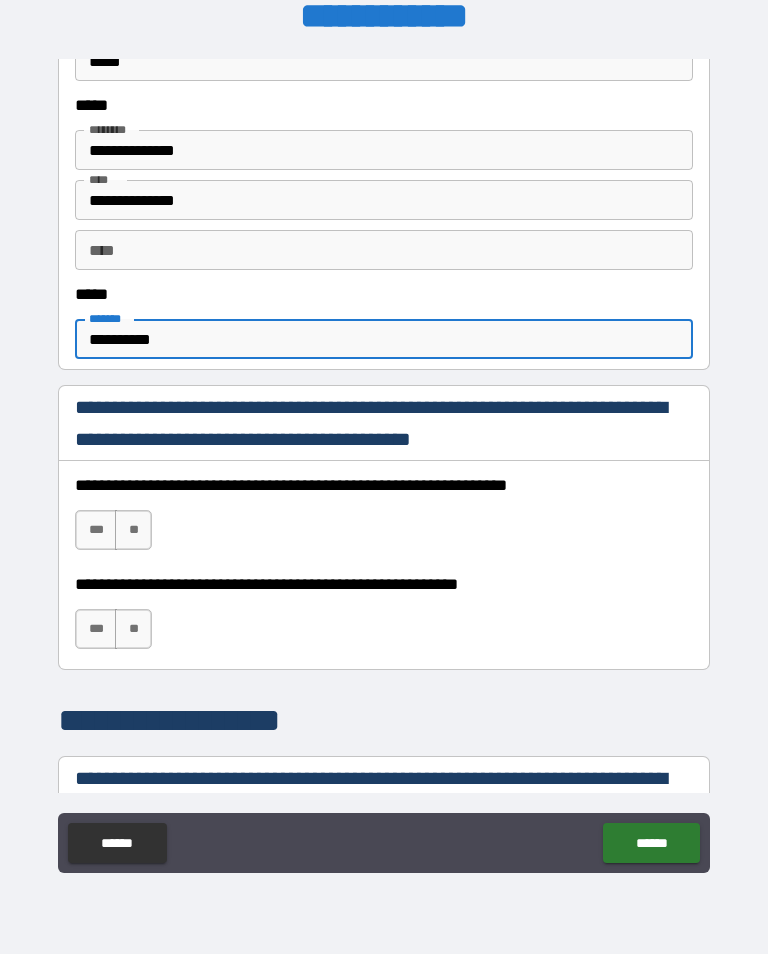 click on "**********" at bounding box center [384, 339] 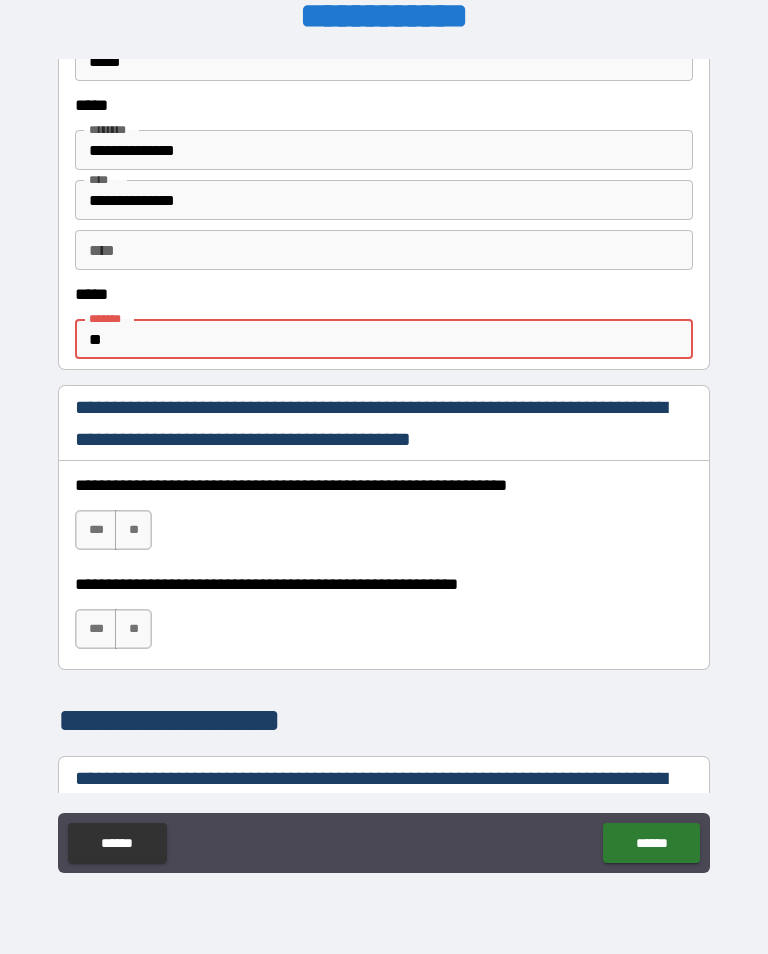 type on "*" 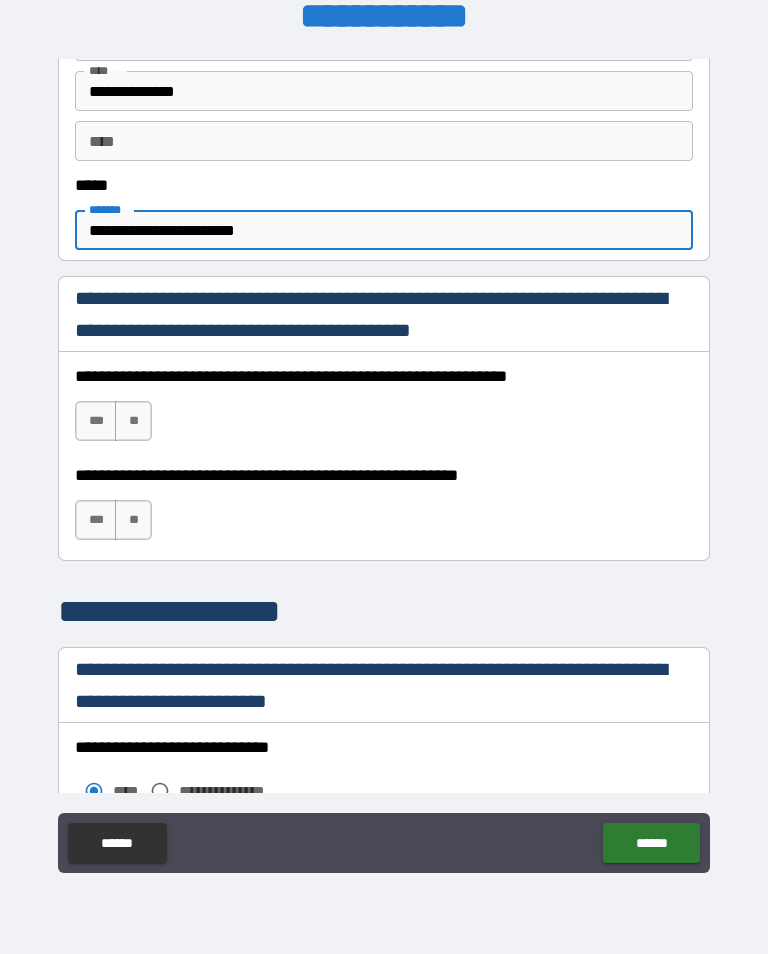 scroll, scrollTop: 1141, scrollLeft: 0, axis: vertical 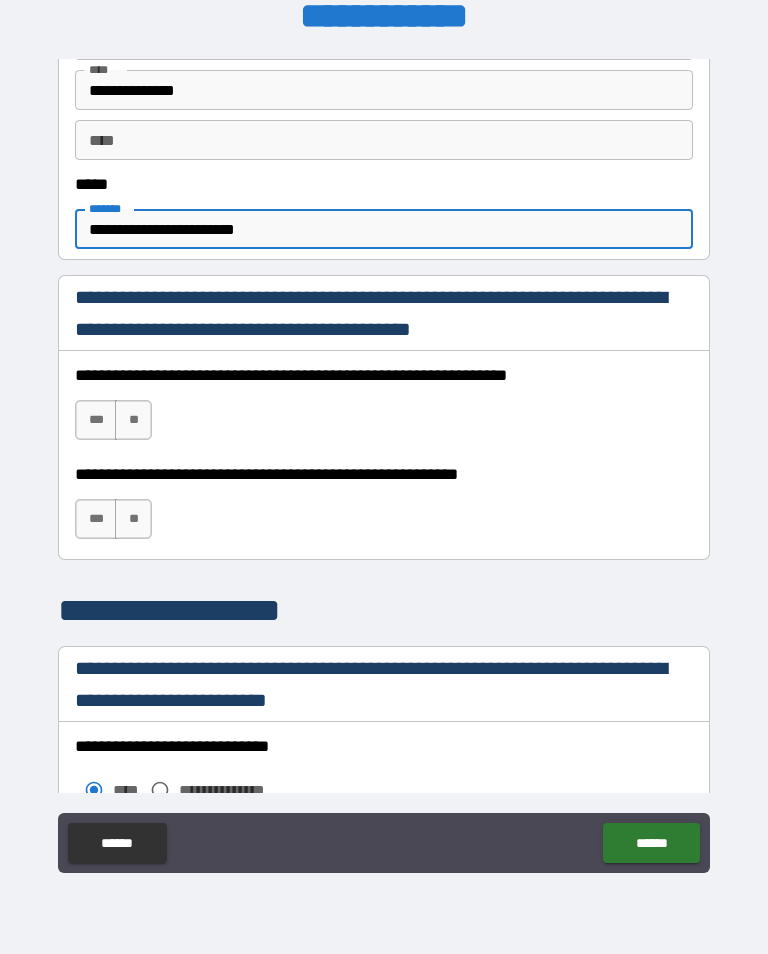 type on "**********" 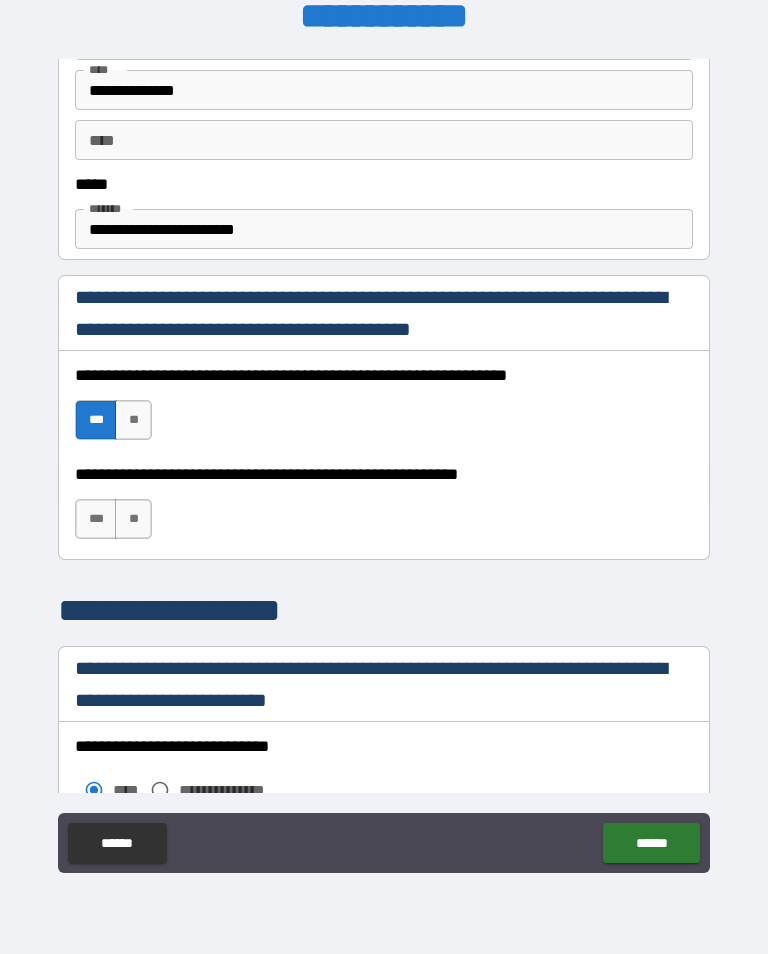 click on "***" at bounding box center [96, 519] 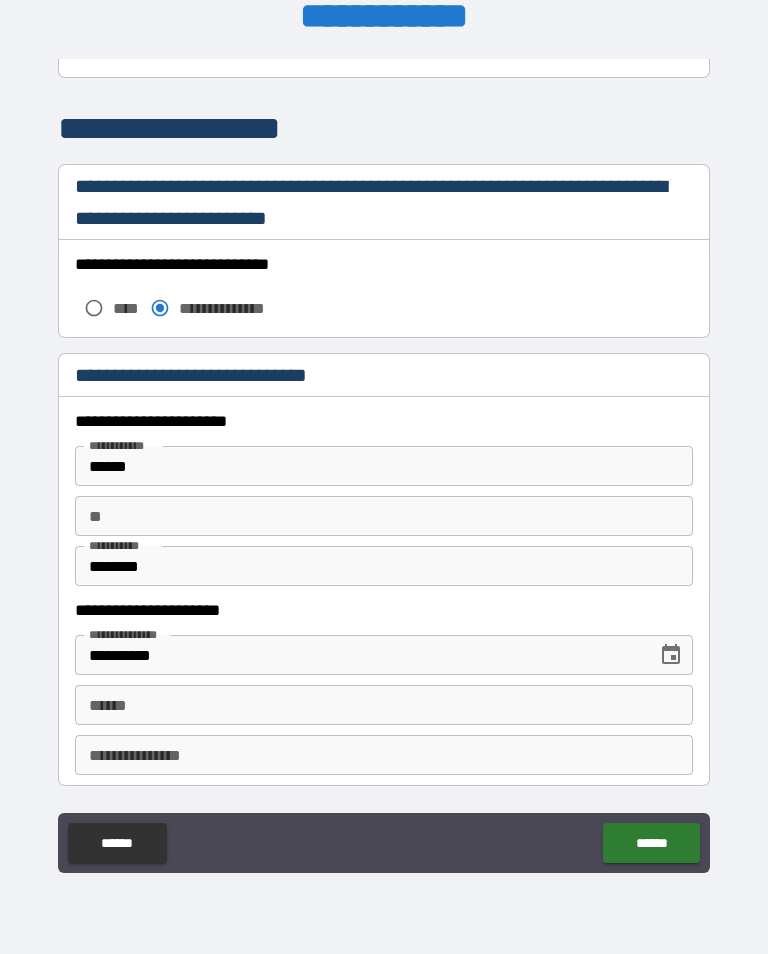 scroll, scrollTop: 1626, scrollLeft: 0, axis: vertical 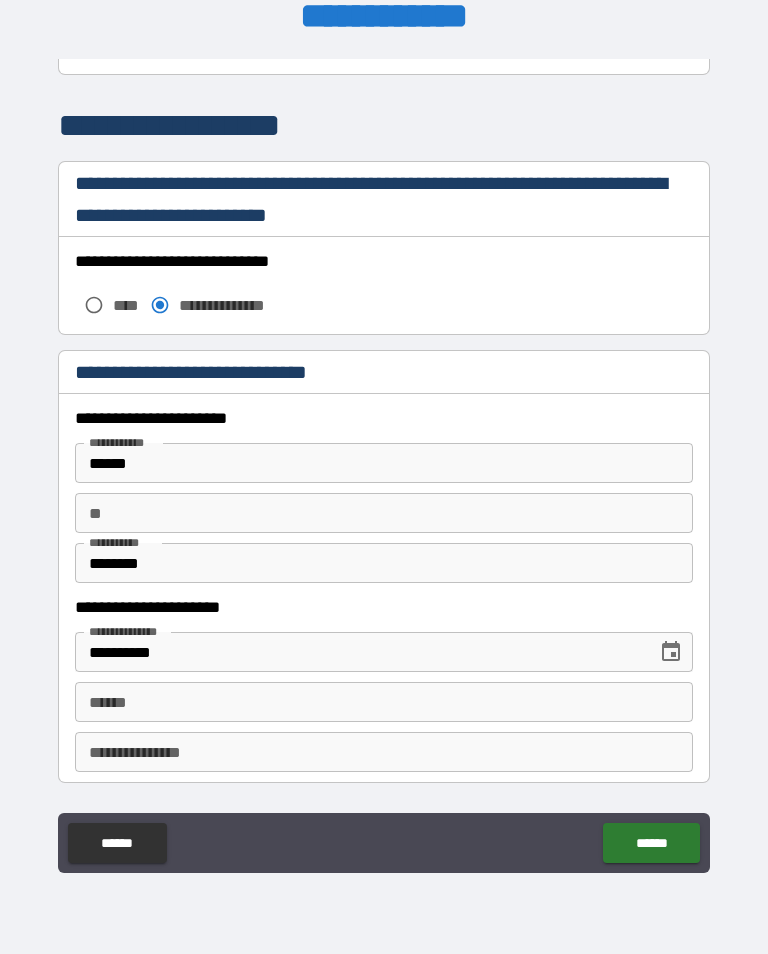 click on "******" at bounding box center (384, 463) 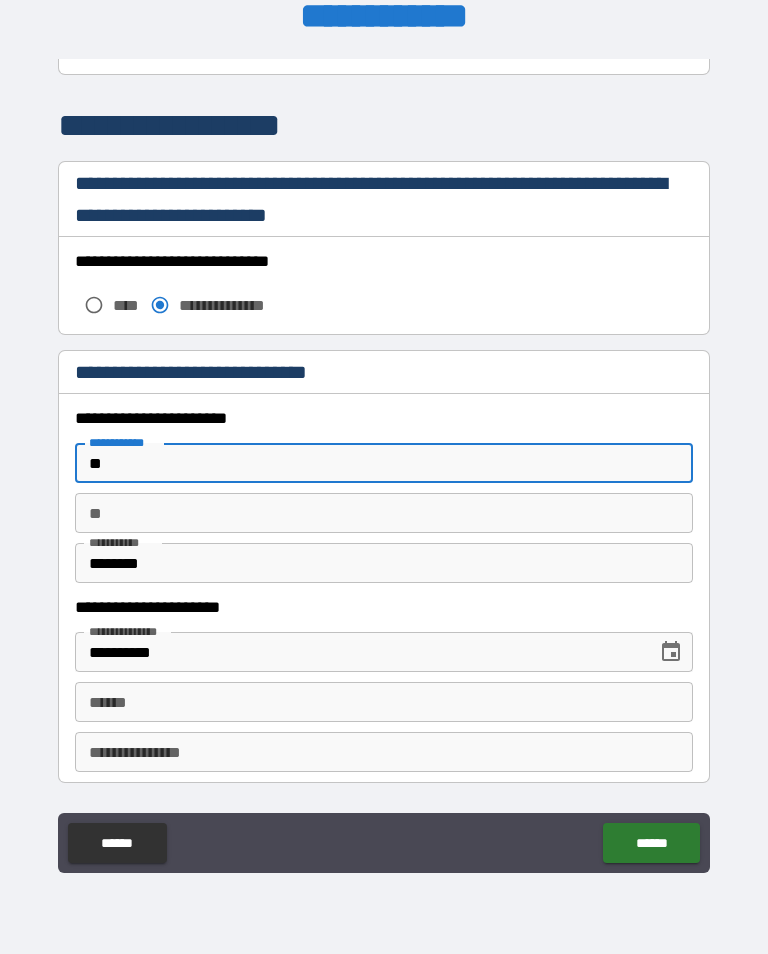 type on "*" 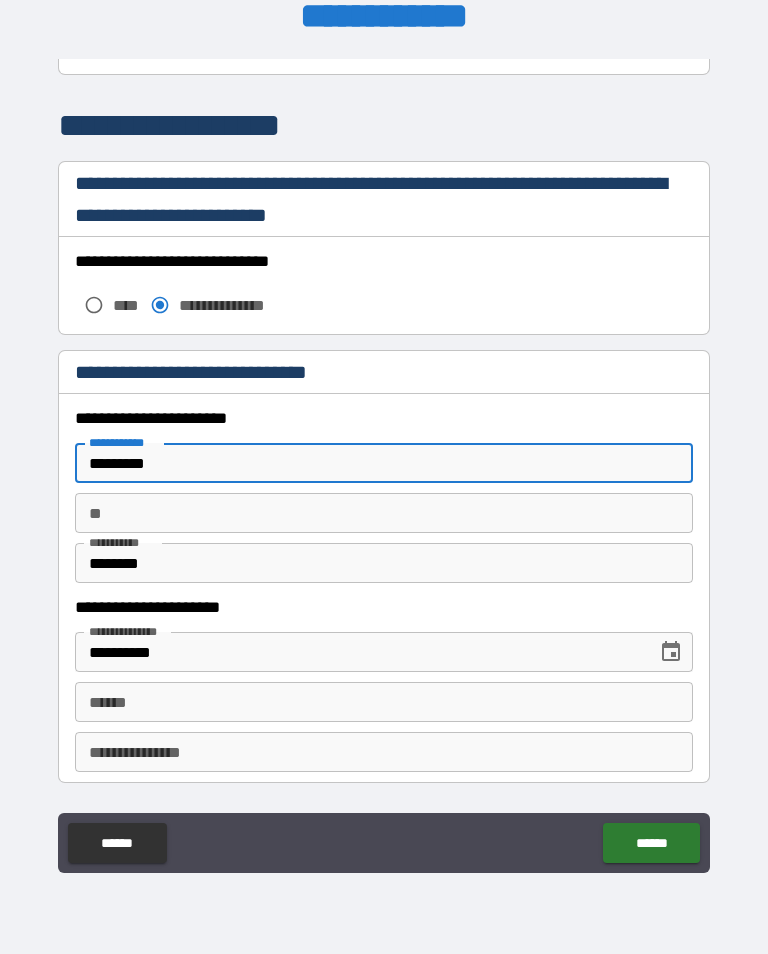 type on "*********" 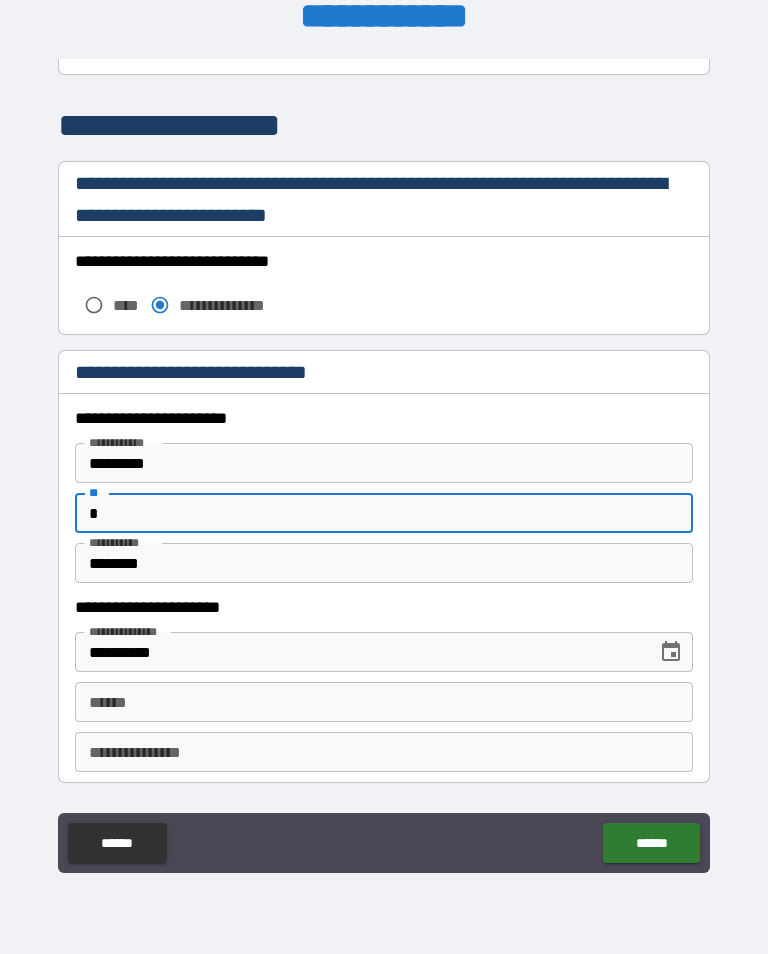 type on "*" 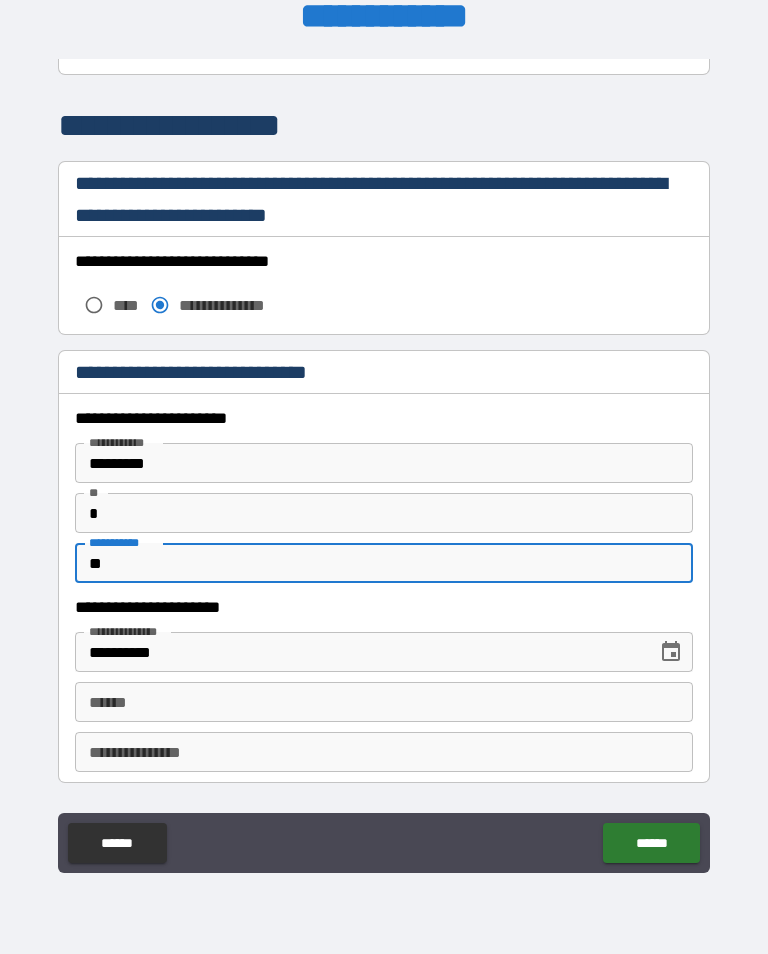 type on "*" 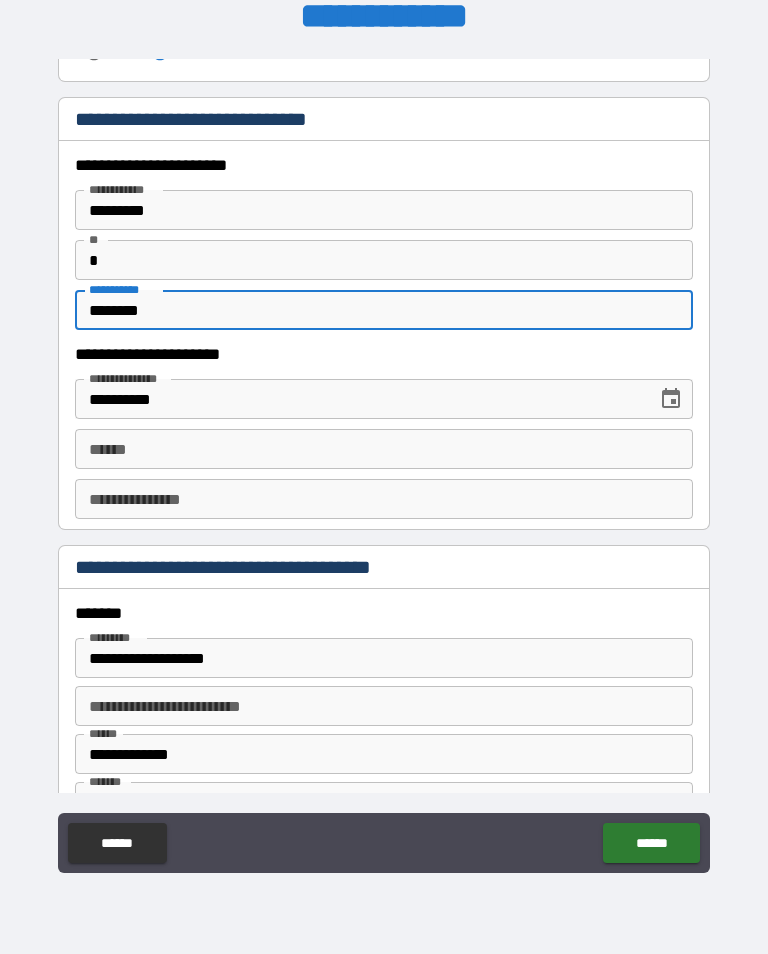 scroll, scrollTop: 1882, scrollLeft: 0, axis: vertical 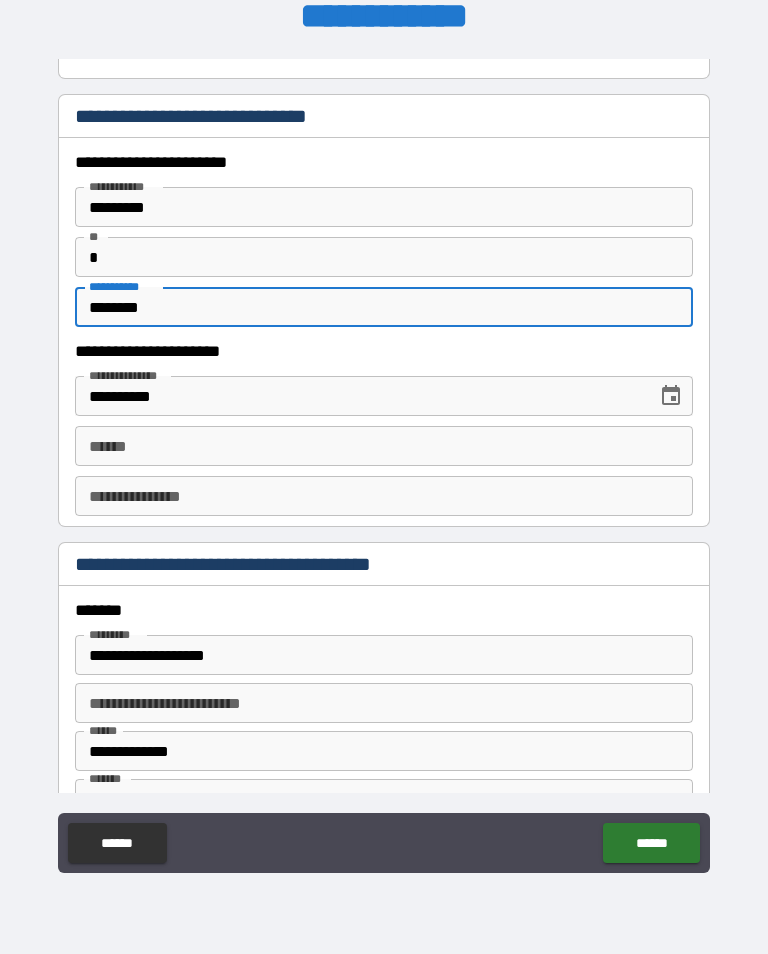 type on "********" 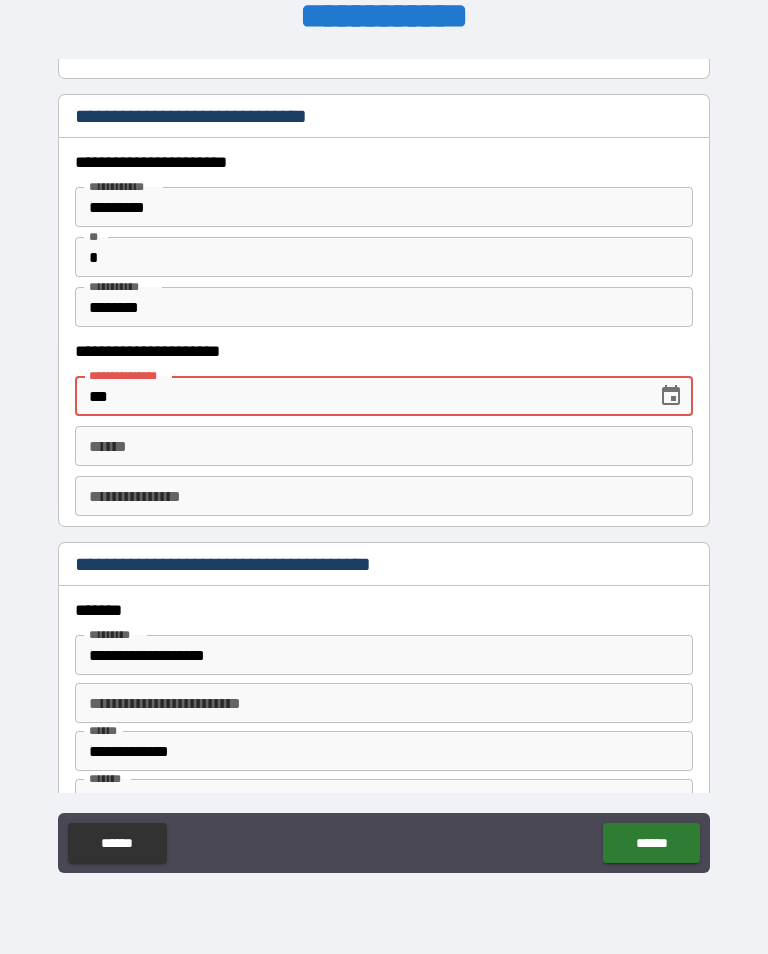 type on "*" 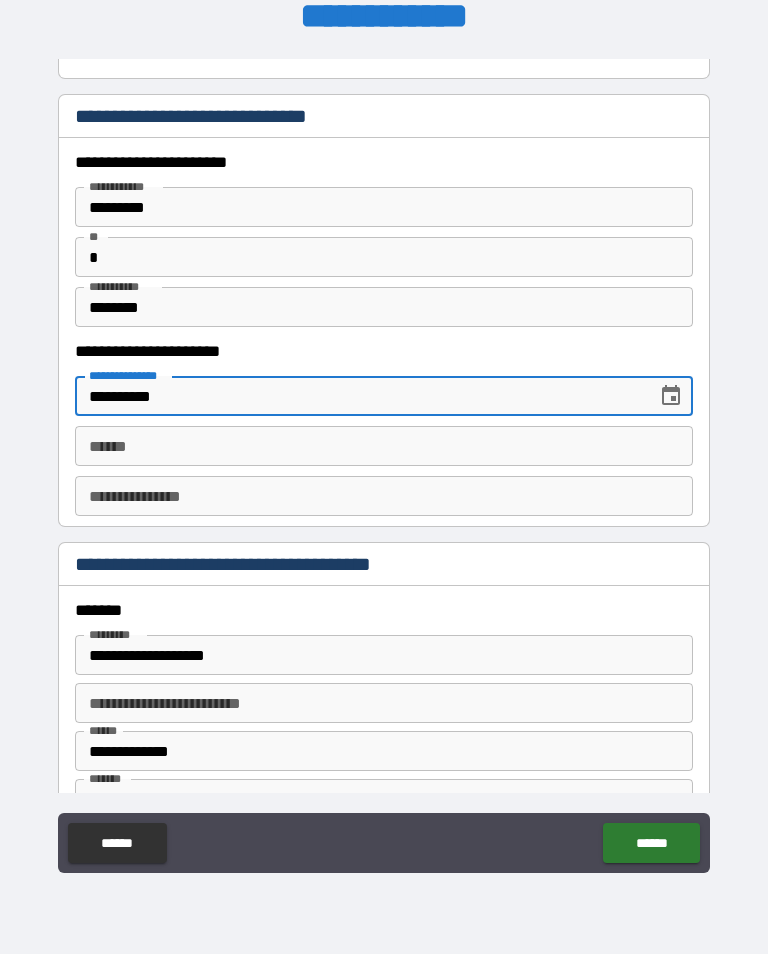 type on "**********" 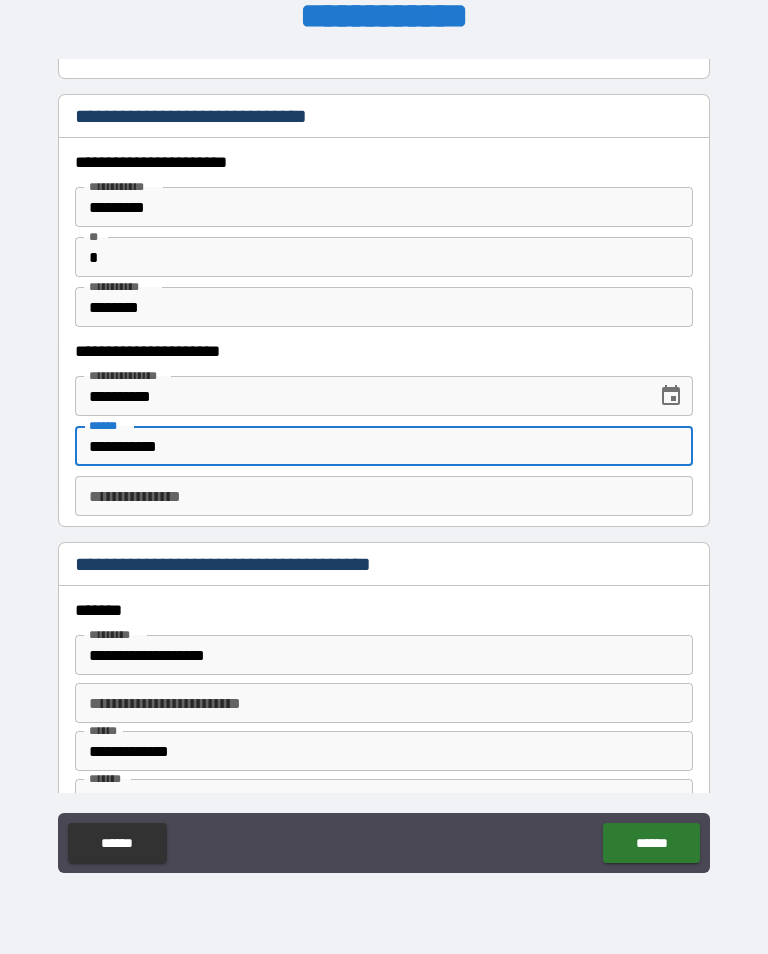 click on "**********" at bounding box center (384, 446) 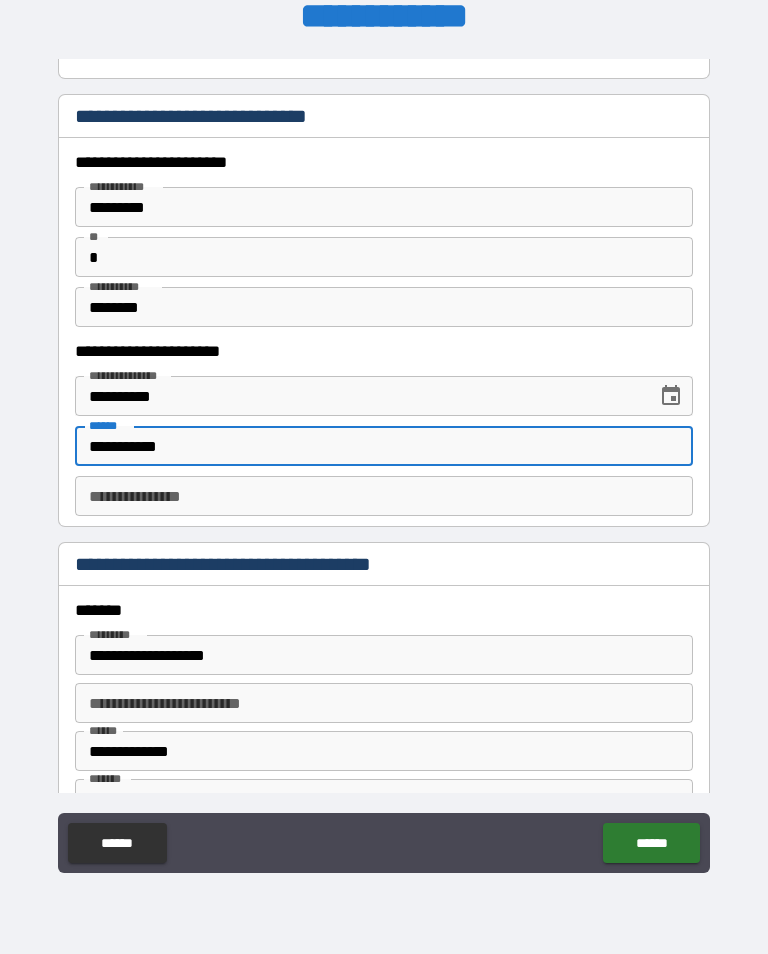 type on "**********" 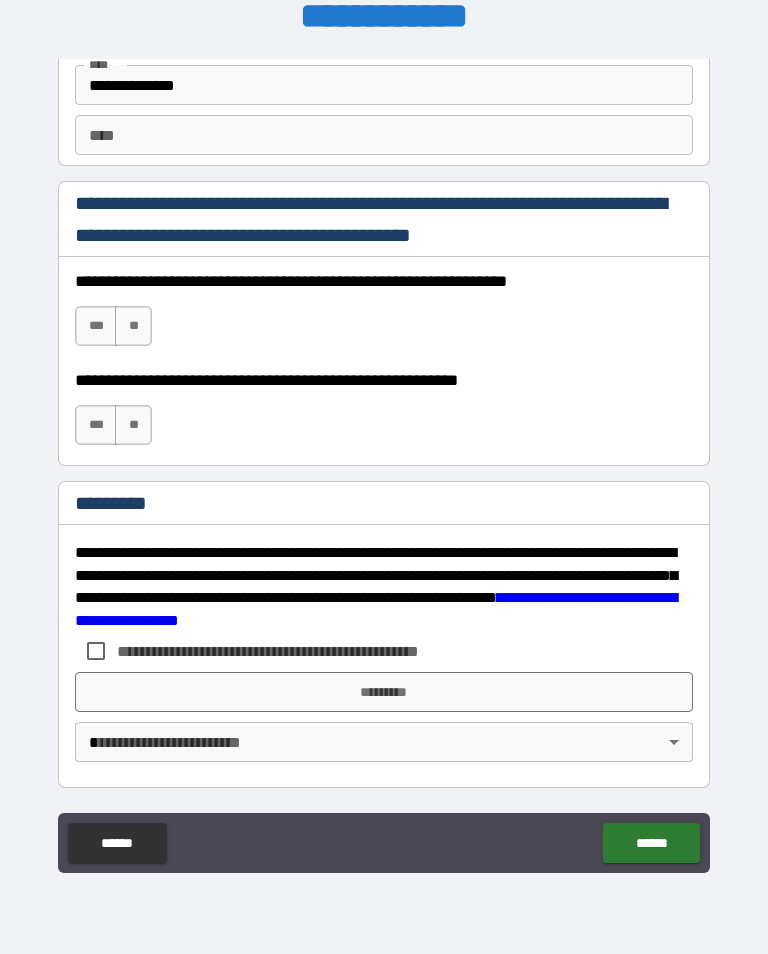 scroll, scrollTop: 2872, scrollLeft: 0, axis: vertical 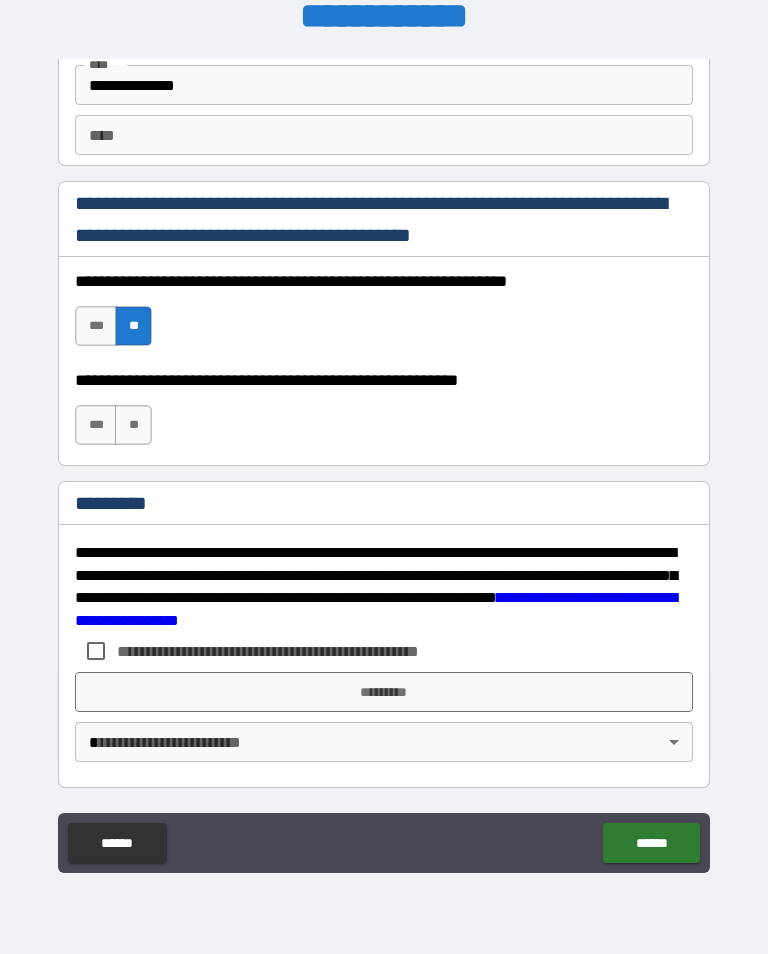 click on "***" at bounding box center [96, 326] 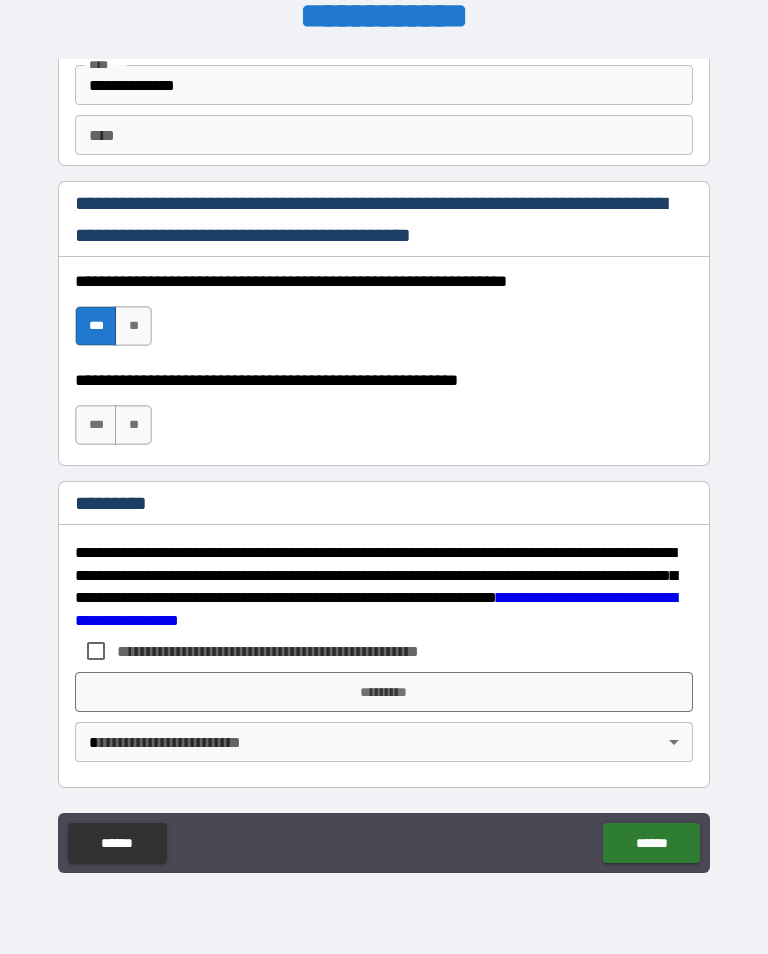 click on "***" at bounding box center [96, 425] 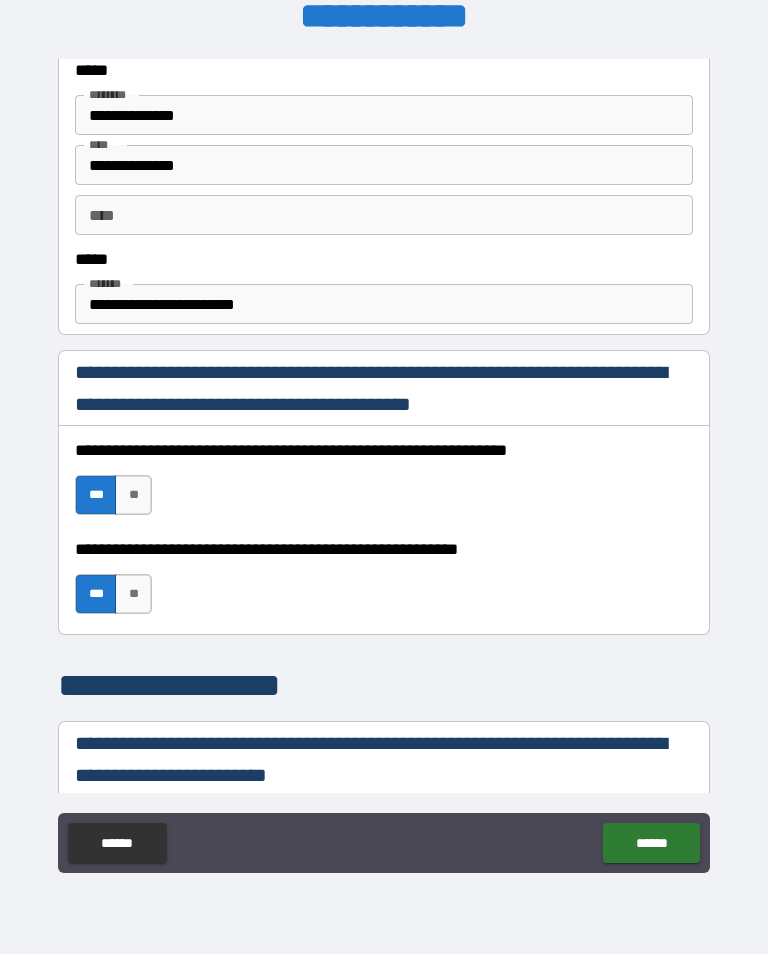 scroll, scrollTop: 1111, scrollLeft: 0, axis: vertical 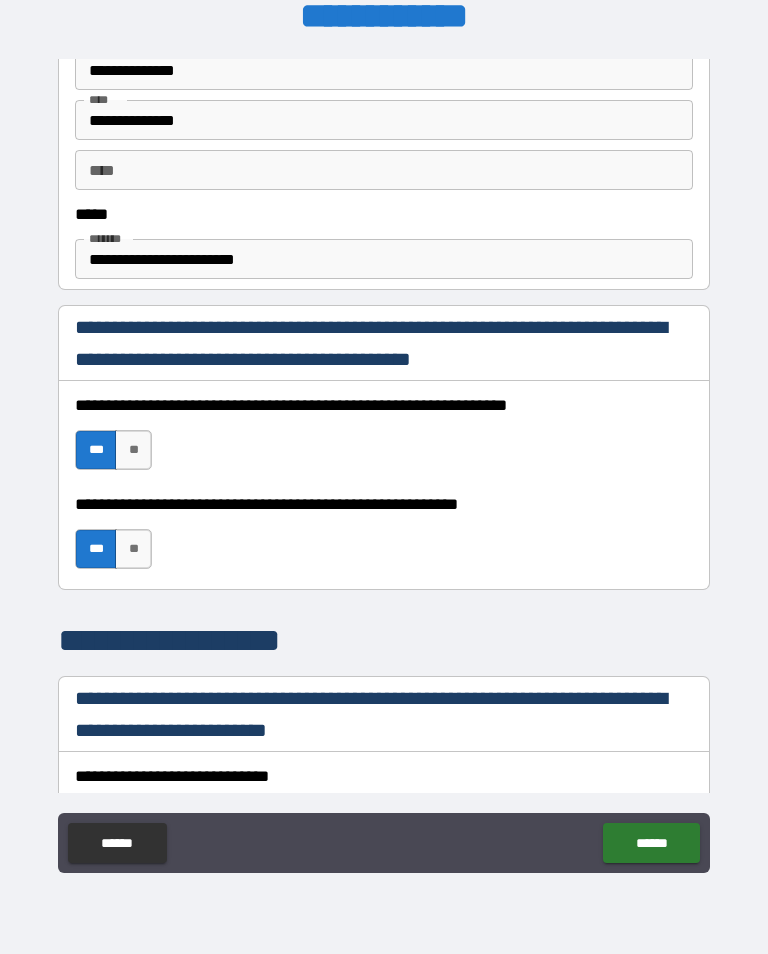 click on "**" at bounding box center (133, 450) 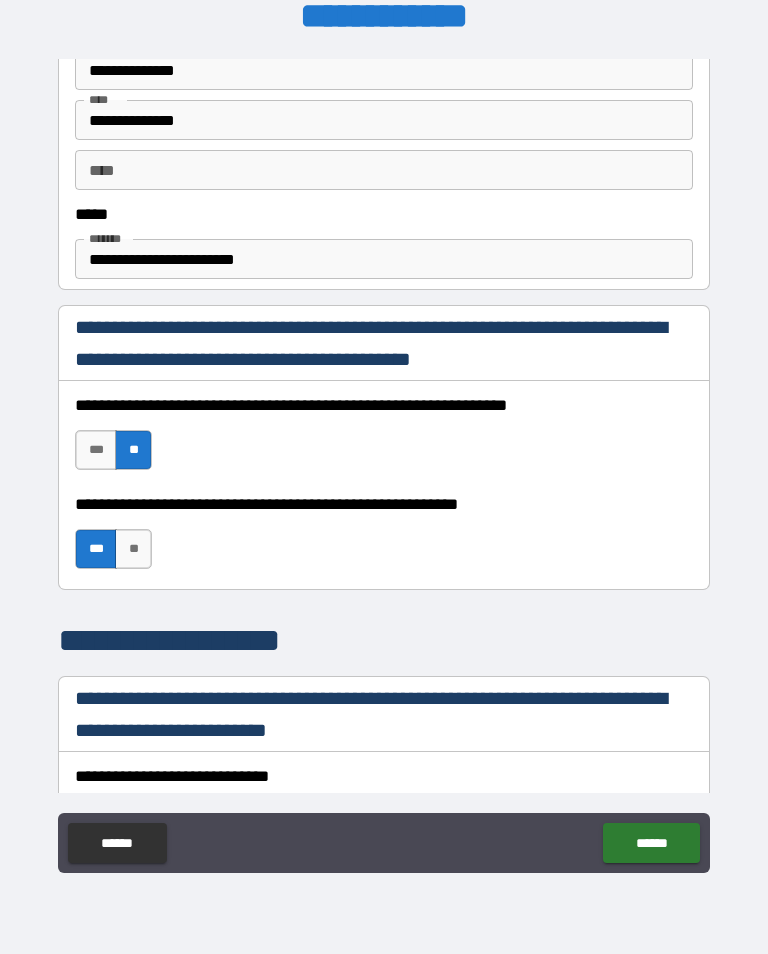 click on "**" at bounding box center (133, 549) 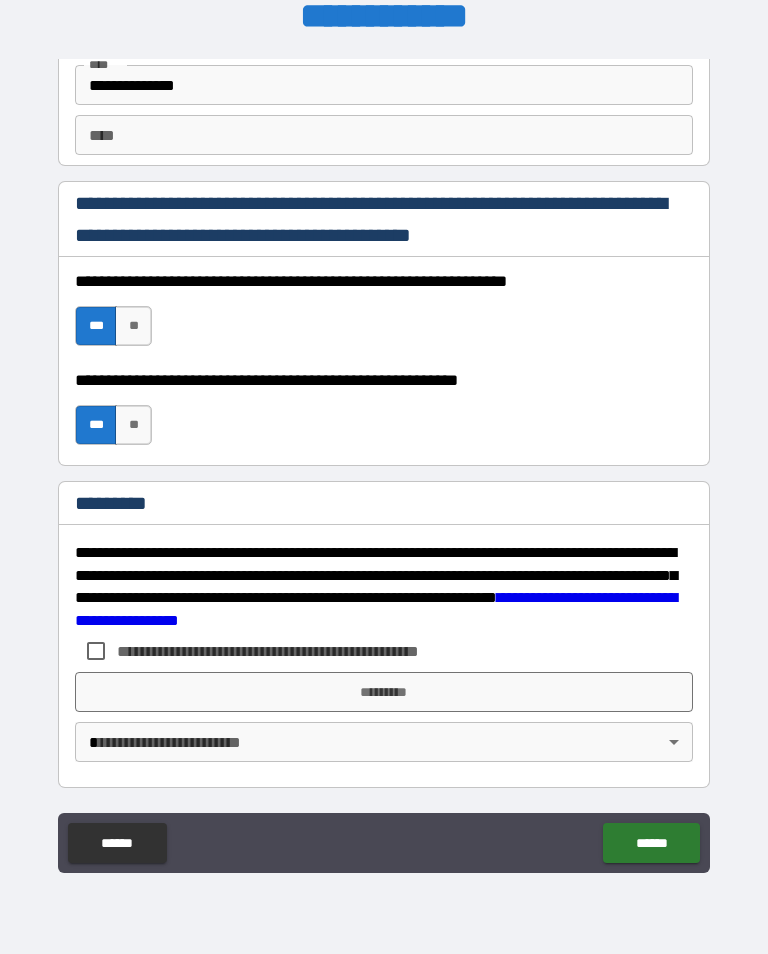 scroll, scrollTop: 2872, scrollLeft: 0, axis: vertical 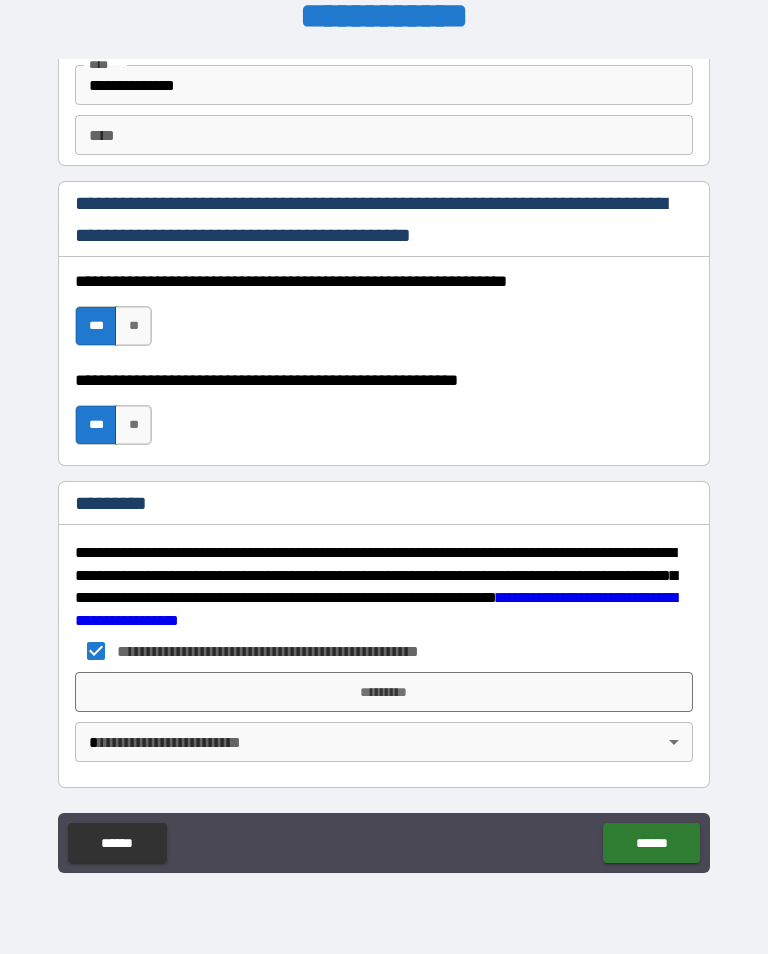 click on "*********" at bounding box center [384, 692] 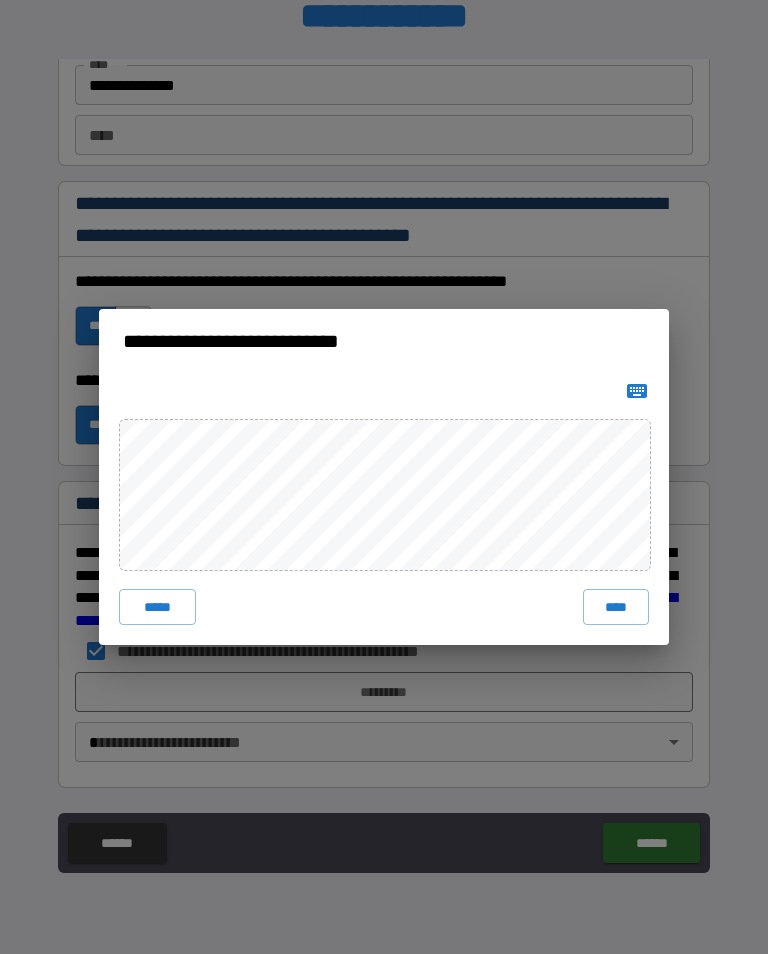 click on "****" at bounding box center (616, 607) 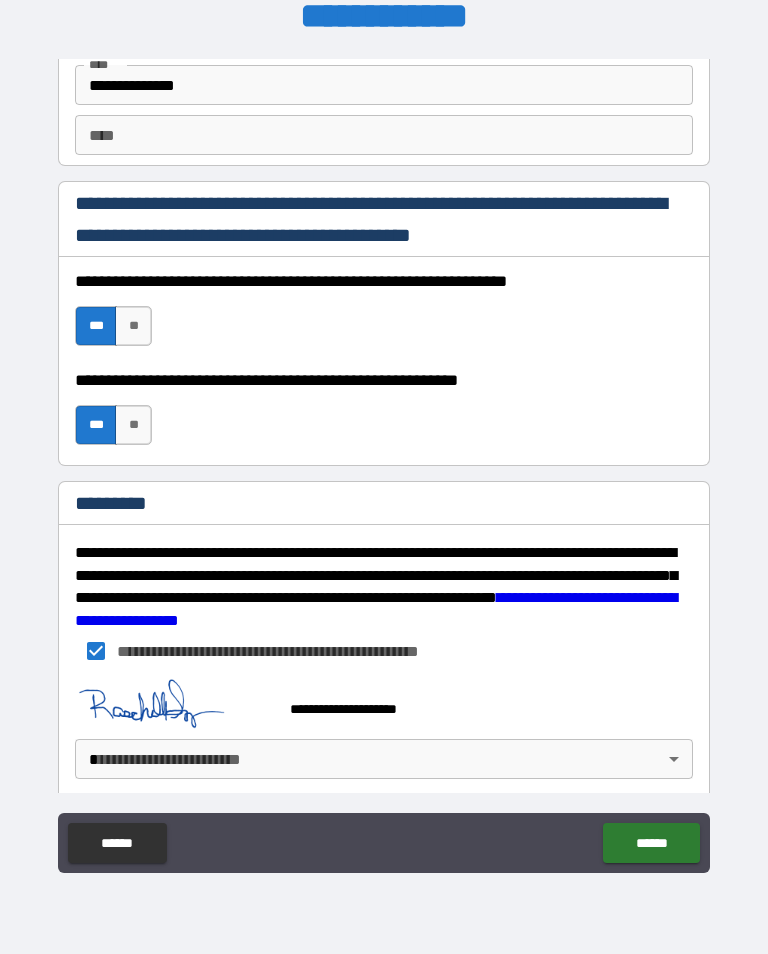 click on "**********" at bounding box center [384, 461] 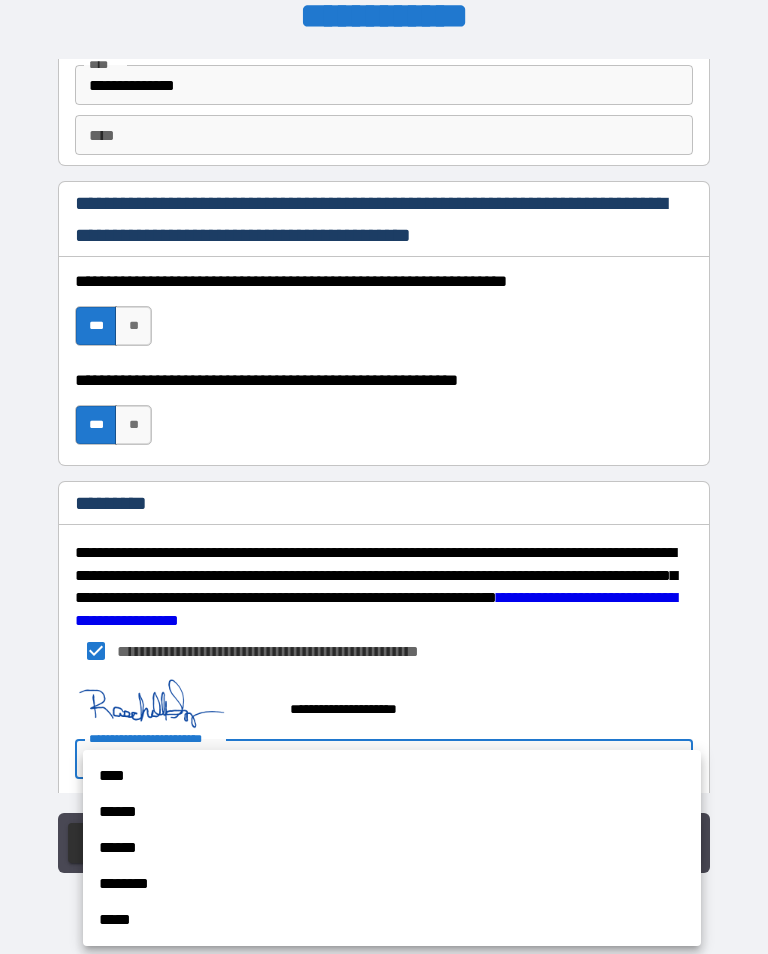 click on "******" at bounding box center (392, 812) 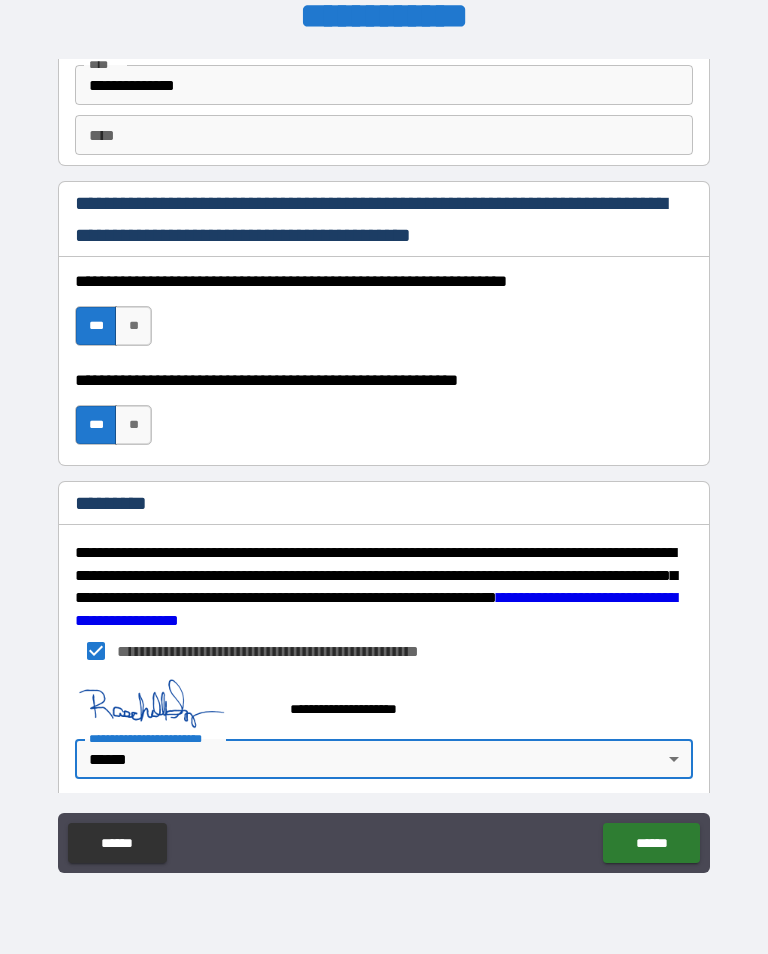 click on "******" at bounding box center [651, 843] 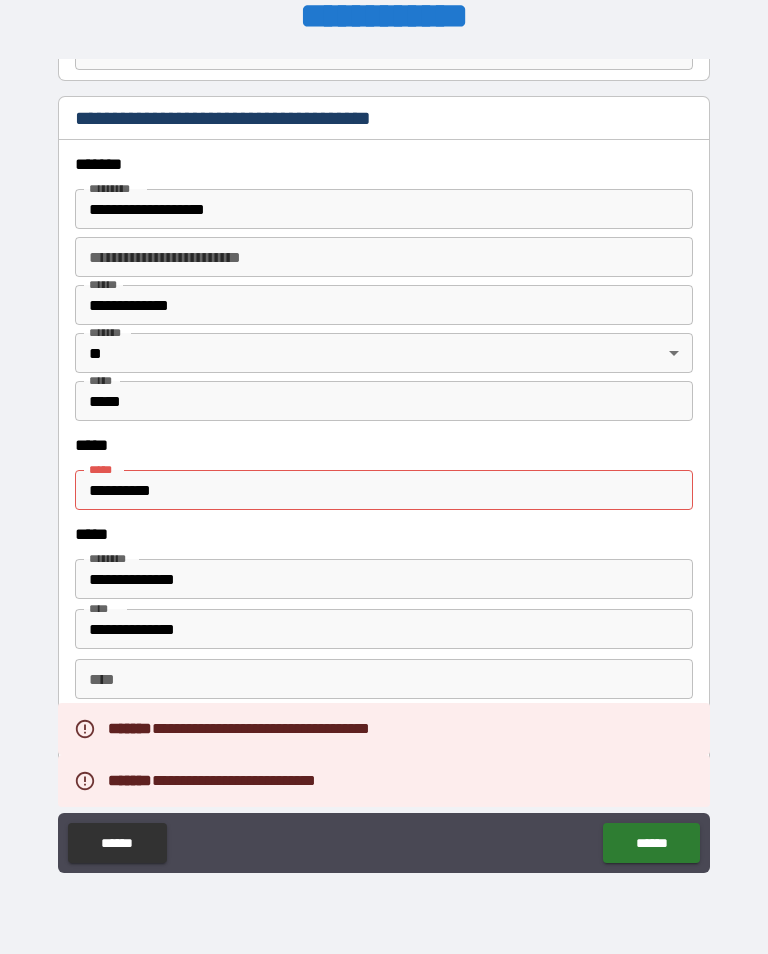 scroll, scrollTop: 2380, scrollLeft: 0, axis: vertical 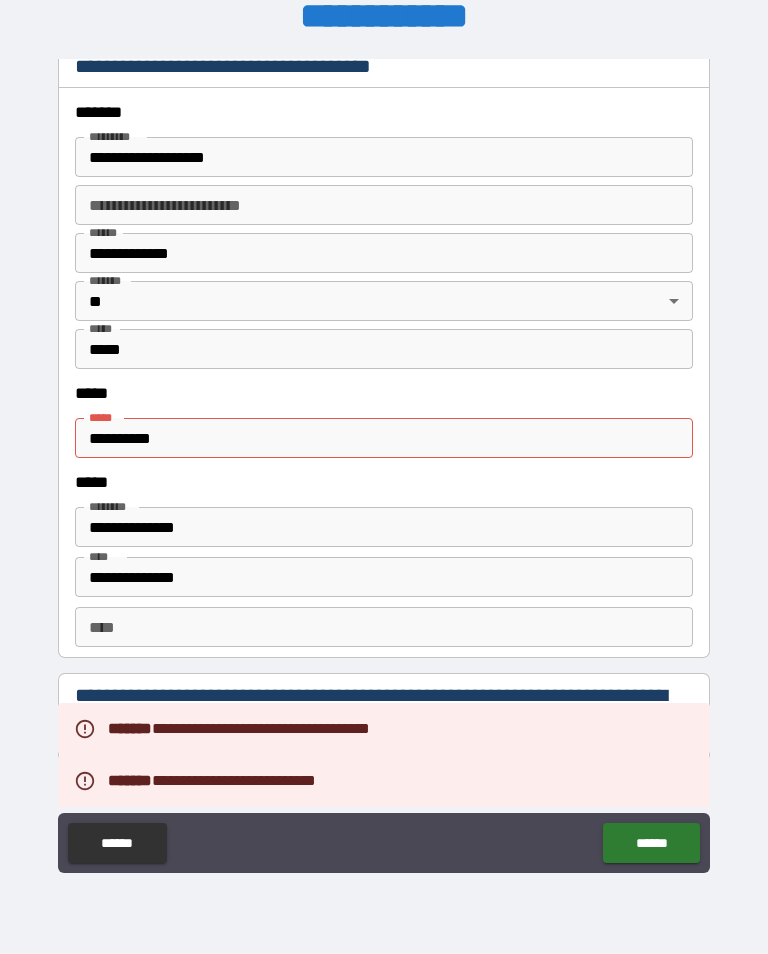 click on "**********" at bounding box center [384, 438] 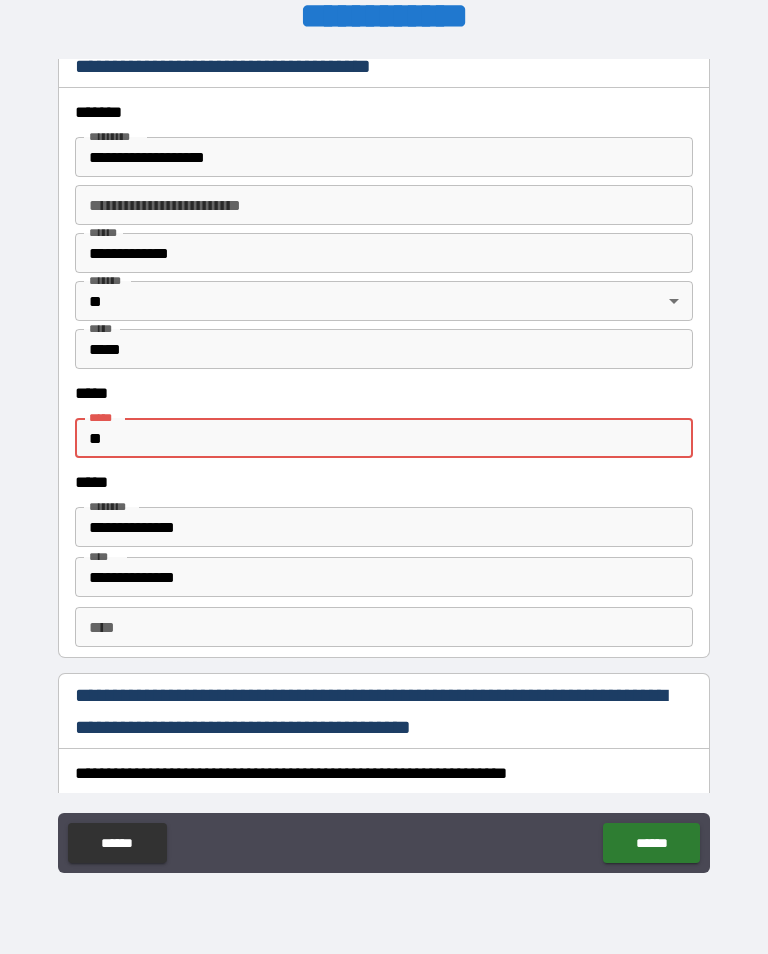 type on "*" 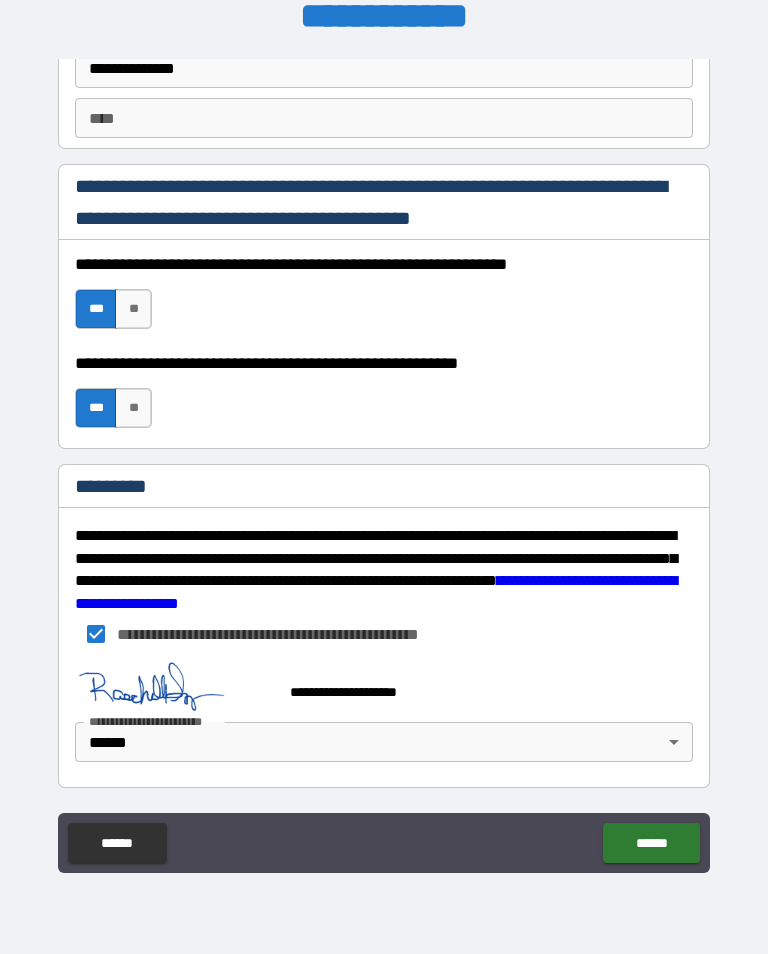 scroll, scrollTop: 2889, scrollLeft: 0, axis: vertical 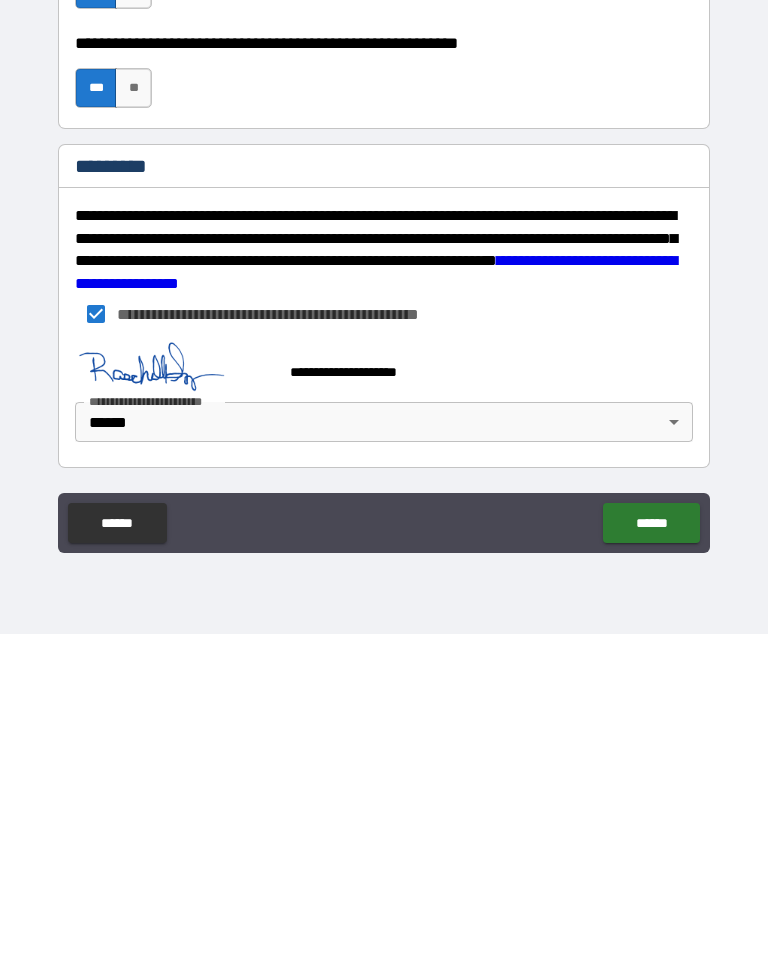 click on "******" at bounding box center (651, 843) 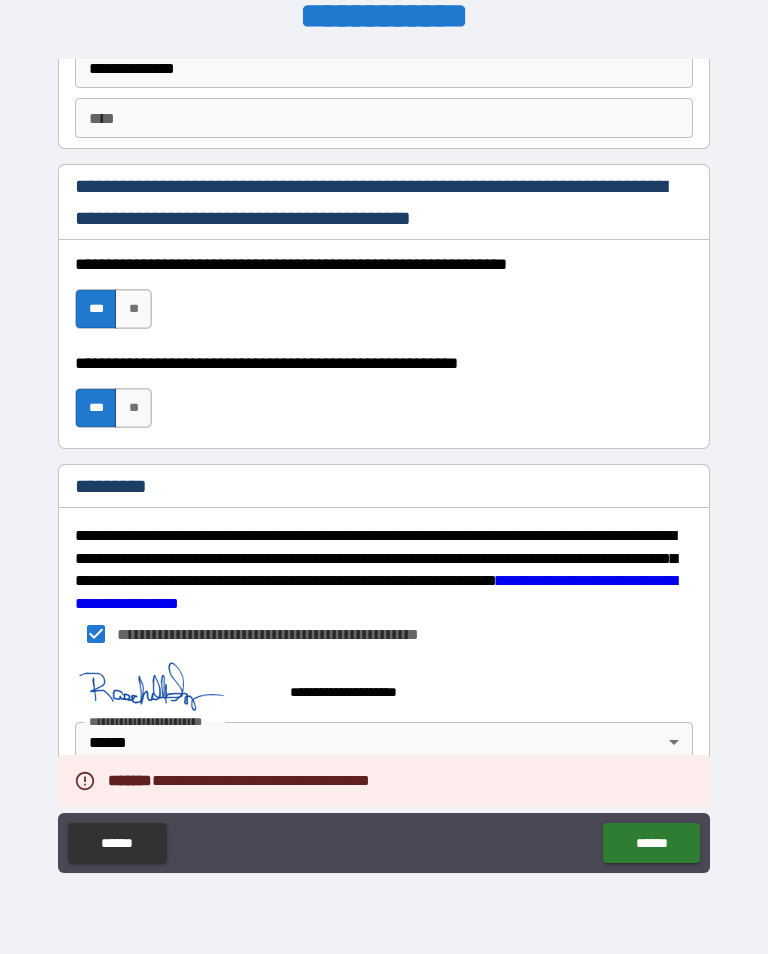 click on "******" at bounding box center (651, 843) 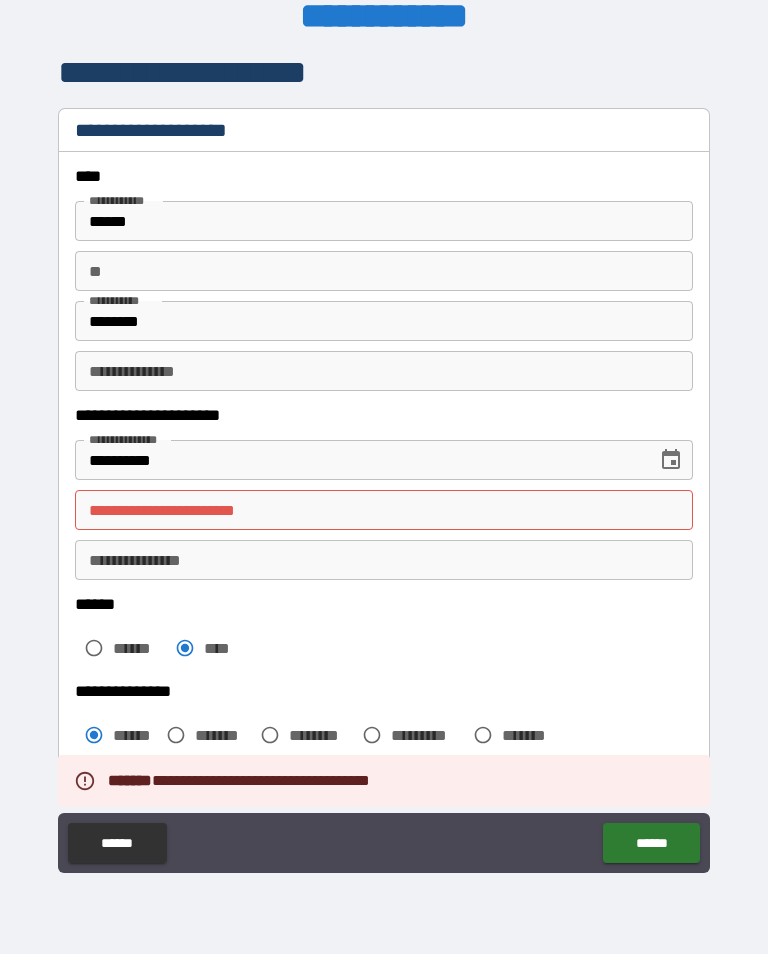 scroll, scrollTop: 9, scrollLeft: 0, axis: vertical 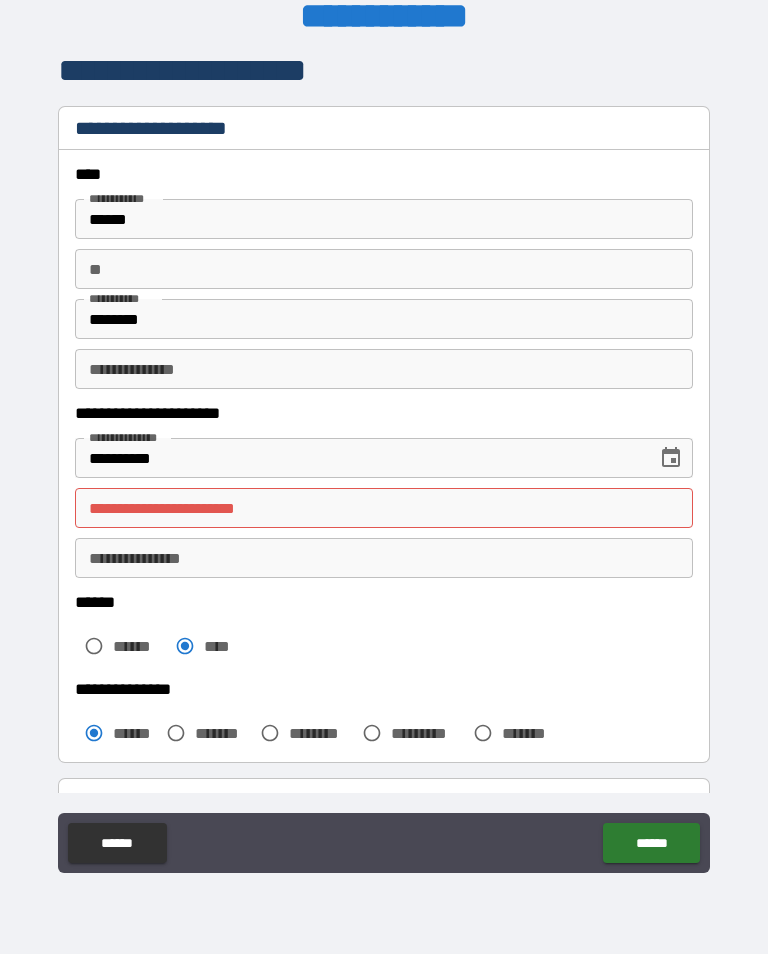 click on "**********" at bounding box center (384, 508) 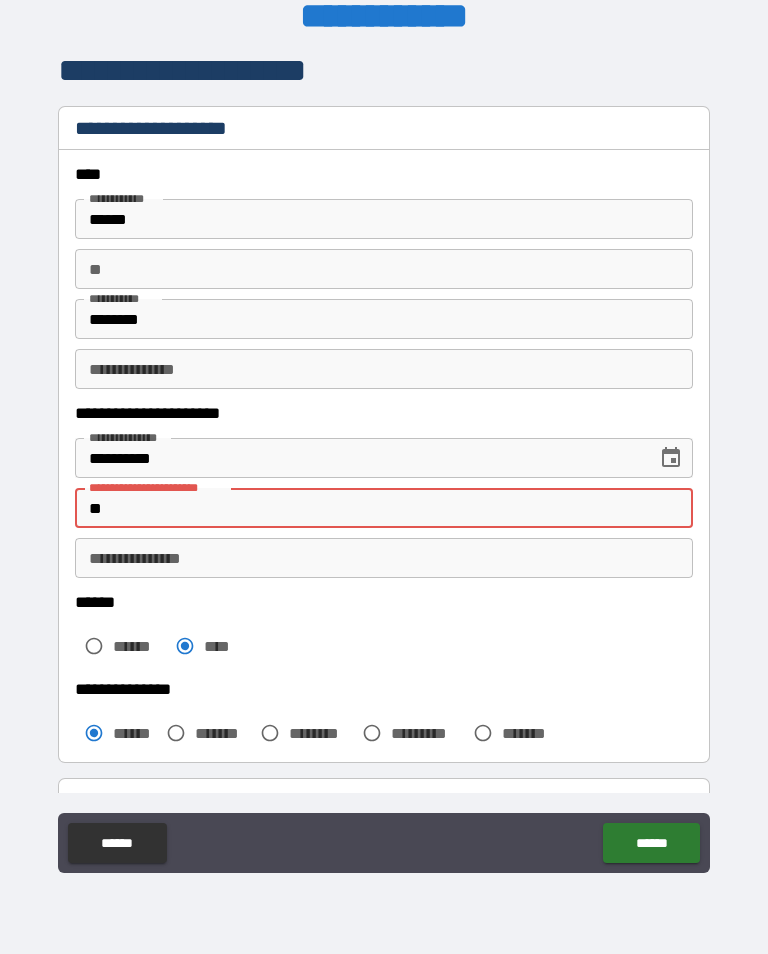 type on "*" 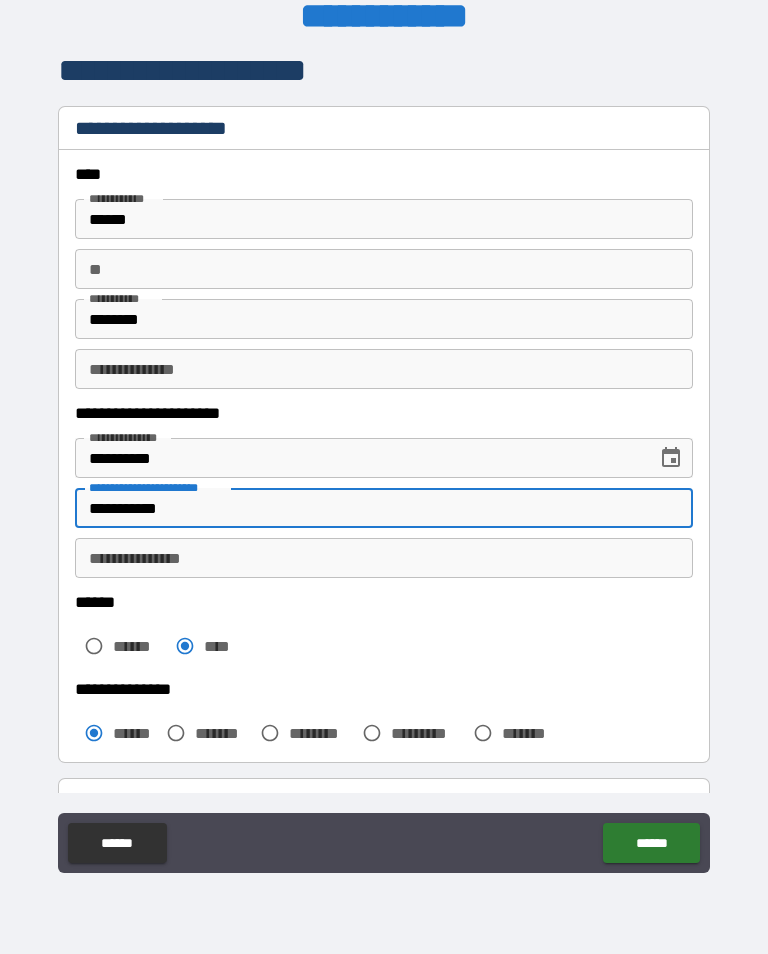 scroll, scrollTop: 70, scrollLeft: 0, axis: vertical 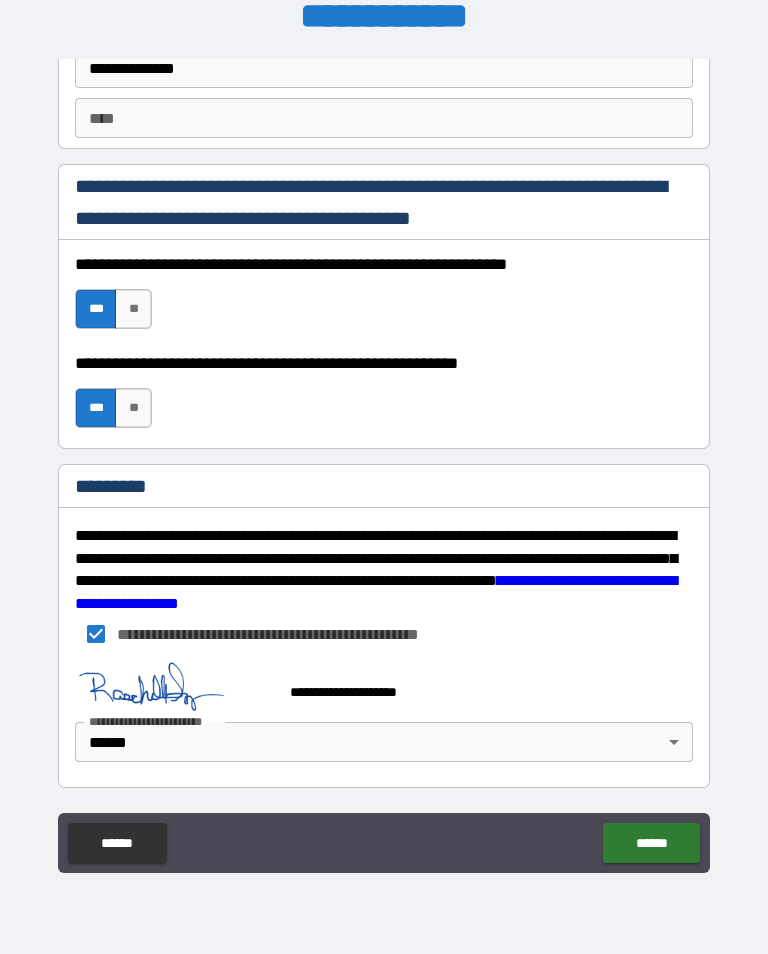 type on "**********" 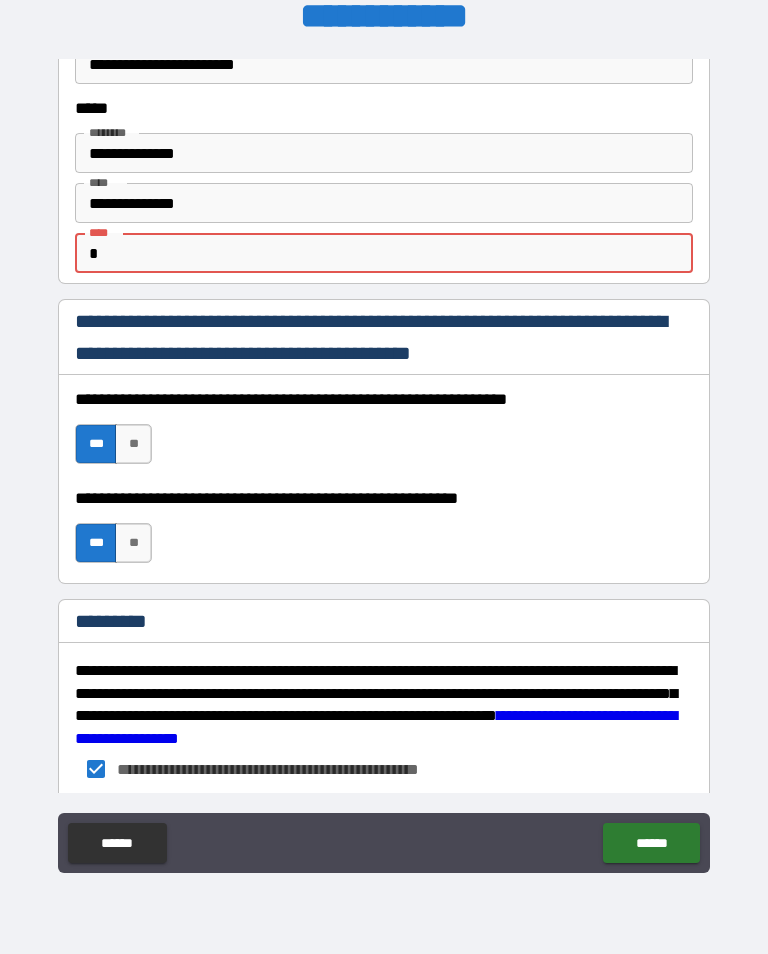 scroll, scrollTop: 2741, scrollLeft: 0, axis: vertical 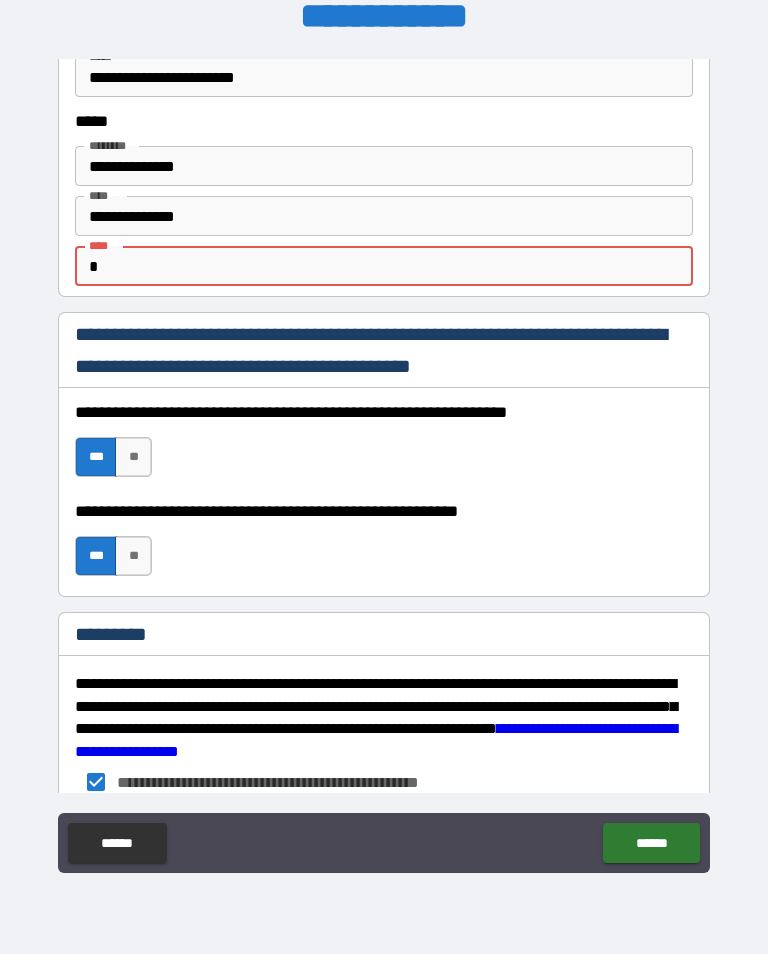 type on "*" 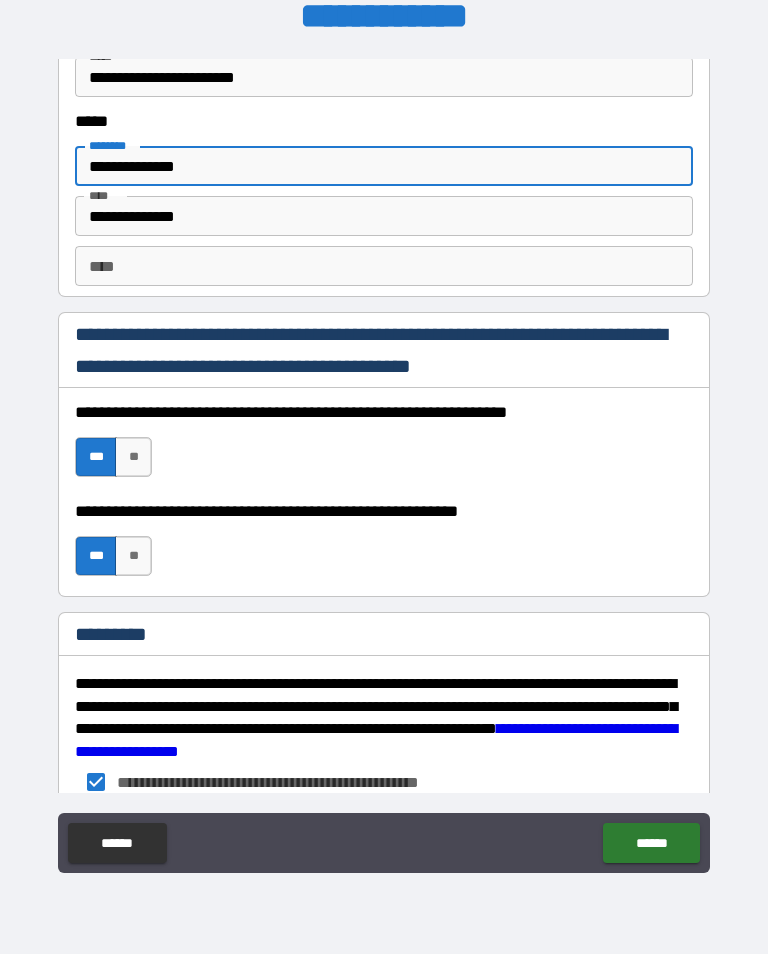 click on "**********" at bounding box center (384, 216) 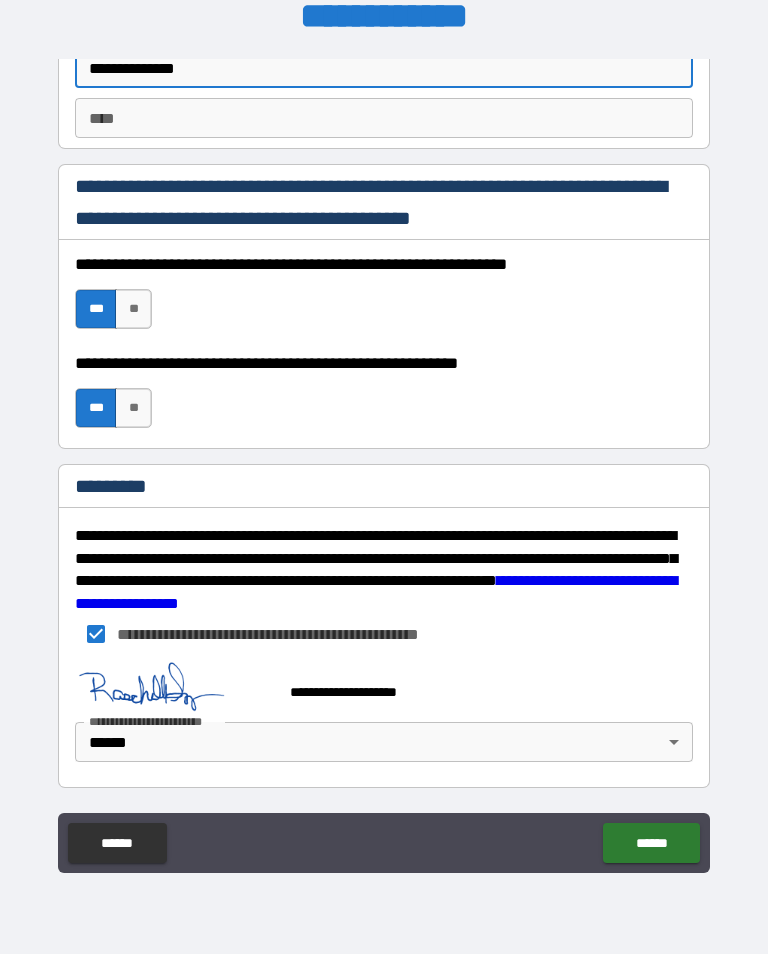 scroll, scrollTop: 2889, scrollLeft: 0, axis: vertical 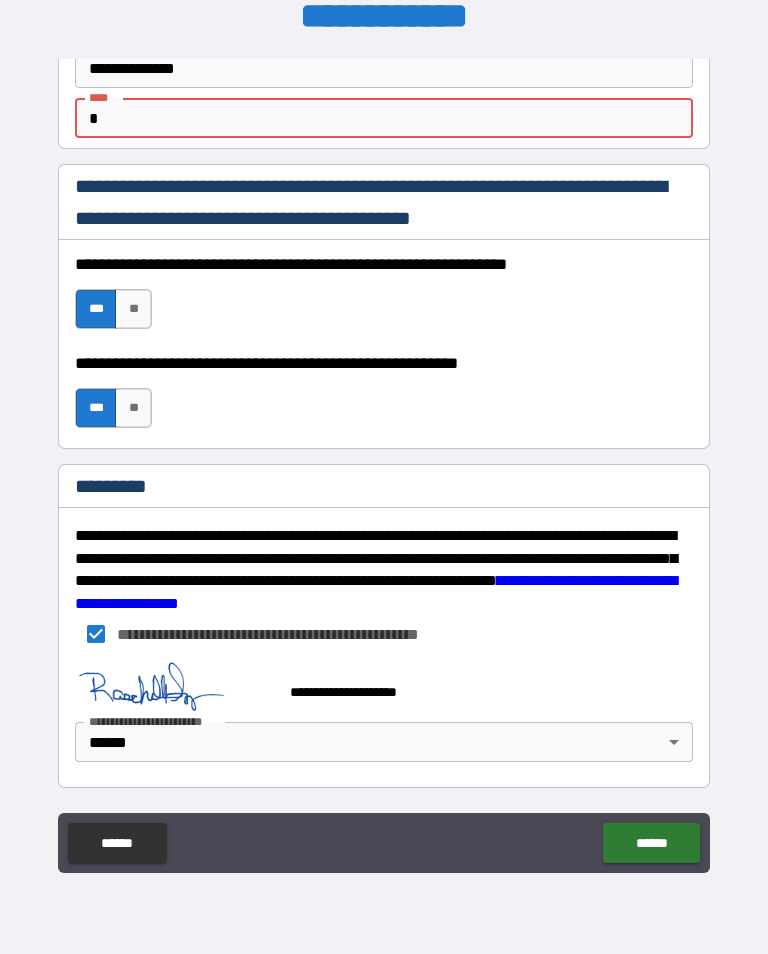 click on "*" at bounding box center (384, 118) 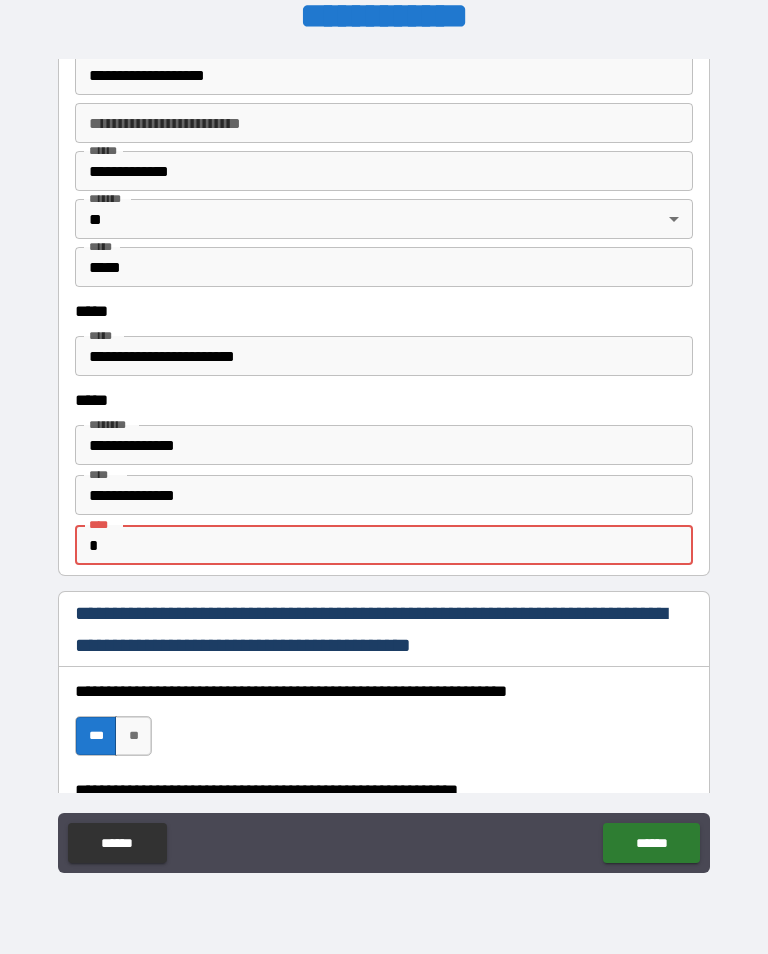 scroll, scrollTop: 2450, scrollLeft: 0, axis: vertical 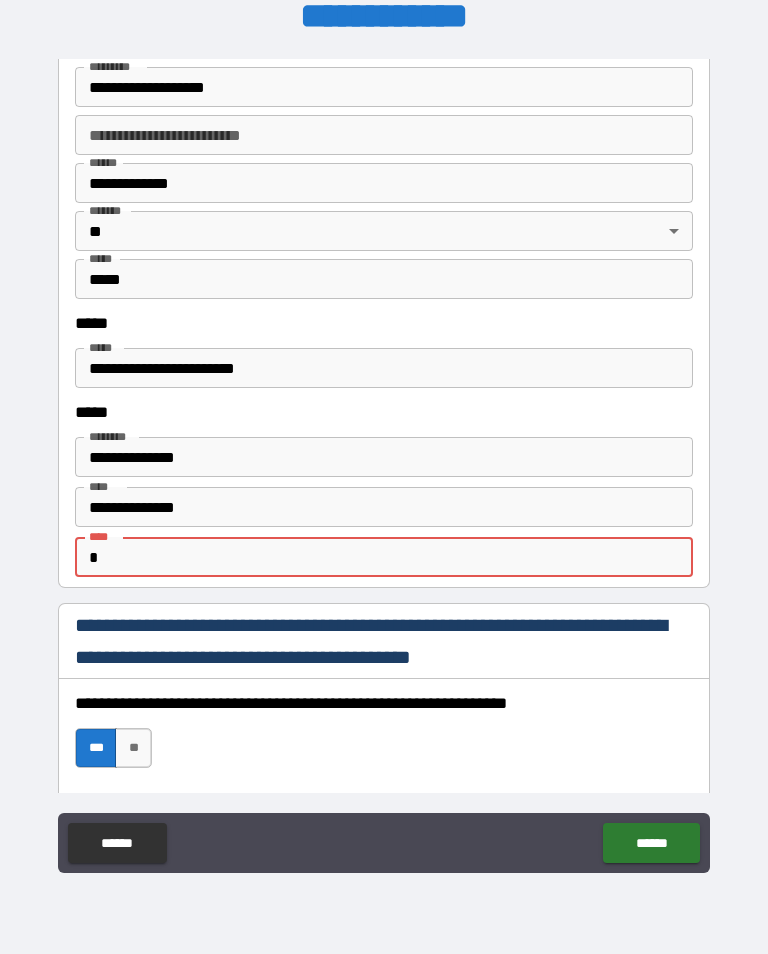 click on "**********" at bounding box center [384, 426] 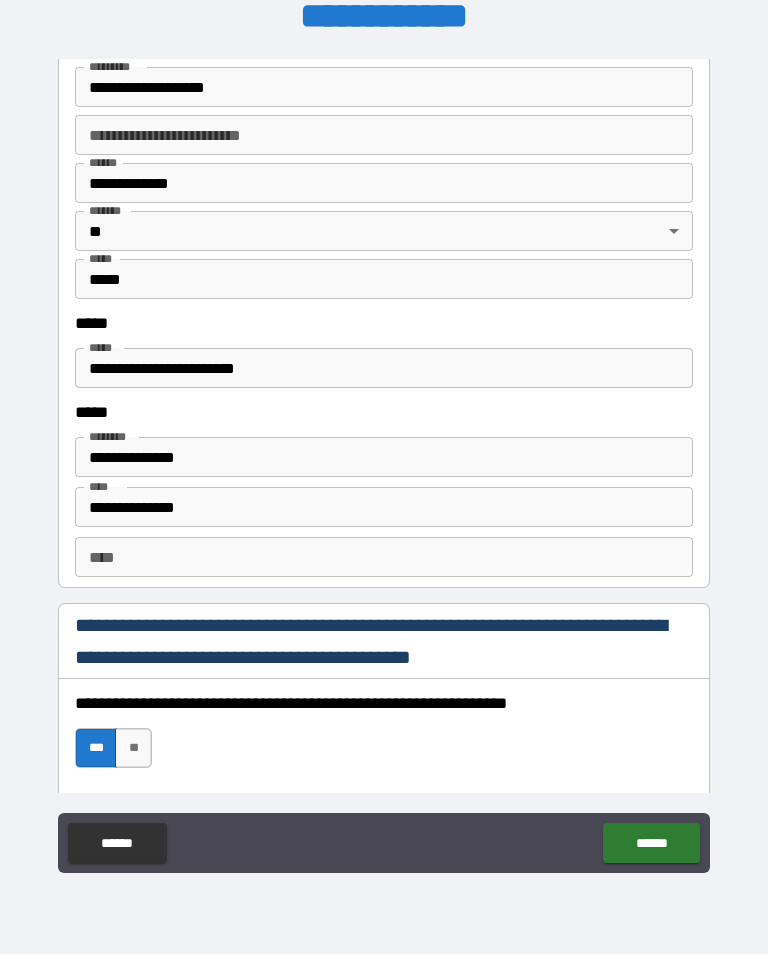 click on "******" at bounding box center [651, 843] 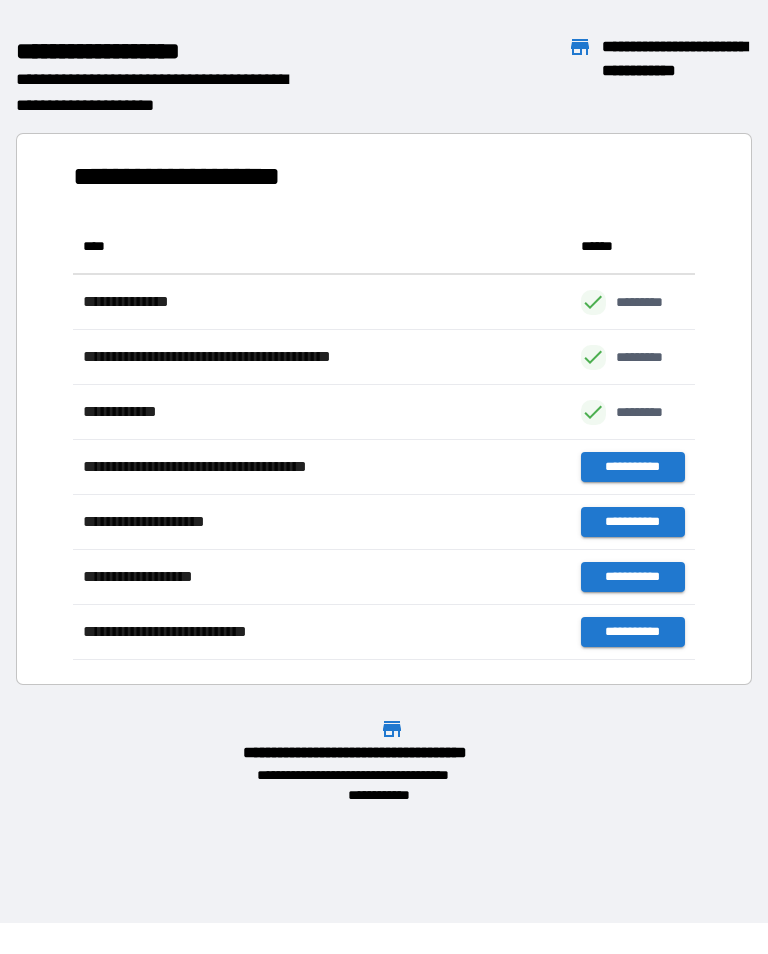 scroll, scrollTop: 1, scrollLeft: 1, axis: both 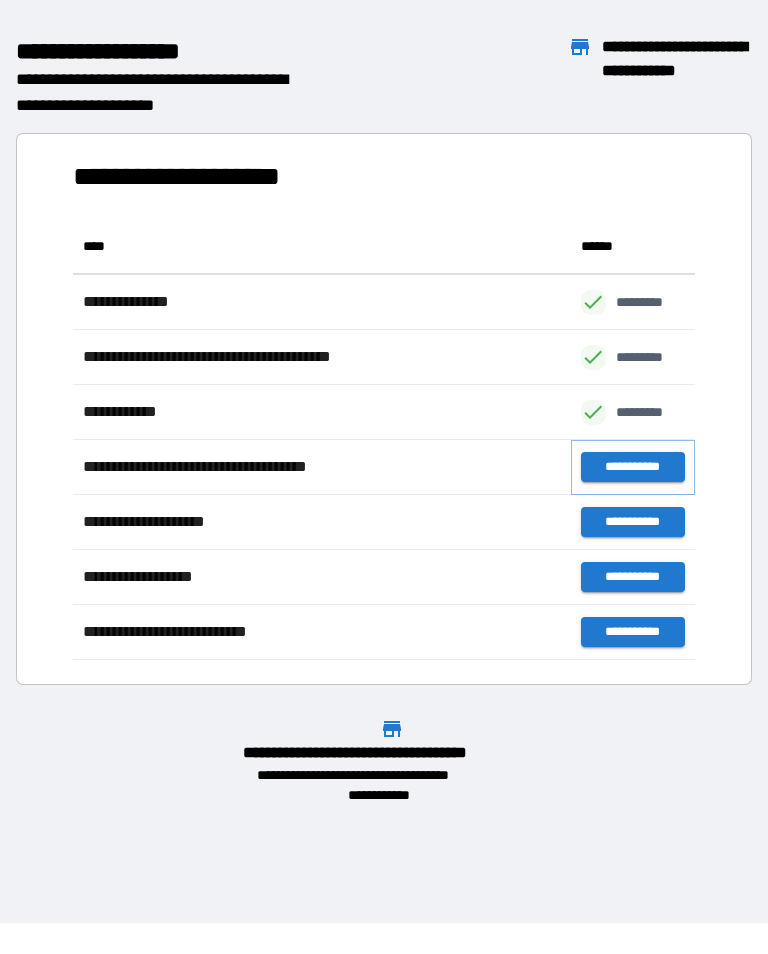 click on "**********" at bounding box center [633, 467] 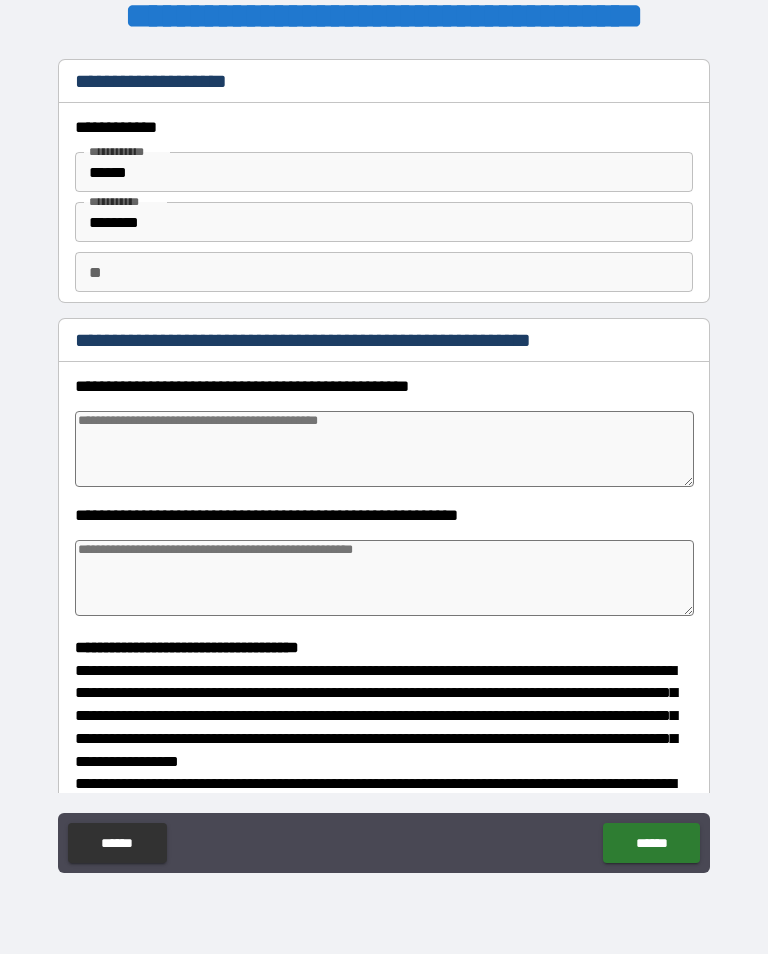 type on "*" 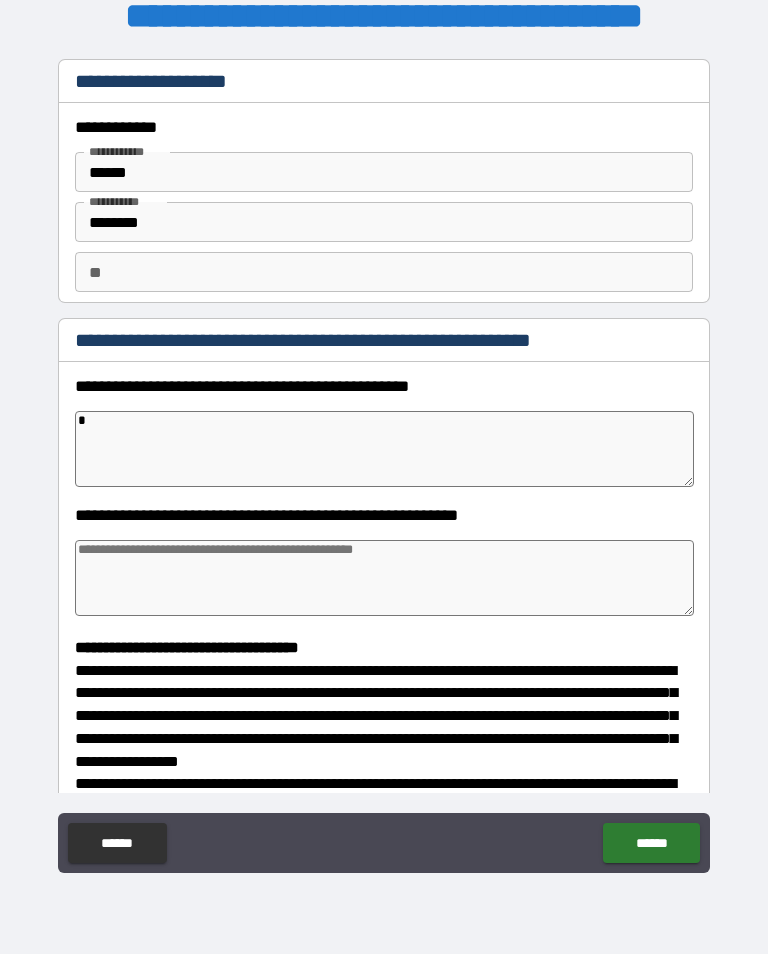 type on "*" 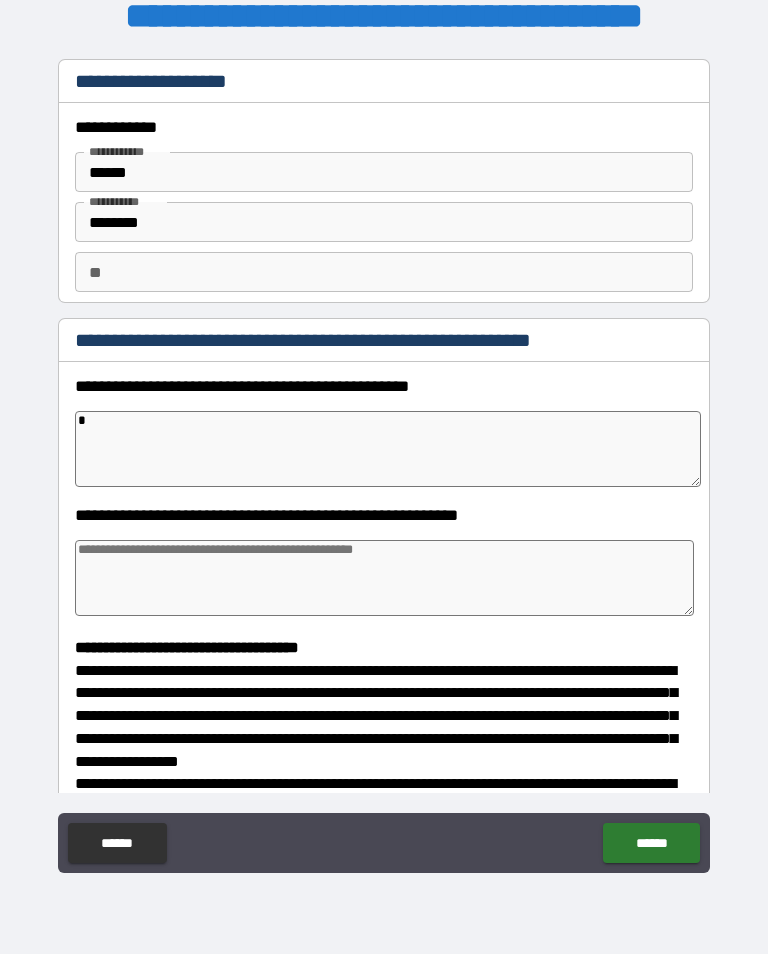 type on "**" 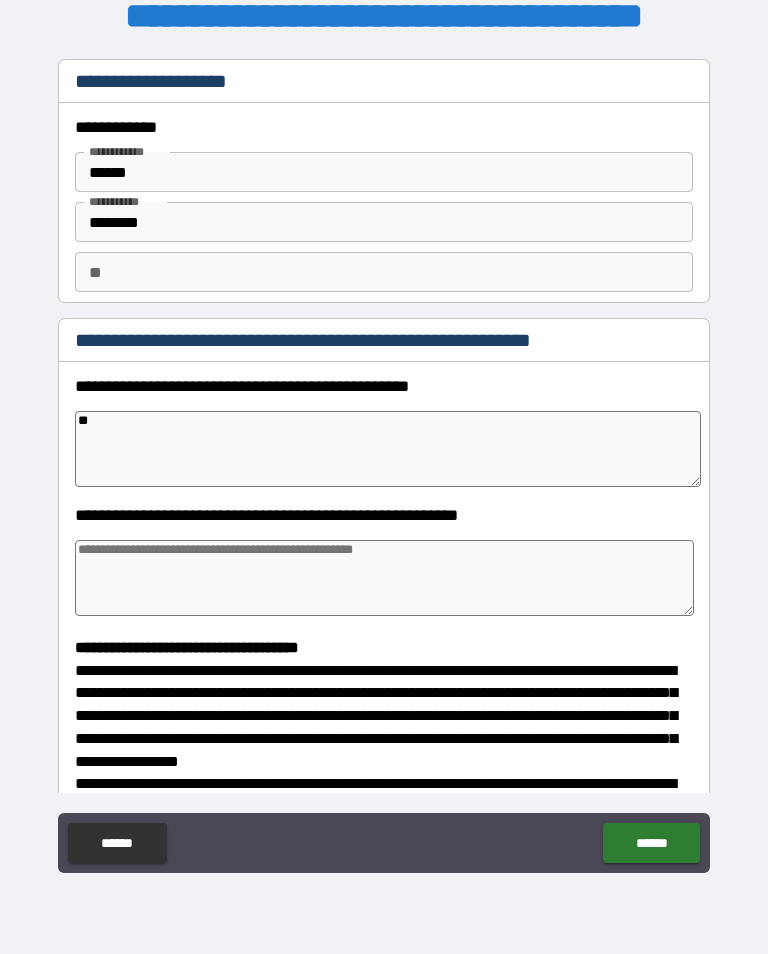 type on "*" 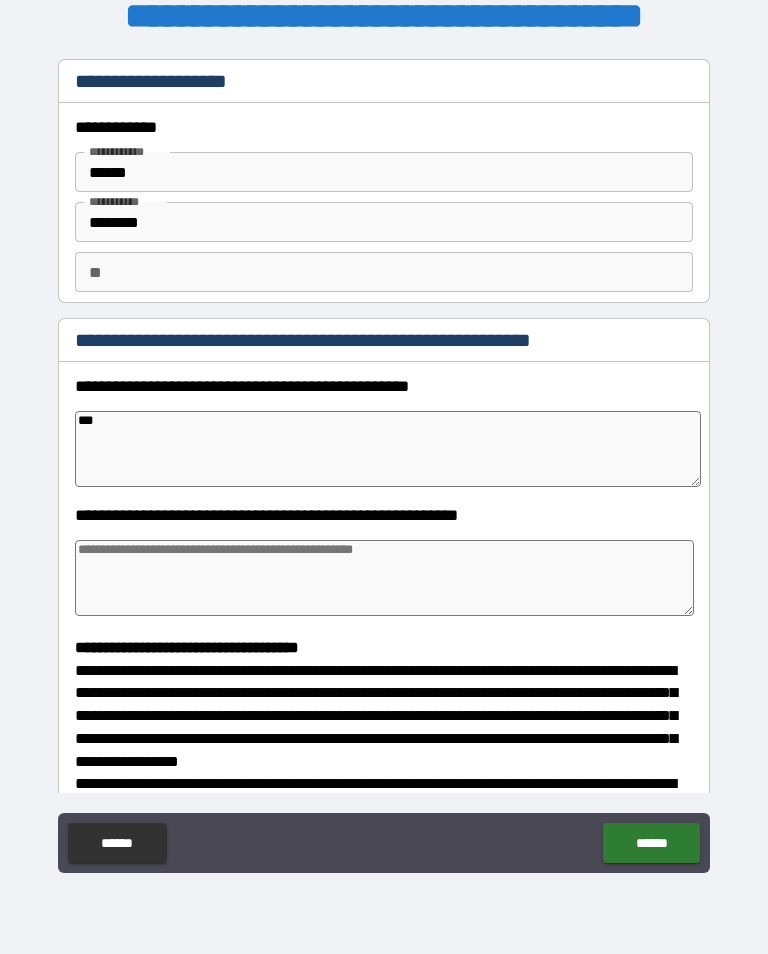 type on "*" 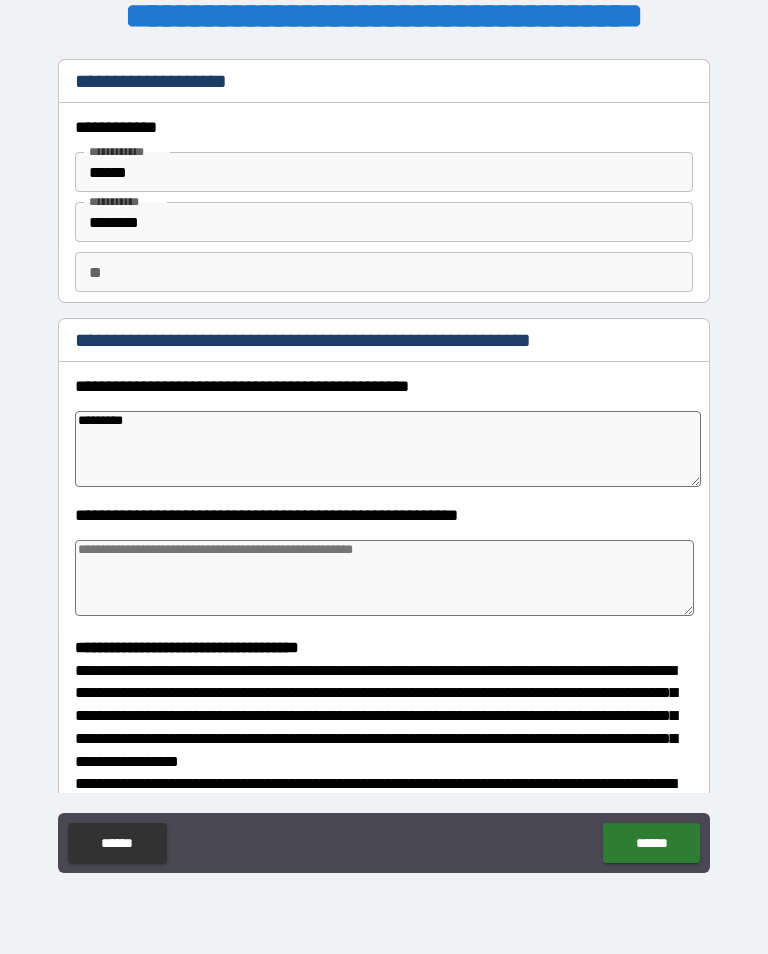 type on "*********" 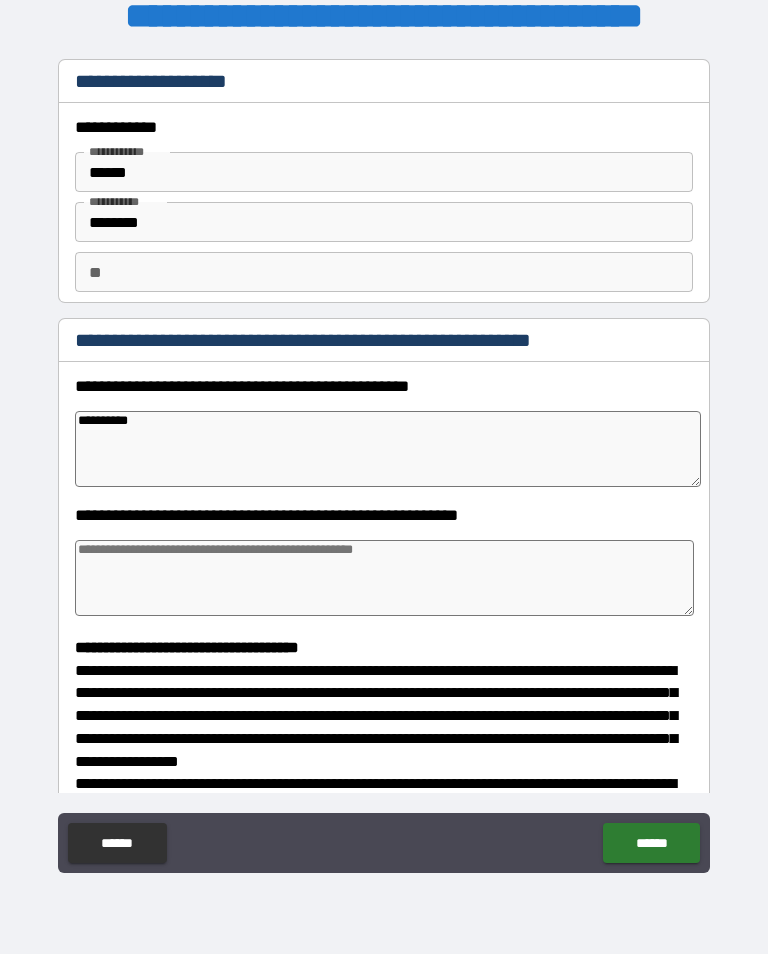 type on "*" 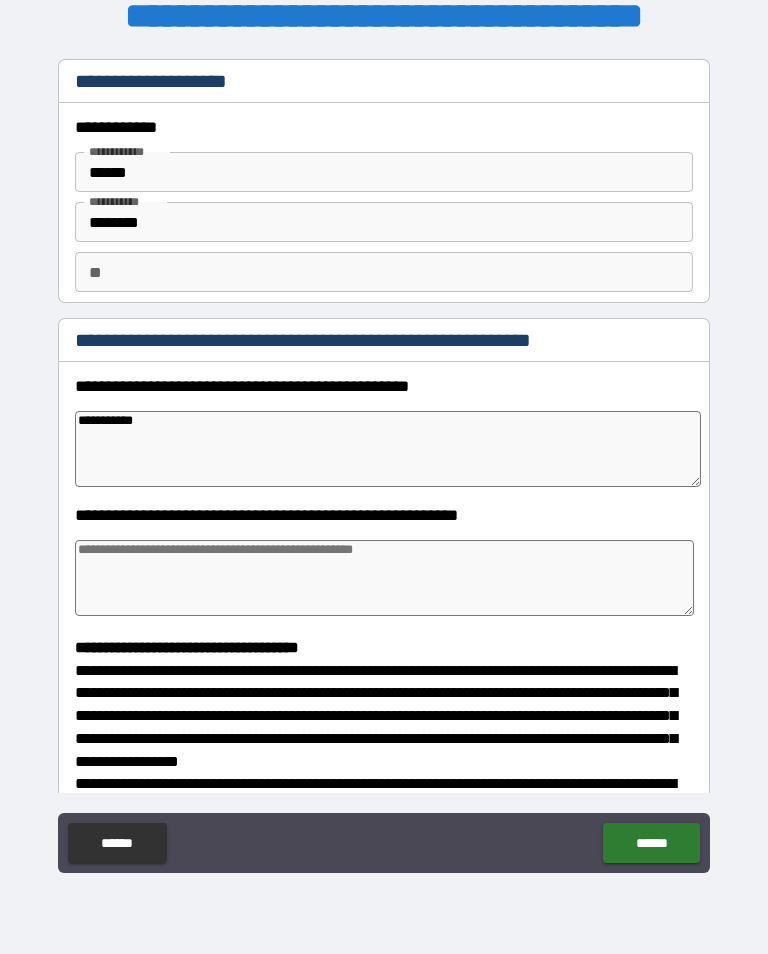 type on "*" 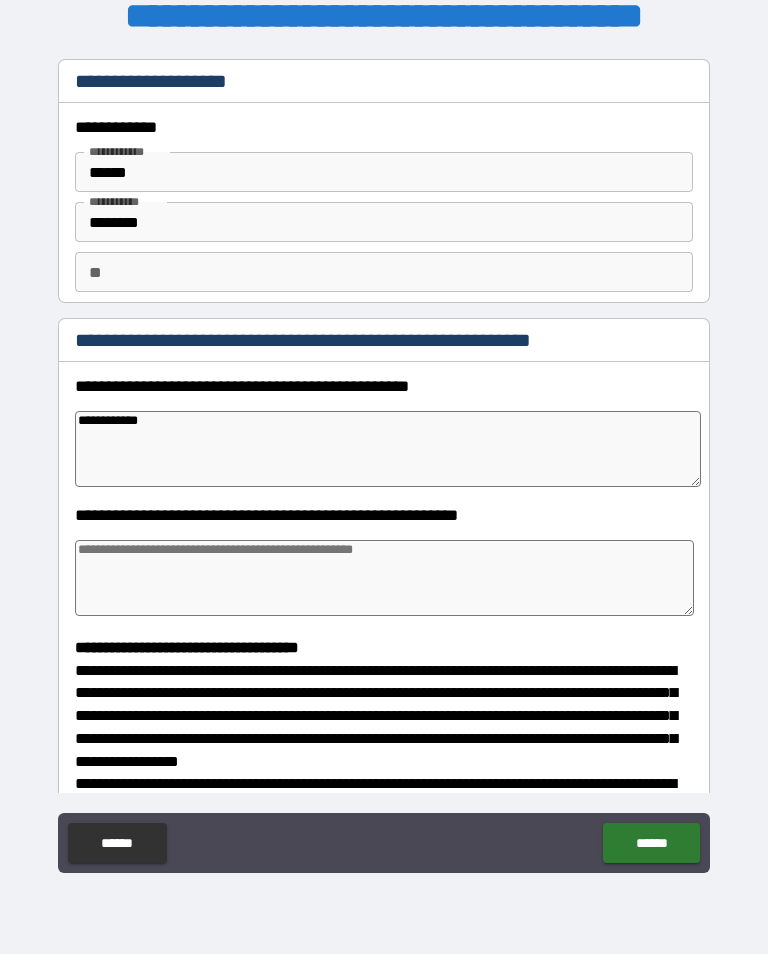 type on "*" 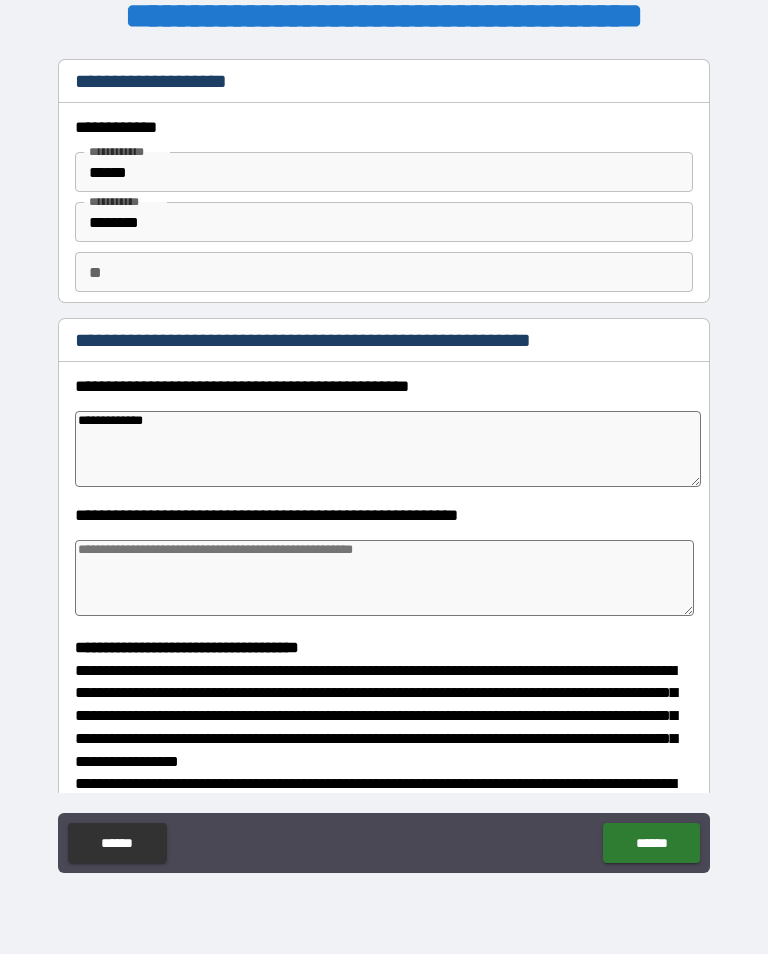 type on "*" 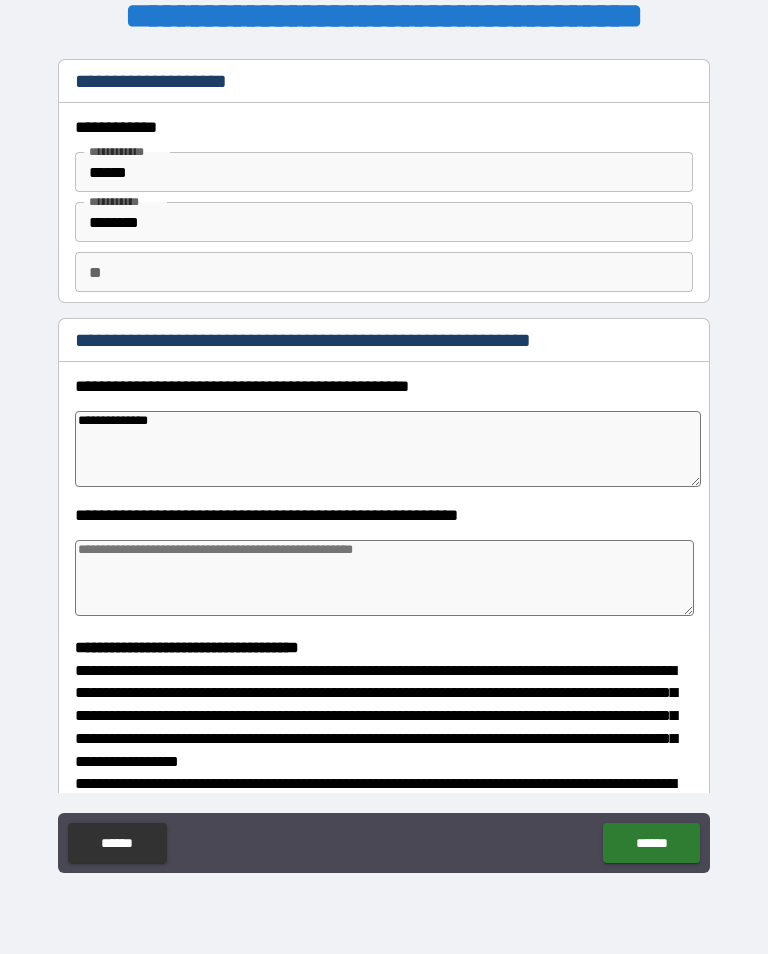 type on "**********" 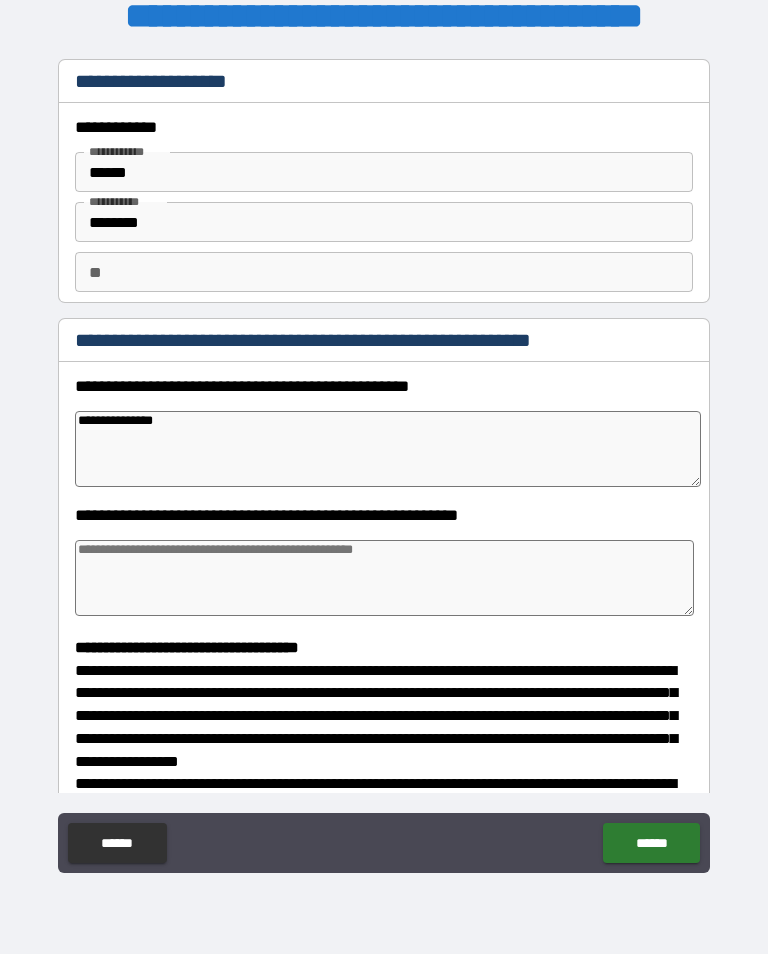 type on "*" 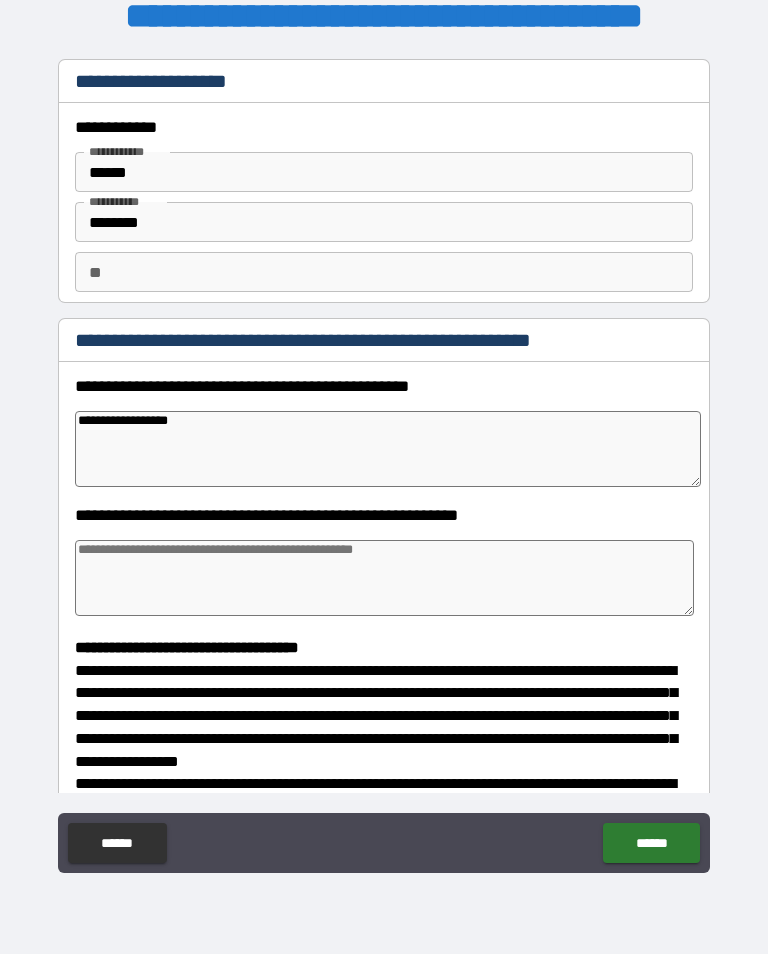 type on "**********" 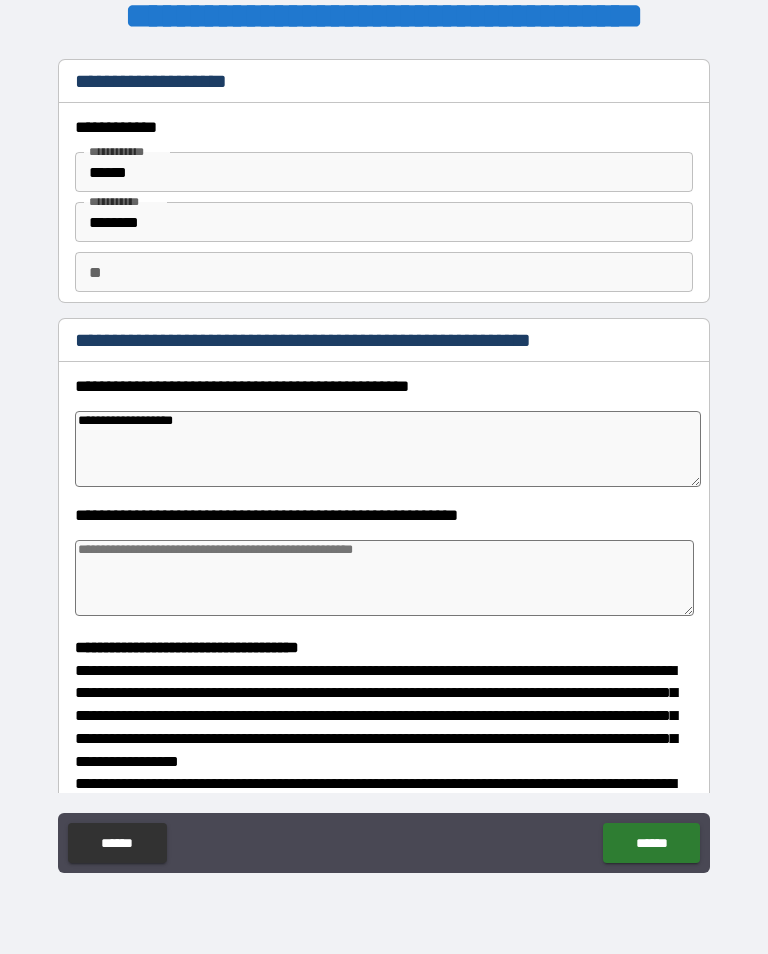 type on "*" 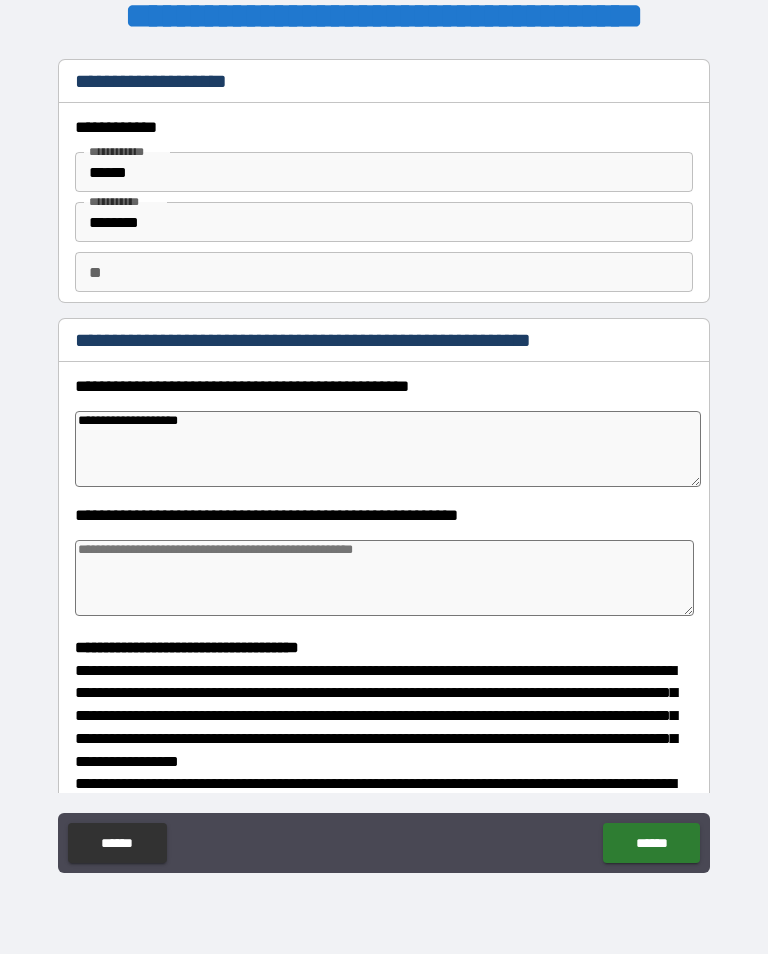 type on "*" 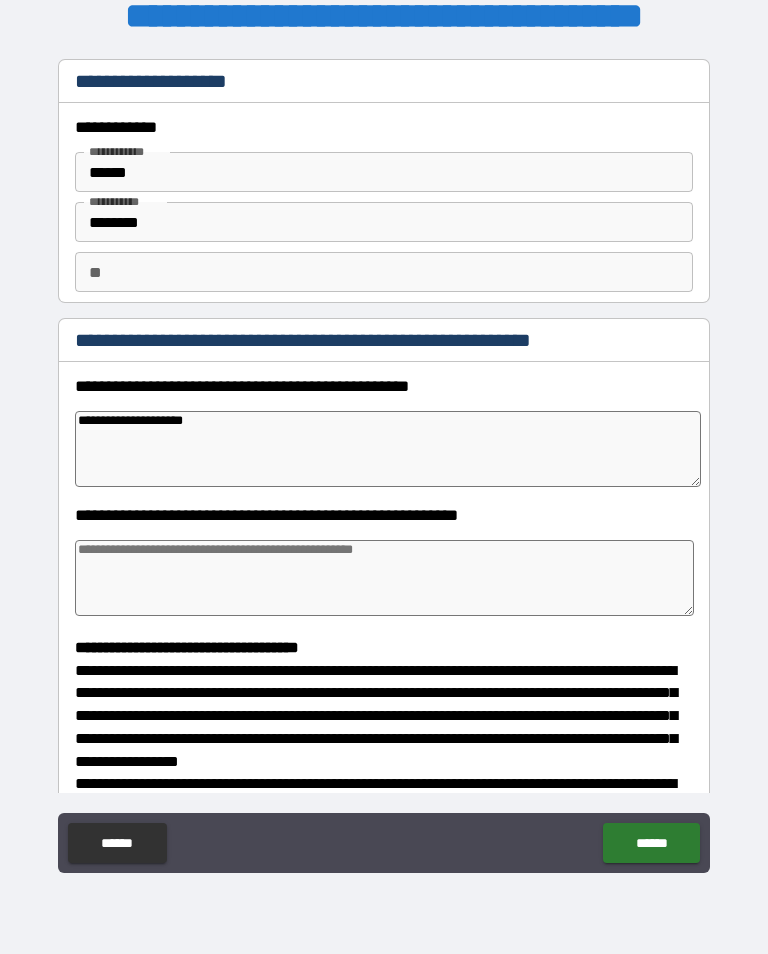 type on "*" 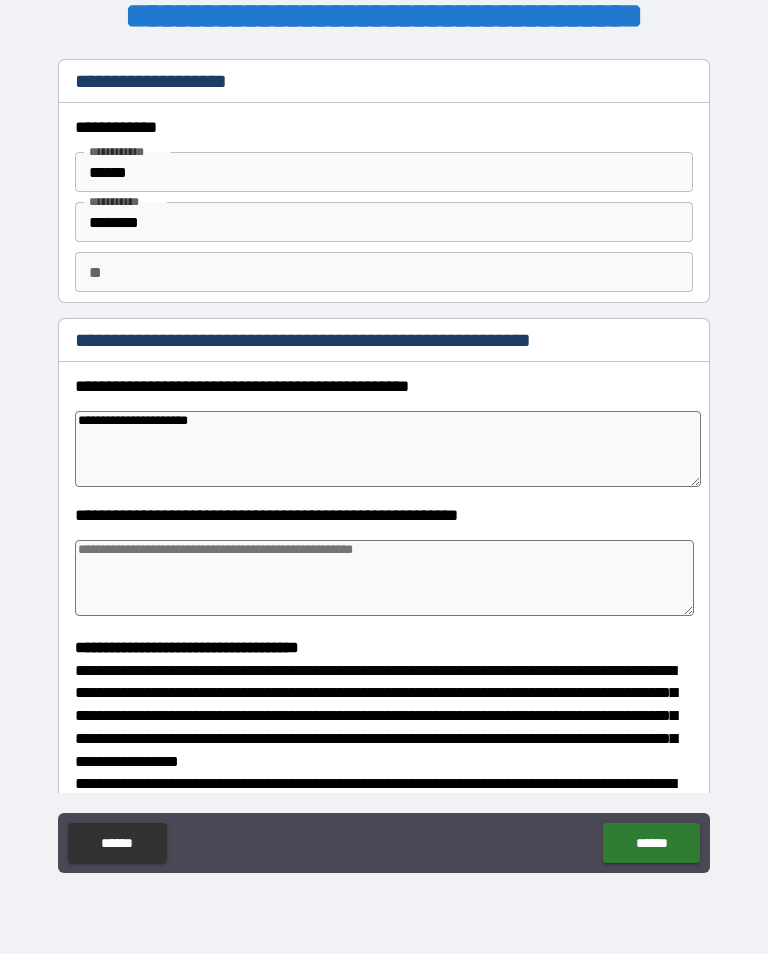 type on "*" 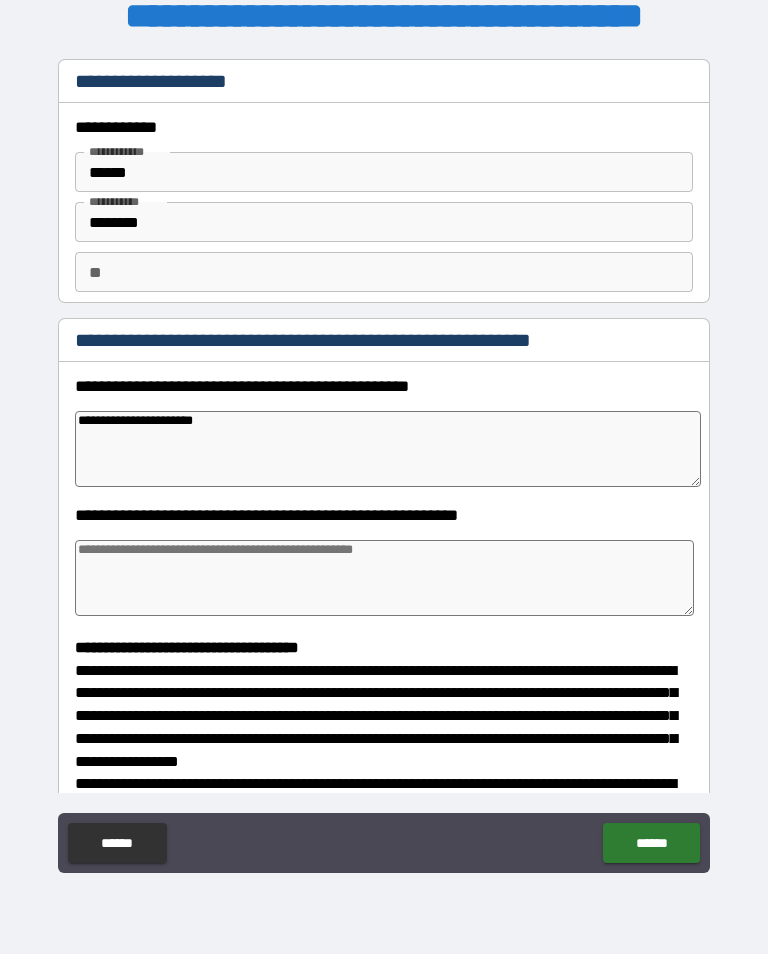 type on "*" 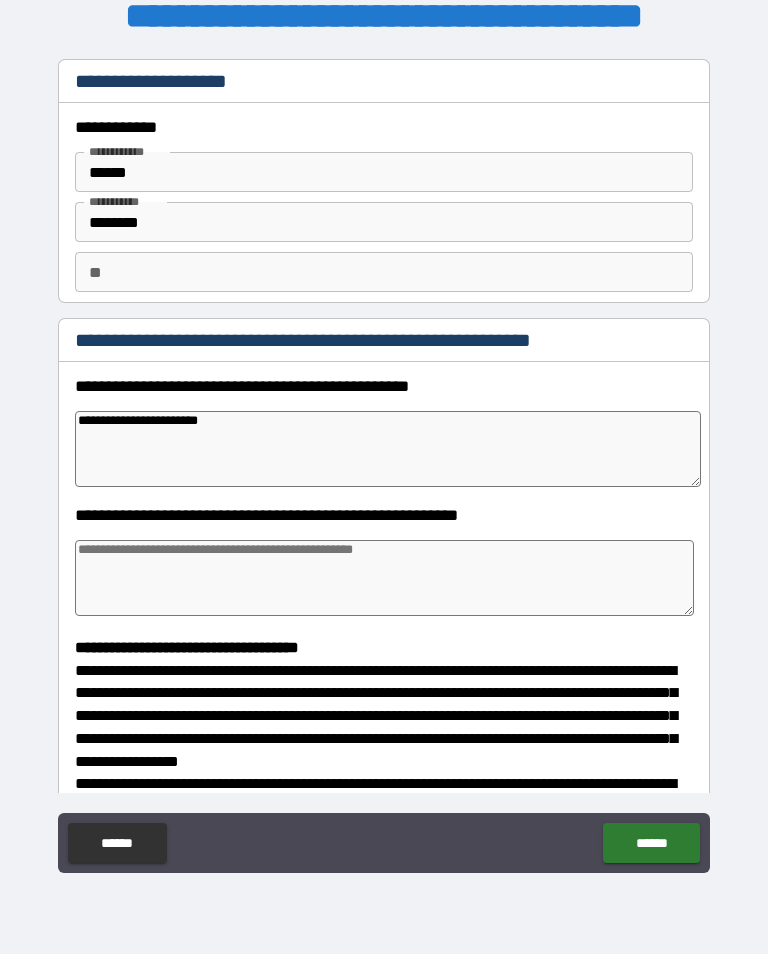 type on "*" 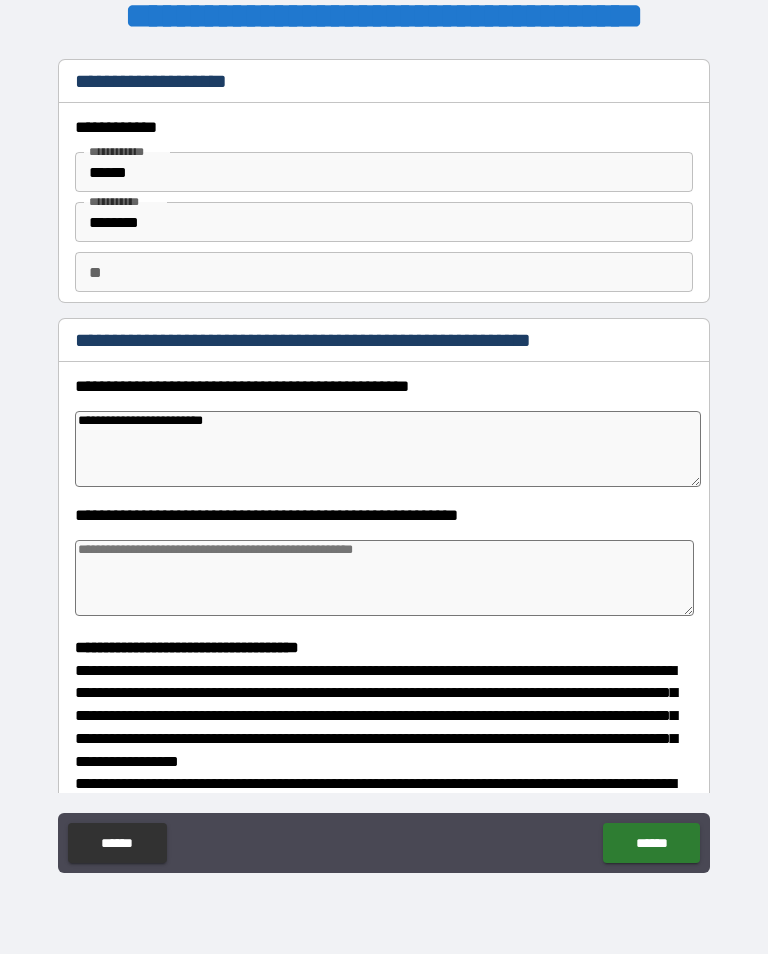 type on "*" 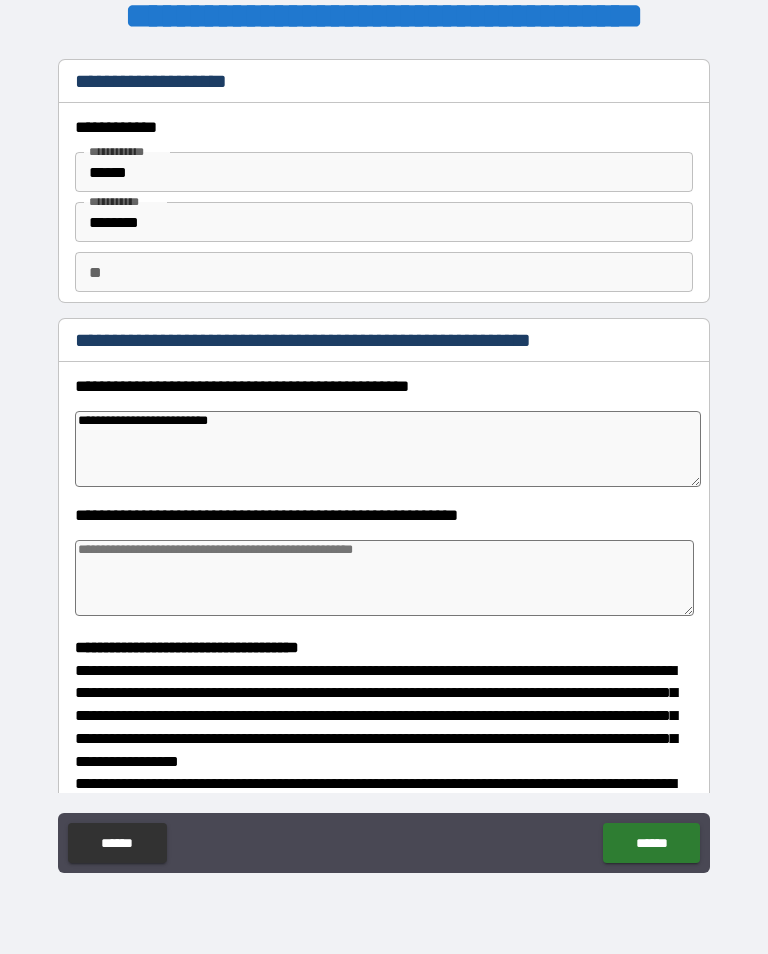 type on "*" 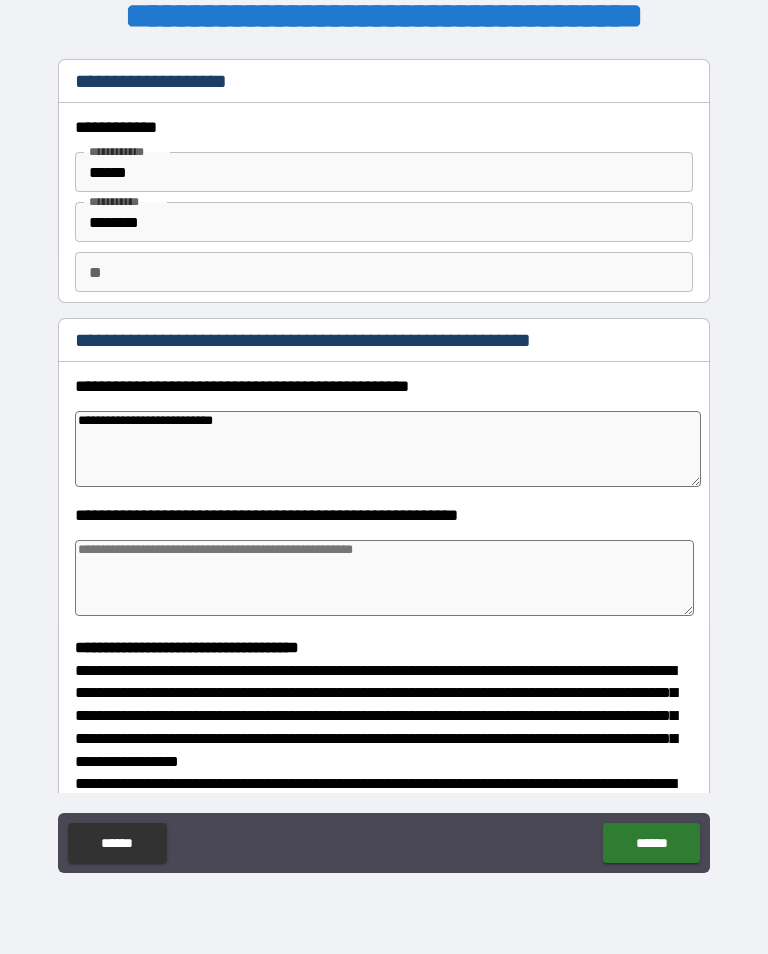 type on "*" 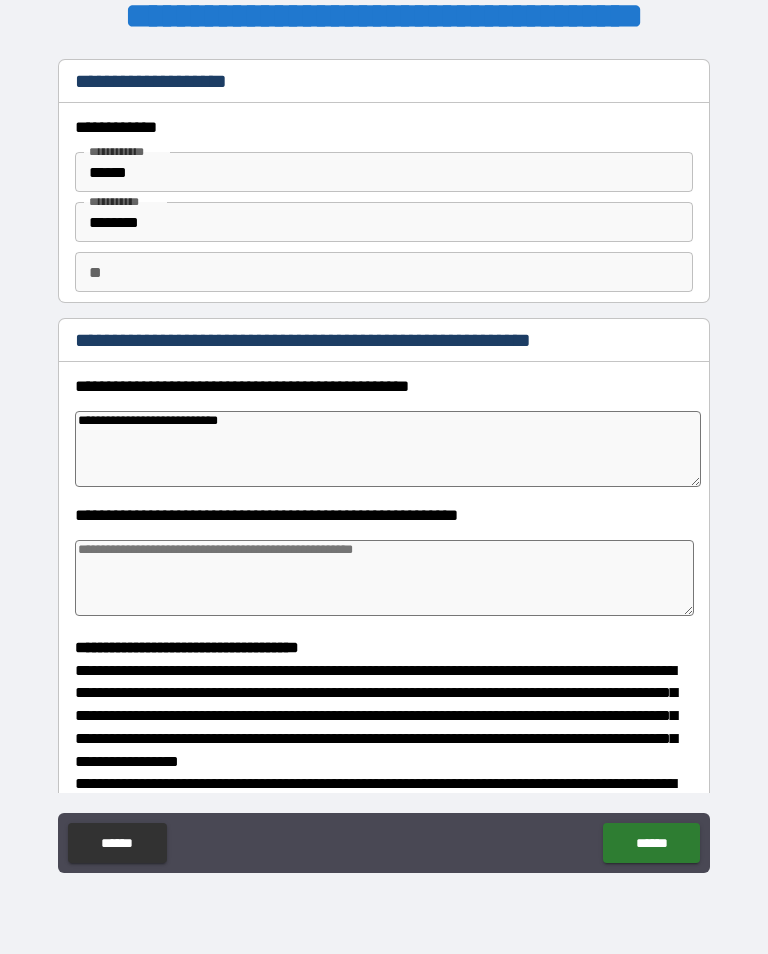 type on "*" 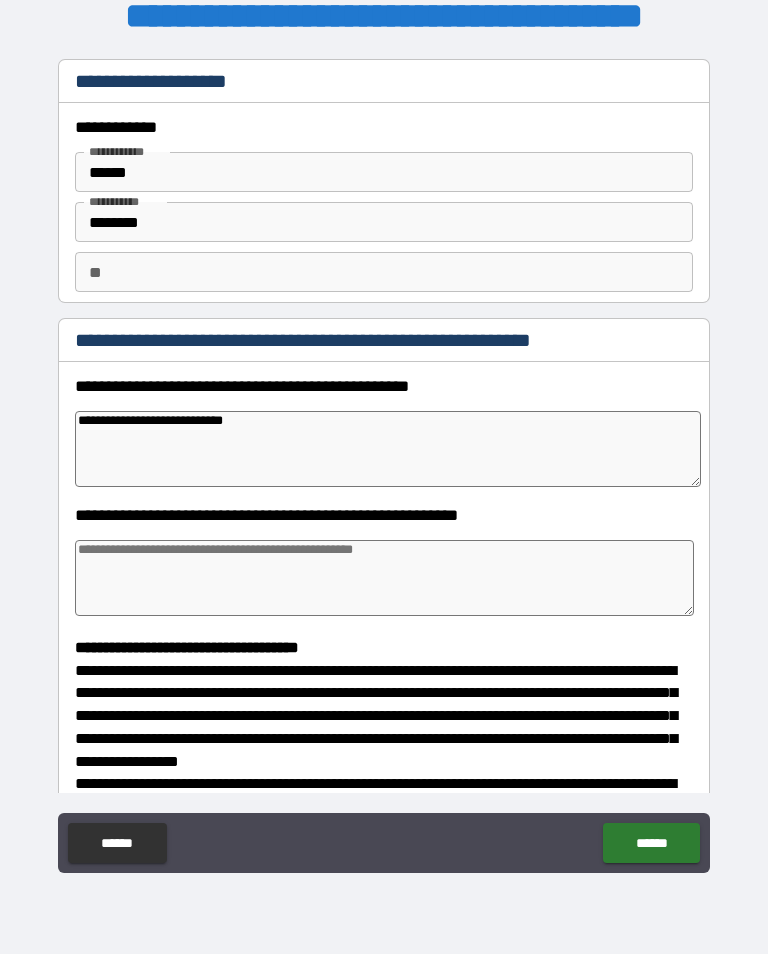type on "*" 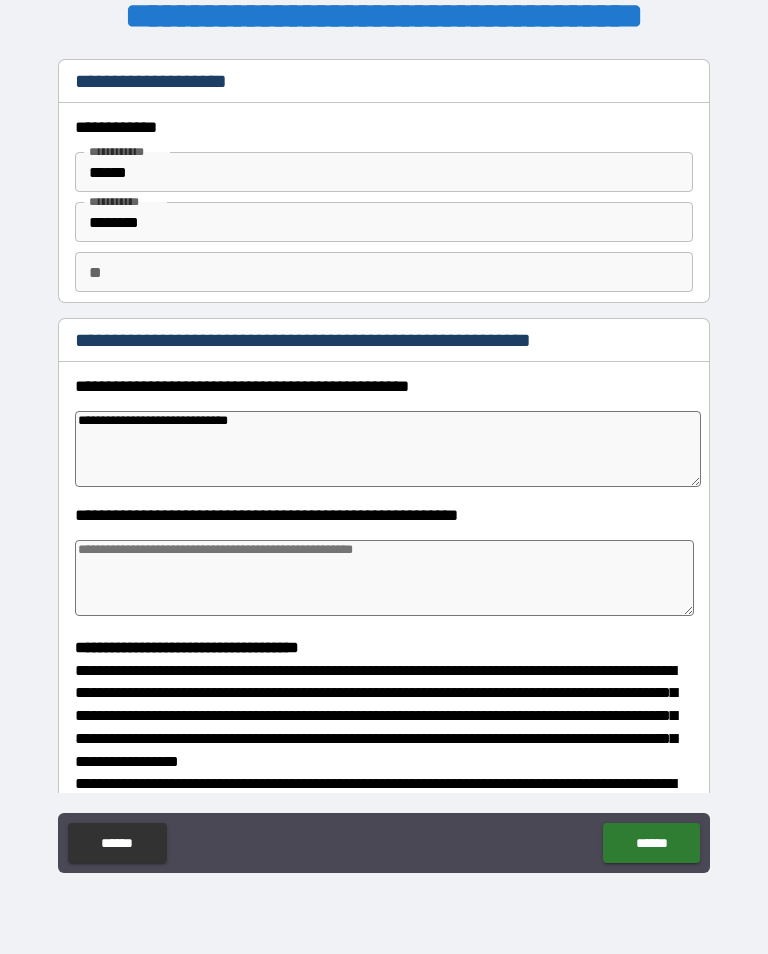 type on "*" 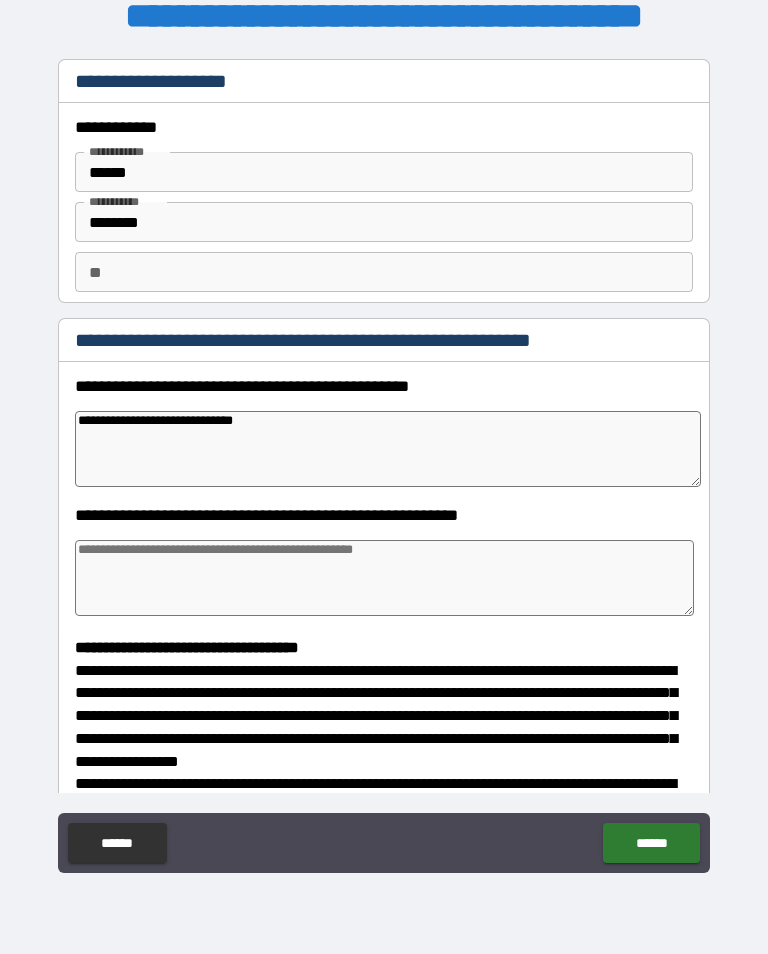 type on "*" 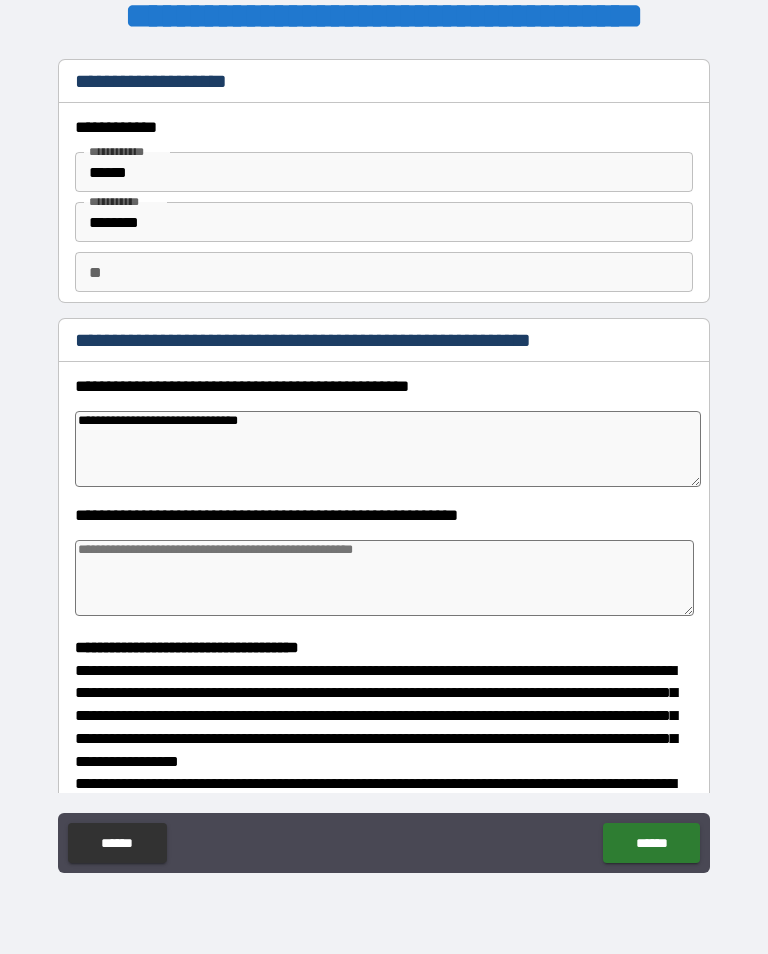 type on "*" 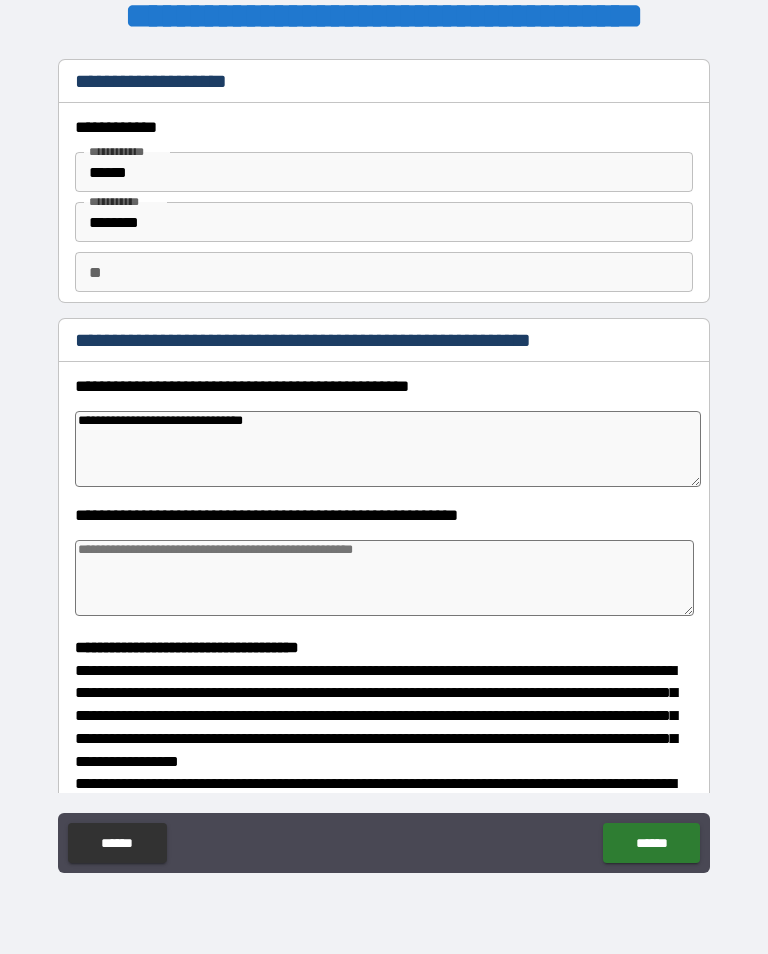 type on "*" 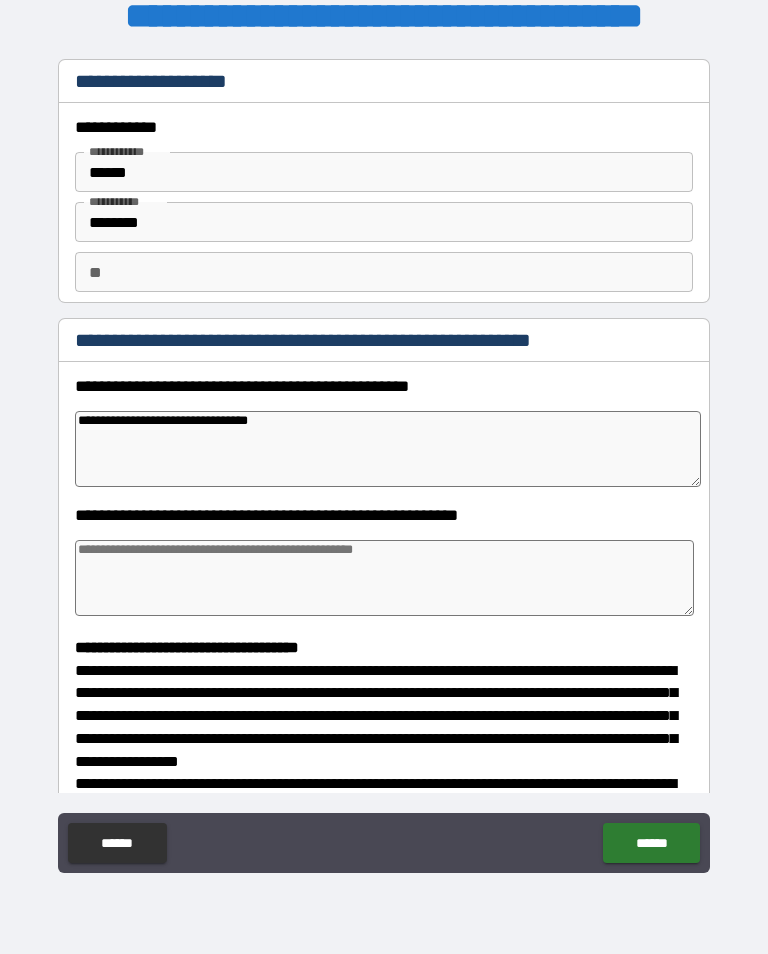 type on "*" 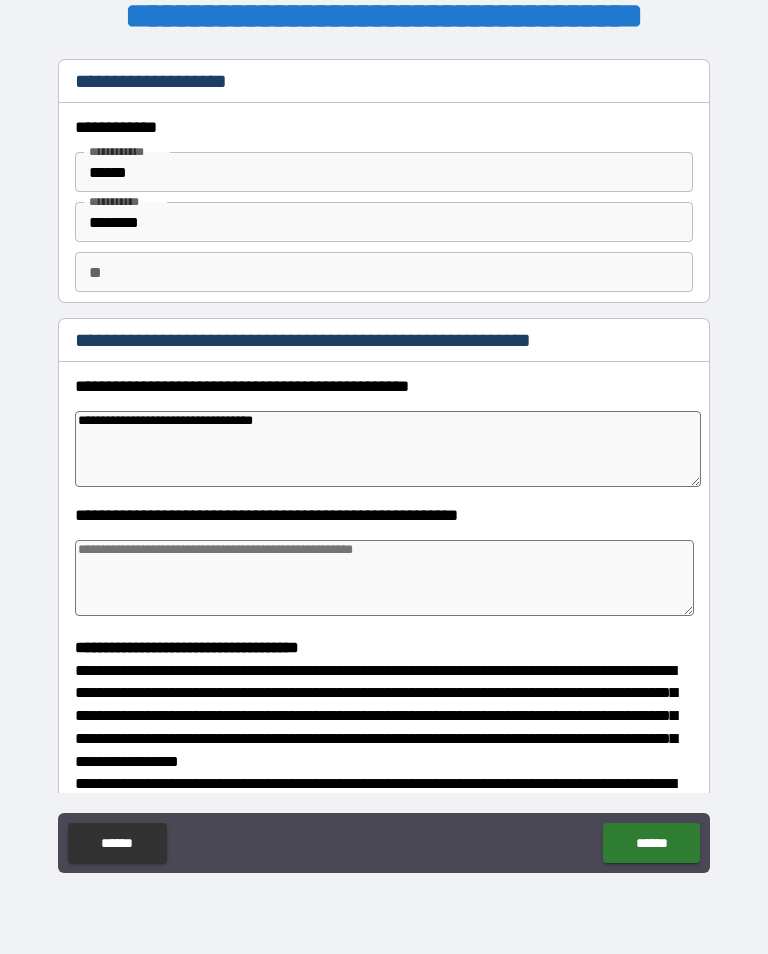 type on "*" 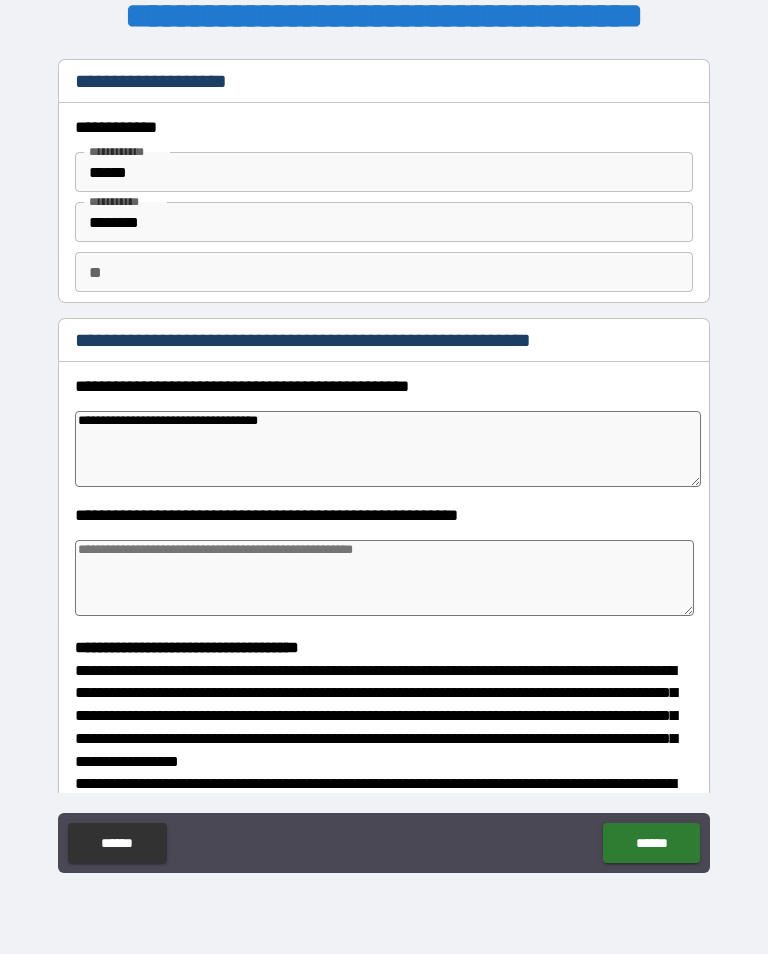type on "*" 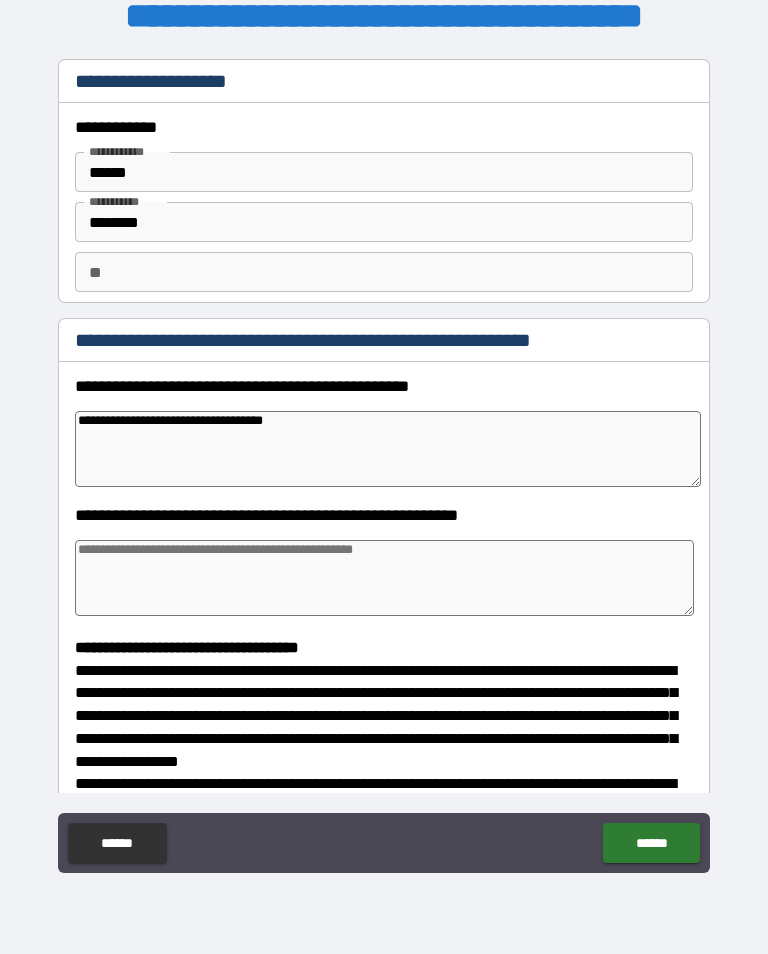 type on "*" 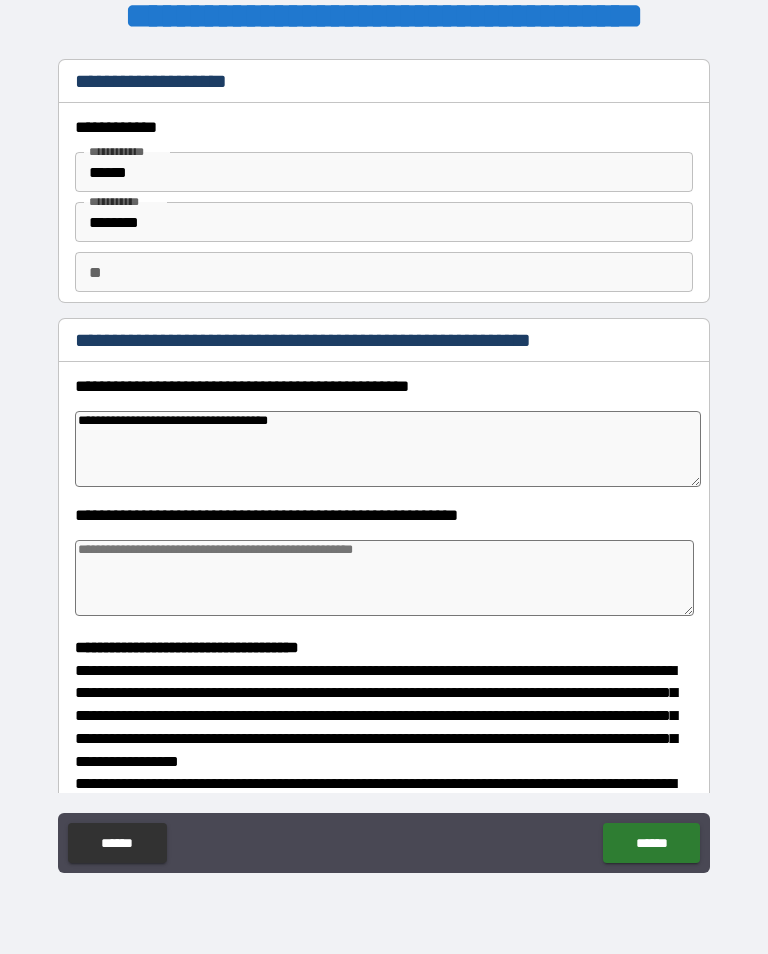 type on "*" 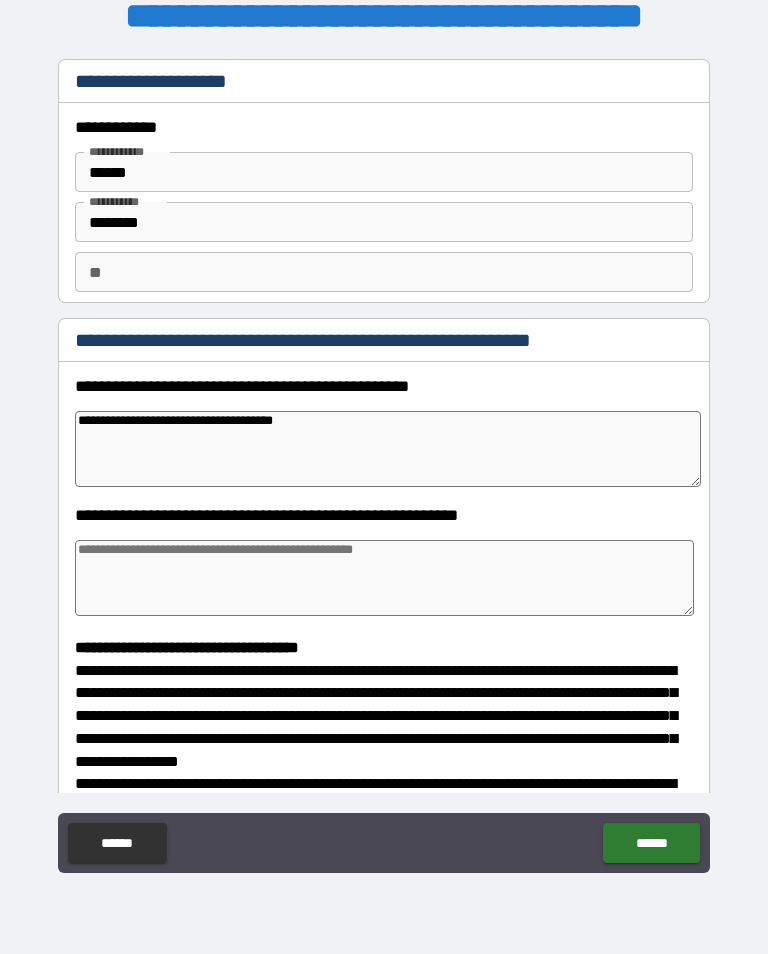 type 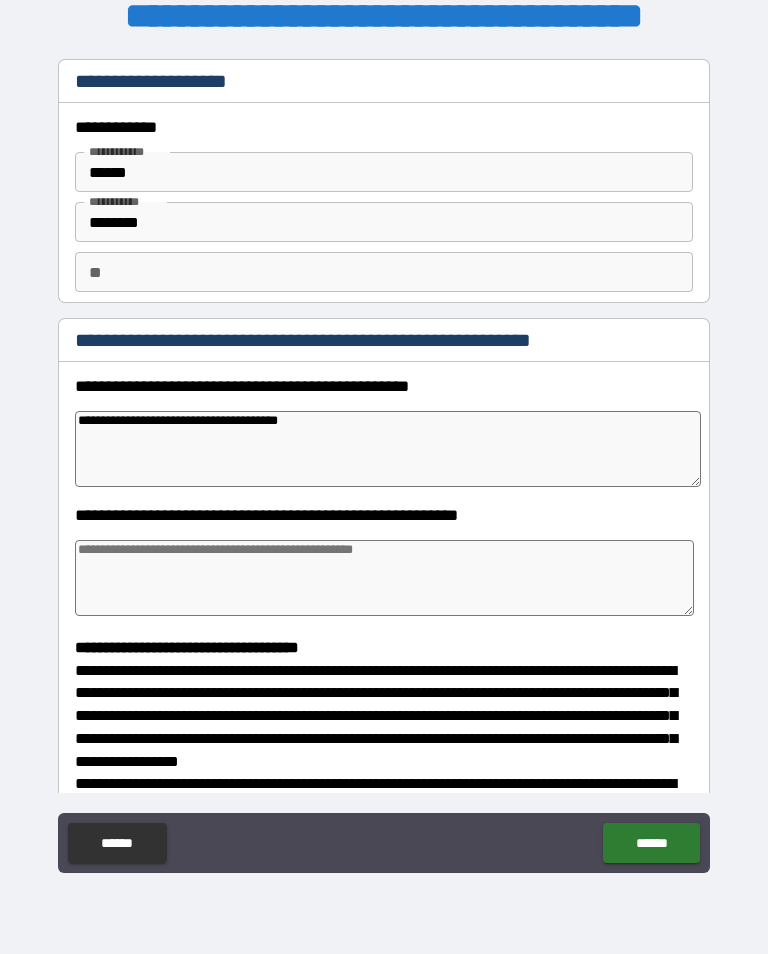 click on "**********" at bounding box center (388, 449) 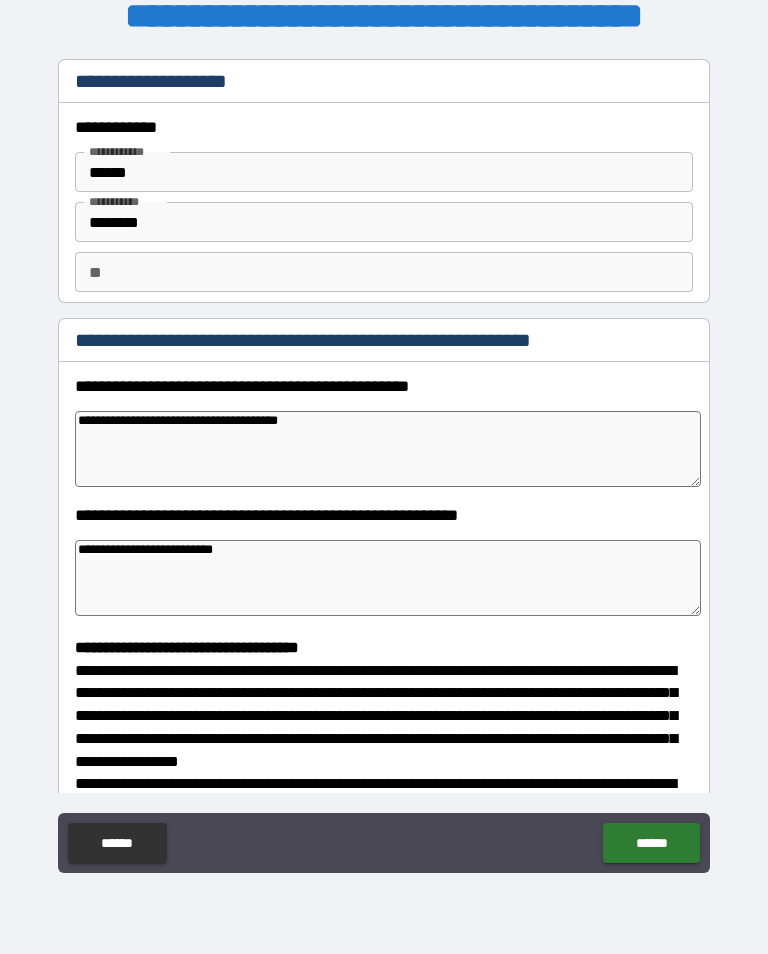 click on "**********" at bounding box center (388, 449) 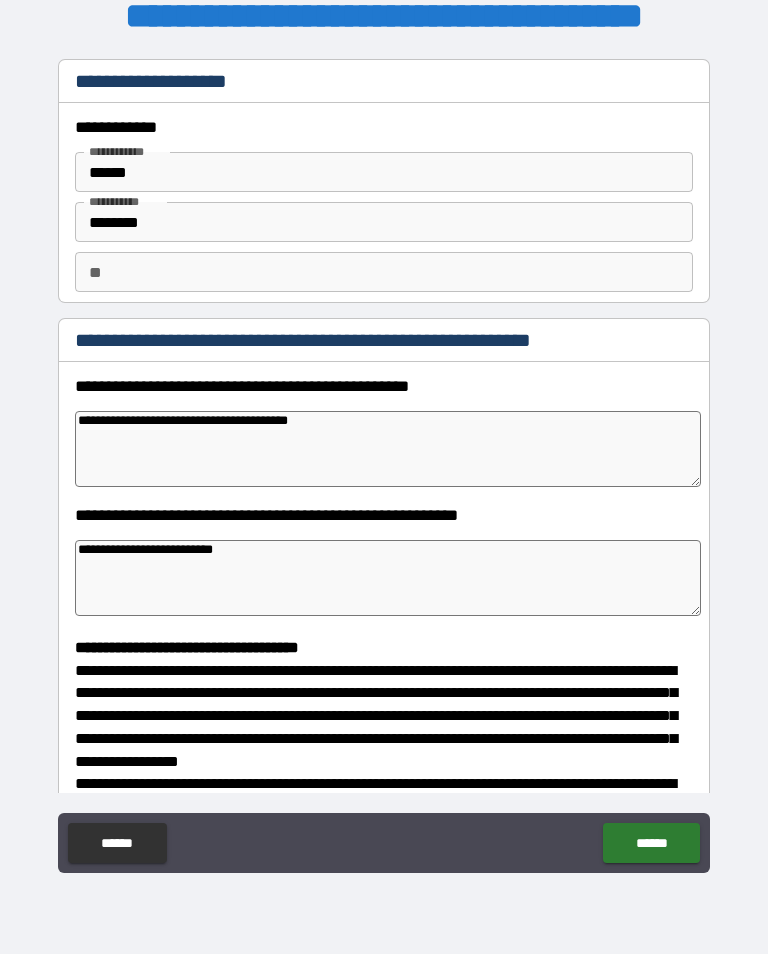 click on "**********" at bounding box center (388, 449) 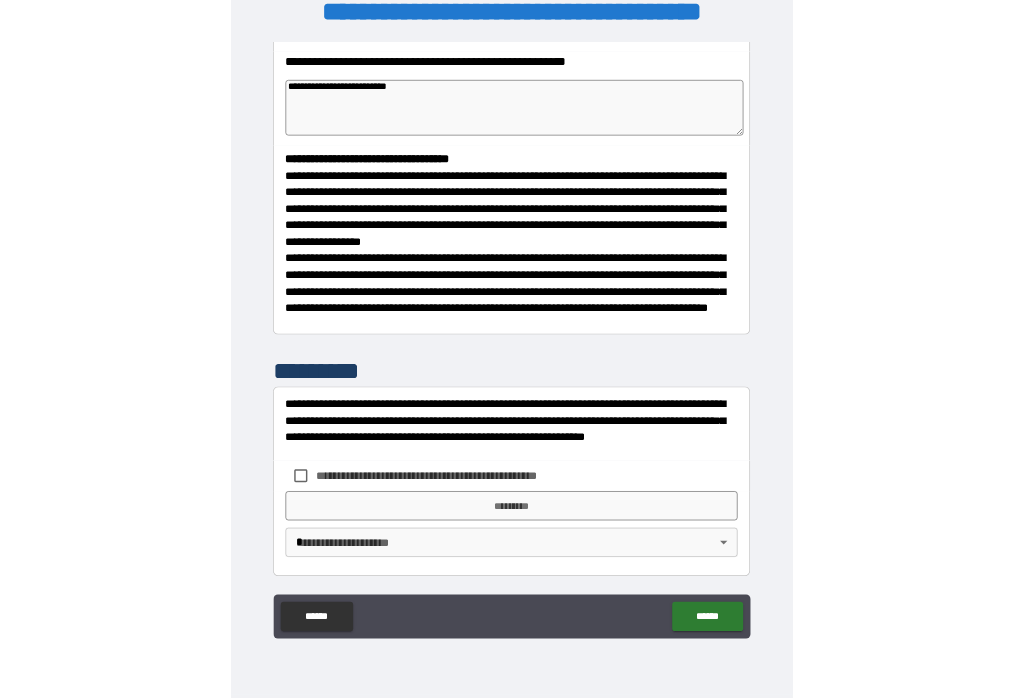 scroll, scrollTop: 444, scrollLeft: 0, axis: vertical 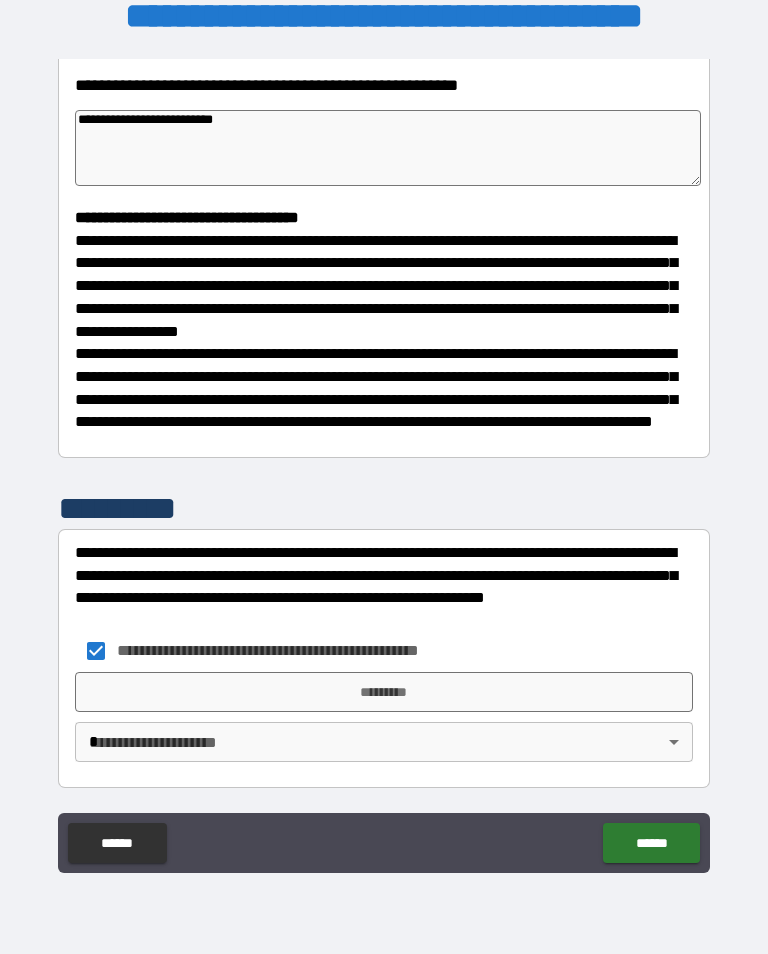 click on "*********" at bounding box center [384, 692] 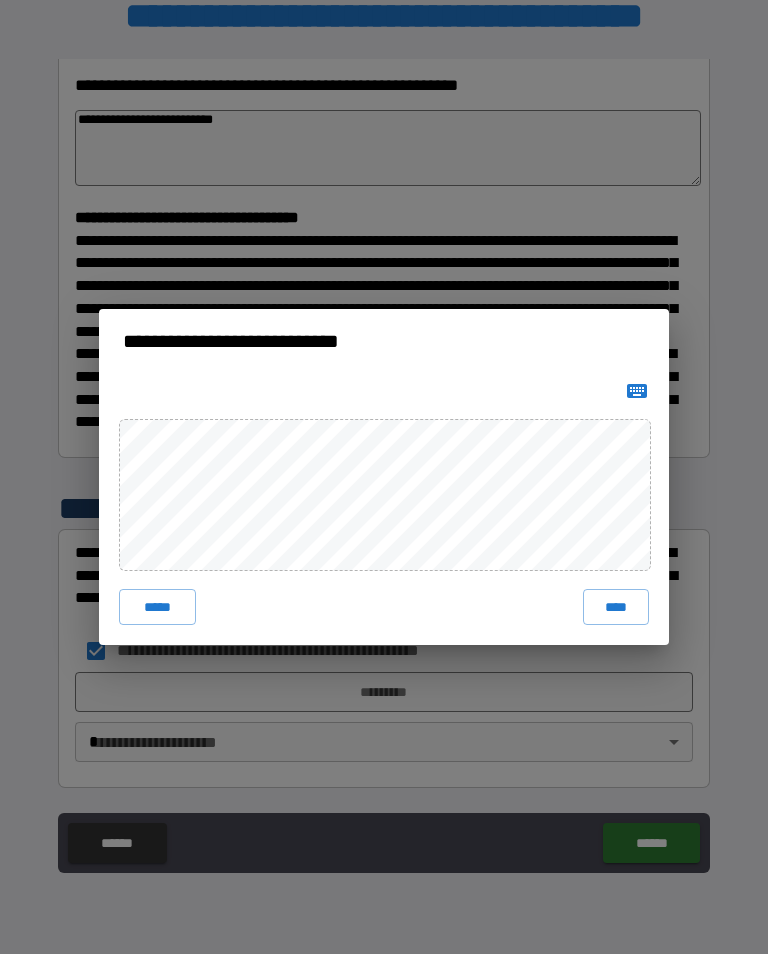 click on "*****" at bounding box center [157, 607] 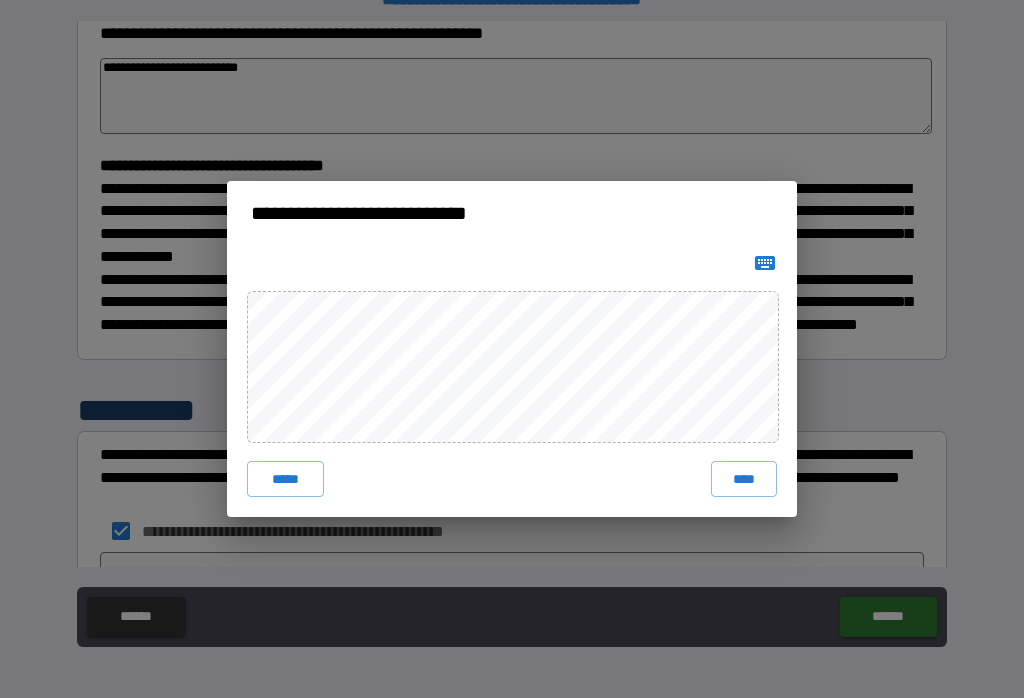 click on "****" at bounding box center [744, 479] 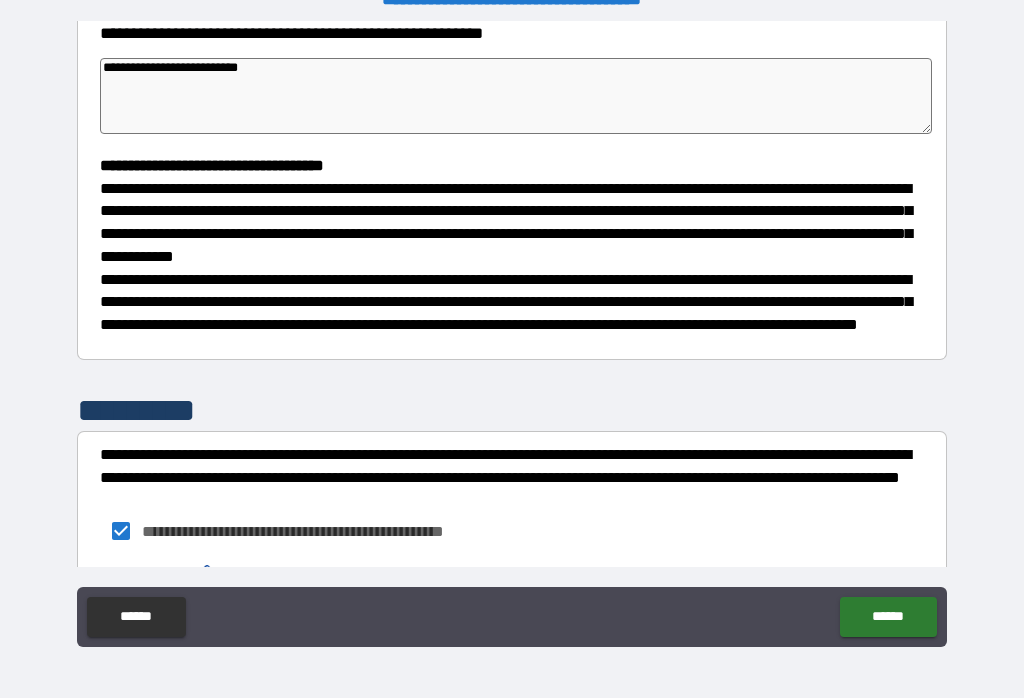 click on "******" at bounding box center (888, 617) 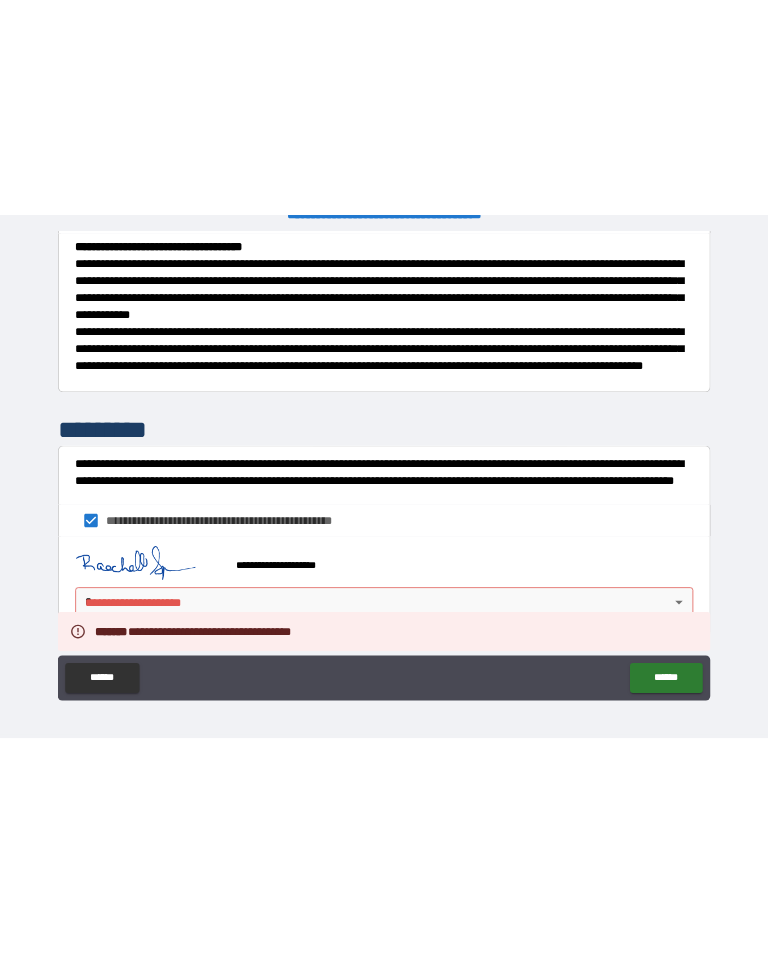 scroll, scrollTop: 583, scrollLeft: 0, axis: vertical 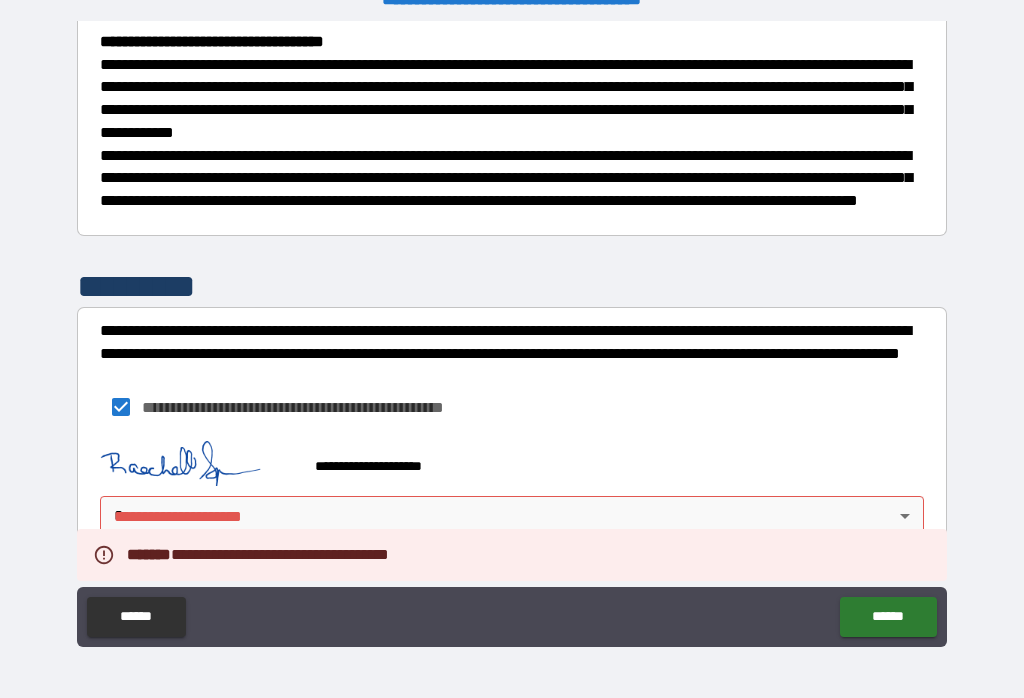 click on "**********" at bounding box center (512, 333) 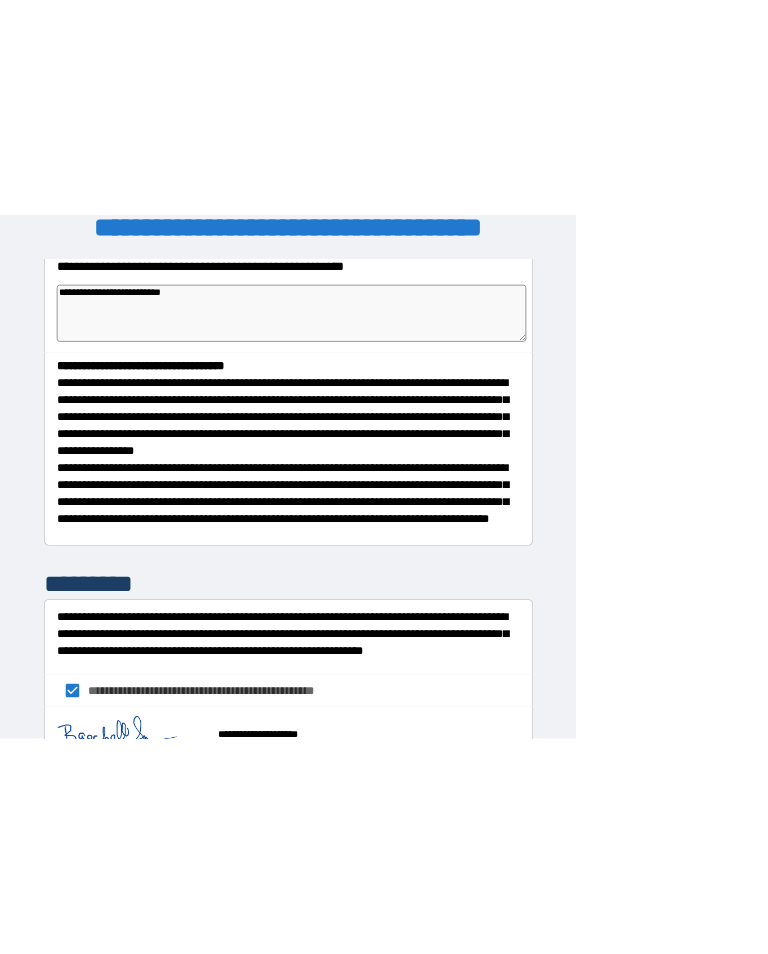 scroll, scrollTop: 440, scrollLeft: 0, axis: vertical 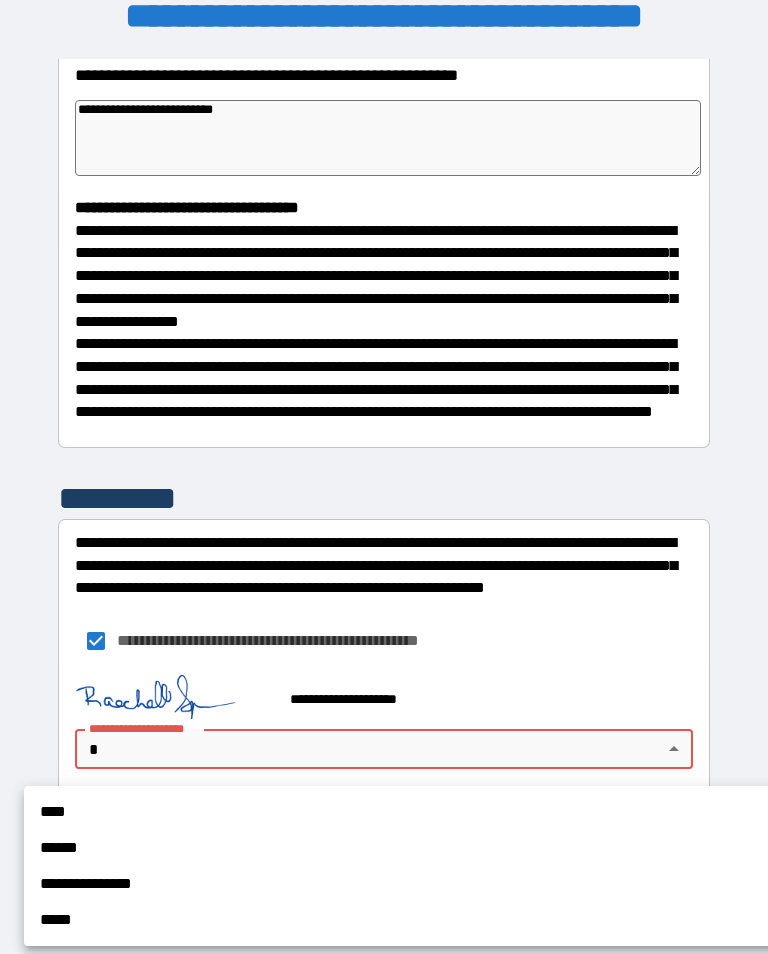 click on "**********" at bounding box center [436, 884] 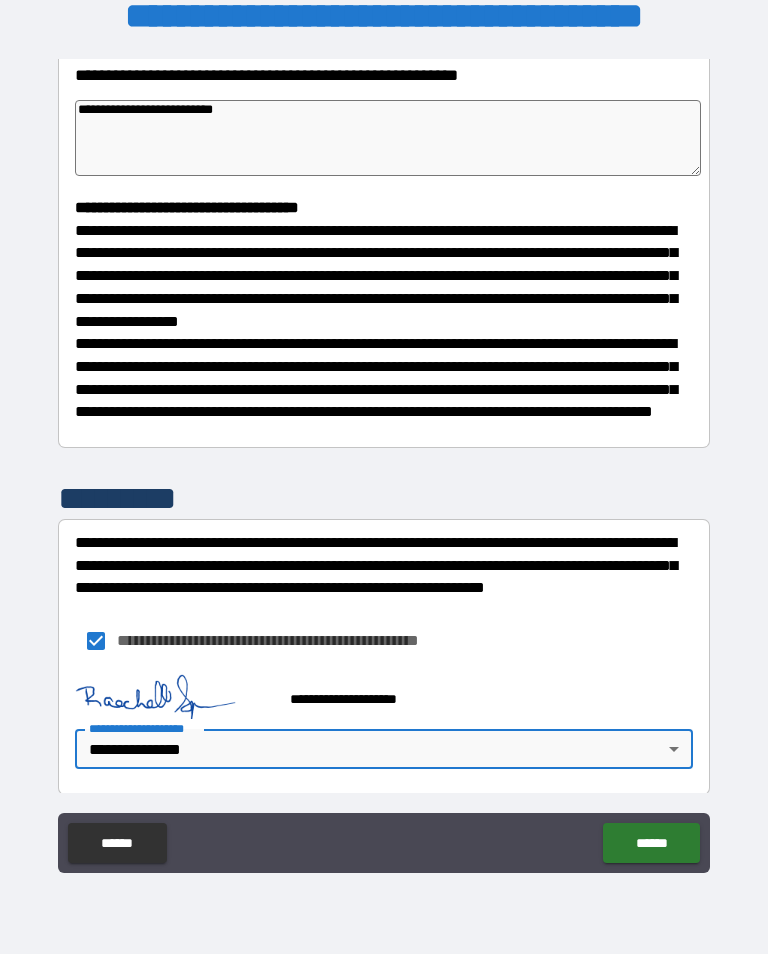 click on "******" at bounding box center [651, 843] 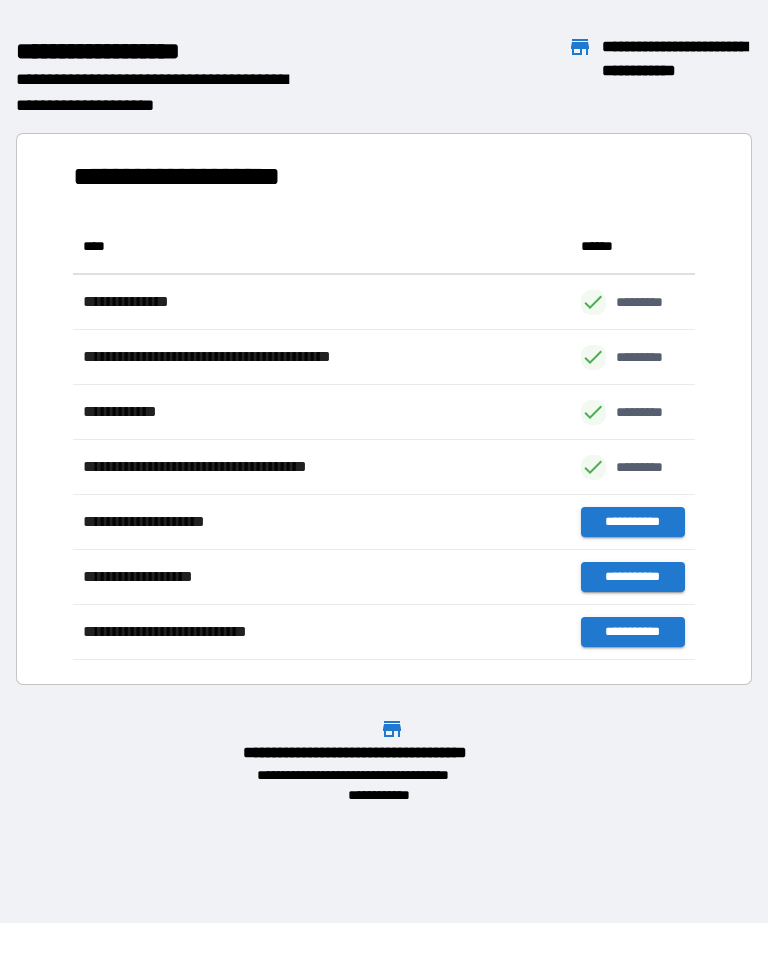 scroll, scrollTop: 441, scrollLeft: 622, axis: both 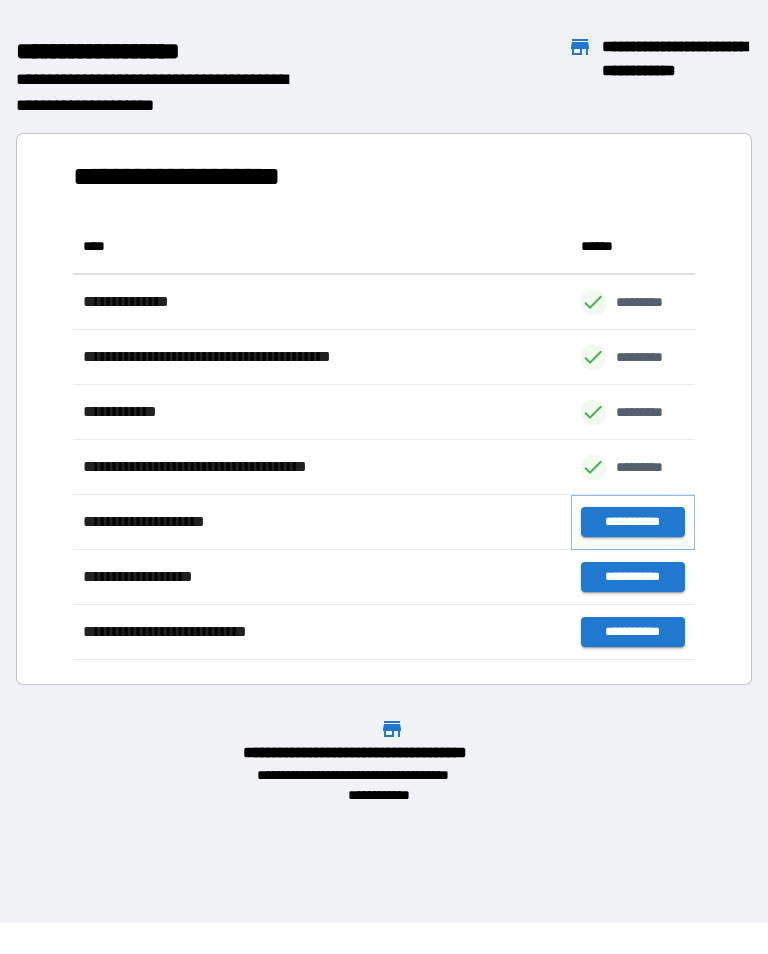 click on "**********" at bounding box center (633, 522) 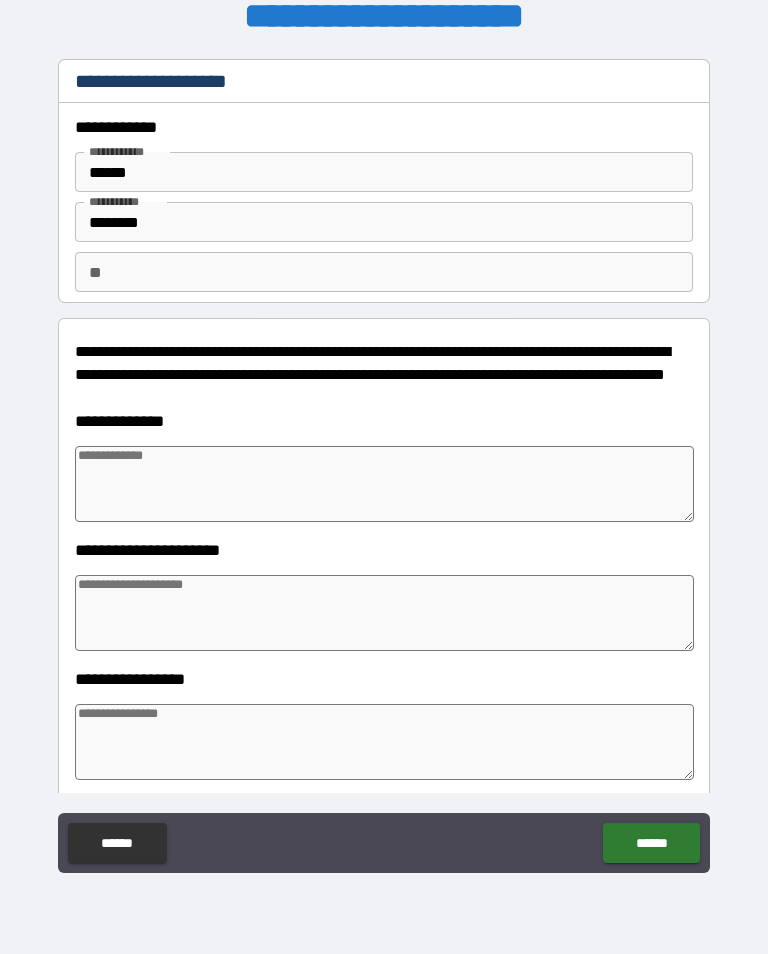 click at bounding box center (384, 484) 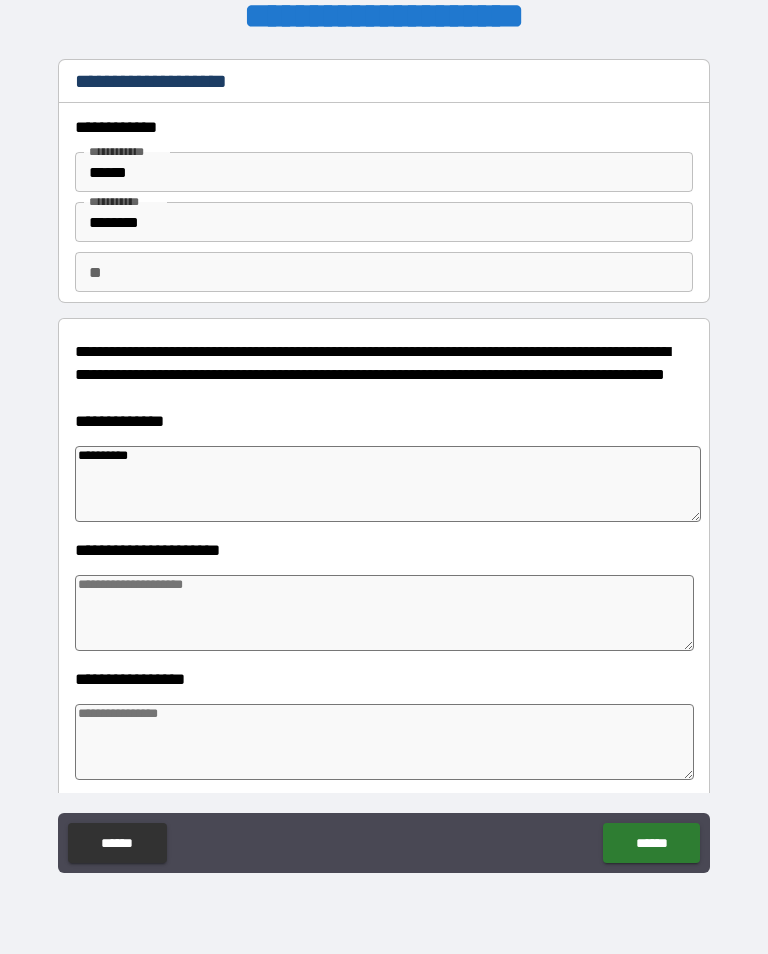 click at bounding box center (384, 613) 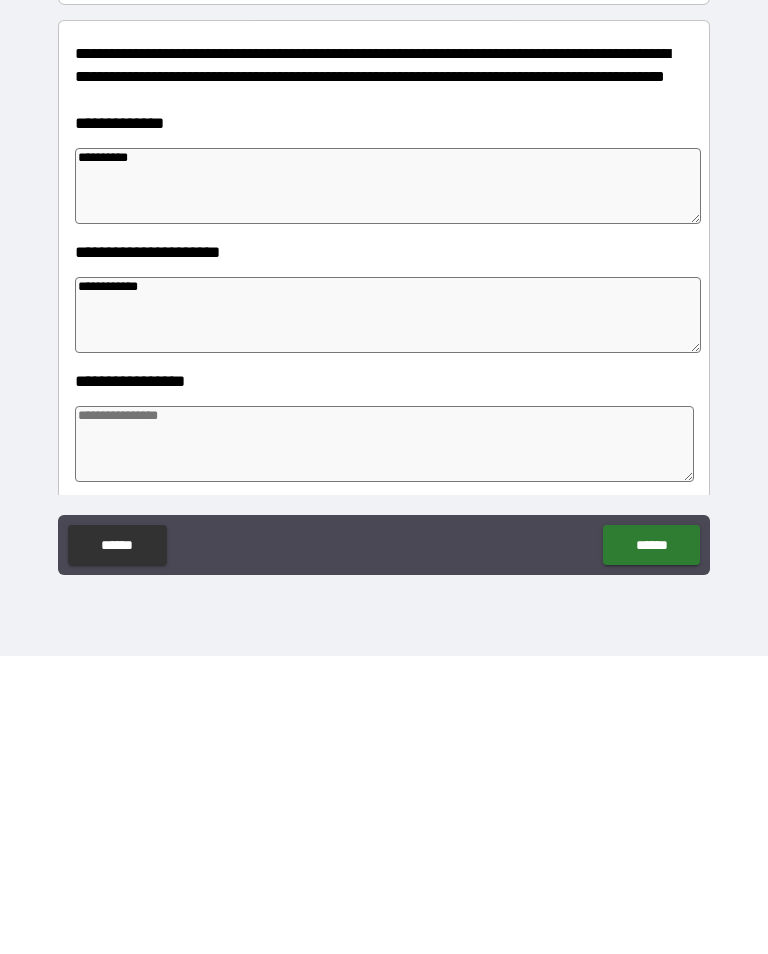 click at bounding box center (384, 742) 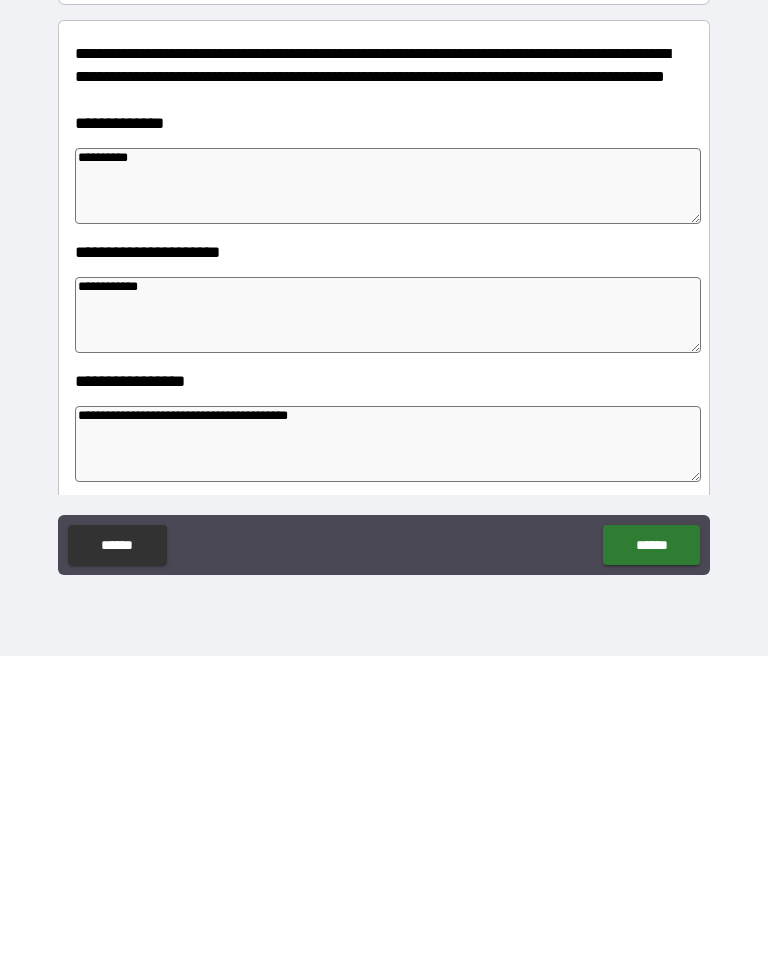 click on "******" at bounding box center (651, 843) 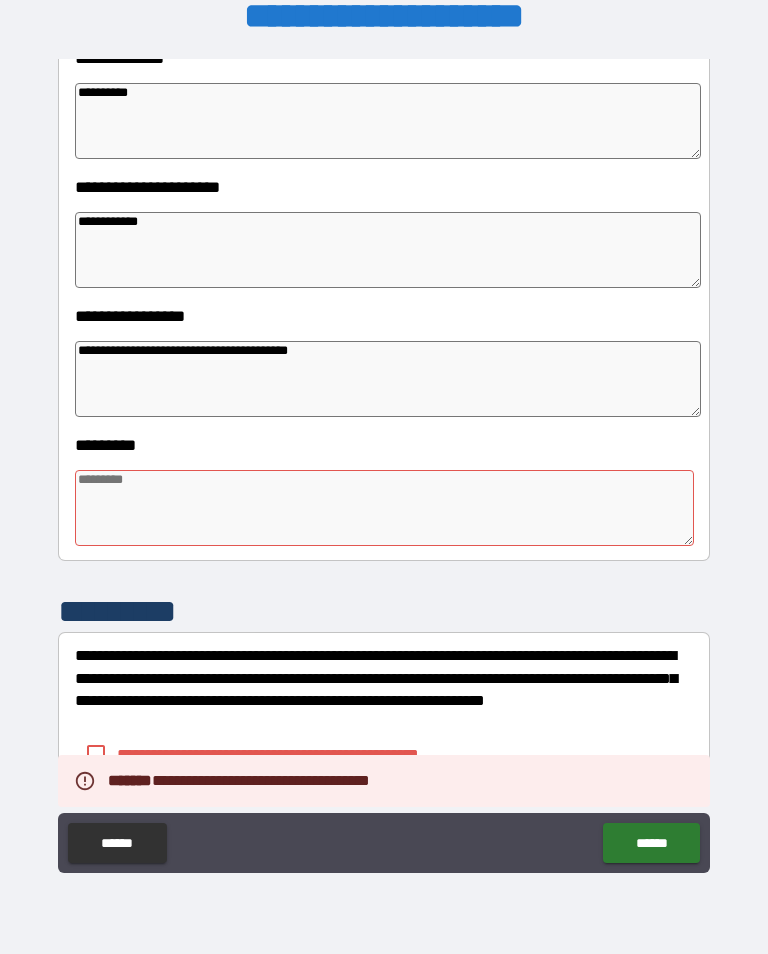 scroll, scrollTop: 401, scrollLeft: 0, axis: vertical 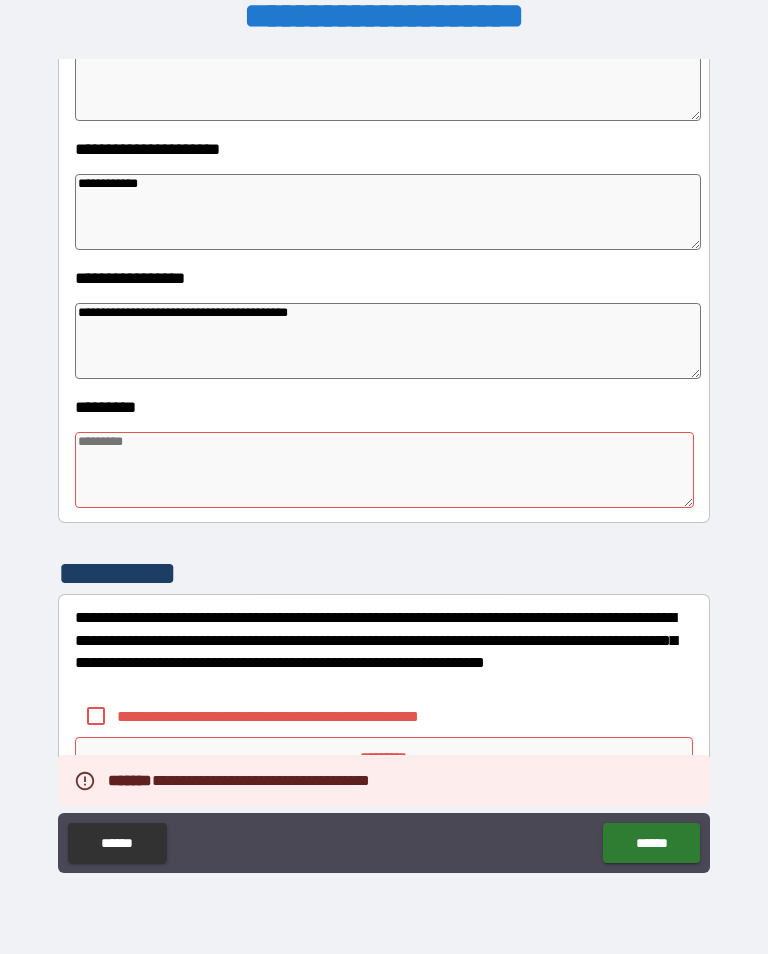 click at bounding box center (384, 470) 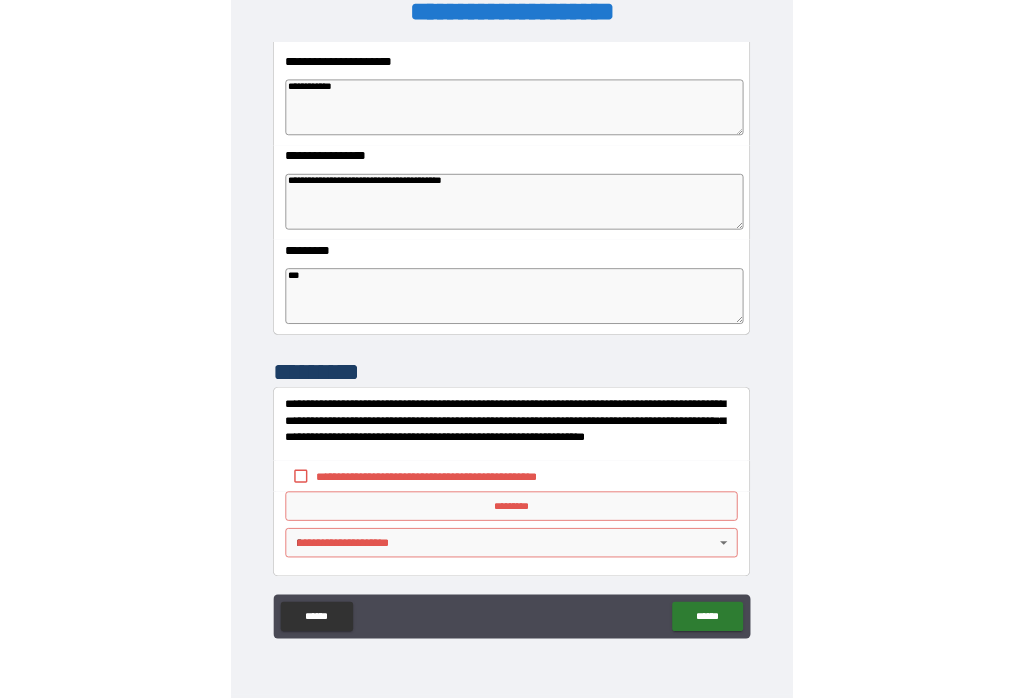 scroll, scrollTop: 466, scrollLeft: 0, axis: vertical 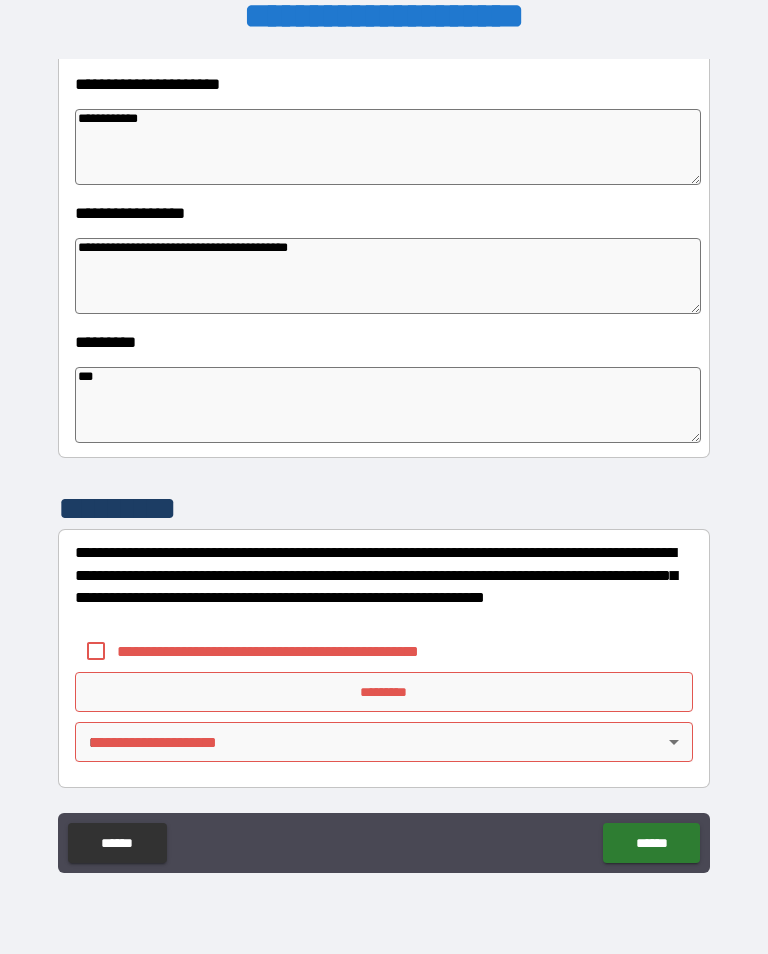 click on "**********" at bounding box center [384, 586] 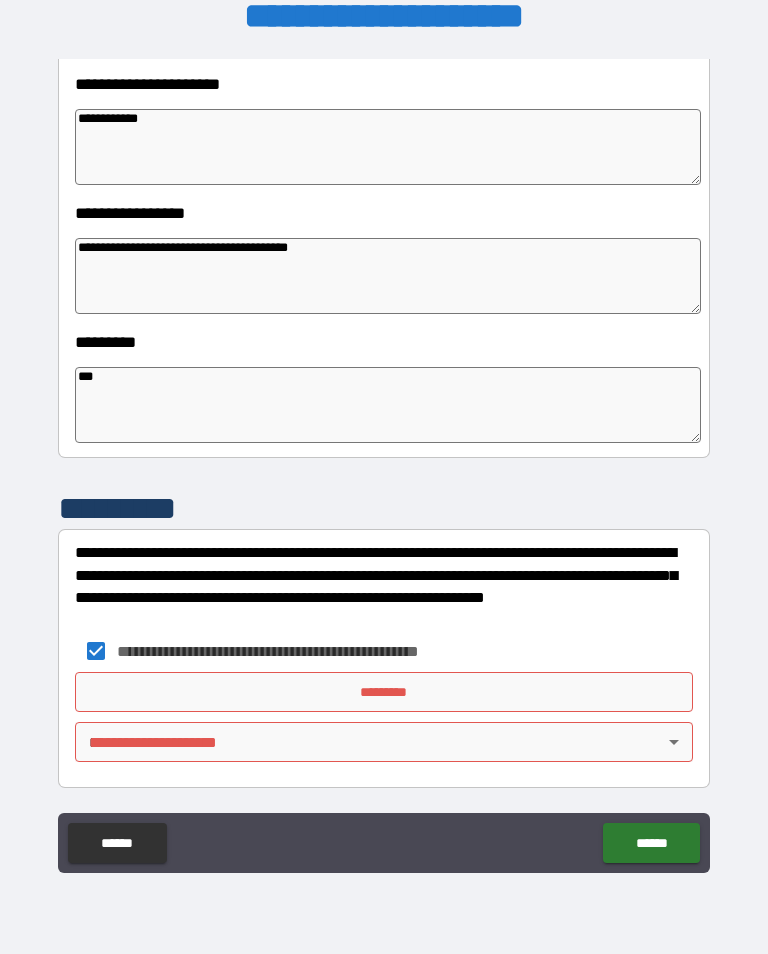 click on "*********" at bounding box center (384, 692) 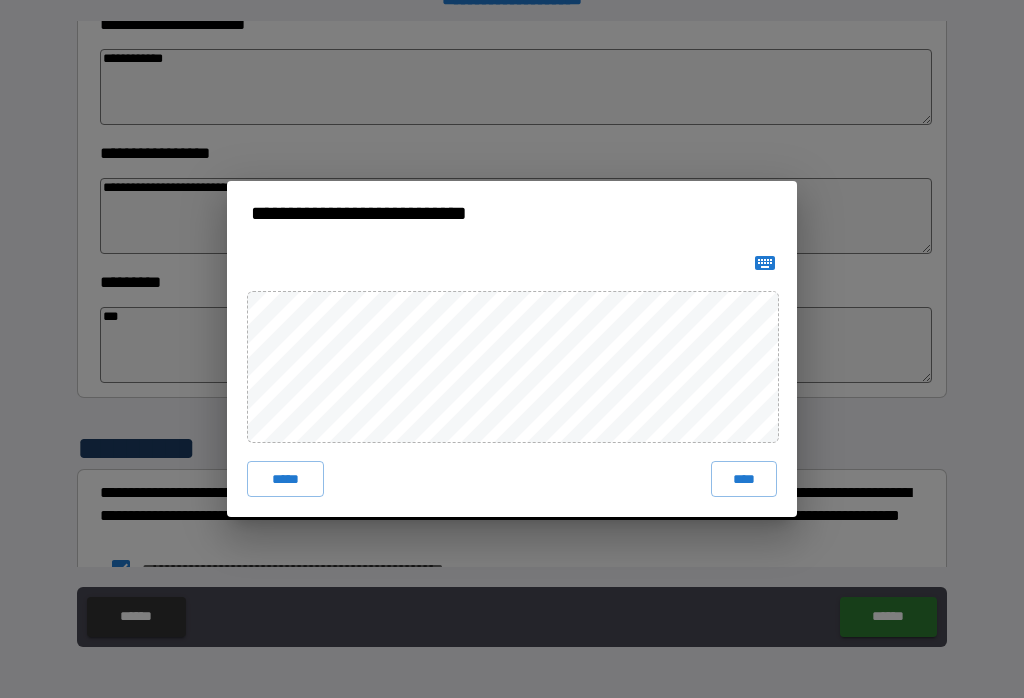 click on "****" at bounding box center (744, 479) 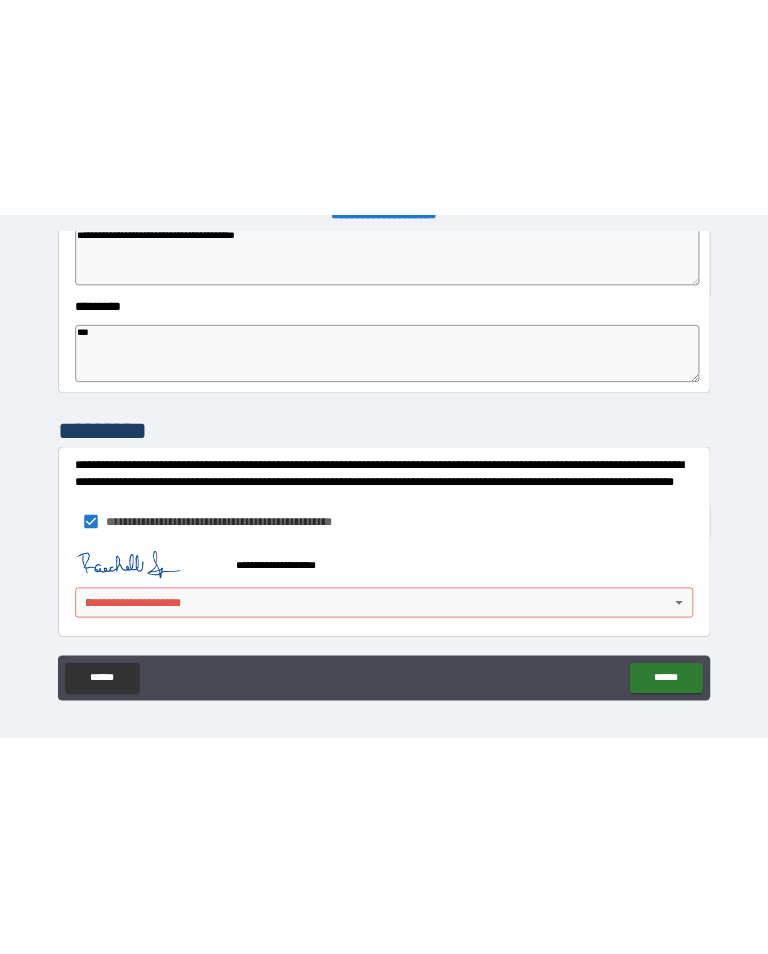 scroll, scrollTop: 627, scrollLeft: 0, axis: vertical 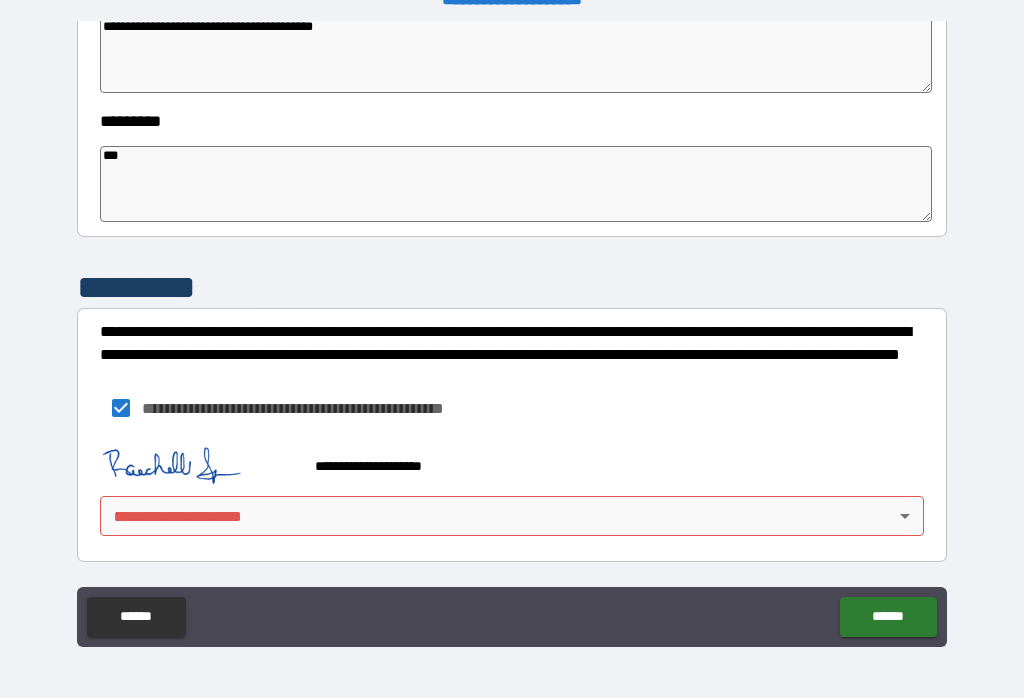 click on "**********" at bounding box center [512, 333] 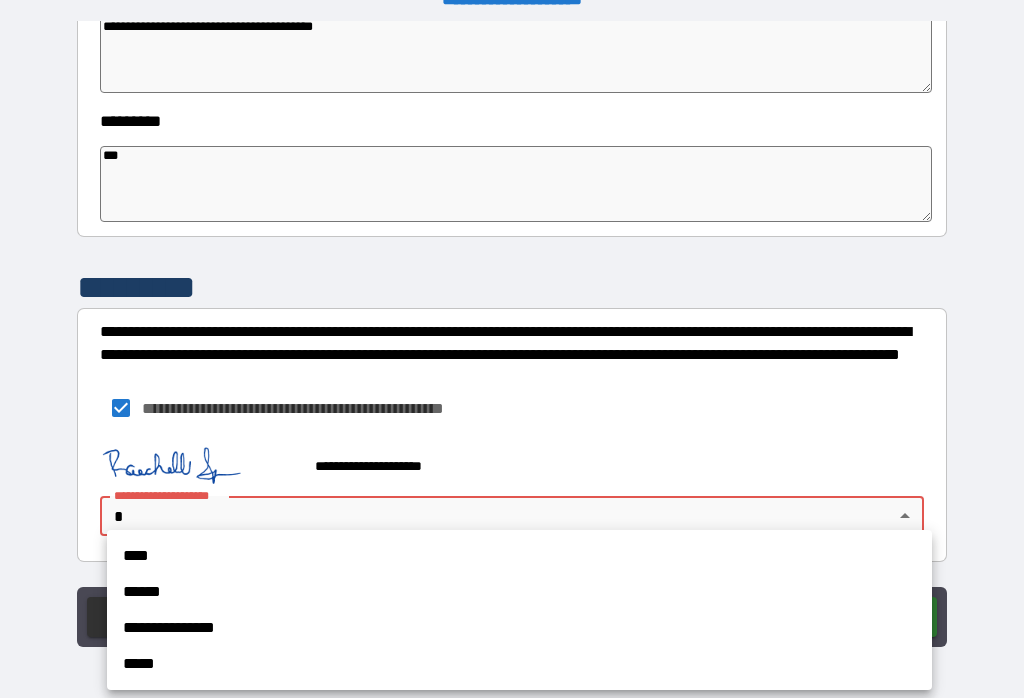 click on "**********" at bounding box center [519, 628] 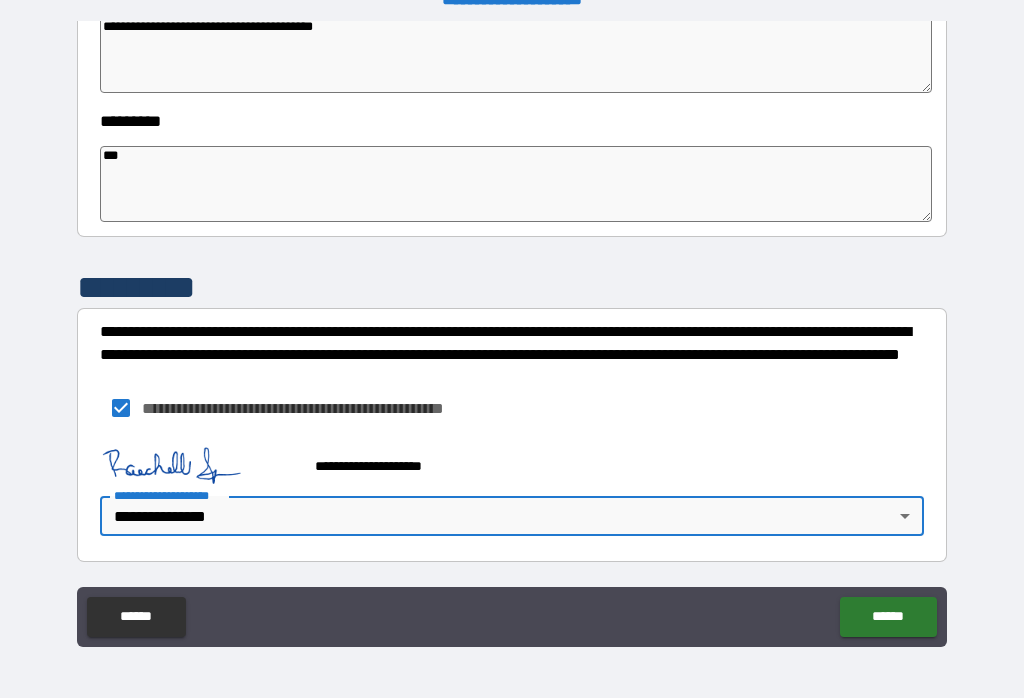 click on "******" at bounding box center (888, 617) 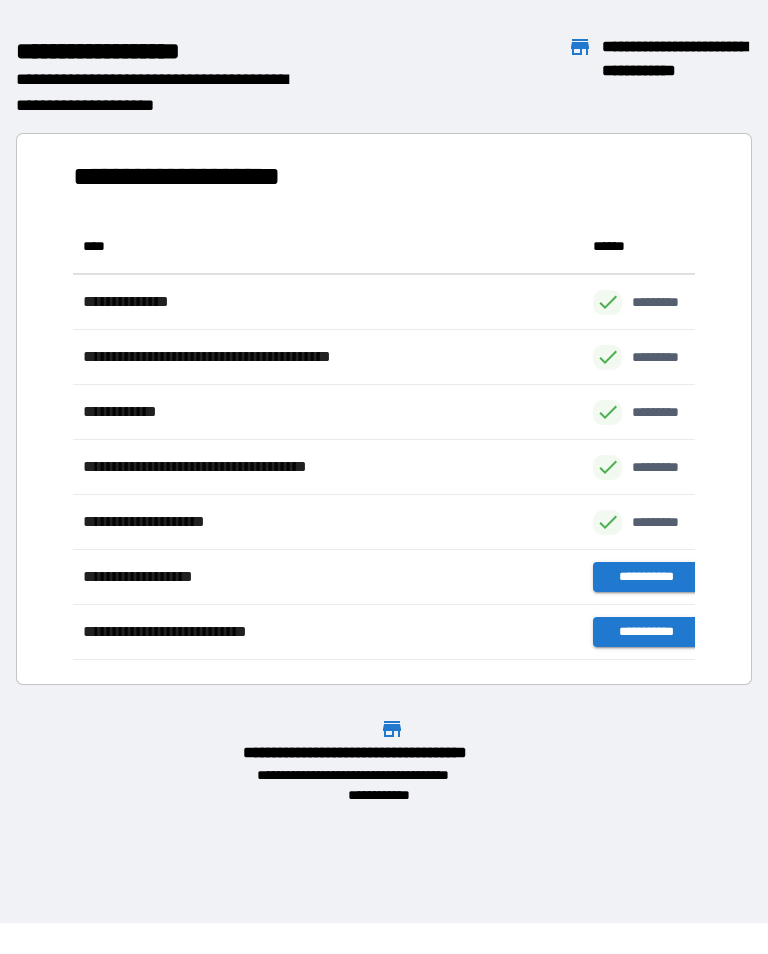 scroll, scrollTop: 1, scrollLeft: 1, axis: both 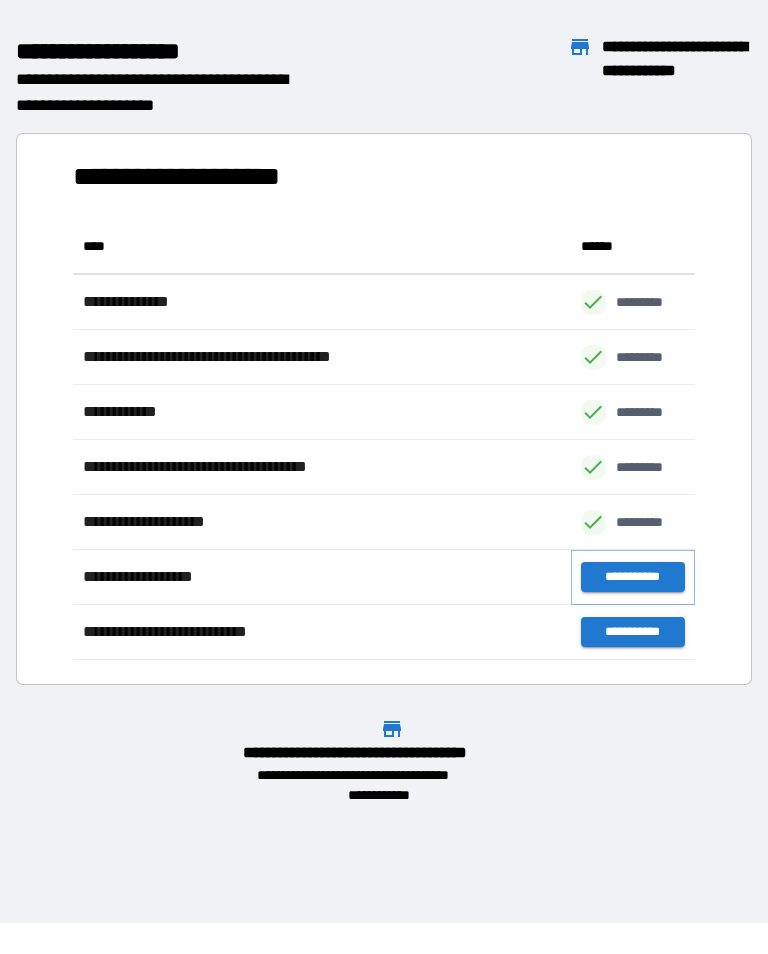 click on "**********" at bounding box center (633, 577) 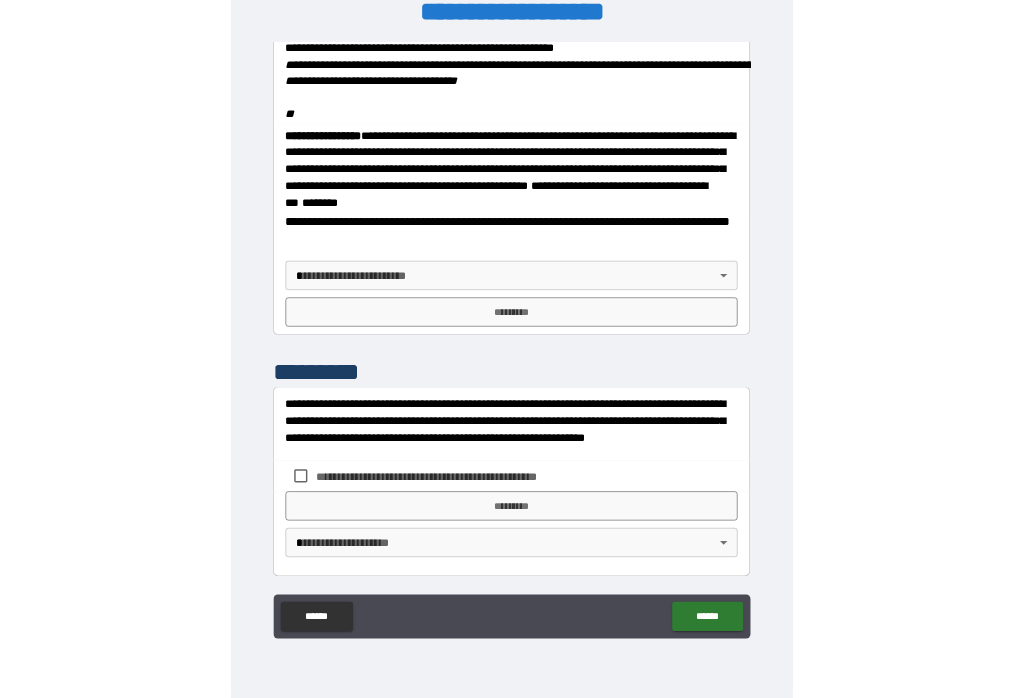 scroll, scrollTop: 2470, scrollLeft: 0, axis: vertical 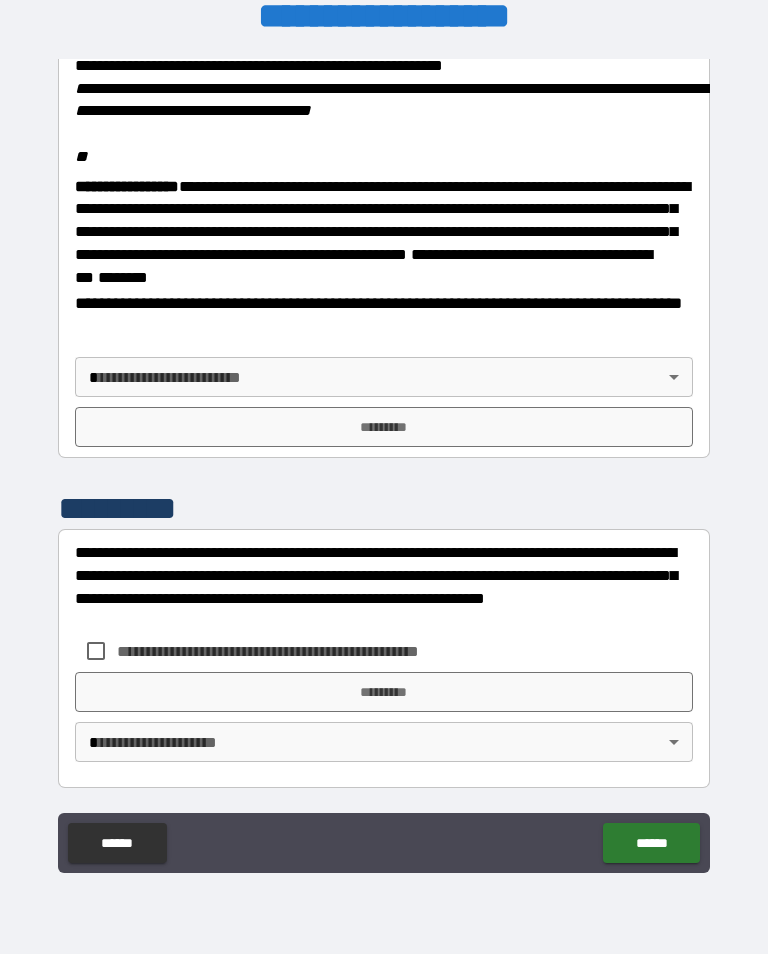 click on "*********" at bounding box center [384, 692] 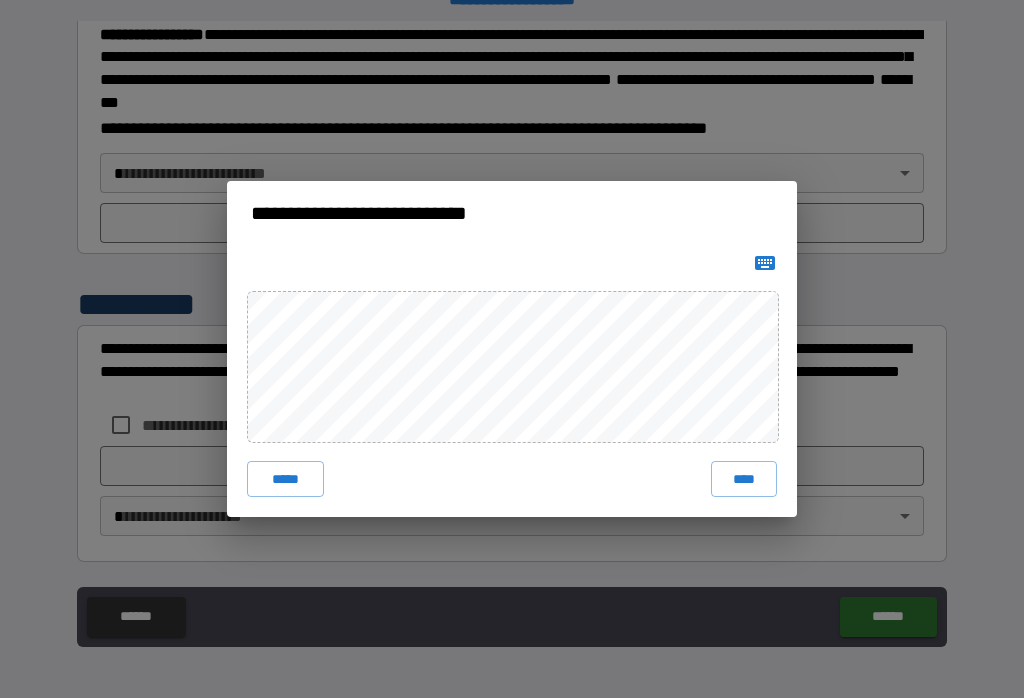 click on "*****" at bounding box center (285, 479) 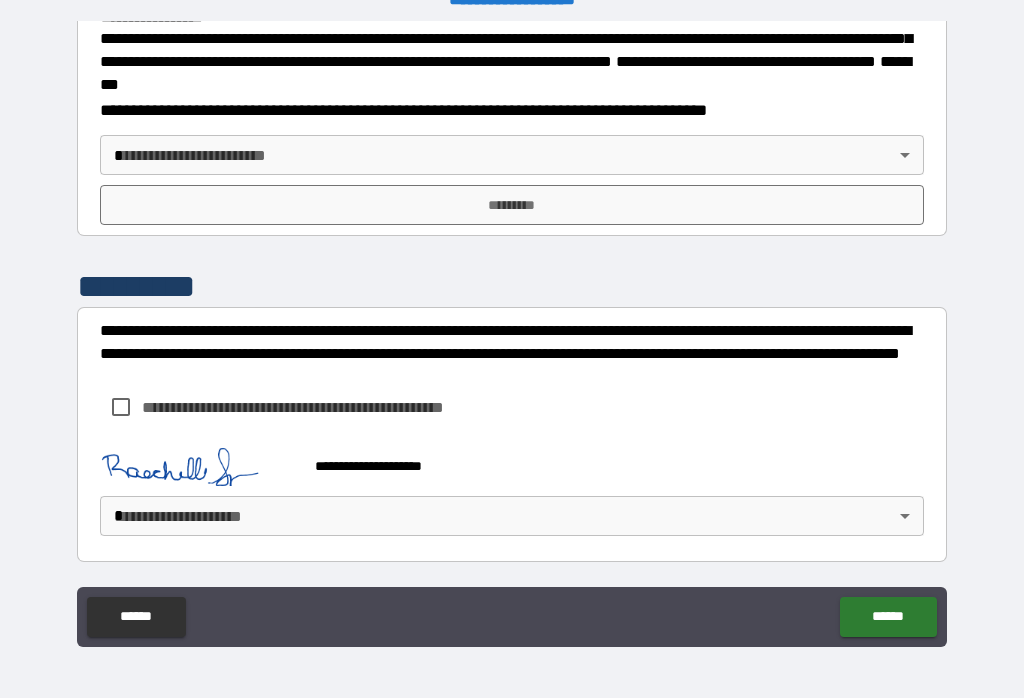 scroll, scrollTop: 2338, scrollLeft: 0, axis: vertical 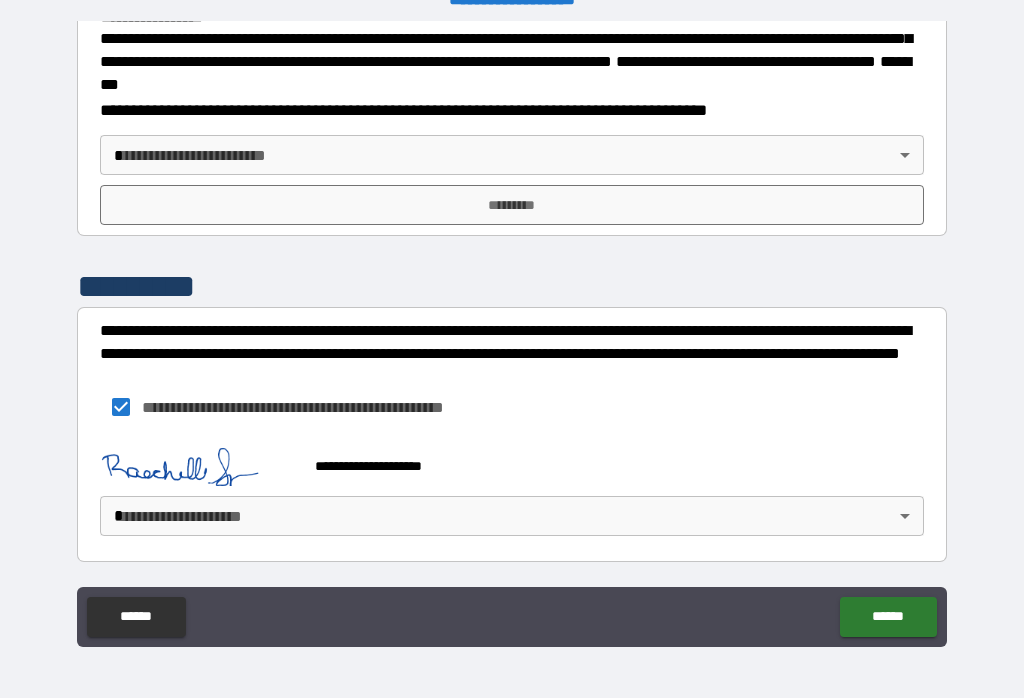 click on "**********" at bounding box center (512, 333) 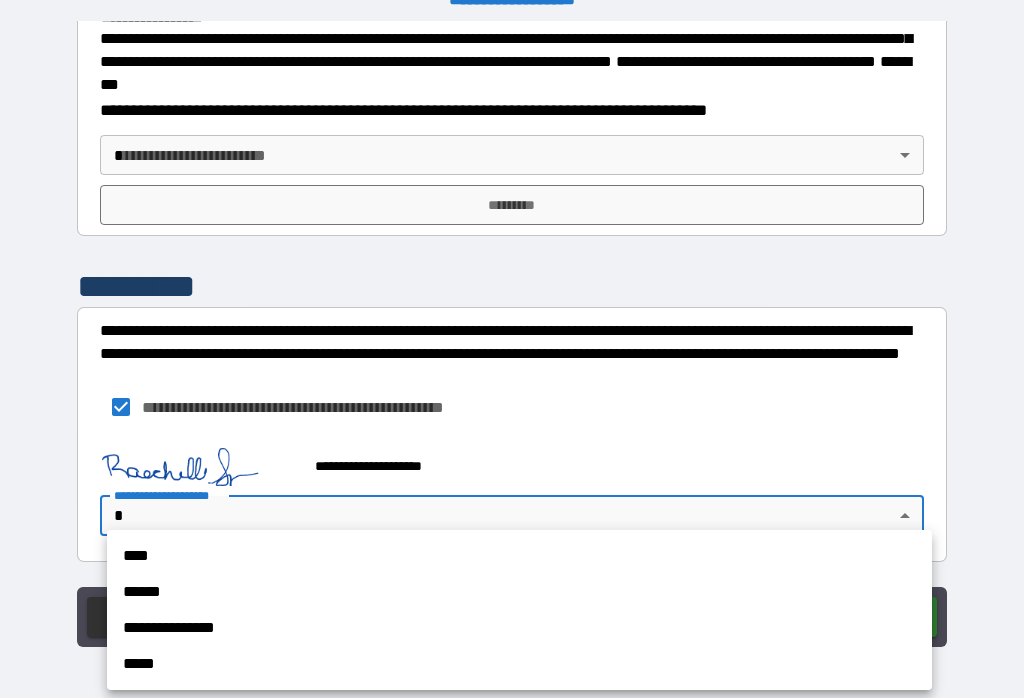 click on "**********" at bounding box center (519, 628) 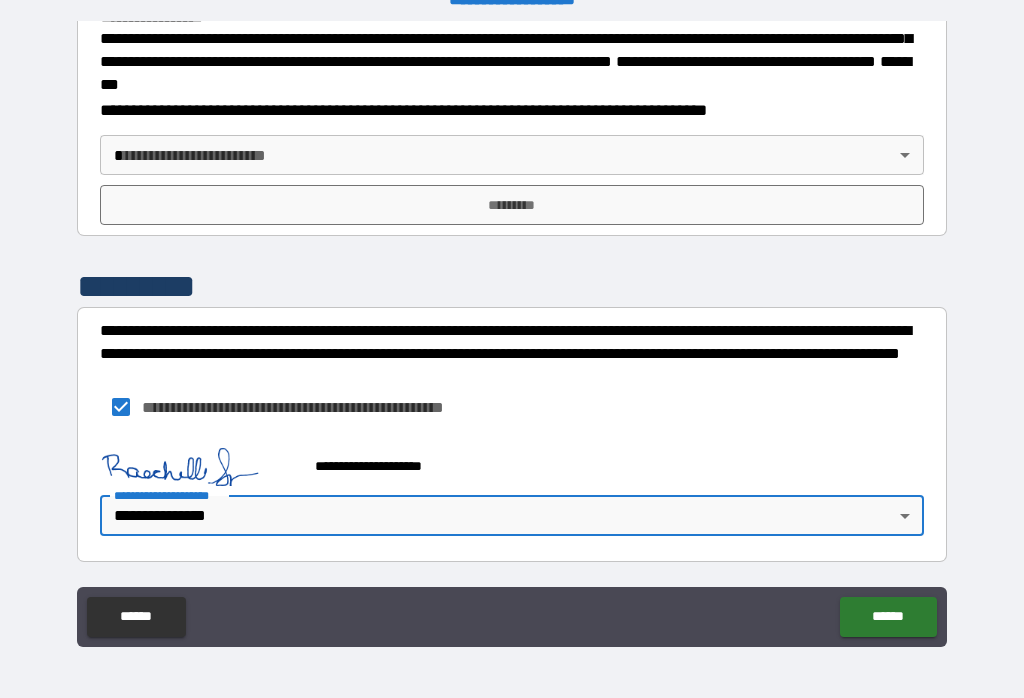 click on "******" at bounding box center [888, 617] 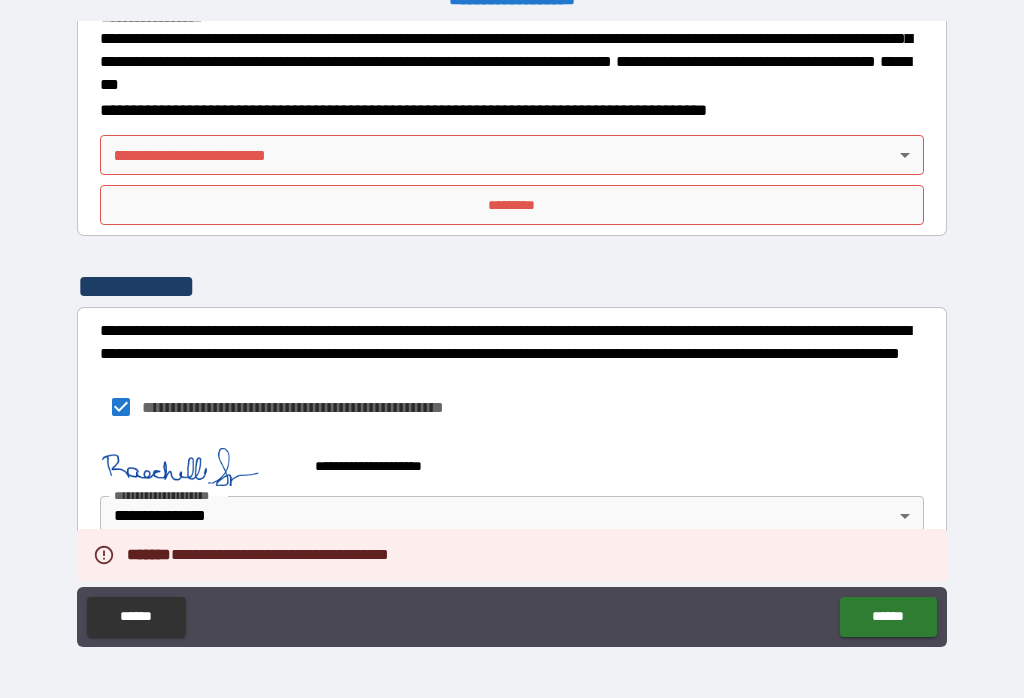 click on "**********" at bounding box center (512, 333) 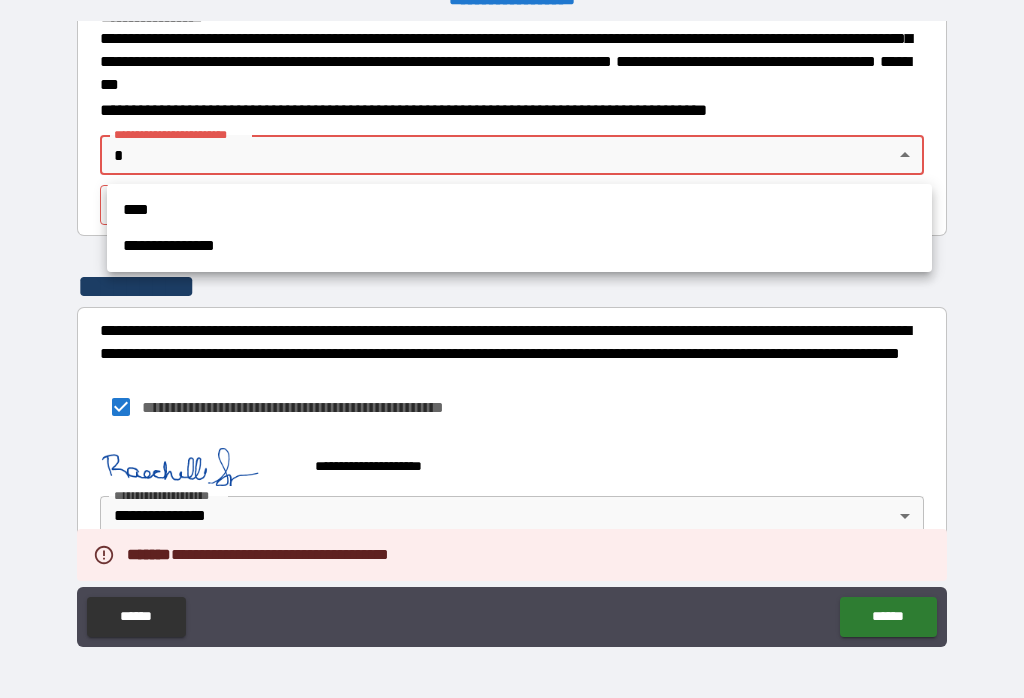 click on "**********" at bounding box center [519, 246] 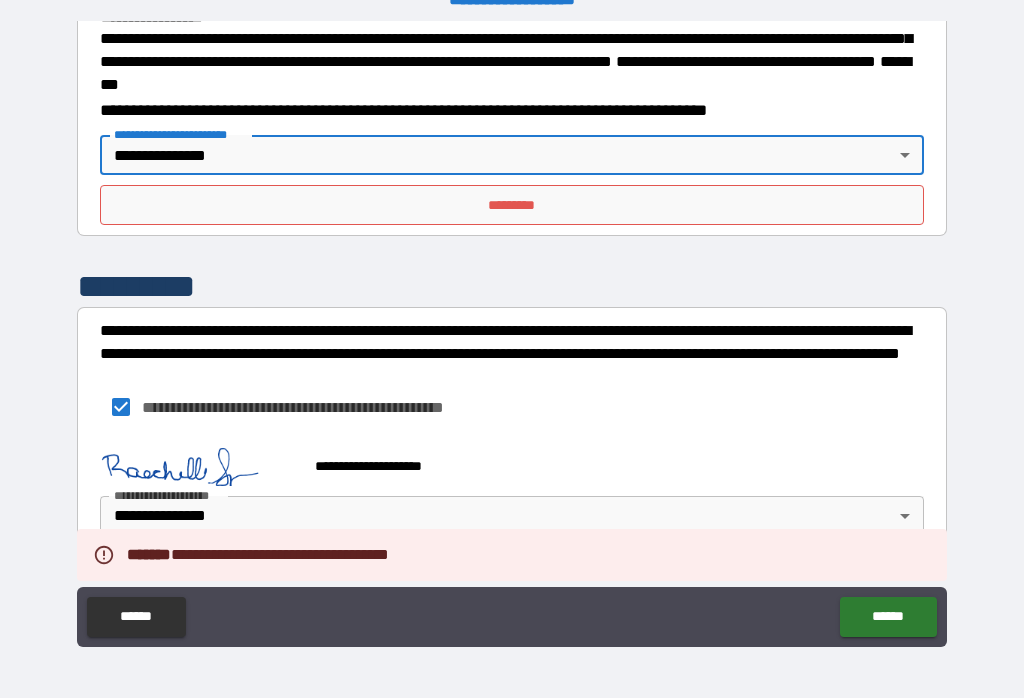 click on "*********" at bounding box center (512, 205) 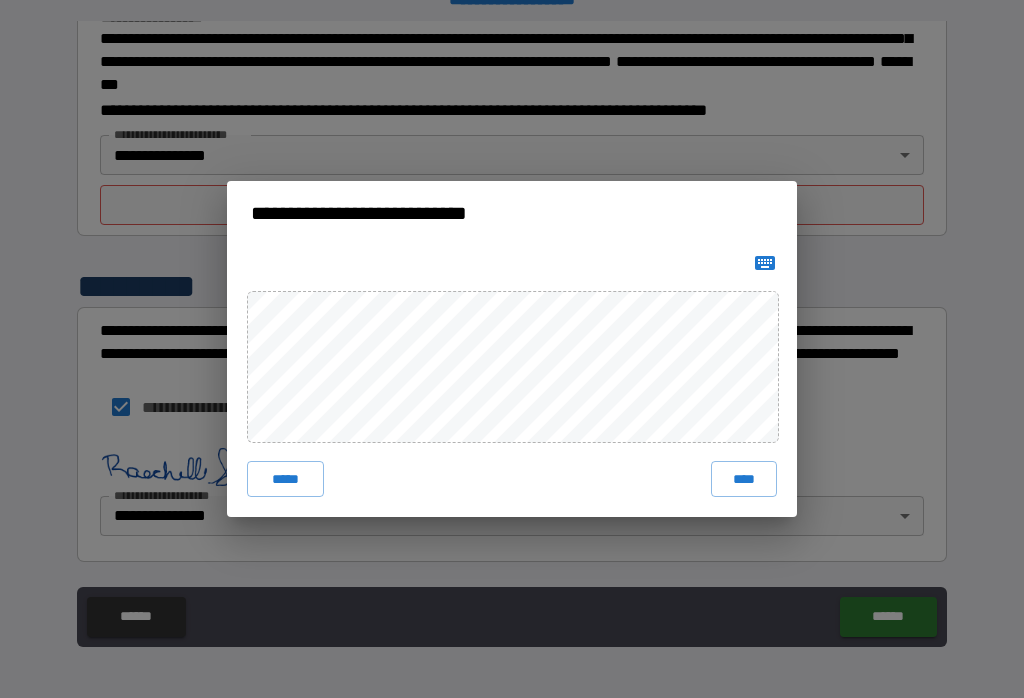 click on "*****" at bounding box center (285, 479) 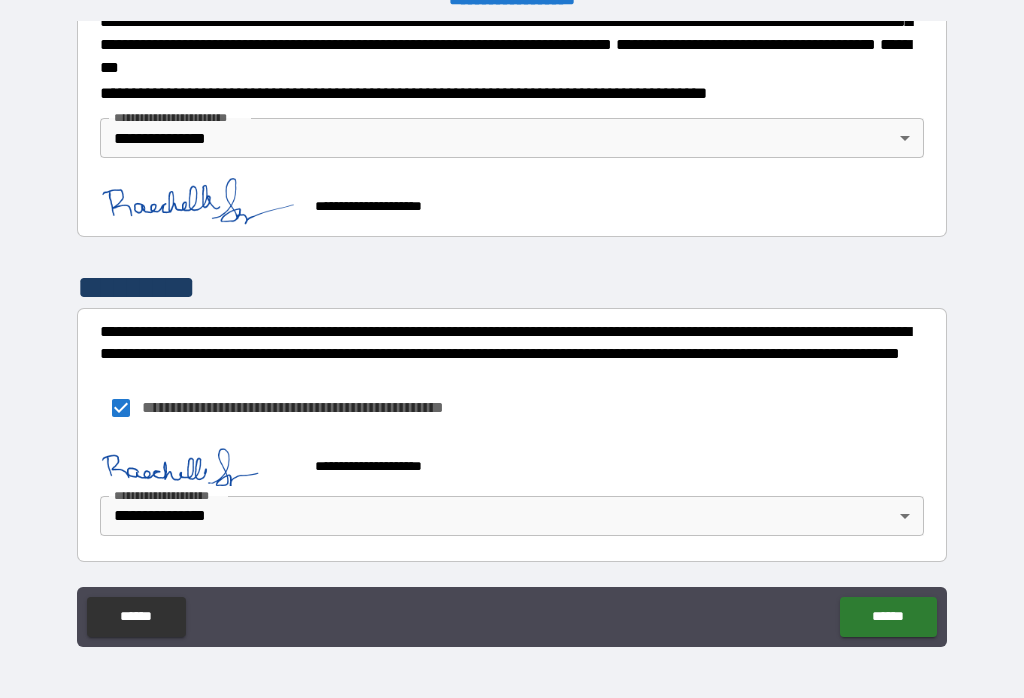 scroll, scrollTop: 2355, scrollLeft: 0, axis: vertical 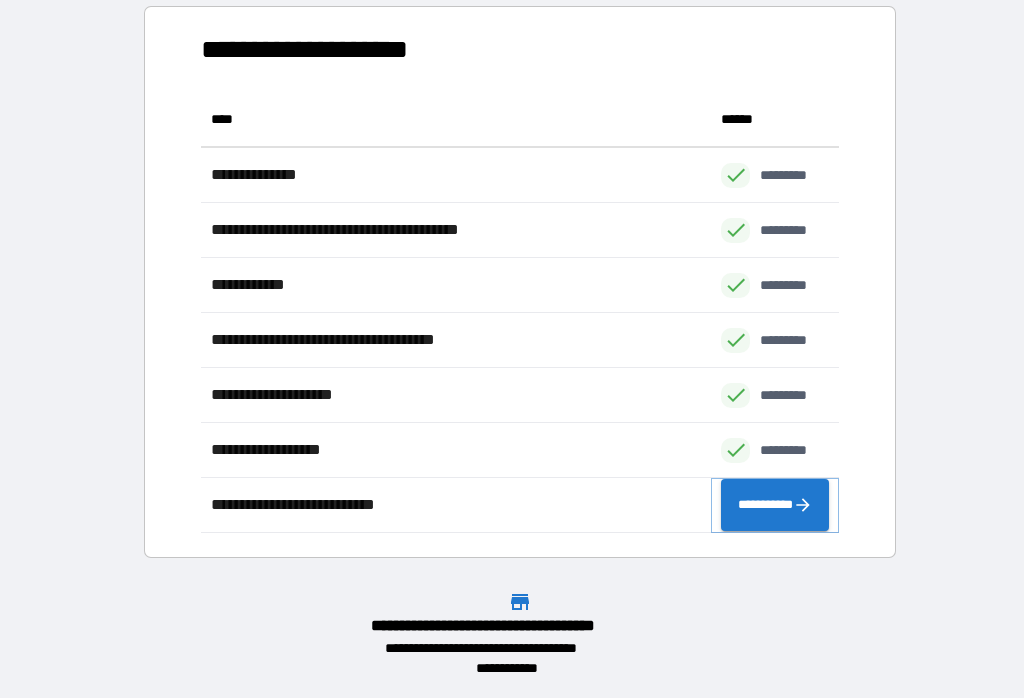 click on "**********" at bounding box center [775, 505] 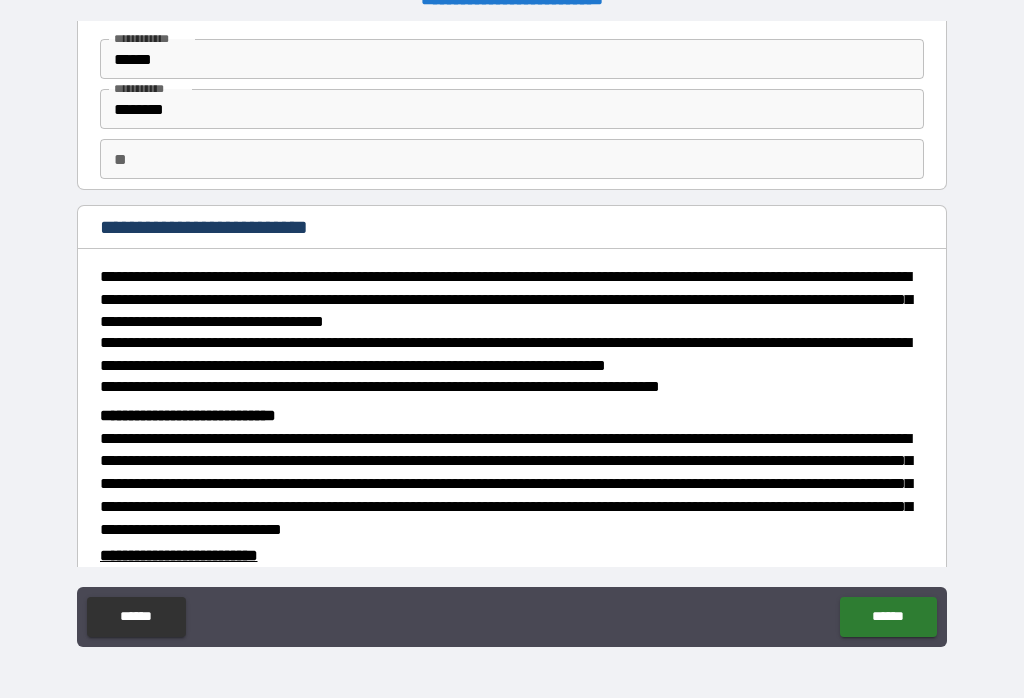scroll, scrollTop: 68, scrollLeft: 0, axis: vertical 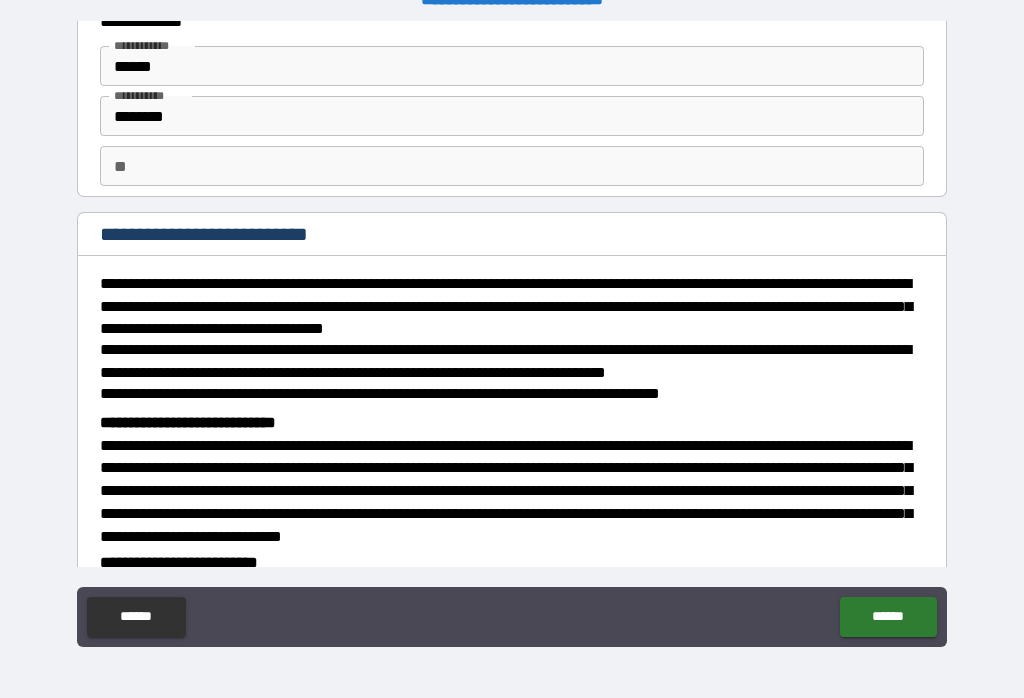 click on "**" at bounding box center (512, 166) 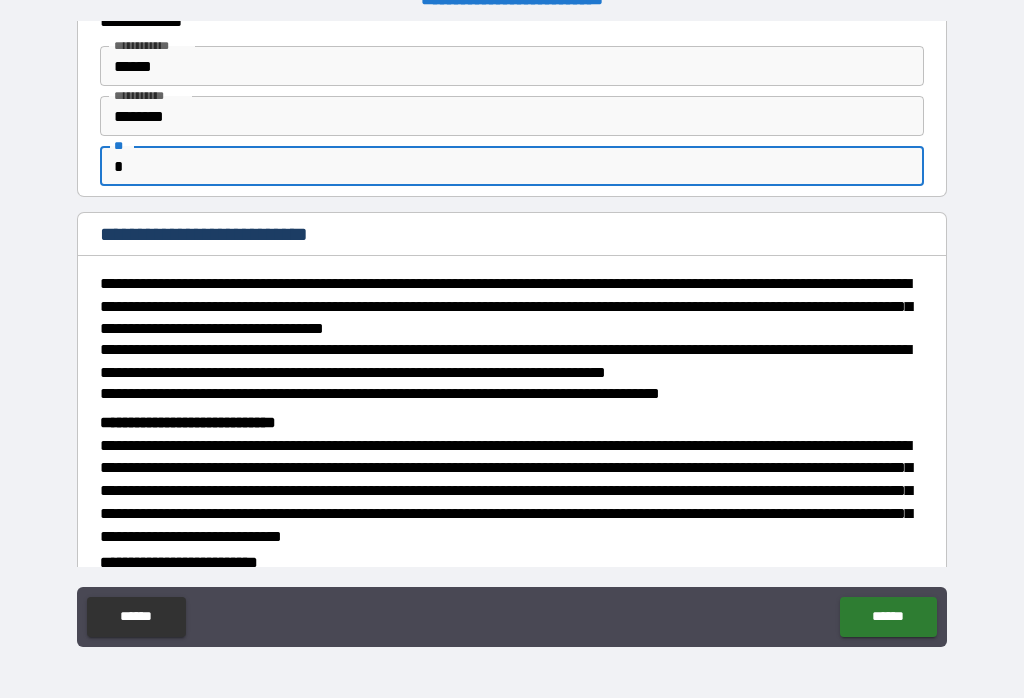 click on "**********" at bounding box center (512, 336) 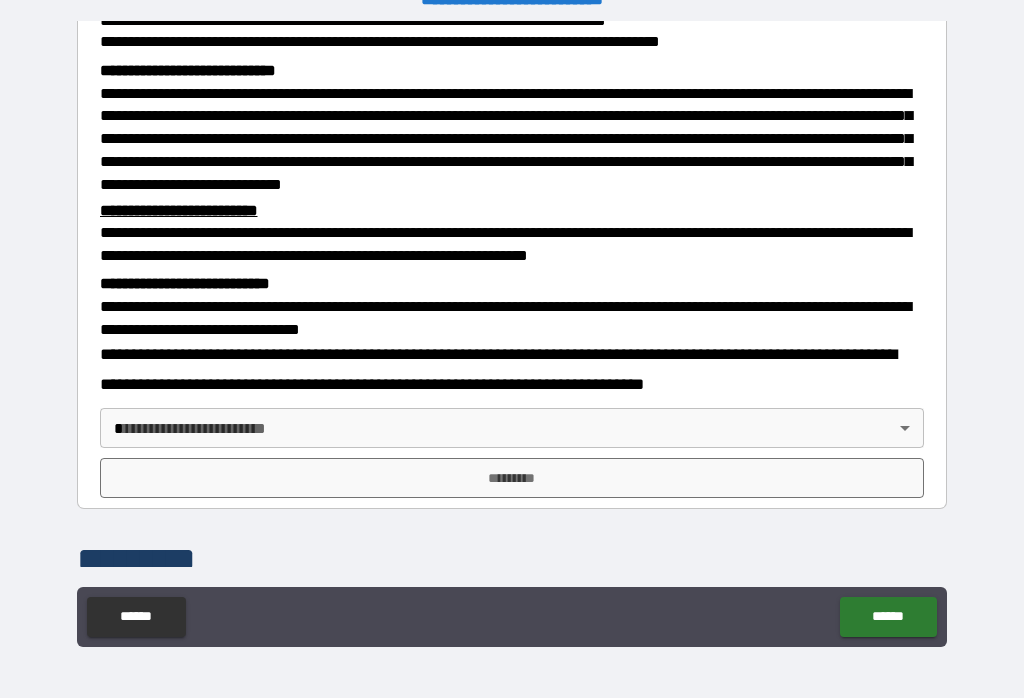 scroll, scrollTop: 431, scrollLeft: 0, axis: vertical 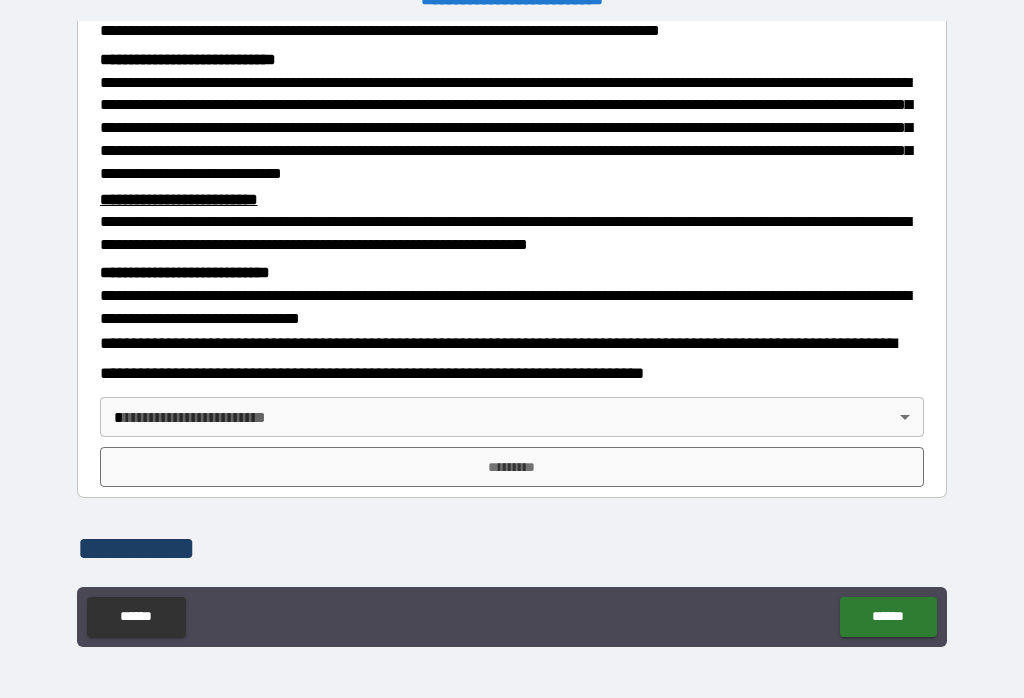 click on "**********" at bounding box center (512, 333) 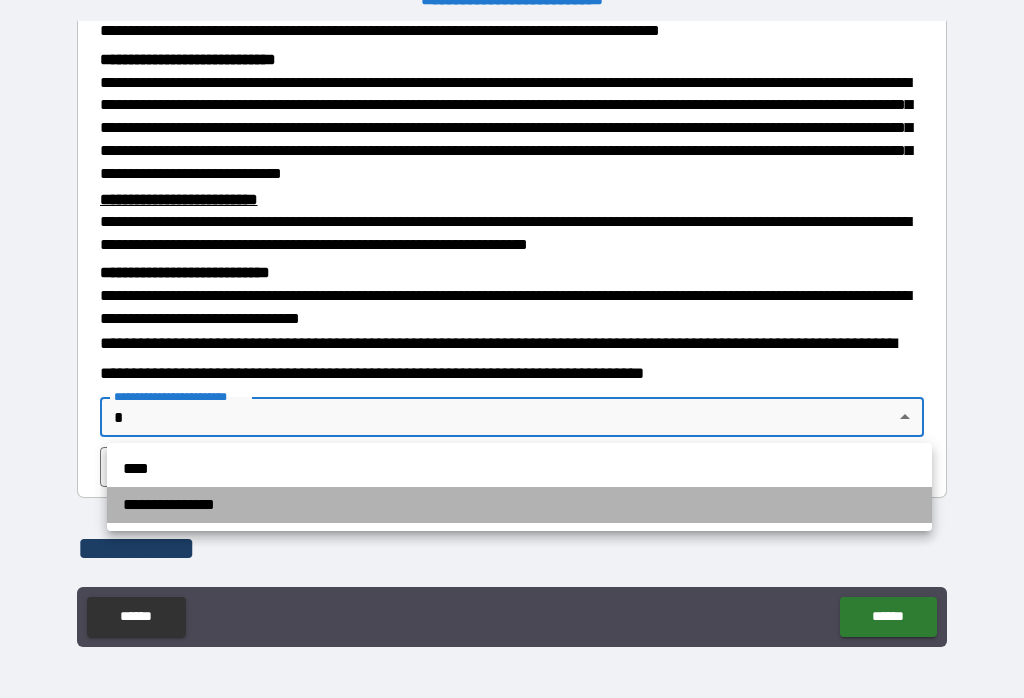 click on "**********" at bounding box center (519, 505) 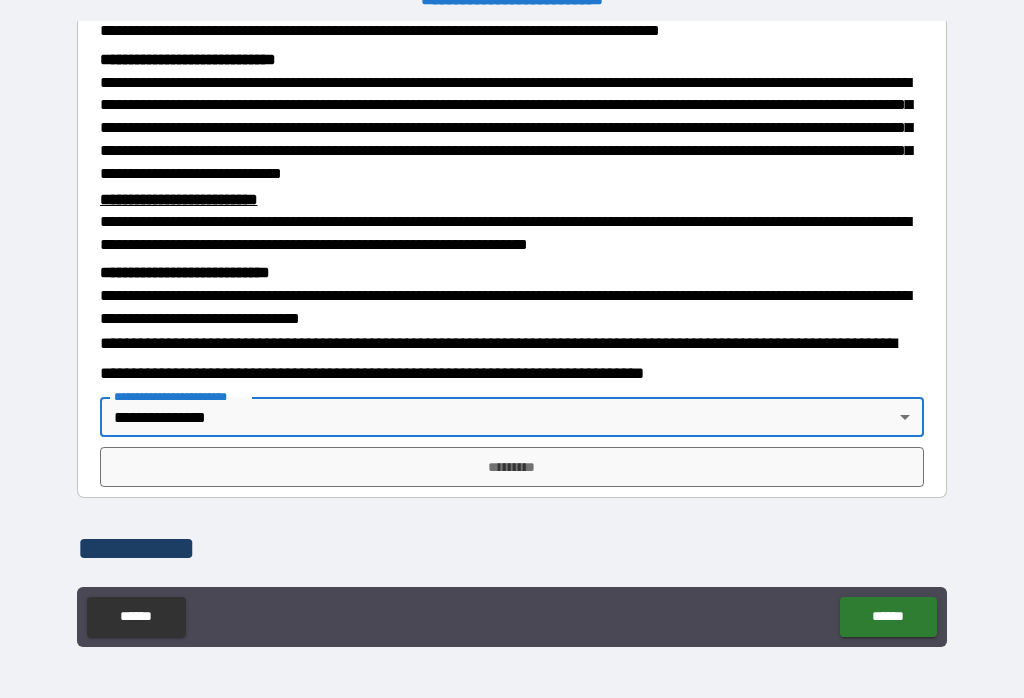 click on "*********" at bounding box center (512, 467) 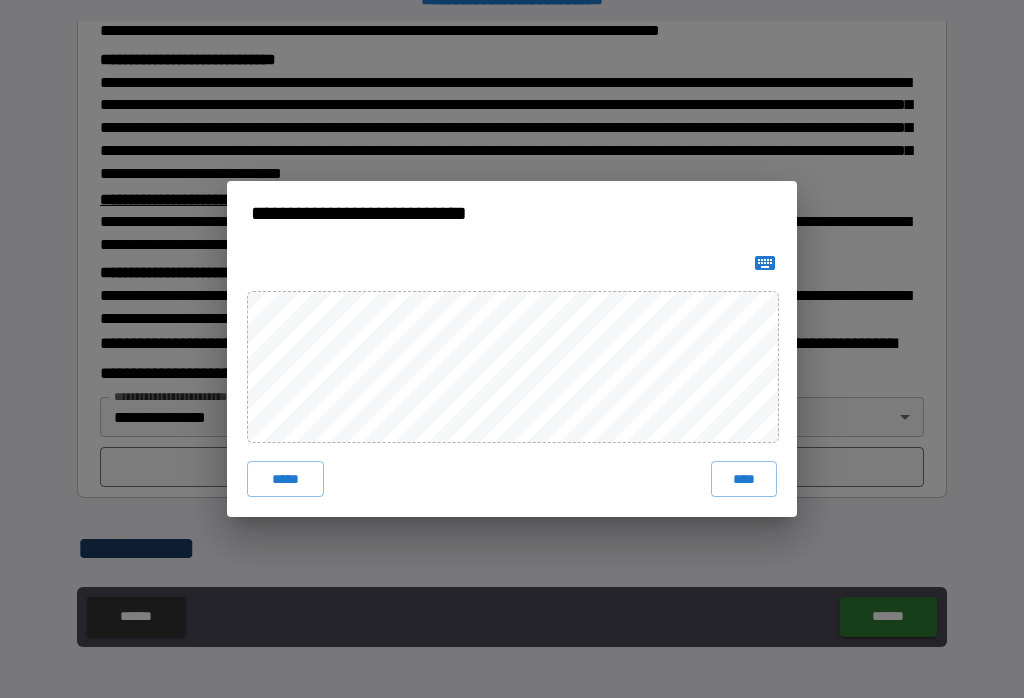 click on "*****" at bounding box center (285, 479) 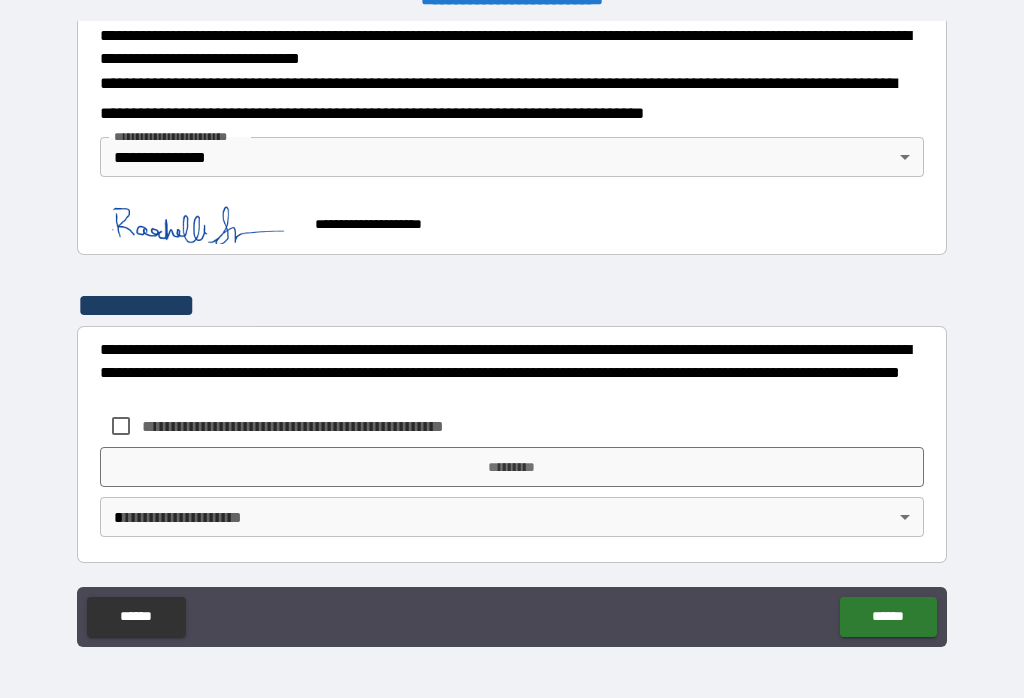 scroll, scrollTop: 690, scrollLeft: 0, axis: vertical 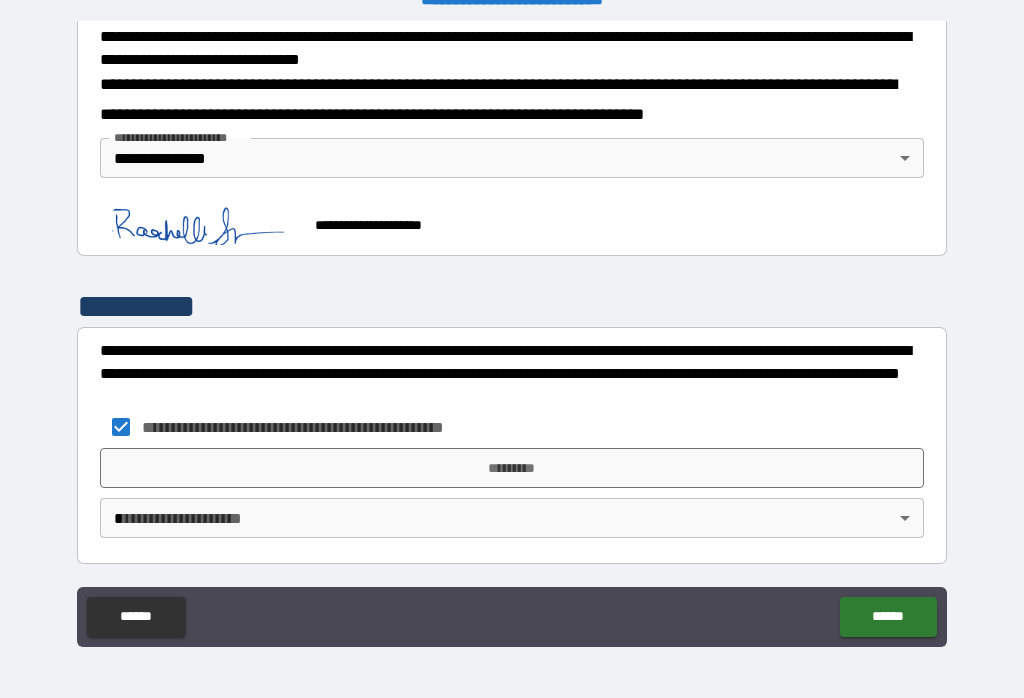 click on "*********" at bounding box center (512, 468) 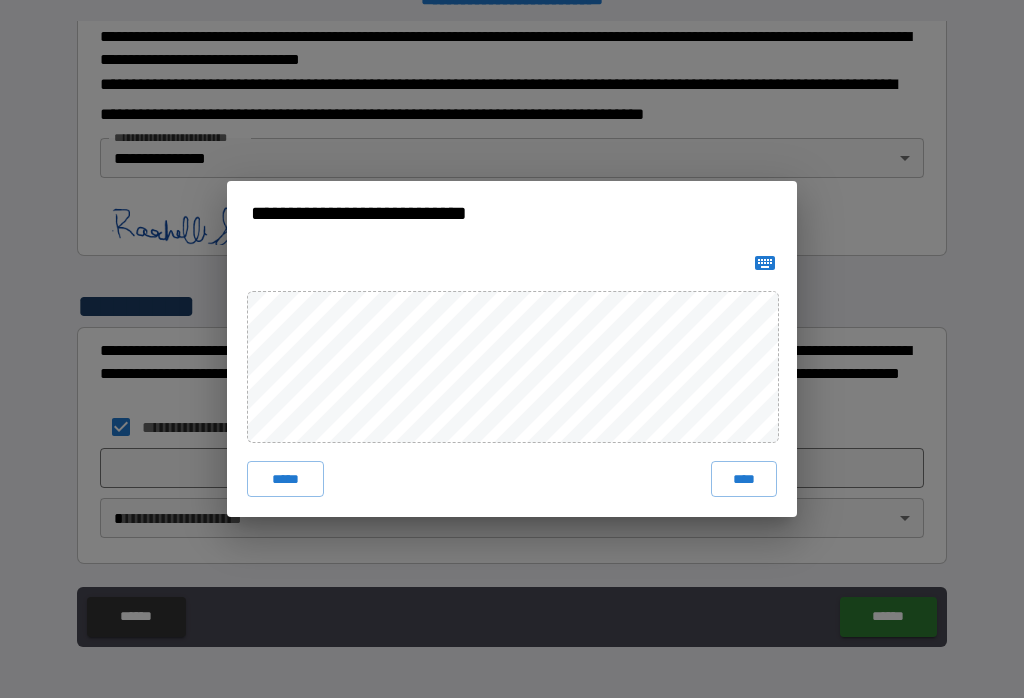 click on "****" at bounding box center (744, 479) 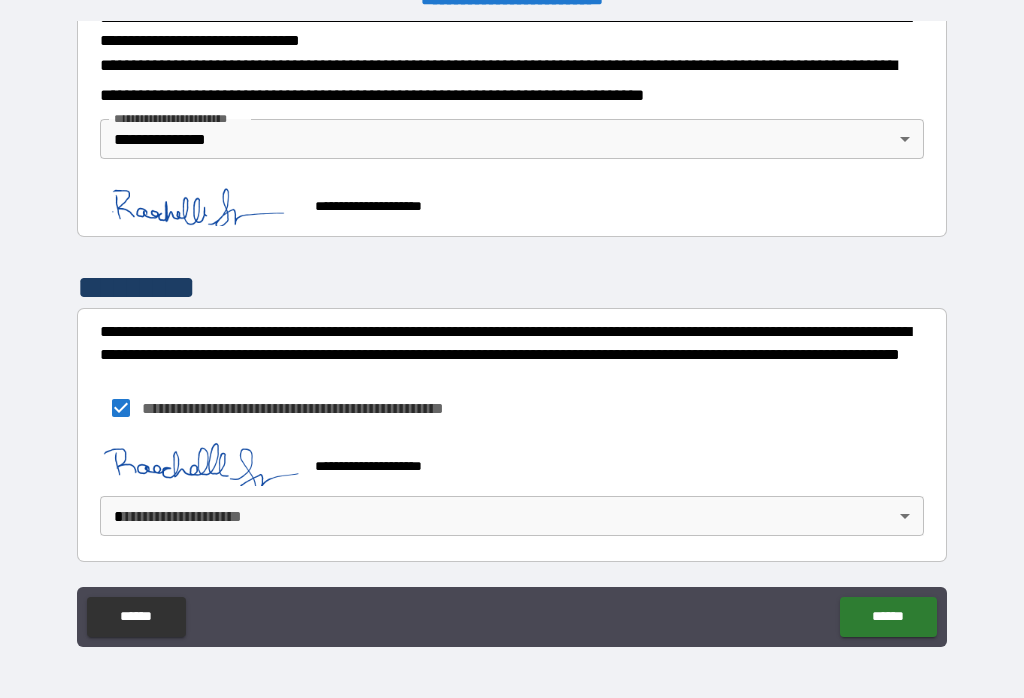 scroll, scrollTop: 707, scrollLeft: 0, axis: vertical 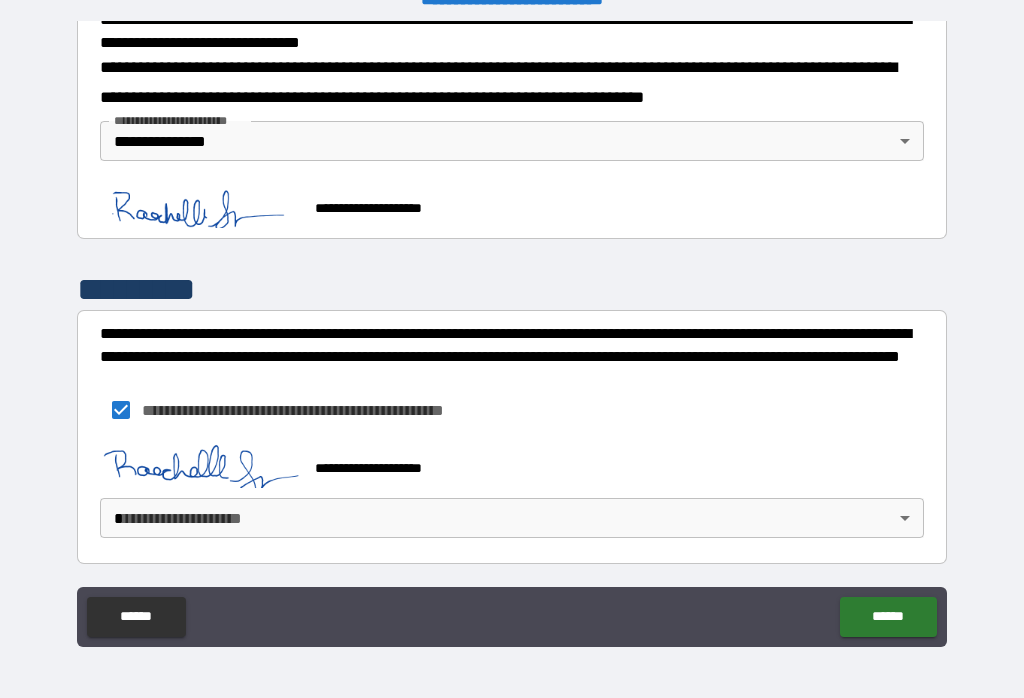 click on "**********" at bounding box center [512, 333] 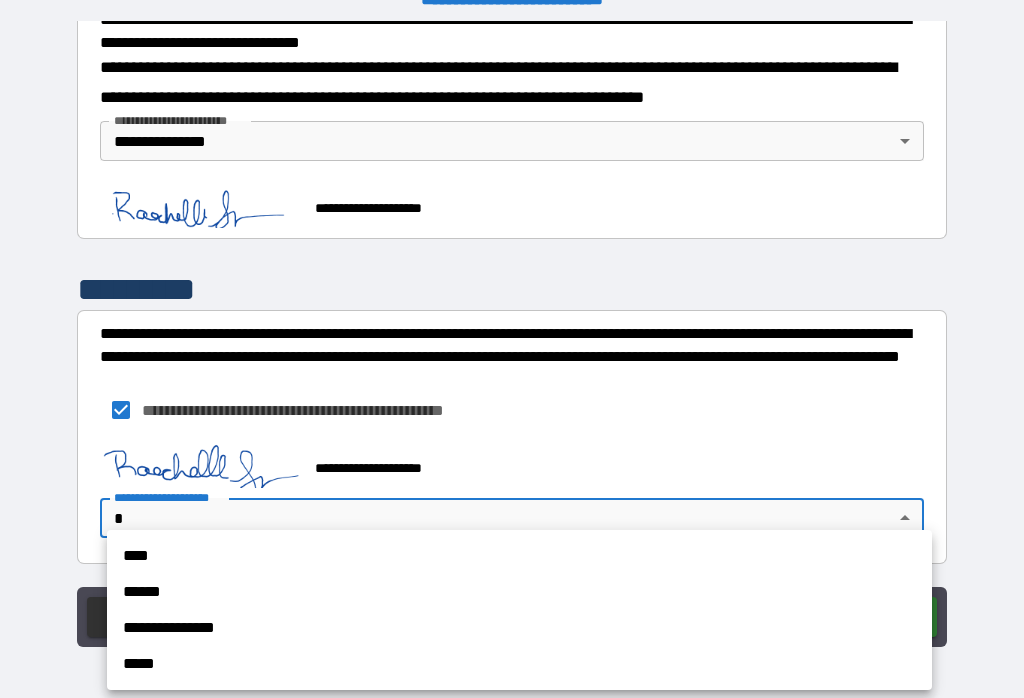 click on "**********" at bounding box center (519, 628) 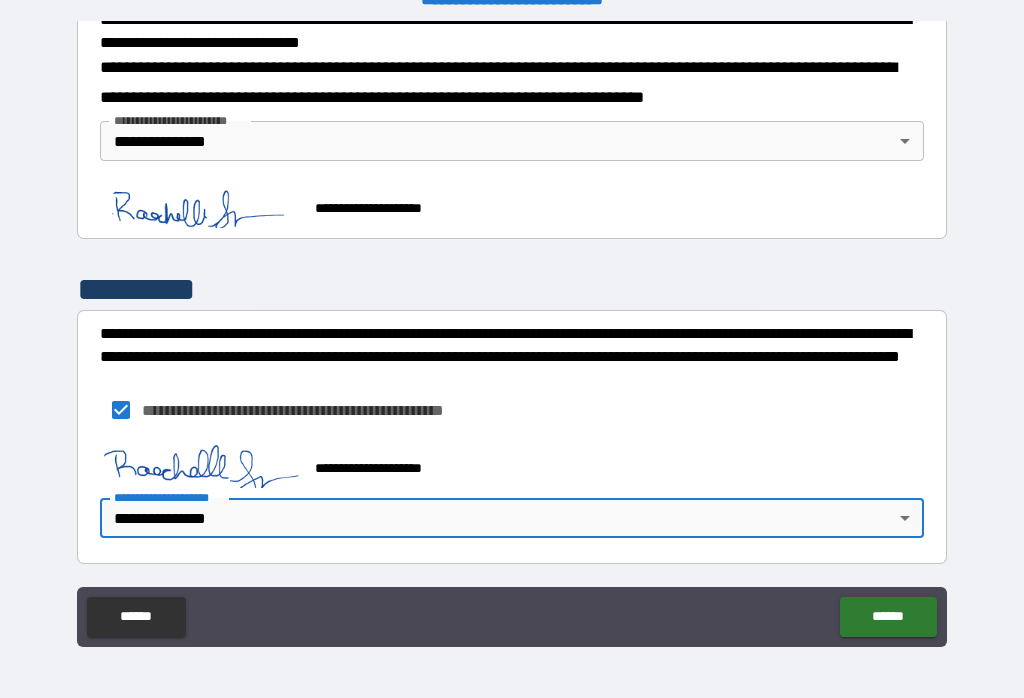 click on "******" at bounding box center (888, 617) 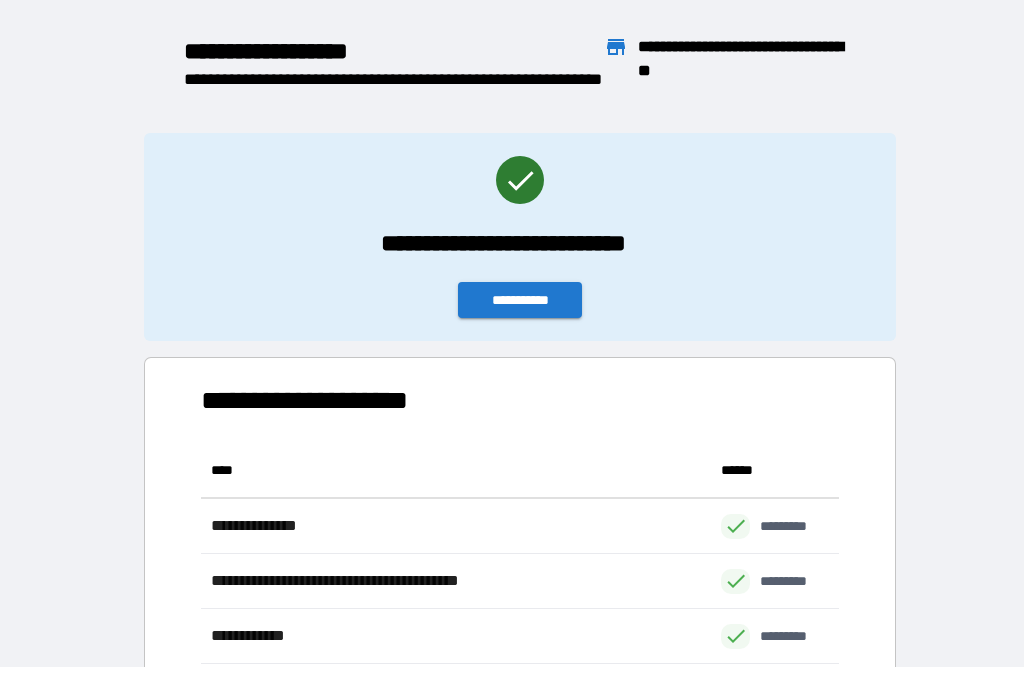 scroll, scrollTop: 1, scrollLeft: 1, axis: both 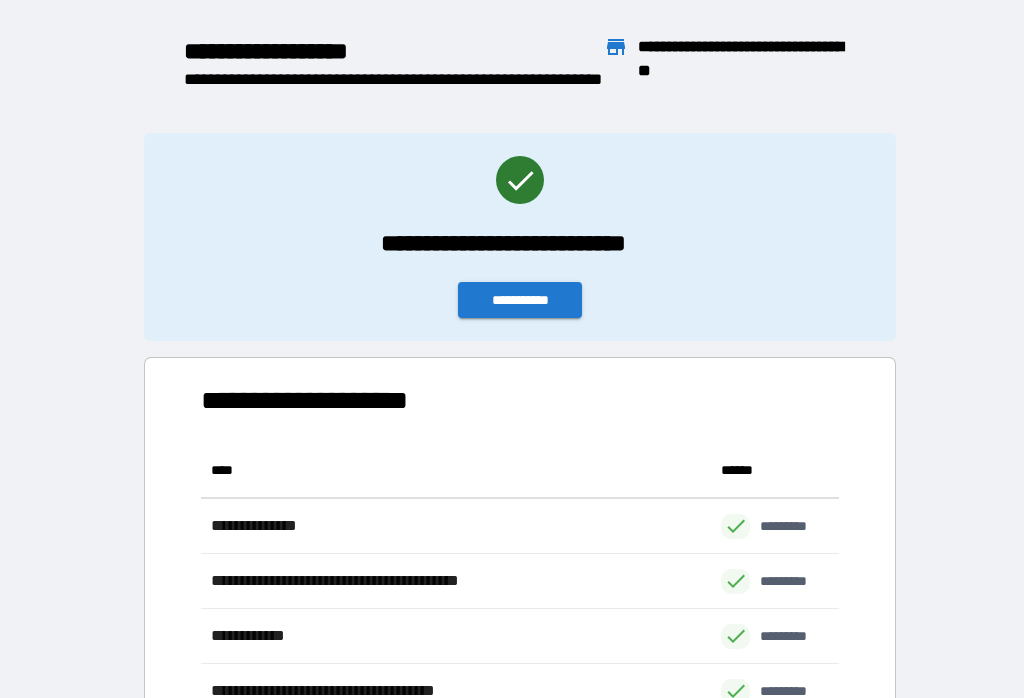 click on "**********" at bounding box center [512, 504] 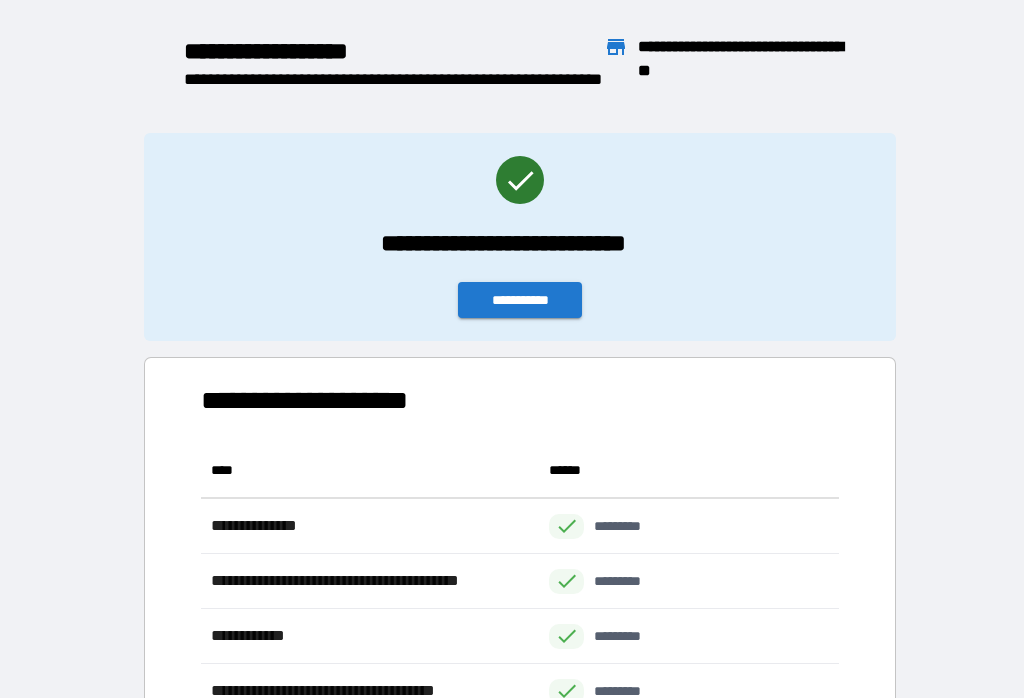 scroll, scrollTop: 441, scrollLeft: 638, axis: both 